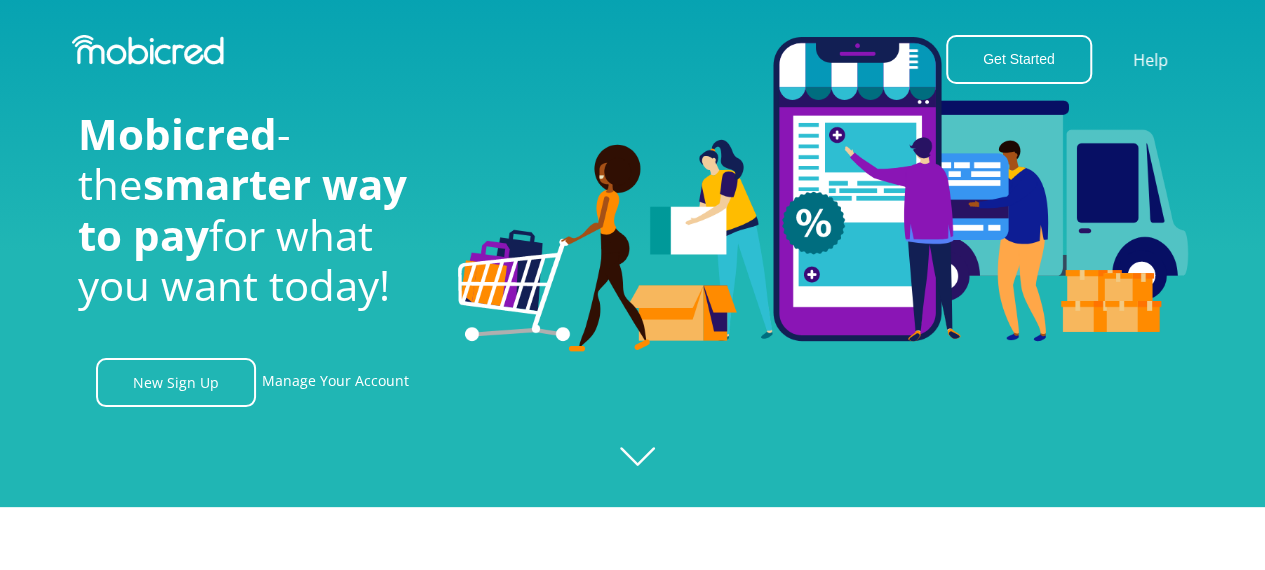 scroll, scrollTop: 97, scrollLeft: 0, axis: vertical 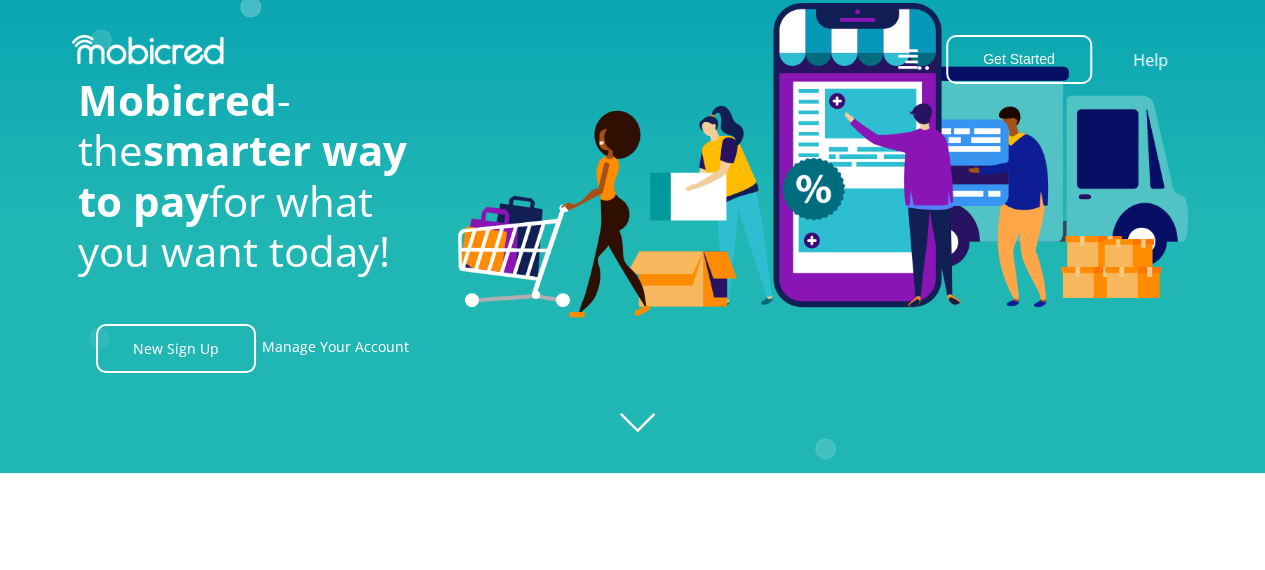 click on "New Sign Up" at bounding box center [176, 348] 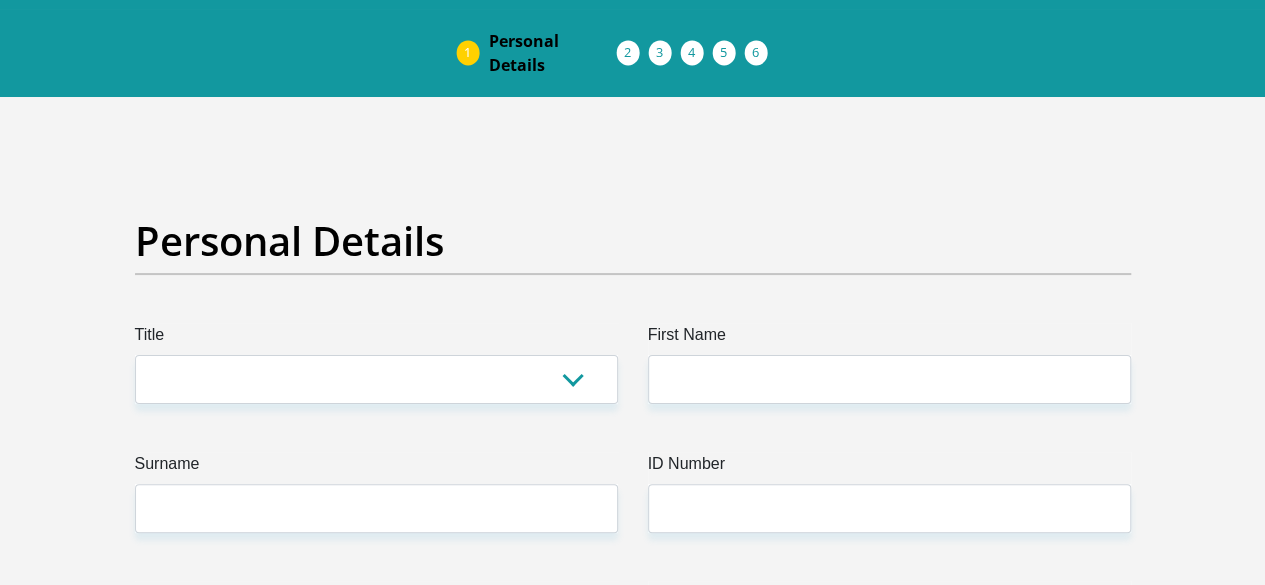 scroll, scrollTop: 0, scrollLeft: 0, axis: both 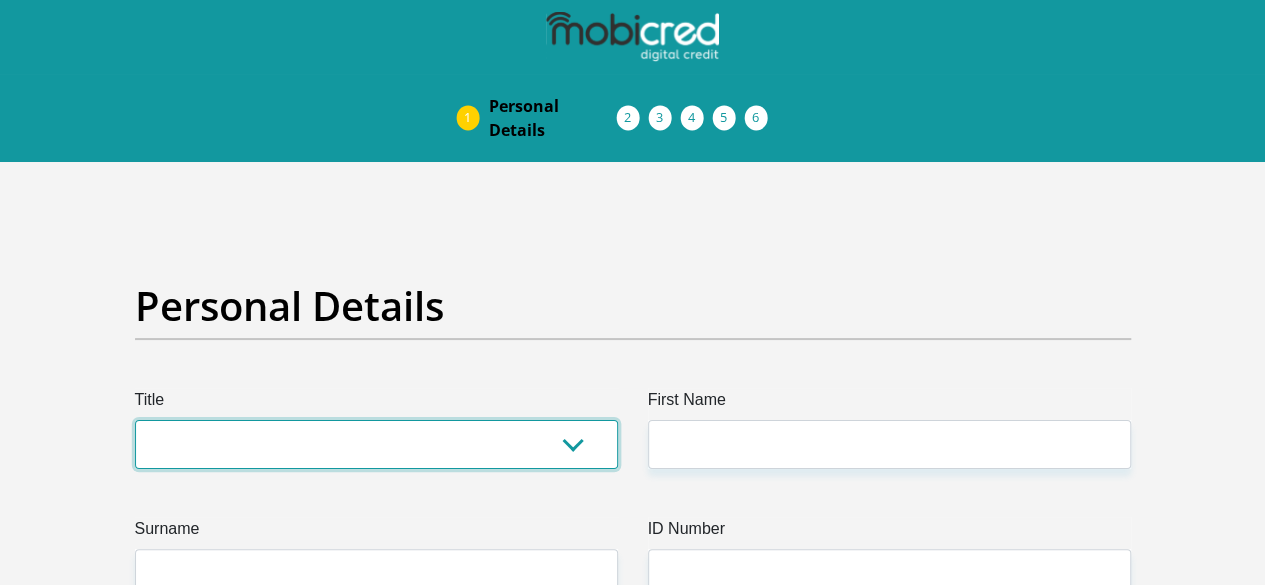 click on "Mr
Ms
Mrs
Dr
Other" at bounding box center (376, 444) 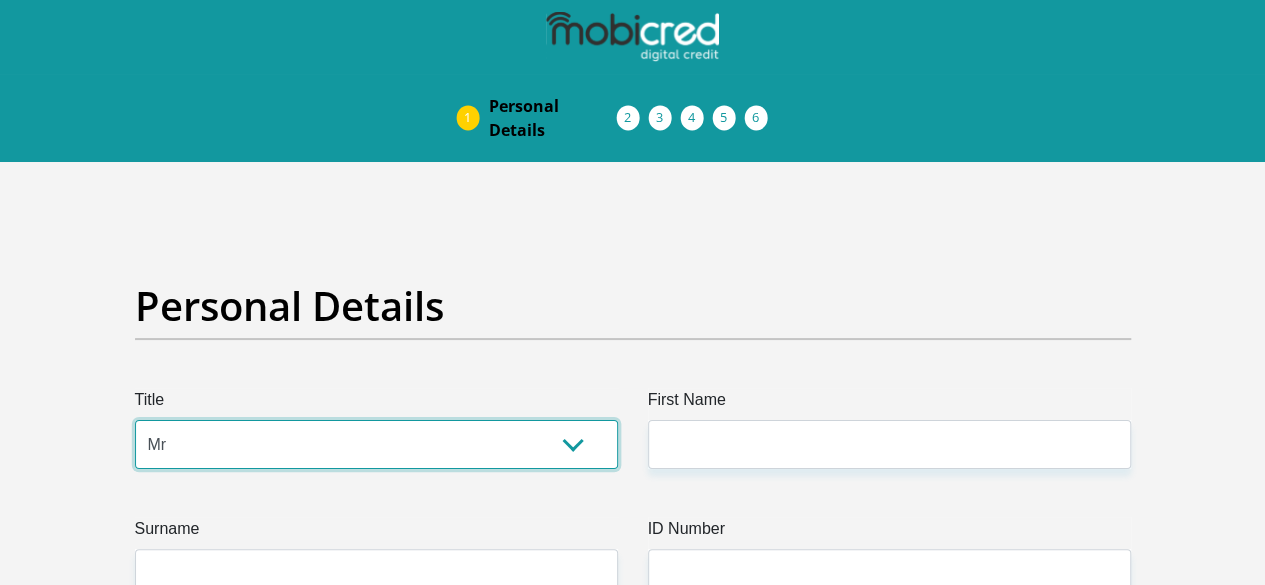 click on "Mr
Ms
Mrs
Dr
Other" at bounding box center (376, 444) 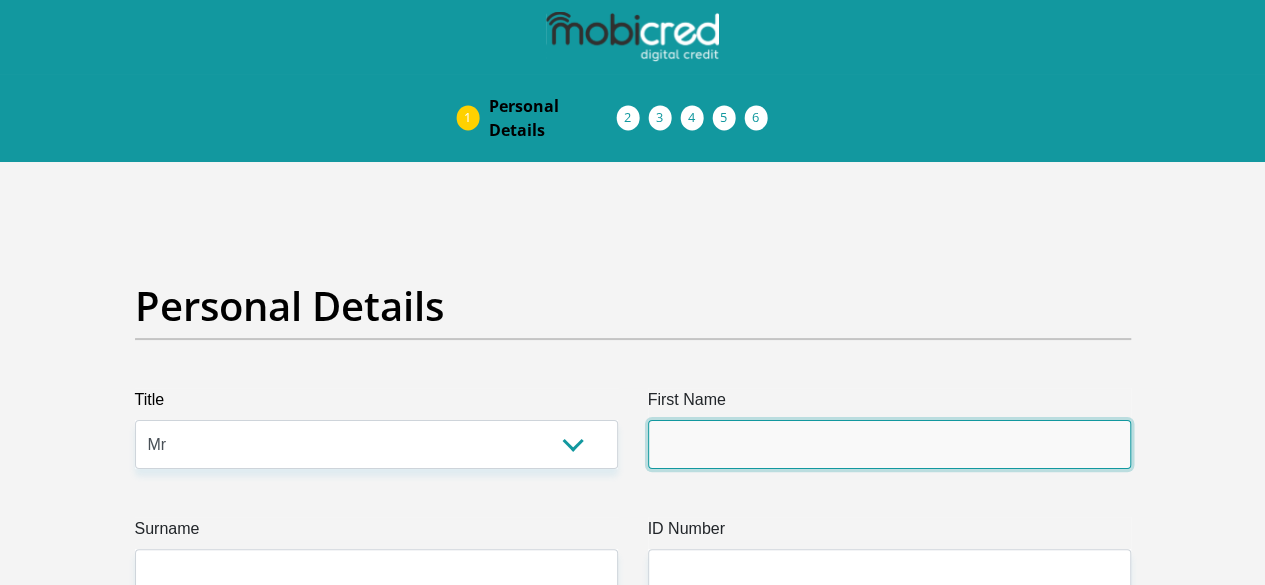 click on "First Name" at bounding box center [889, 444] 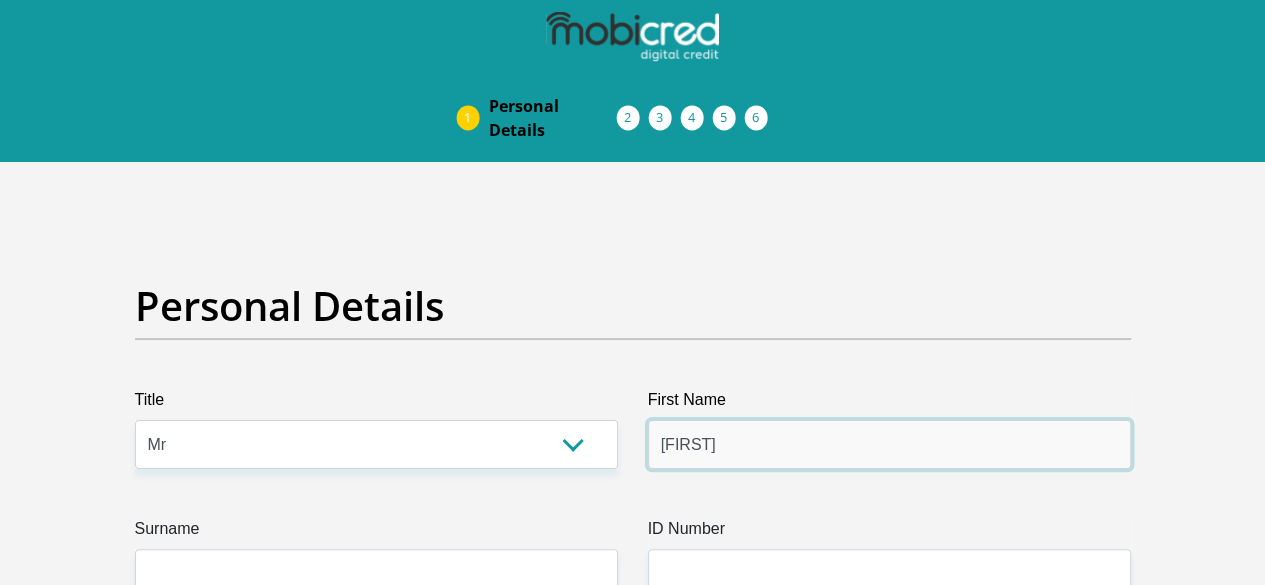 type on "Duncan" 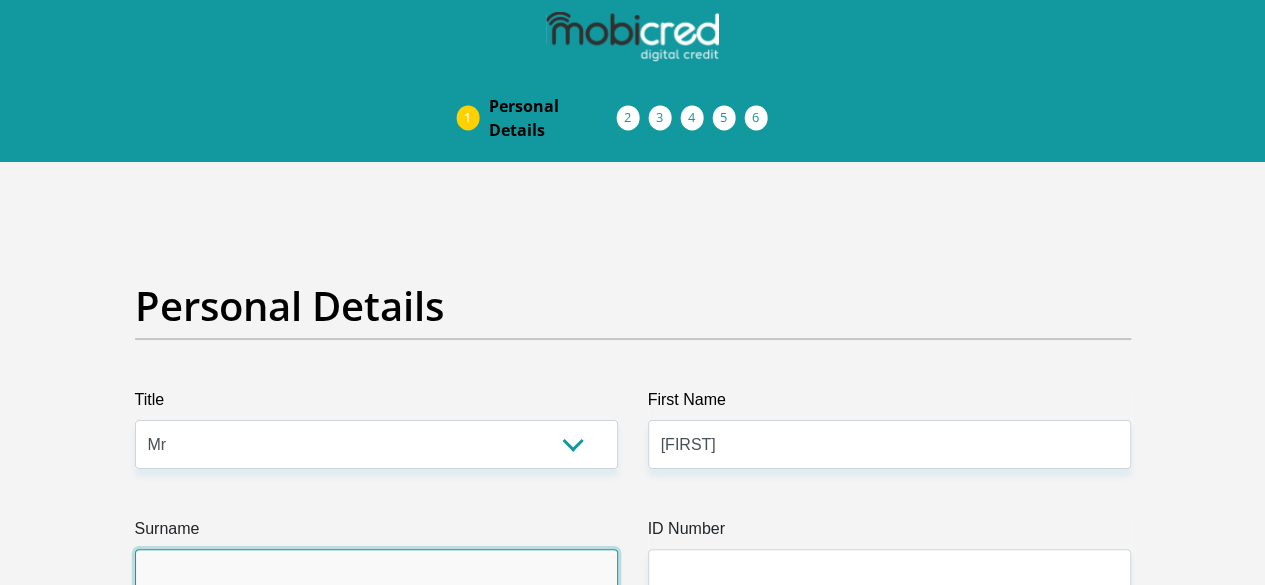 click on "Surname" at bounding box center [376, 573] 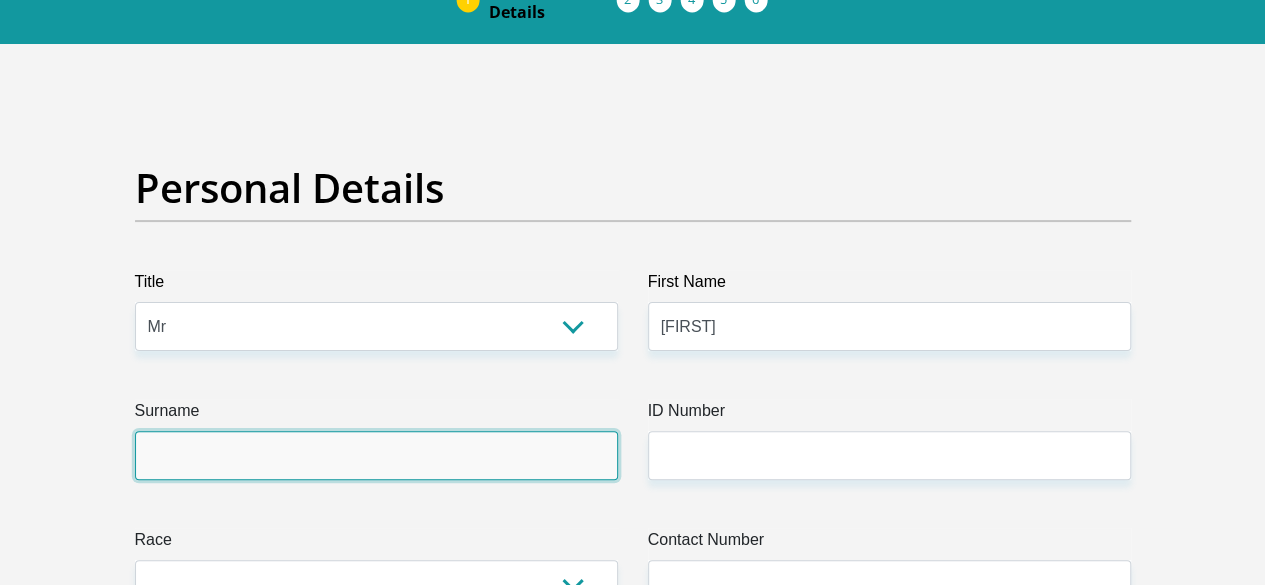 scroll, scrollTop: 118, scrollLeft: 0, axis: vertical 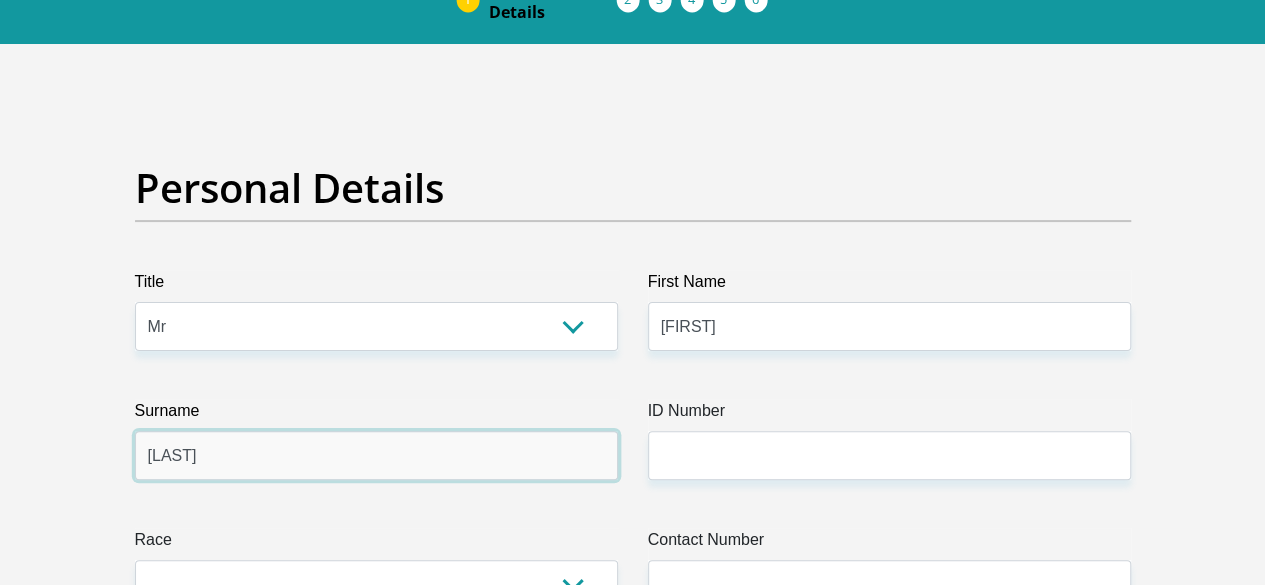 type on "Ramuhashi" 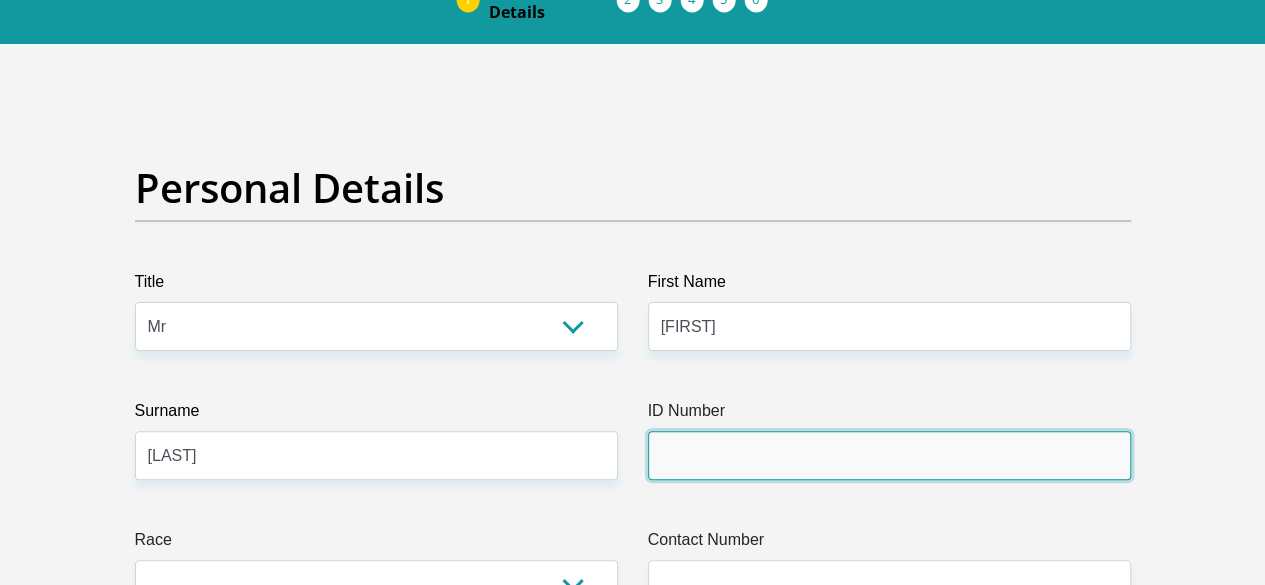 click on "ID Number" at bounding box center [889, 455] 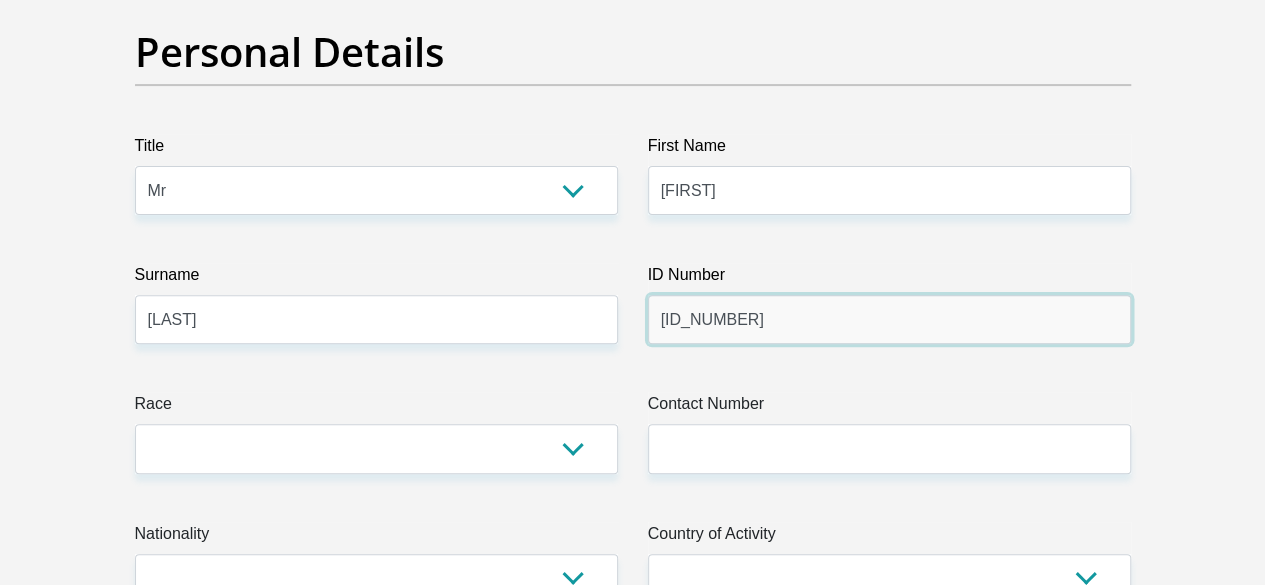 scroll, scrollTop: 380, scrollLeft: 0, axis: vertical 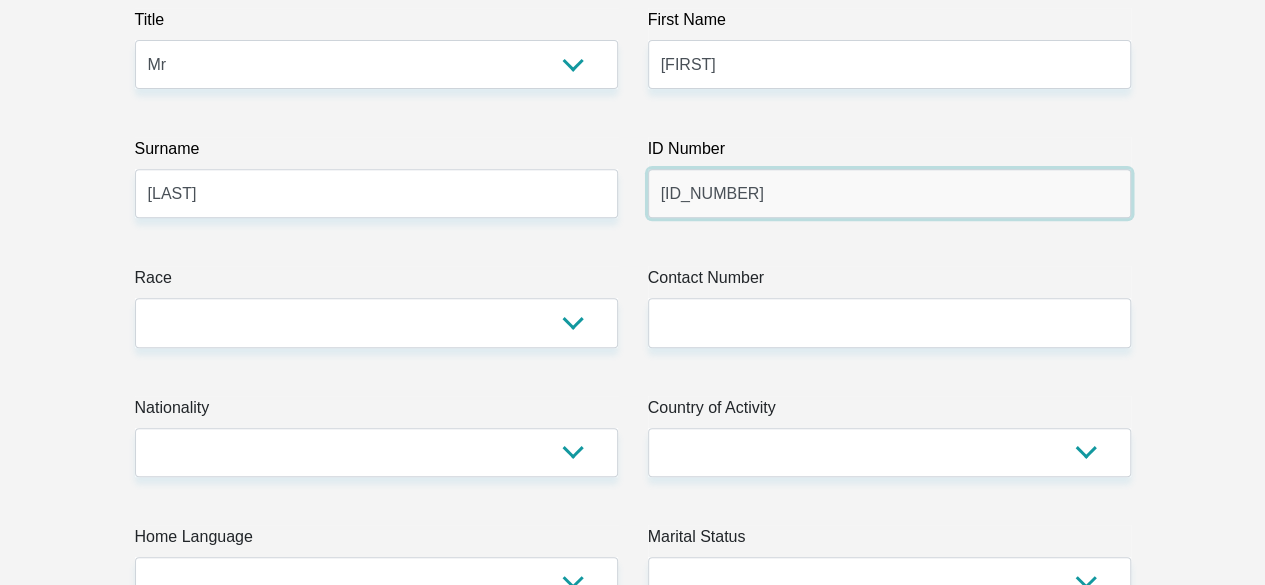 type on "9901055537088" 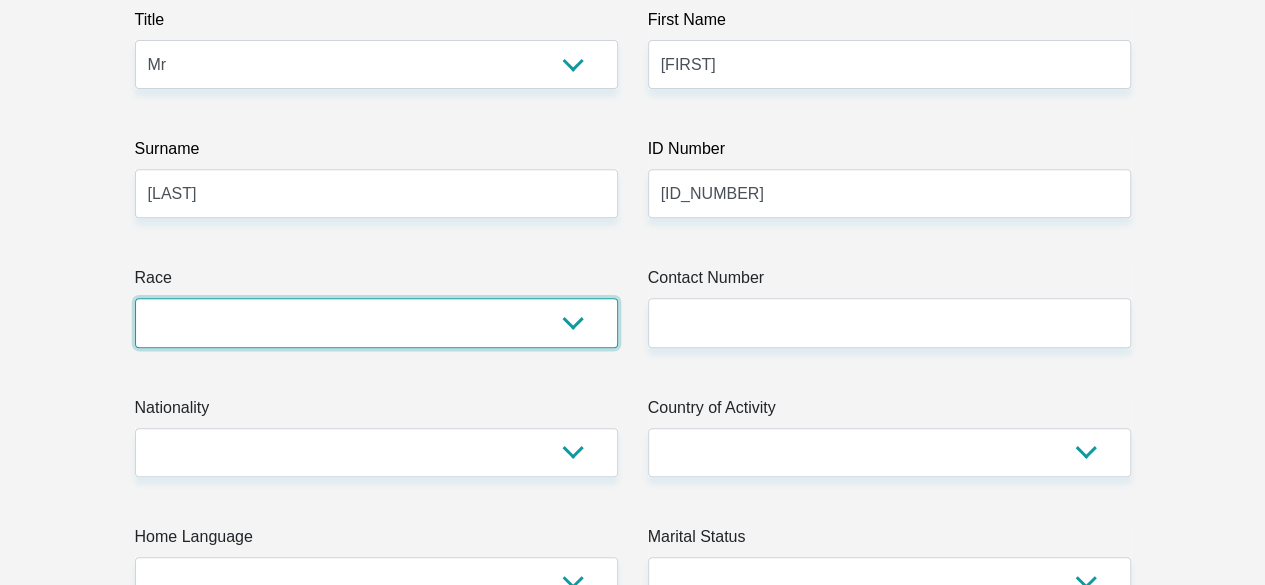 click on "Black
Coloured
Indian
White
Other" at bounding box center (376, 322) 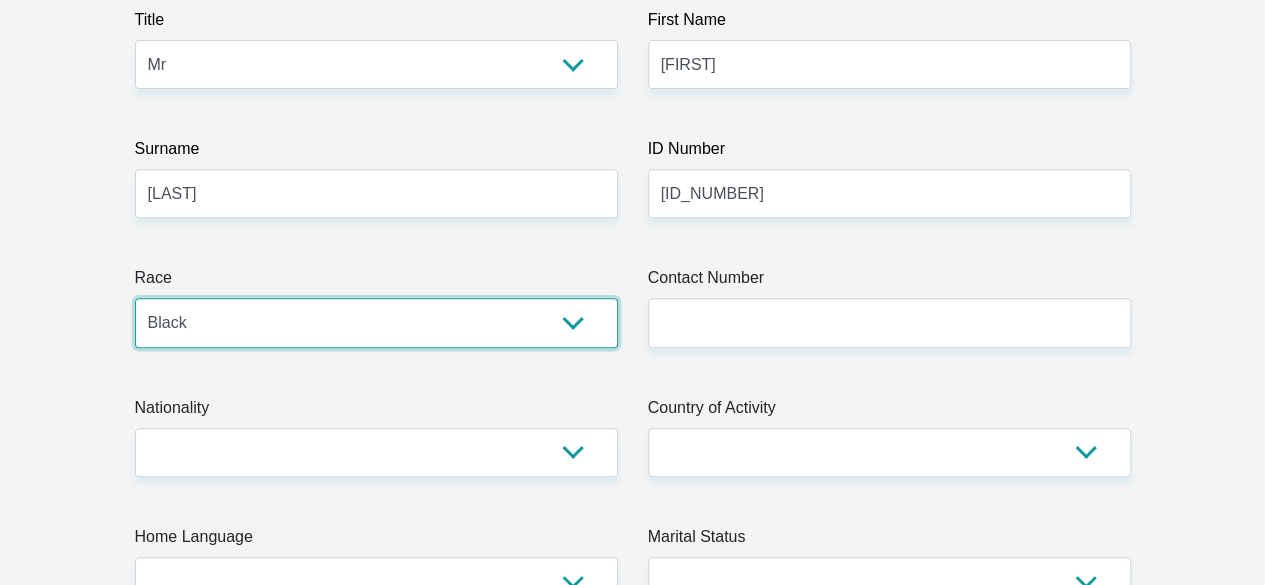 click on "Black
Coloured
Indian
White
Other" at bounding box center [376, 322] 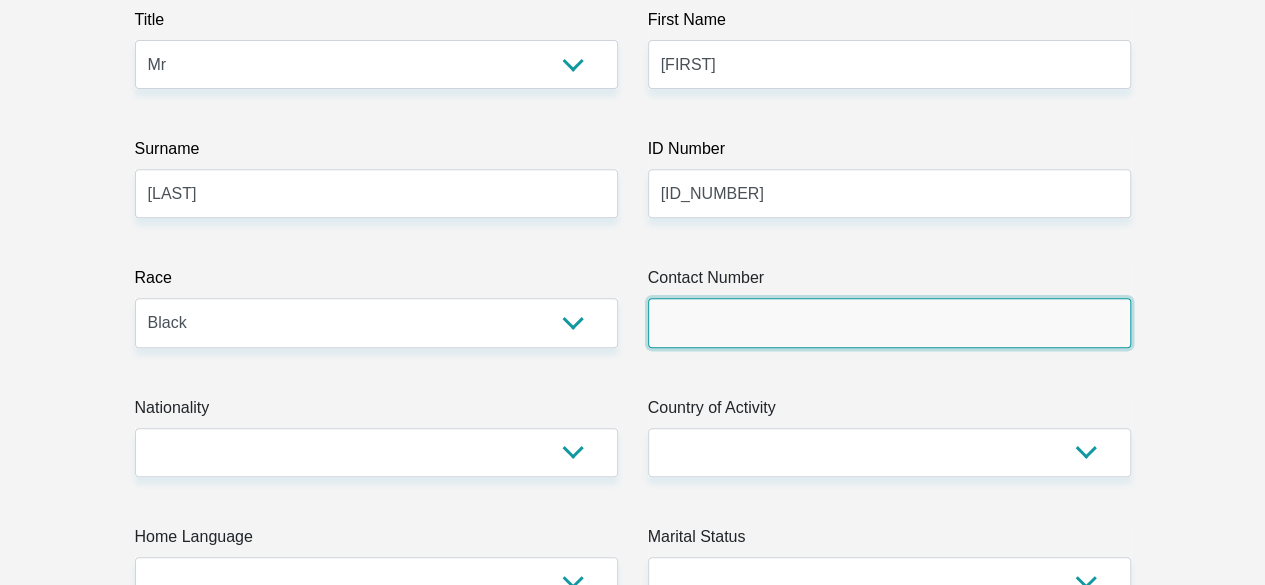 click on "Contact Number" at bounding box center [889, 322] 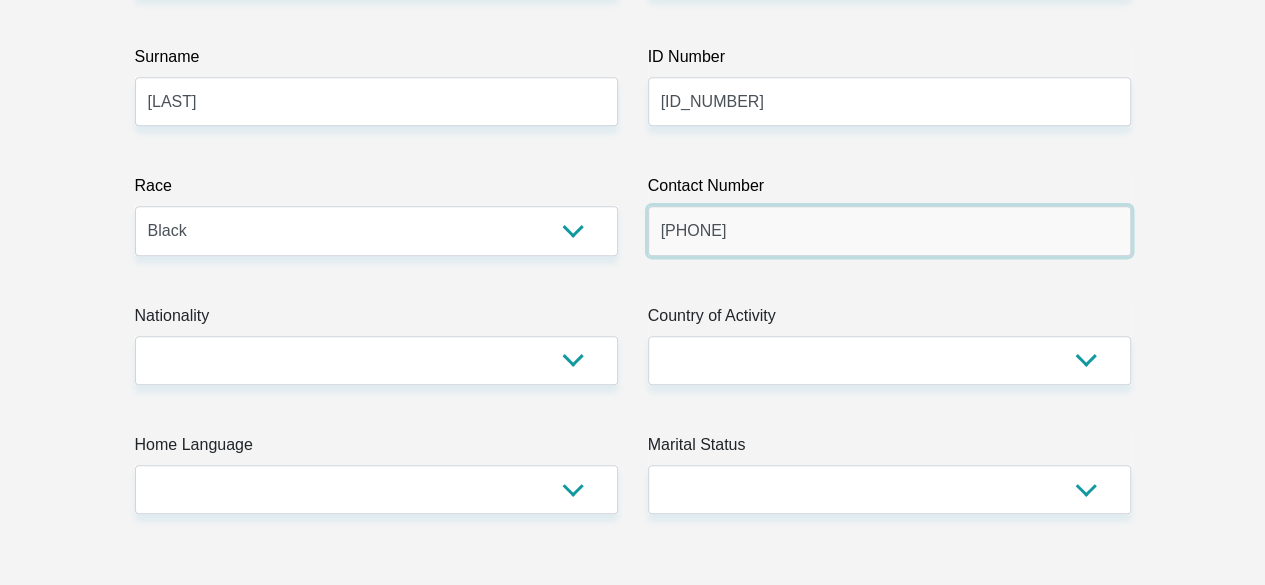 scroll, scrollTop: 472, scrollLeft: 0, axis: vertical 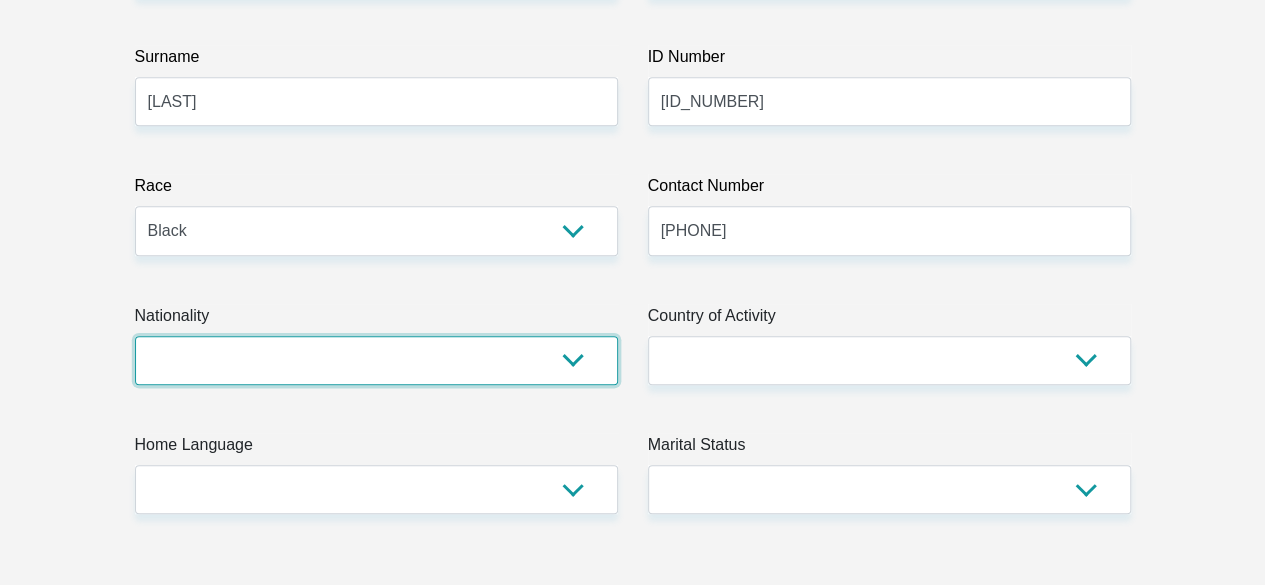 click on "South Africa
Afghanistan
Aland Islands
Albania
Algeria
America Samoa
American Virgin Islands
Andorra
Angola
Anguilla
Antarctica
Antigua and Barbuda
Argentina
Armenia
Aruba
Ascension Island
Australia
Austria
Azerbaijan
Bahamas
Bahrain
Bangladesh
Barbados
Chad" at bounding box center (376, 360) 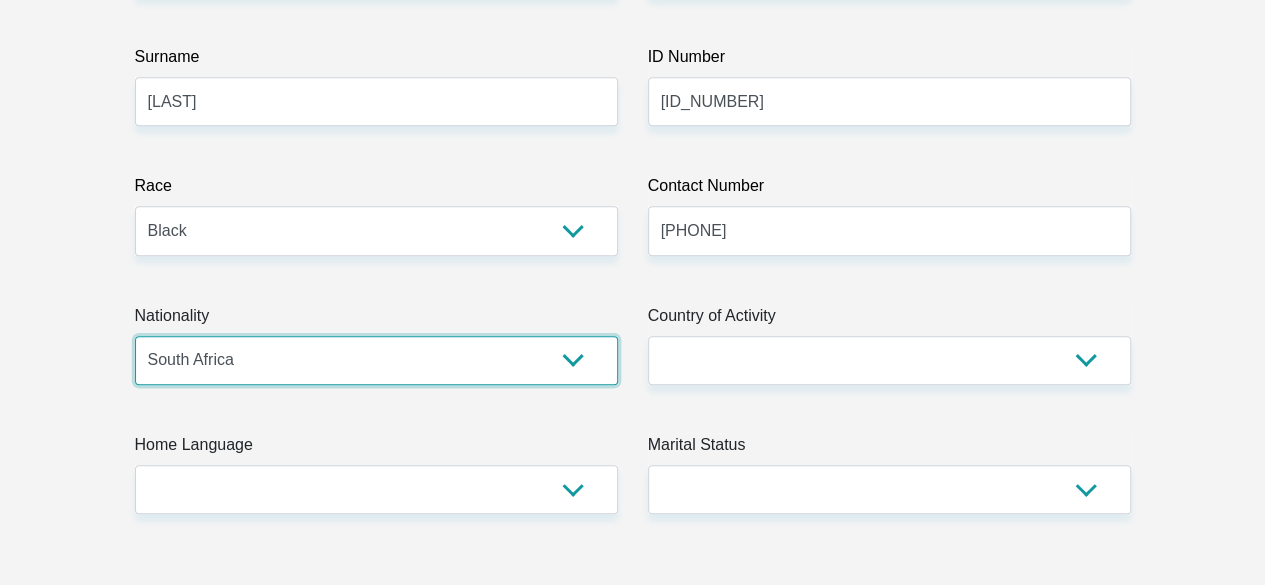 click on "South Africa
Afghanistan
Aland Islands
Albania
Algeria
America Samoa
American Virgin Islands
Andorra
Angola
Anguilla
Antarctica
Antigua and Barbuda
Argentina
Armenia
Aruba
Ascension Island
Australia
Austria
Azerbaijan
Bahamas
Bahrain
Bangladesh
Barbados
Chad" at bounding box center [376, 360] 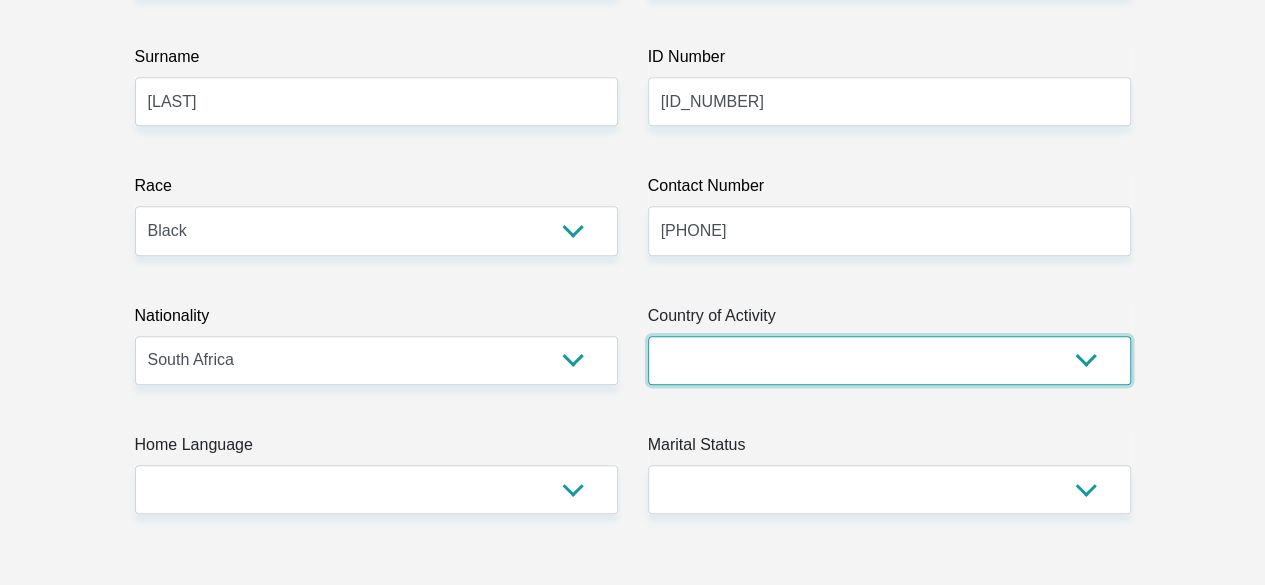 click on "South Africa
Afghanistan
Aland Islands
Albania
Algeria
America Samoa
American Virgin Islands
Andorra
Angola
Anguilla
Antarctica
Antigua and Barbuda
Argentina
Armenia
Aruba
Ascension Island
Australia
Austria
Azerbaijan
Chad" at bounding box center [889, 360] 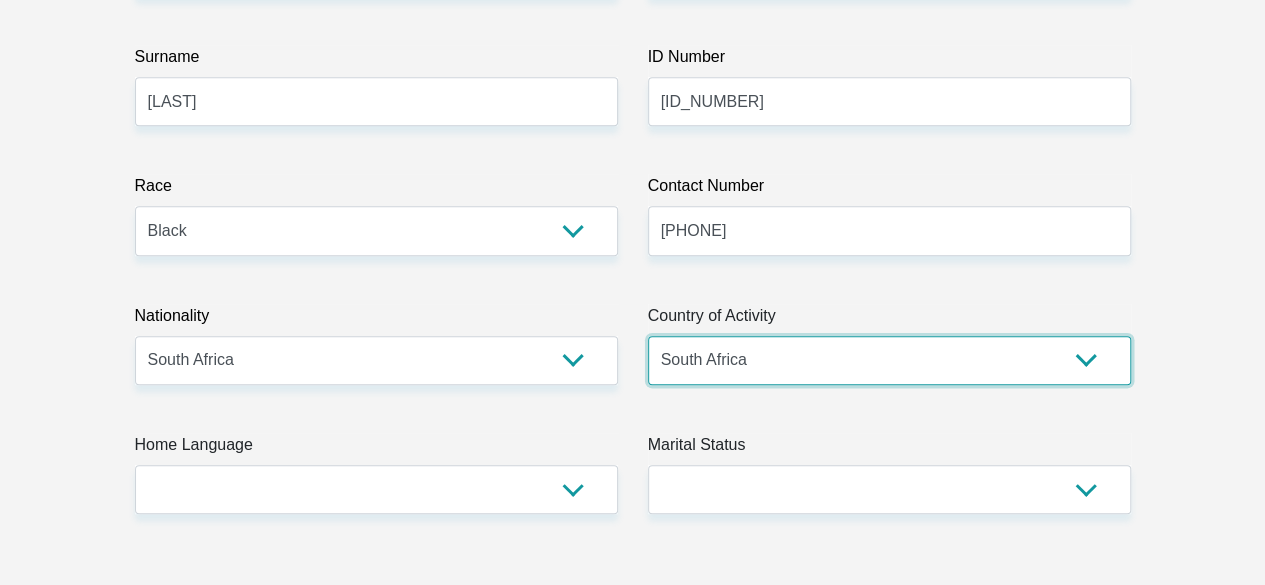 click on "South Africa
Afghanistan
Aland Islands
Albania
Algeria
America Samoa
American Virgin Islands
Andorra
Angola
Anguilla
Antarctica
Antigua and Barbuda
Argentina
Armenia
Aruba
Ascension Island
Australia
Austria
Azerbaijan
Chad" at bounding box center (889, 360) 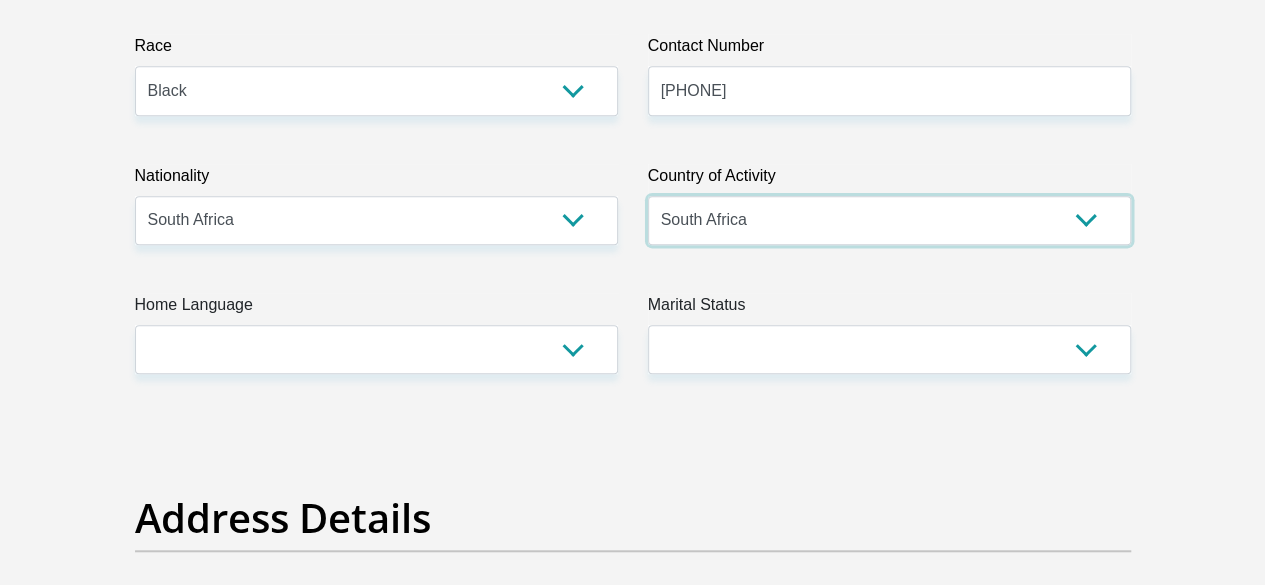 scroll, scrollTop: 614, scrollLeft: 0, axis: vertical 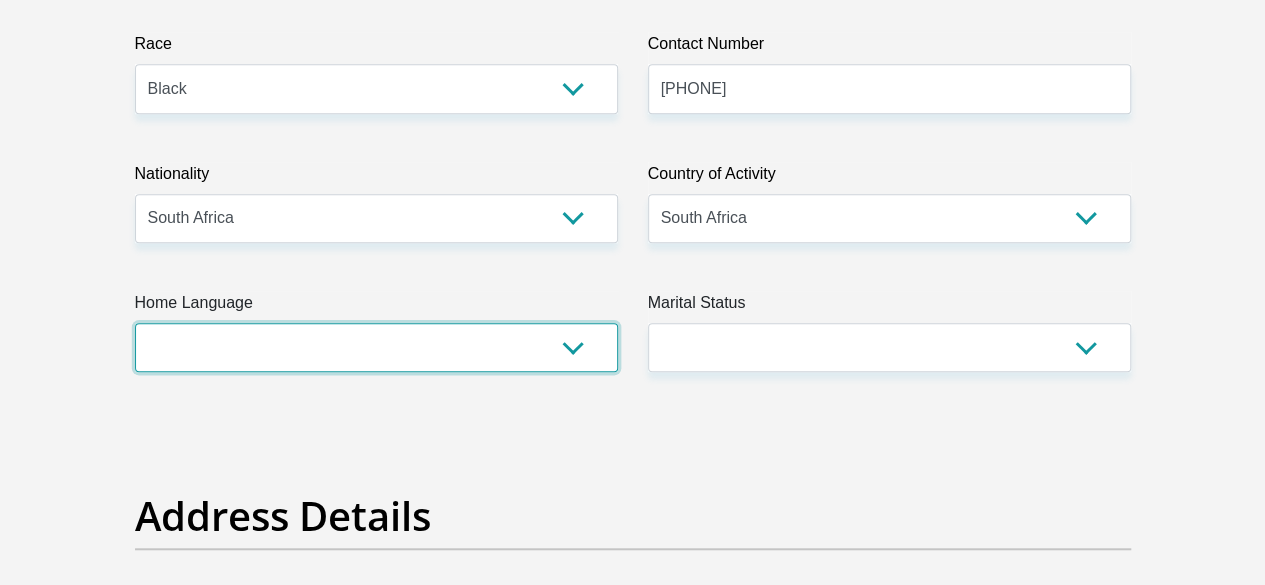 click on "Afrikaans
English
Sepedi
South Ndebele
Southern Sotho
Swati
Tsonga
Tswana
Venda
Xhosa
Zulu
Other" at bounding box center [376, 347] 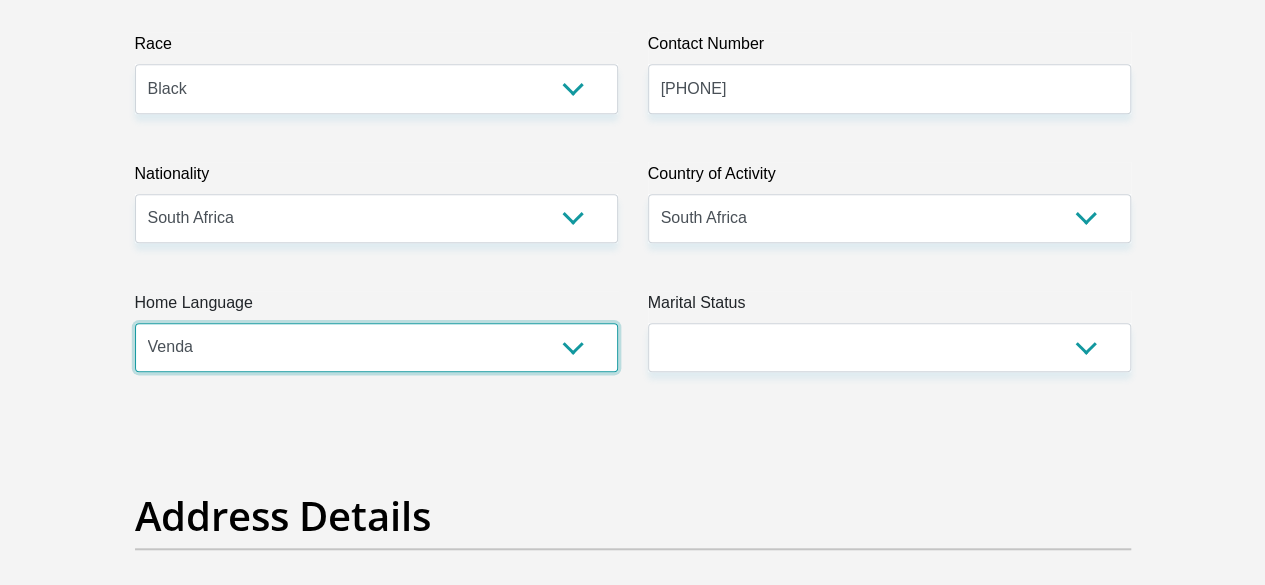 click on "Afrikaans
English
Sepedi
South Ndebele
Southern Sotho
Swati
Tsonga
Tswana
Venda
Xhosa
Zulu
Other" at bounding box center [376, 347] 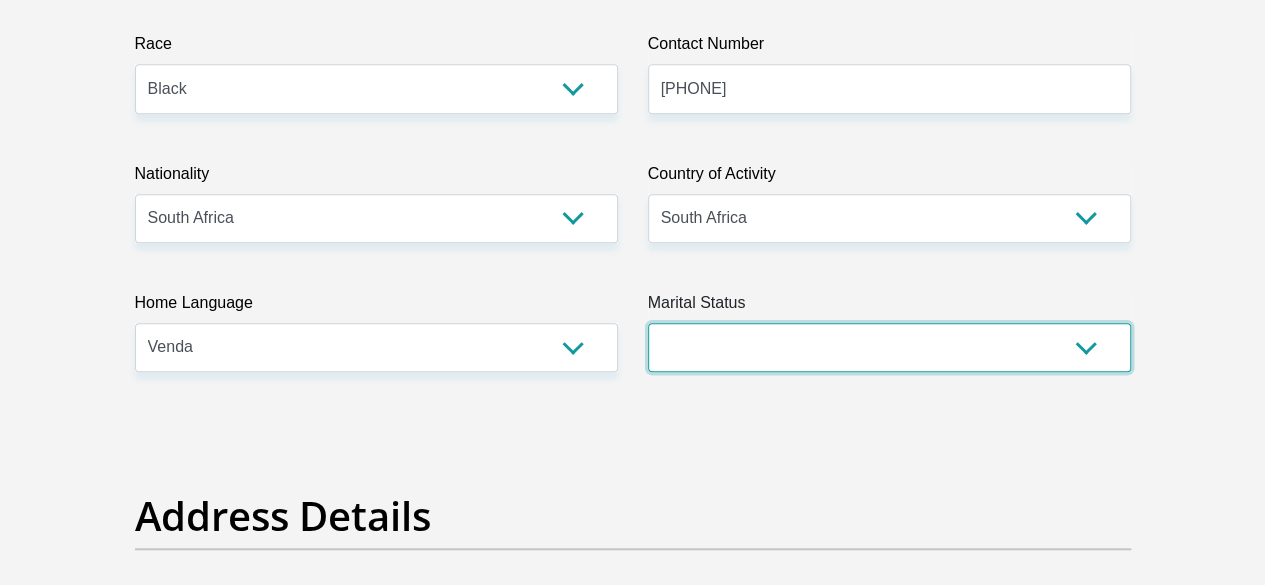 click on "Married ANC
Single
Divorced
Widowed
Married COP or Customary Law" at bounding box center (889, 347) 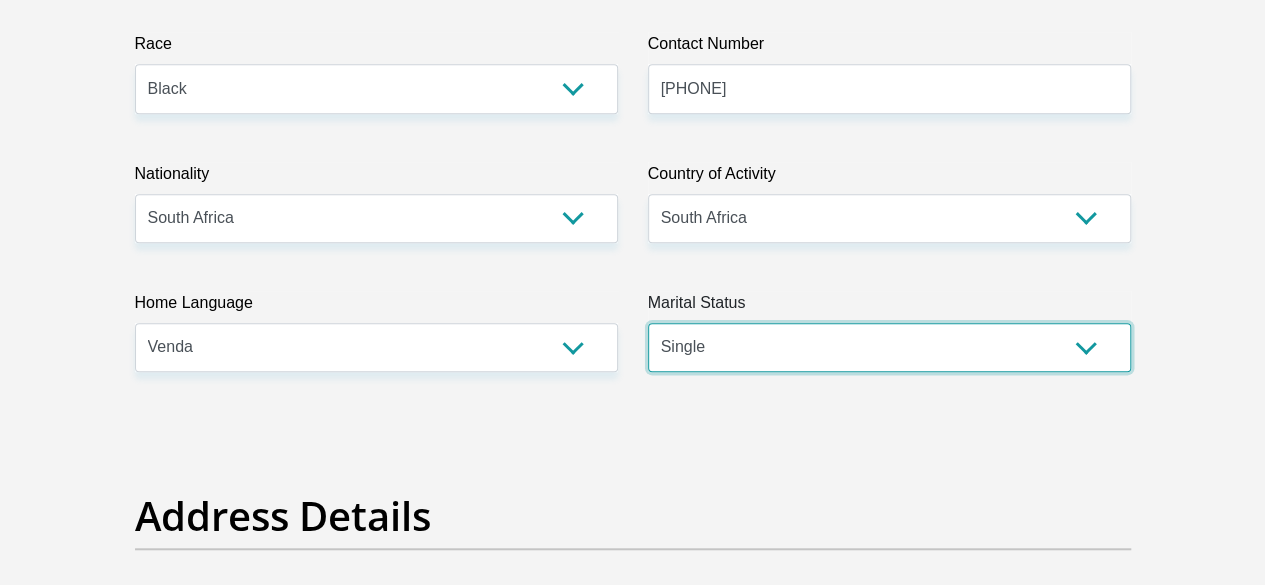 click on "Married ANC
Single
Divorced
Widowed
Married COP or Customary Law" at bounding box center [889, 347] 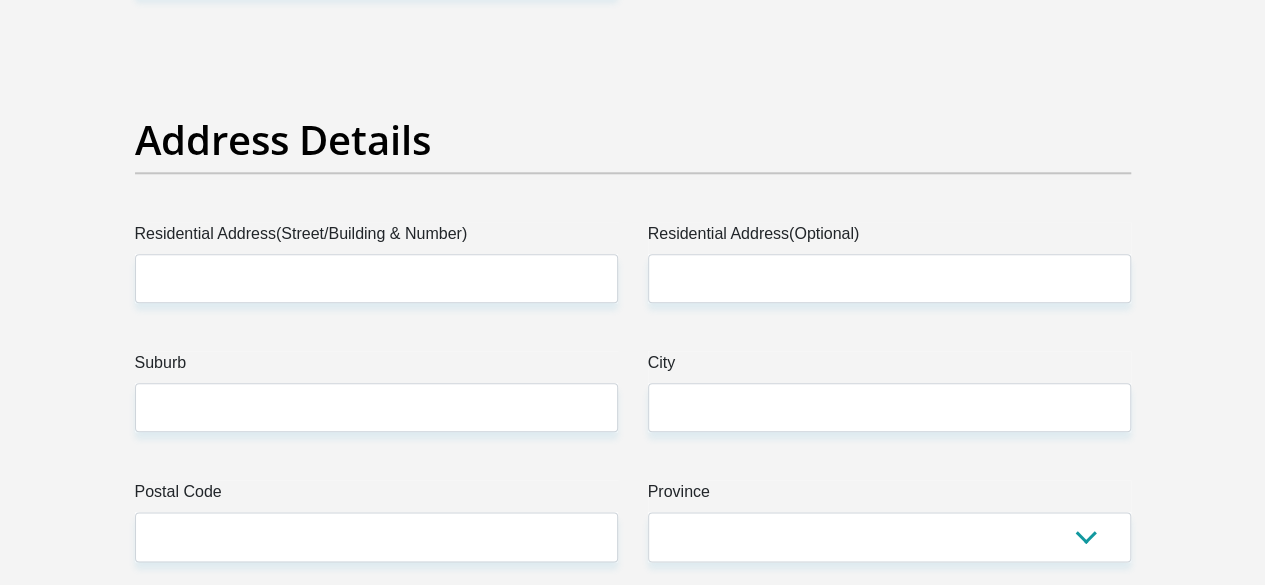 scroll, scrollTop: 995, scrollLeft: 0, axis: vertical 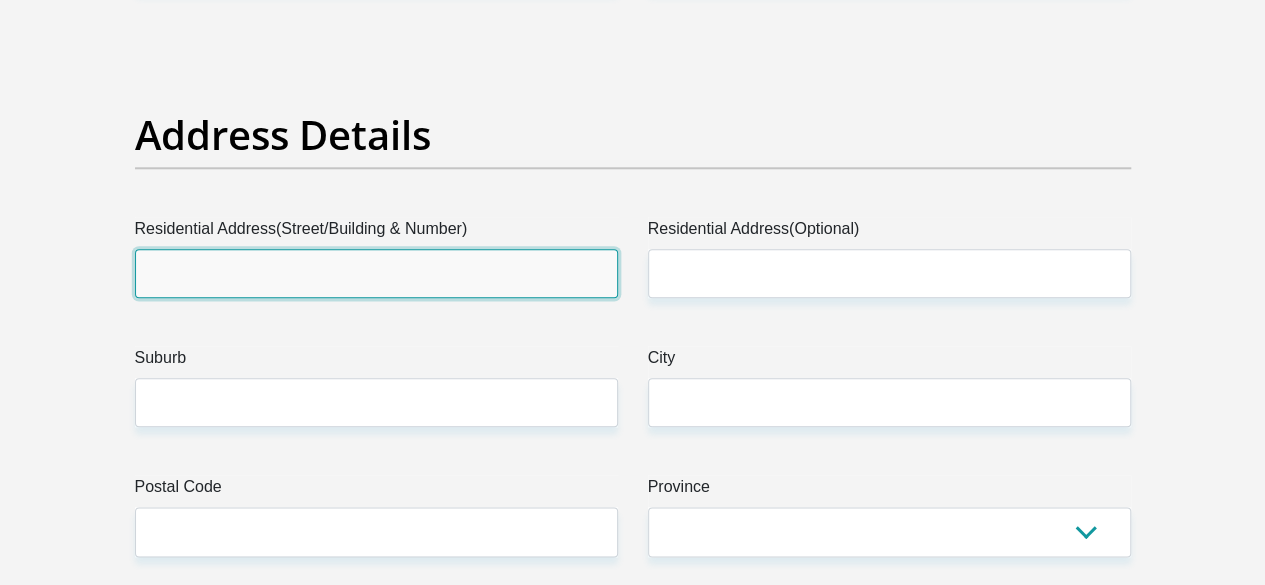 click on "Residential Address(Street/Building & Number)" at bounding box center (376, 273) 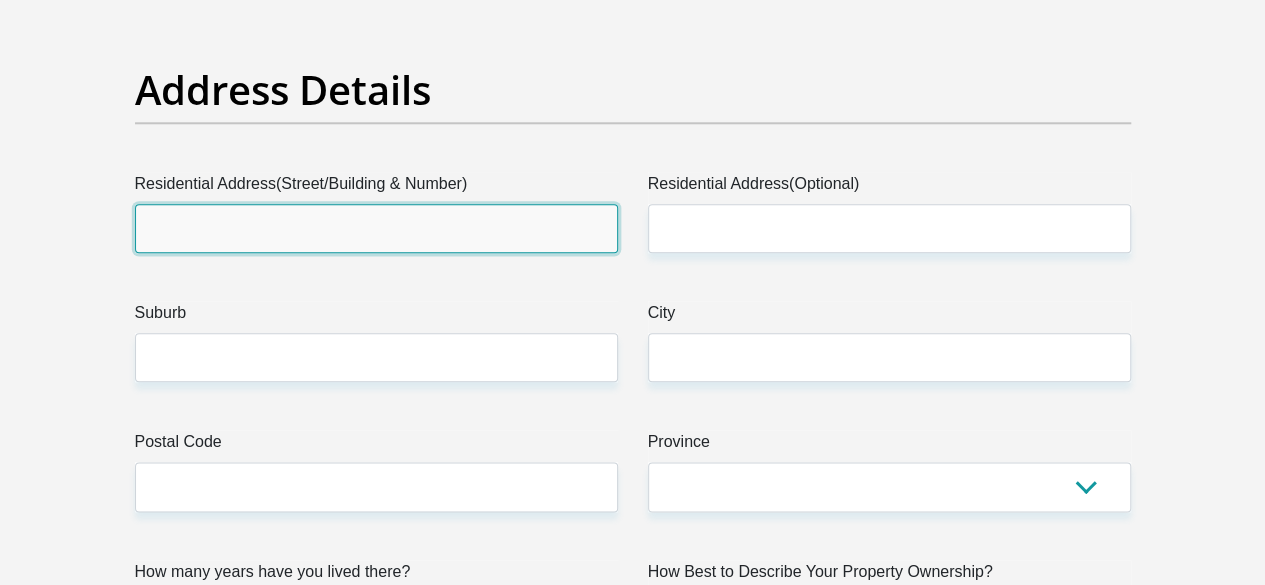 scroll, scrollTop: 1089, scrollLeft: 0, axis: vertical 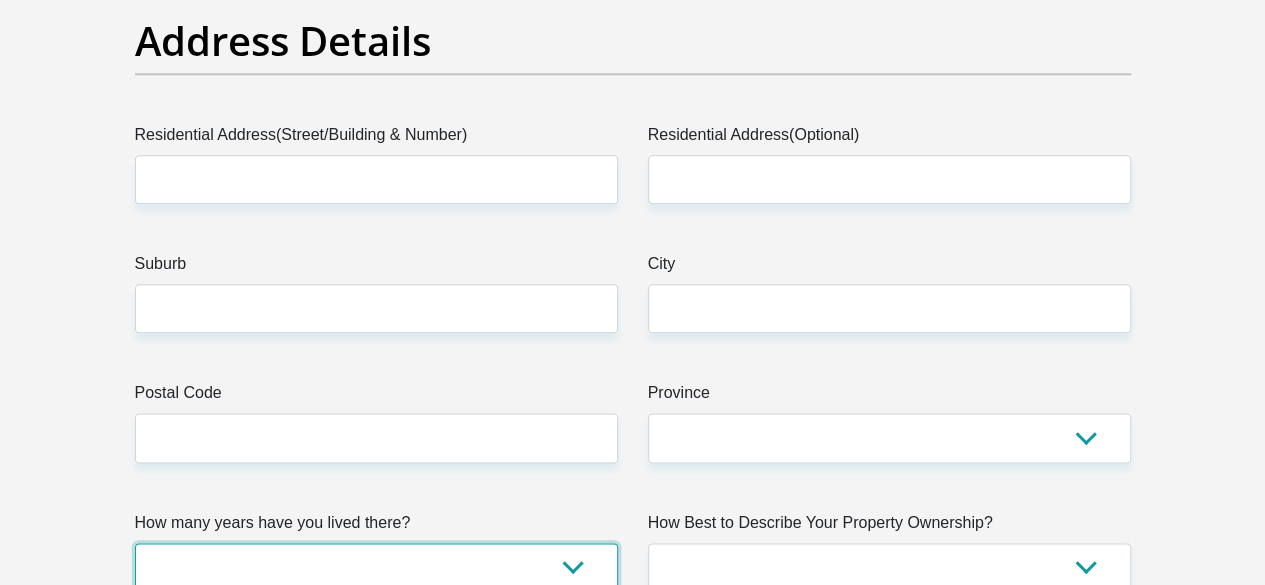 click on "less than 1 year
1-3 years
3-5 years
5+ years" at bounding box center (376, 567) 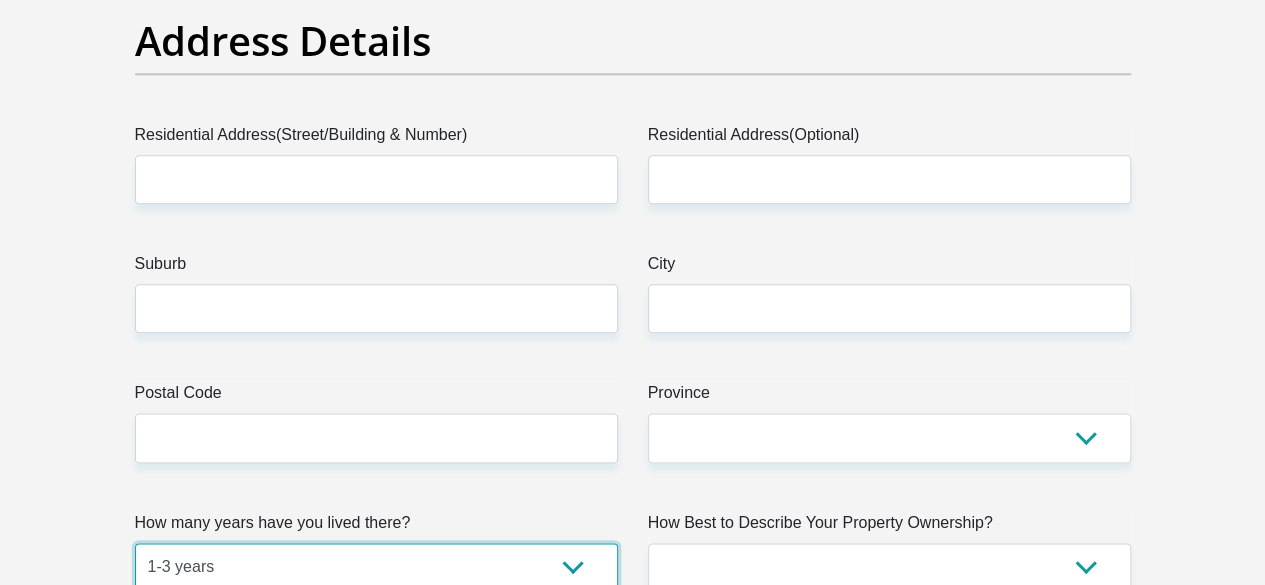 click on "less than 1 year
1-3 years
3-5 years
5+ years" at bounding box center (376, 567) 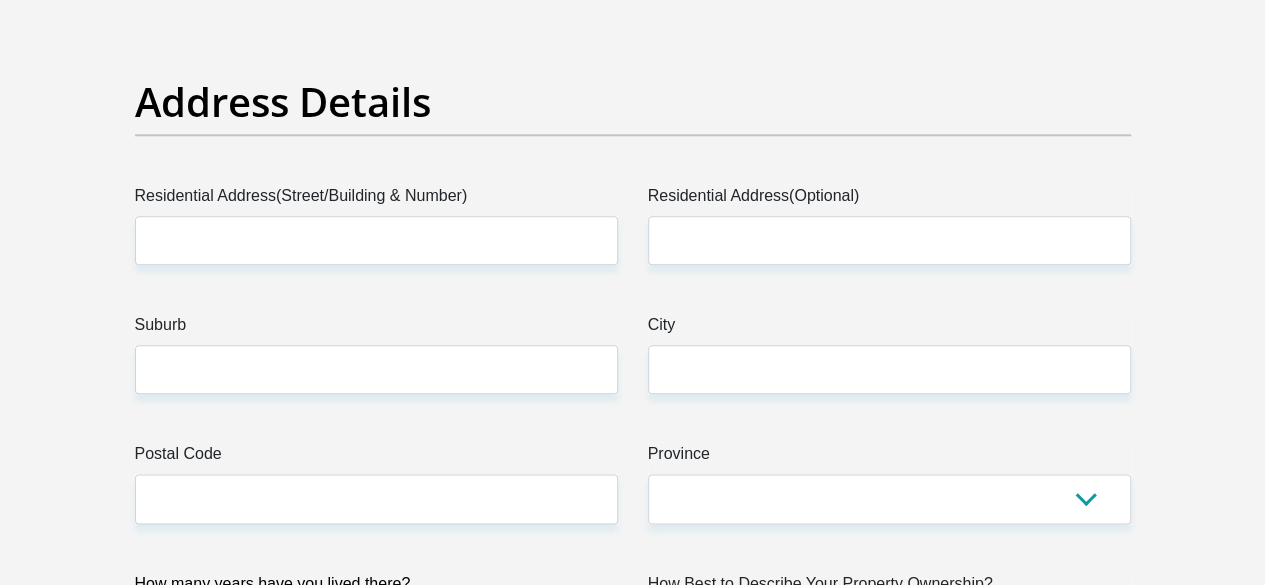 scroll, scrollTop: 1020, scrollLeft: 0, axis: vertical 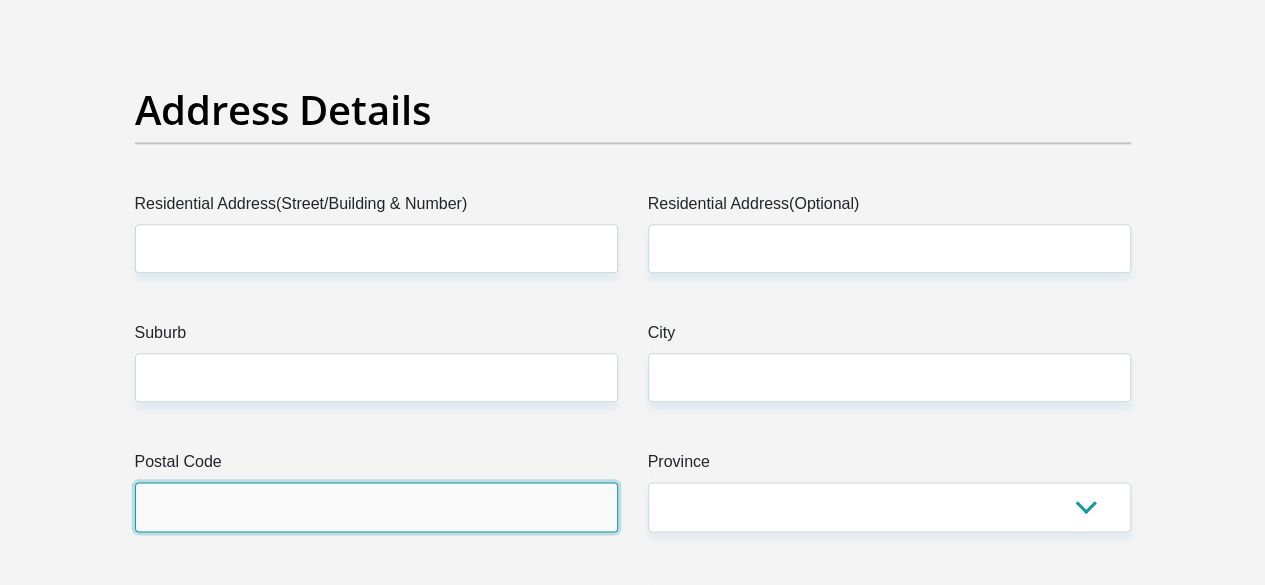 click on "Postal Code" at bounding box center (376, 506) 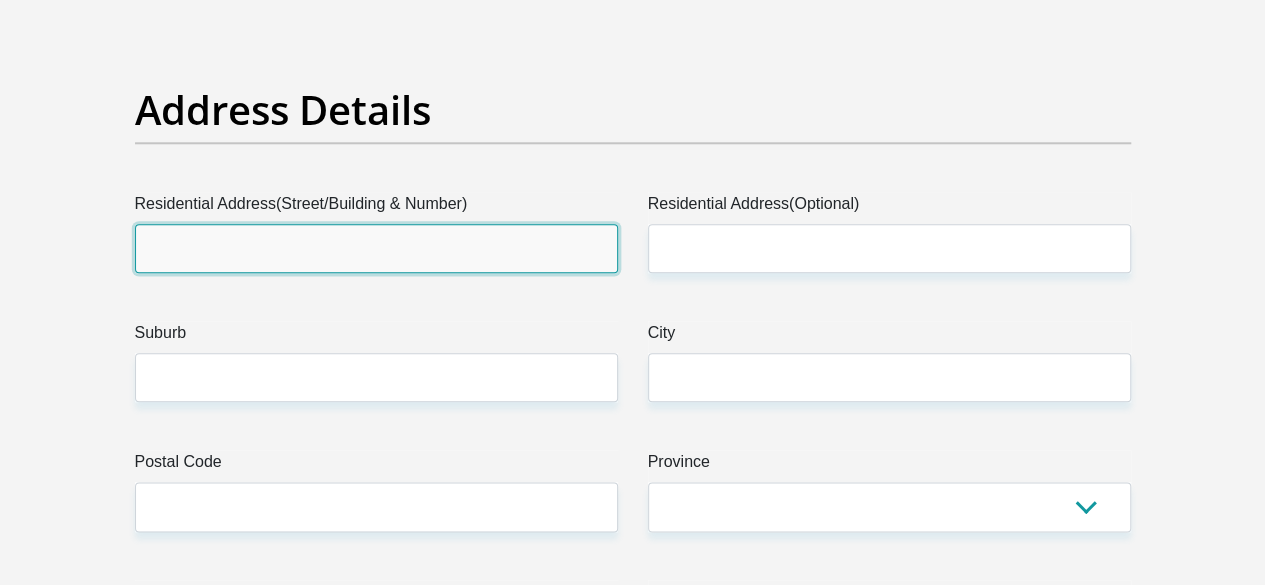 click on "Residential Address(Street/Building & Number)" at bounding box center [376, 248] 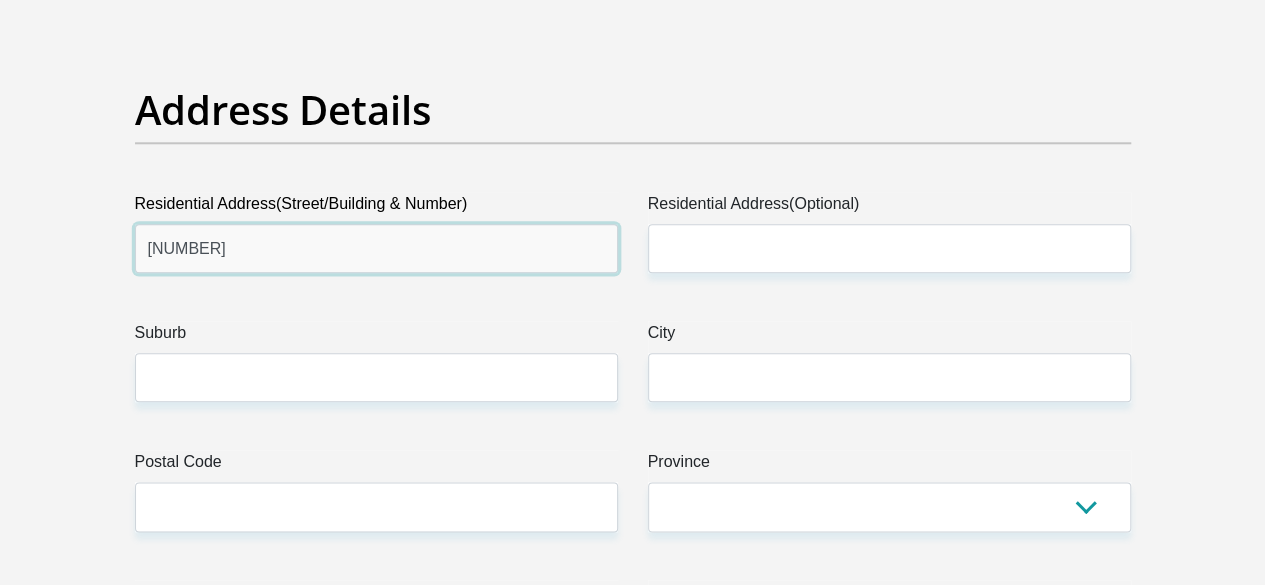 type on "3921" 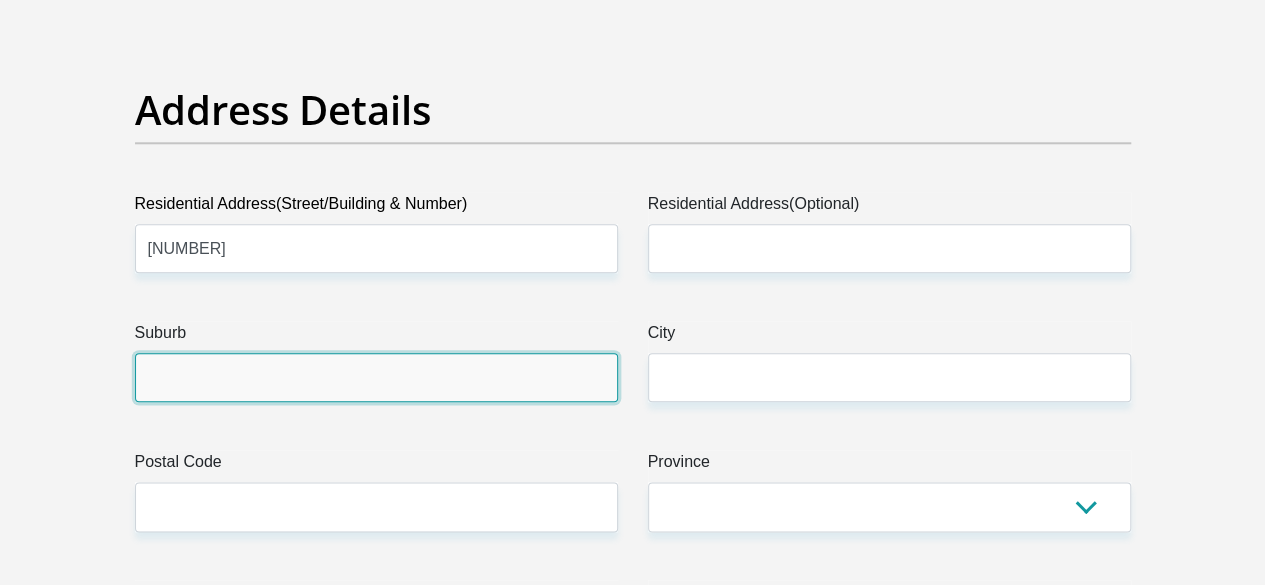 click on "Suburb" at bounding box center (376, 377) 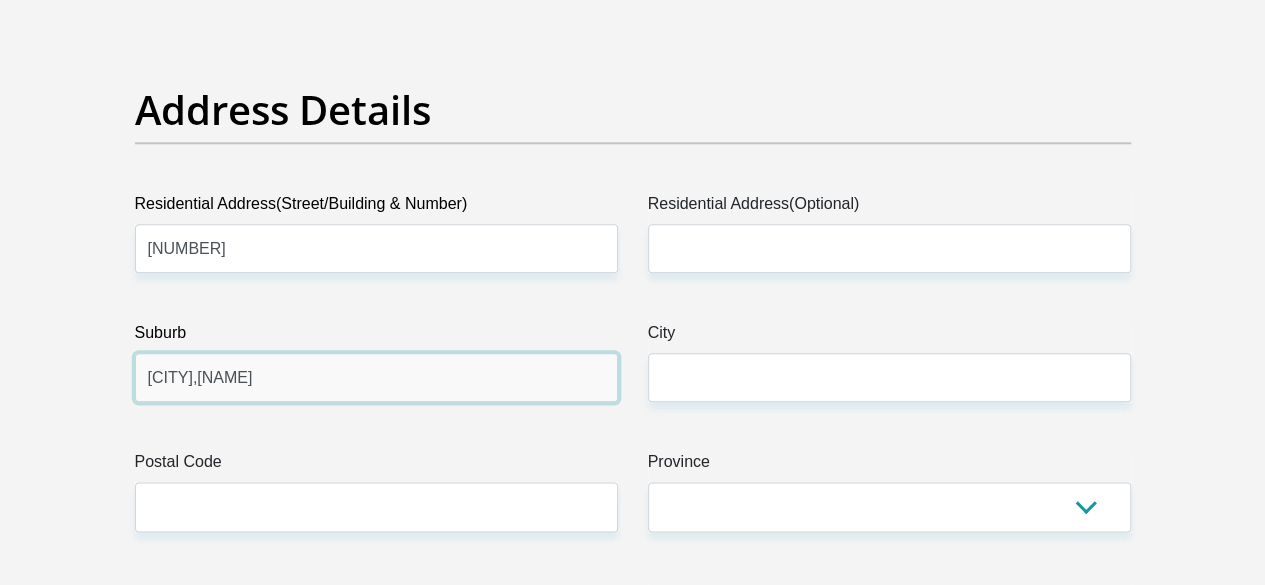 type on "Lehae,Lenasia" 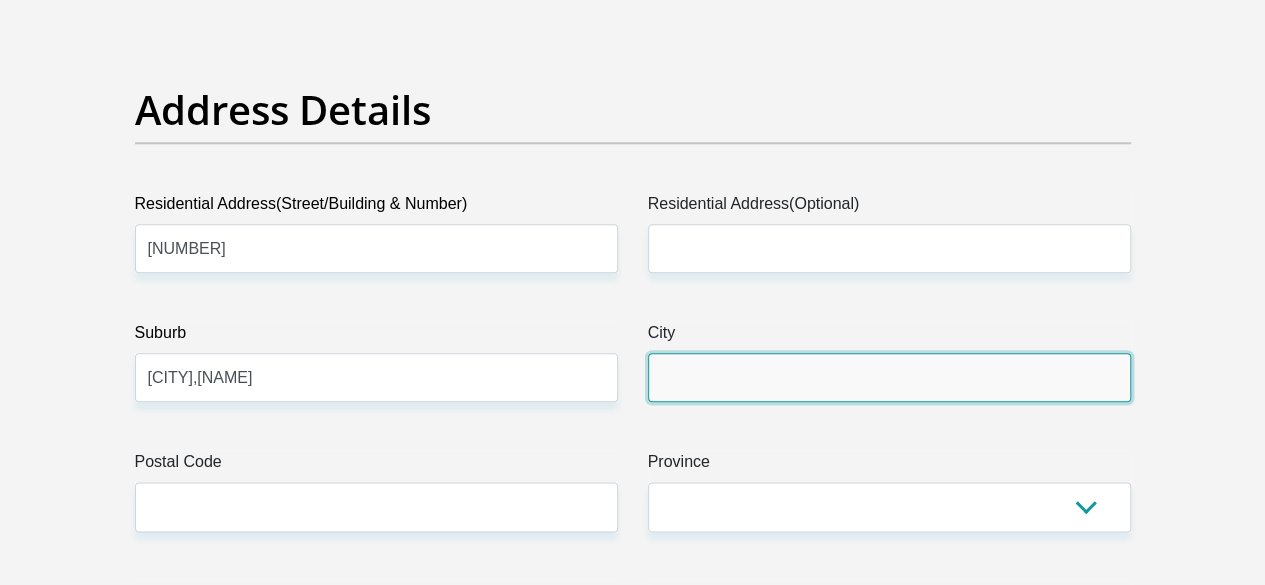 click on "City" at bounding box center (889, 377) 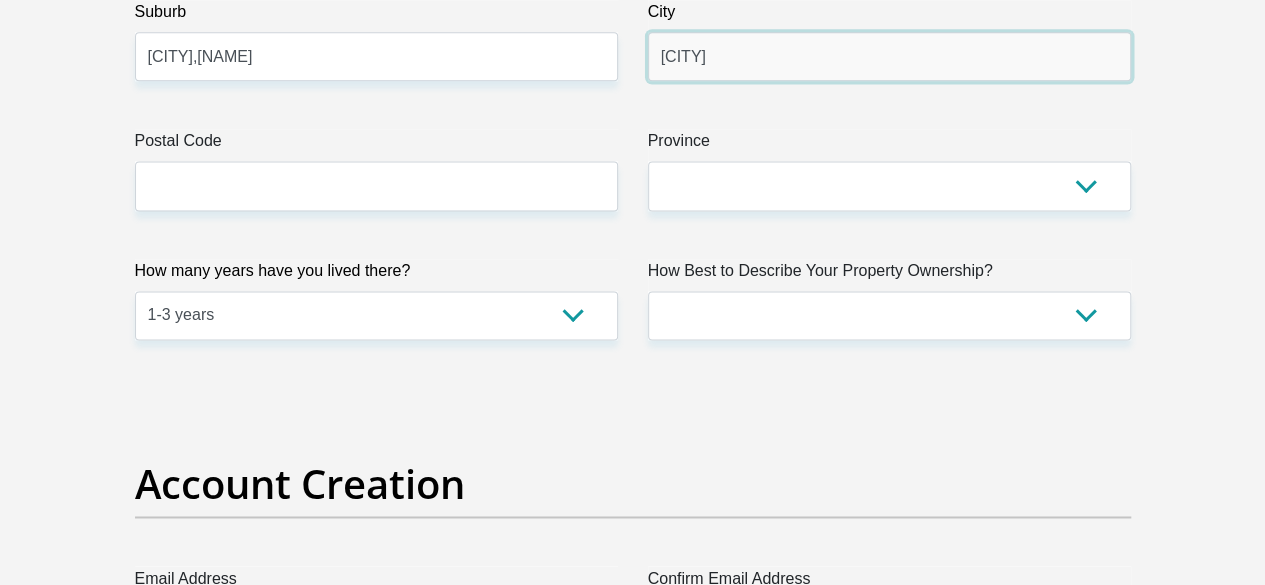 scroll, scrollTop: 1343, scrollLeft: 0, axis: vertical 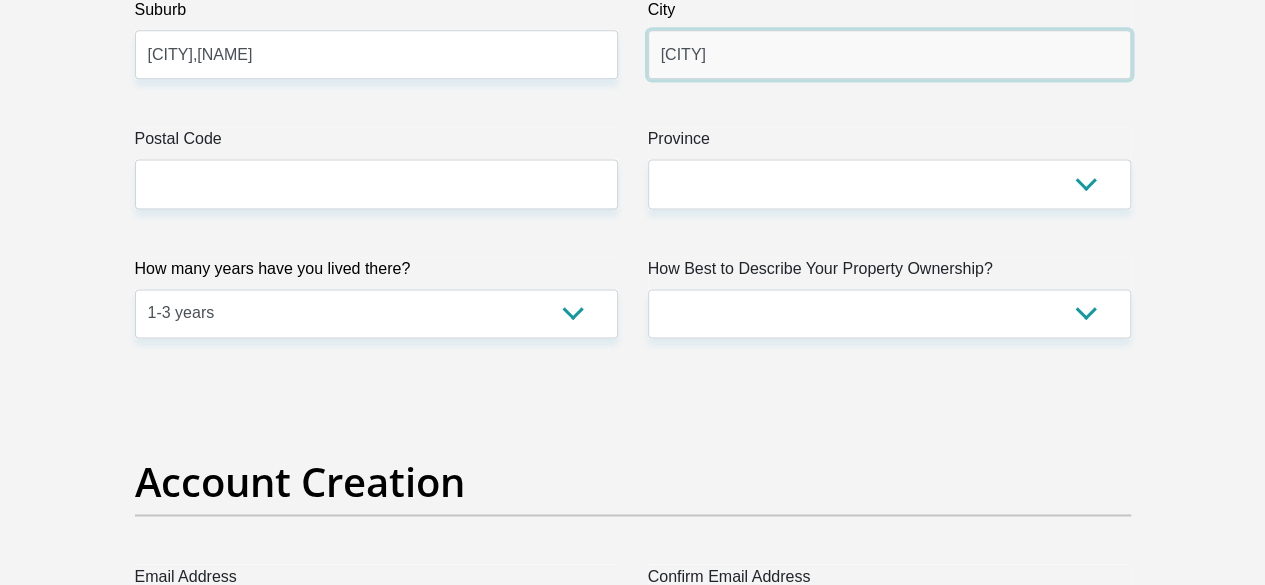type on "Johanneburg" 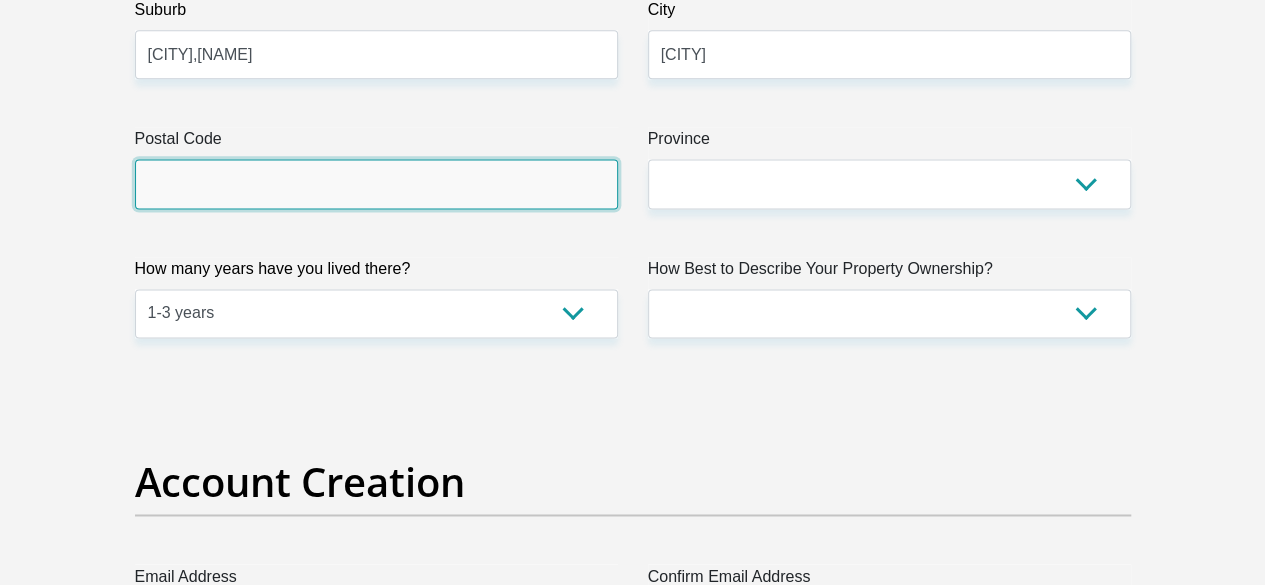 click on "Postal Code" at bounding box center (376, 183) 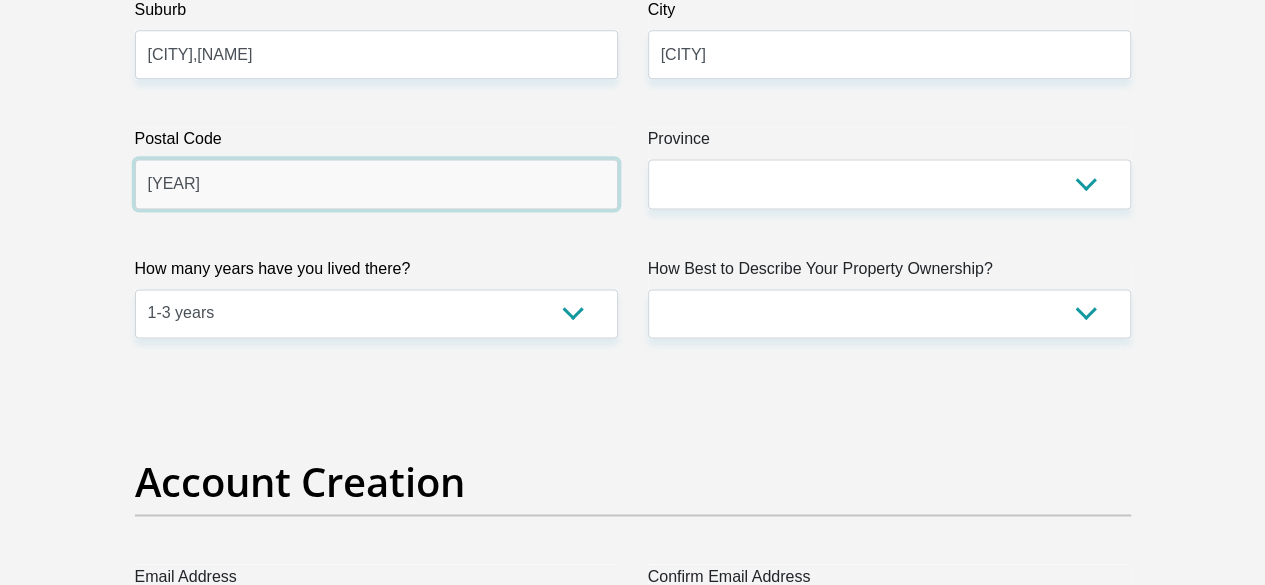 type on "1829" 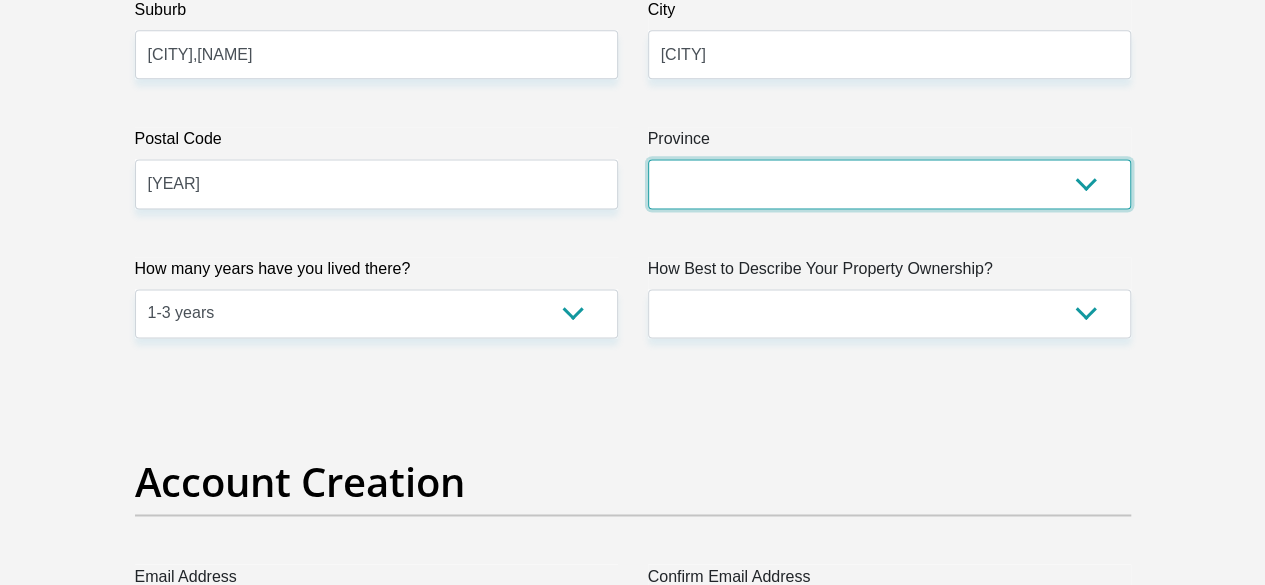 click on "Eastern Cape
Free State
Gauteng
KwaZulu-Natal
Limpopo
Mpumalanga
Northern Cape
North West
Western Cape" at bounding box center [889, 183] 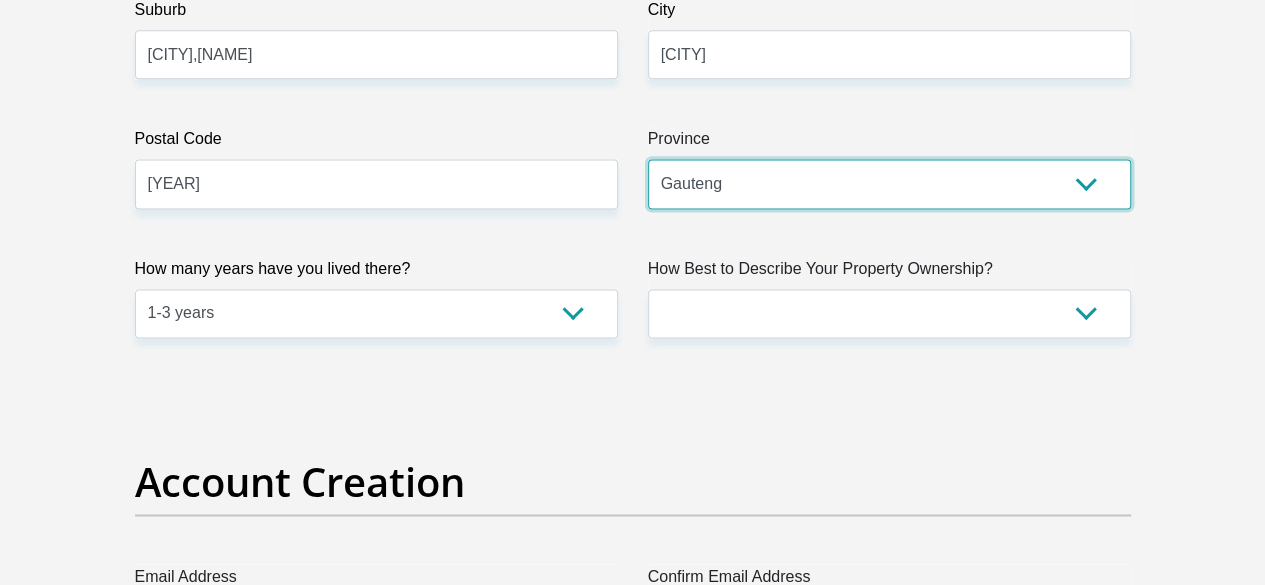 click on "Eastern Cape
Free State
Gauteng
KwaZulu-Natal
Limpopo
Mpumalanga
Northern Cape
North West
Western Cape" at bounding box center [889, 183] 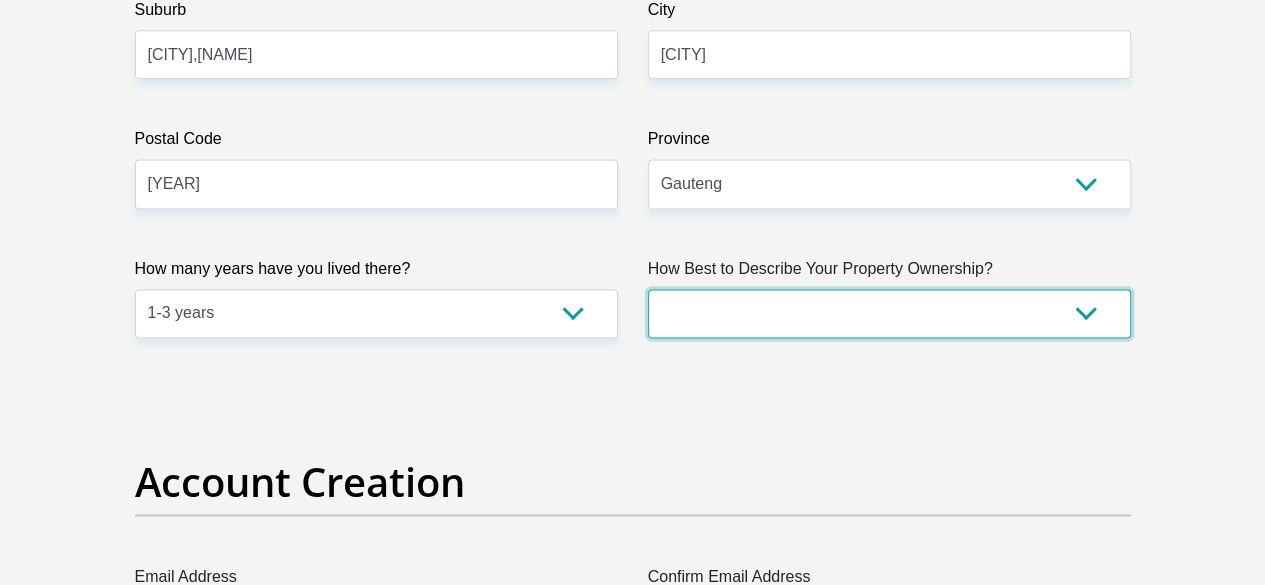 click on "Owned
Rented
Family Owned
Company Dwelling" at bounding box center (889, 313) 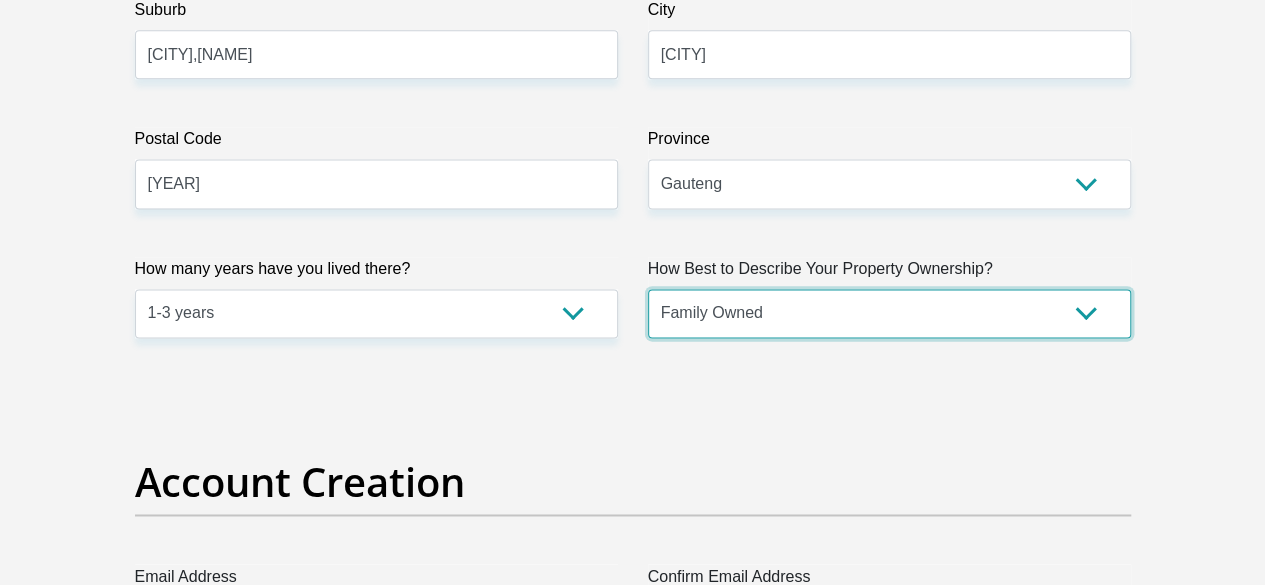 click on "Owned
Rented
Family Owned
Company Dwelling" at bounding box center (889, 313) 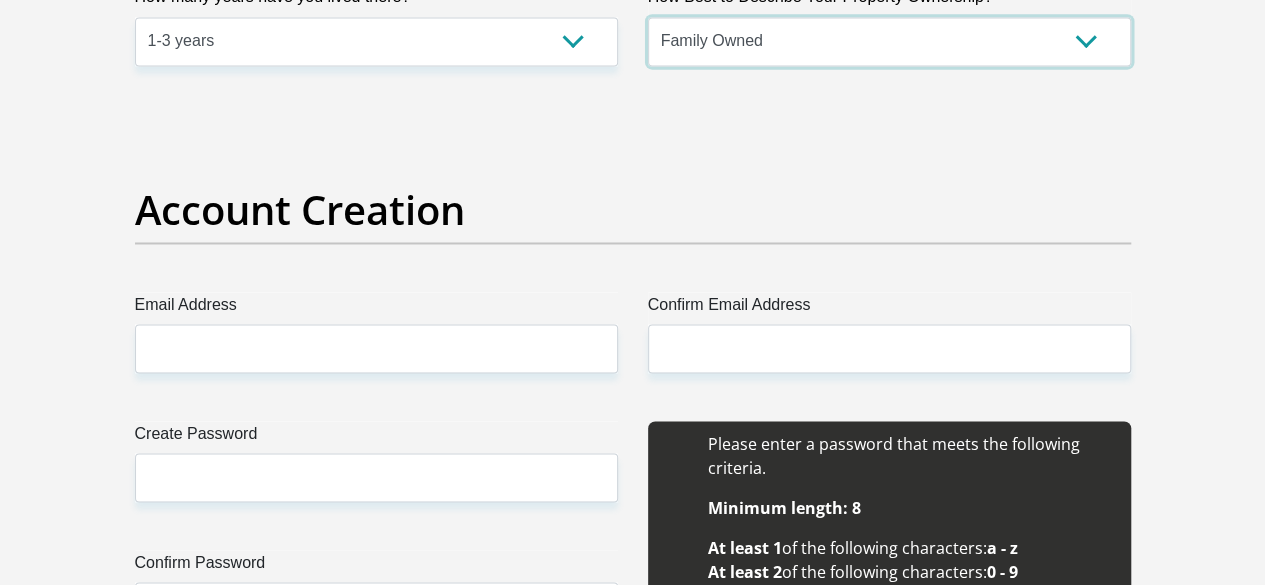 scroll, scrollTop: 1678, scrollLeft: 0, axis: vertical 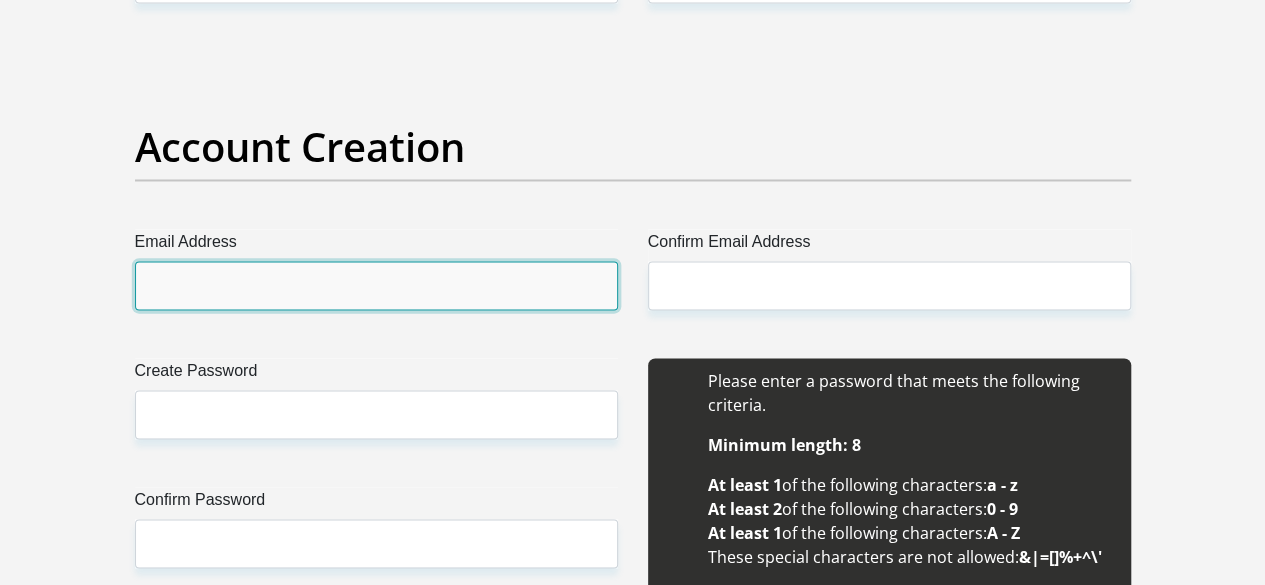 click on "Email Address" at bounding box center [376, 285] 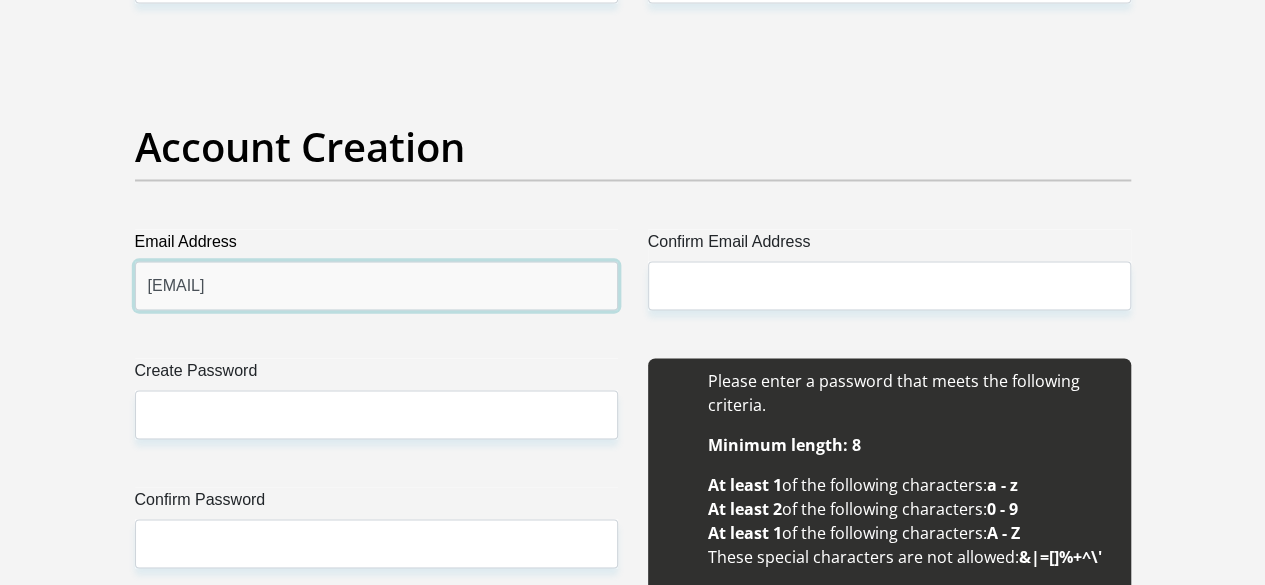 type on "duncanramohashi@gmail.com" 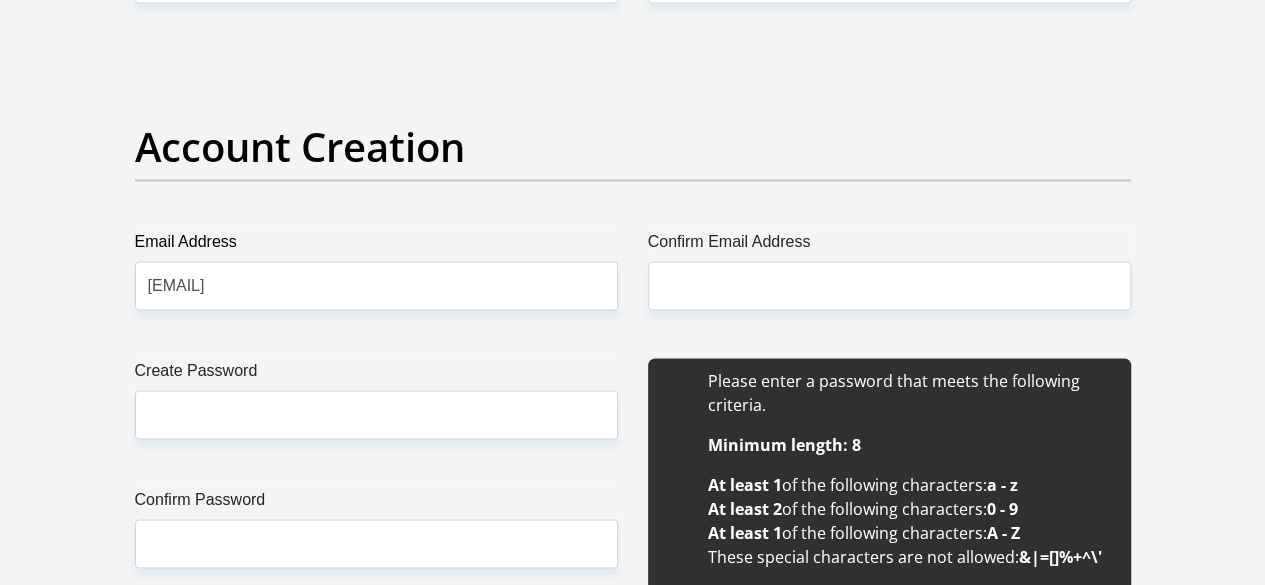 click on "Confirm Email Address" at bounding box center (889, 245) 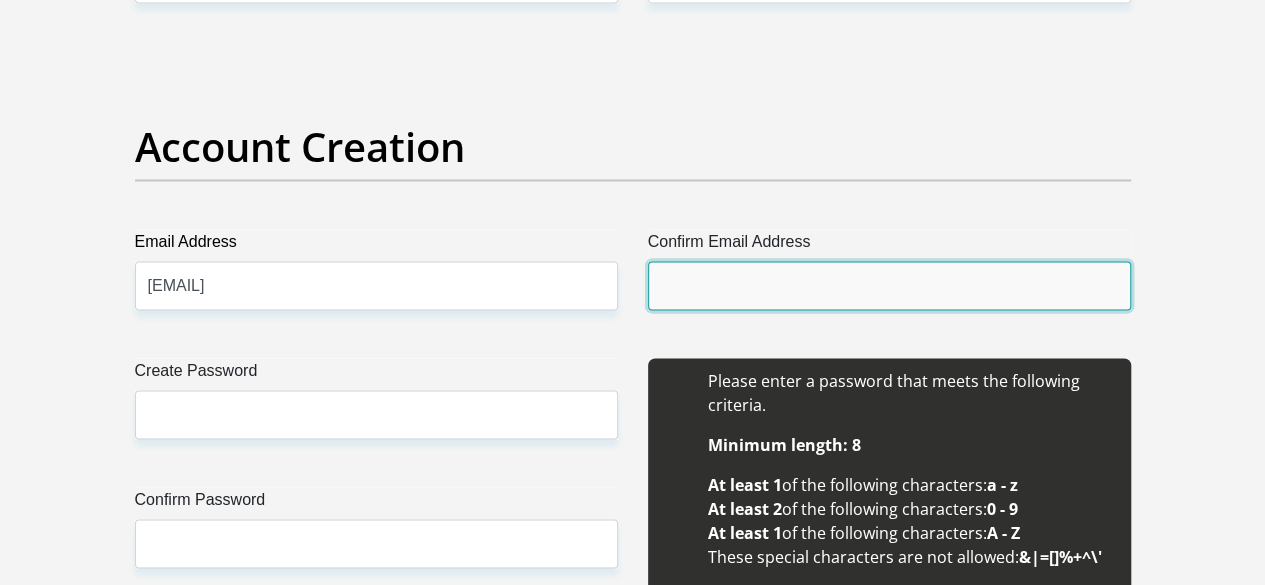 click on "Confirm Email Address" at bounding box center [889, 285] 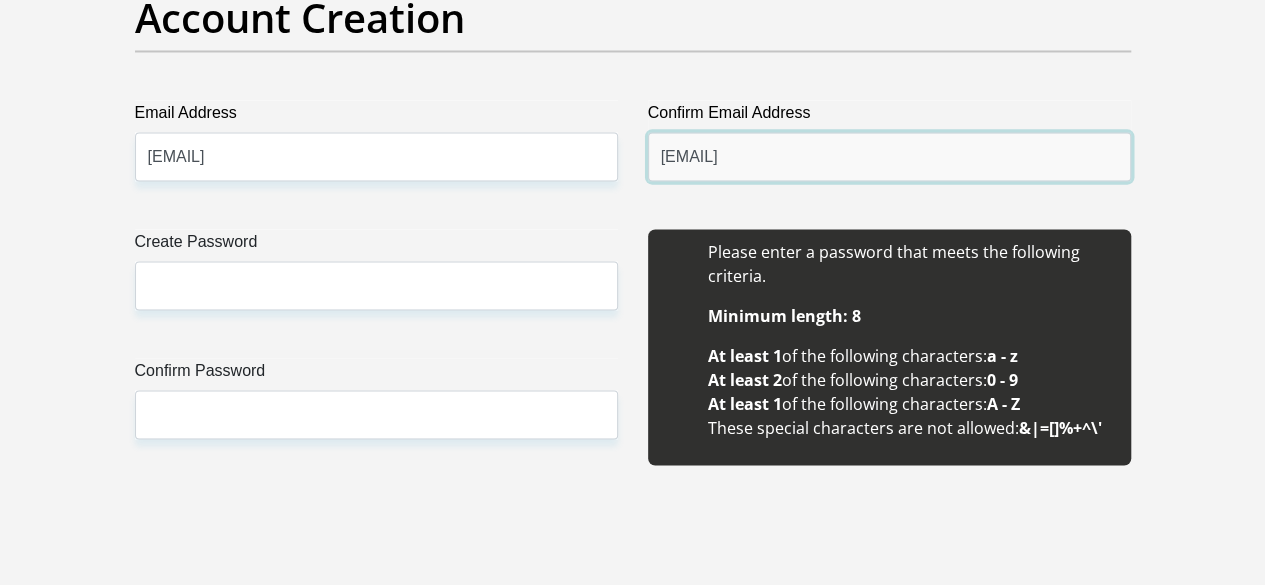 scroll, scrollTop: 1836, scrollLeft: 0, axis: vertical 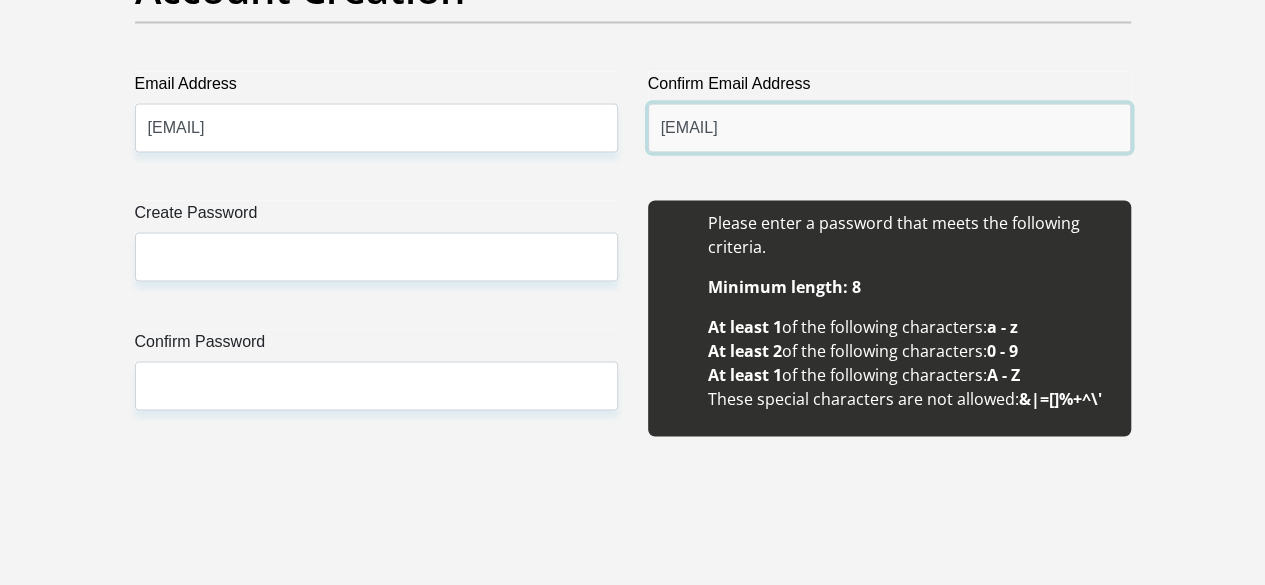 type on "duncanramohashi@gmail.com" 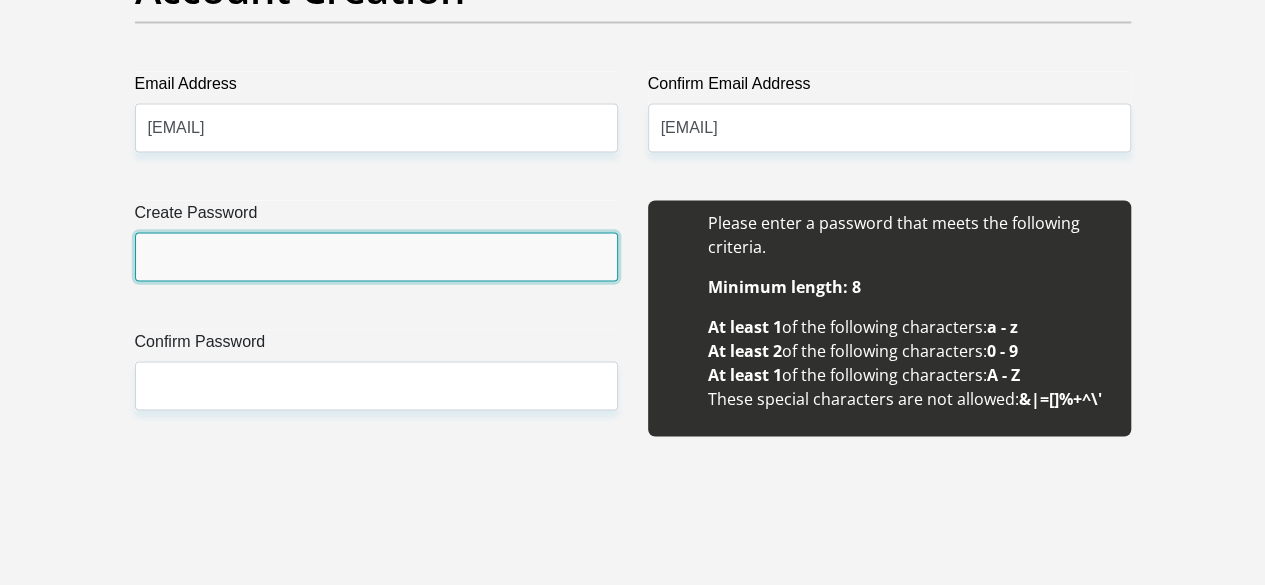 click on "Create Password" at bounding box center (376, 256) 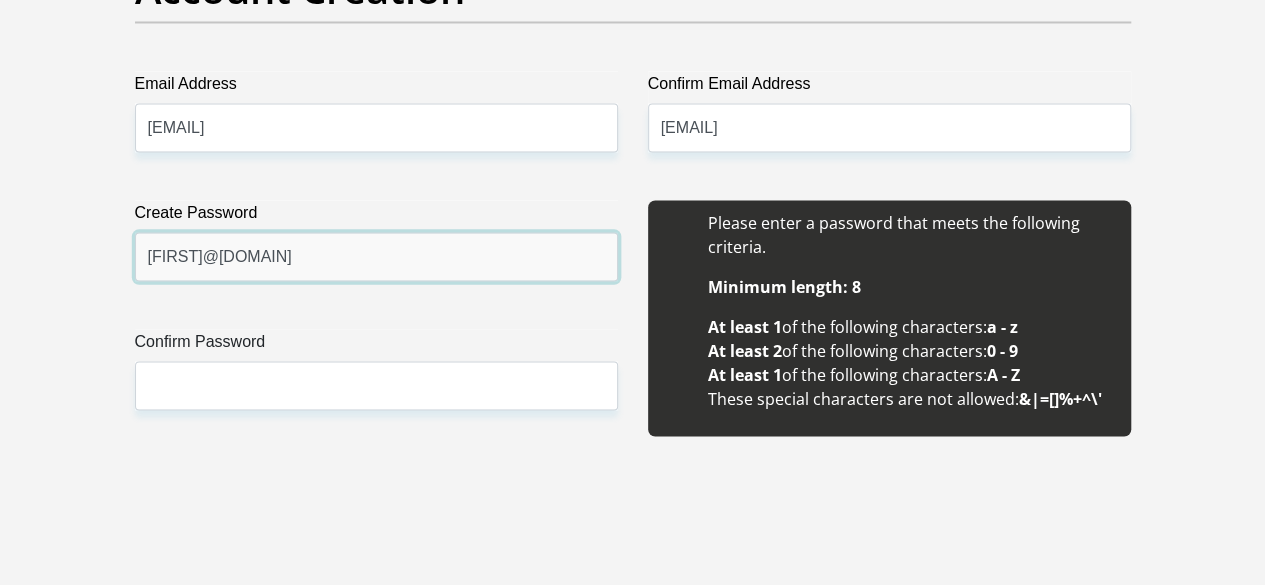 type on "Duncan@r32" 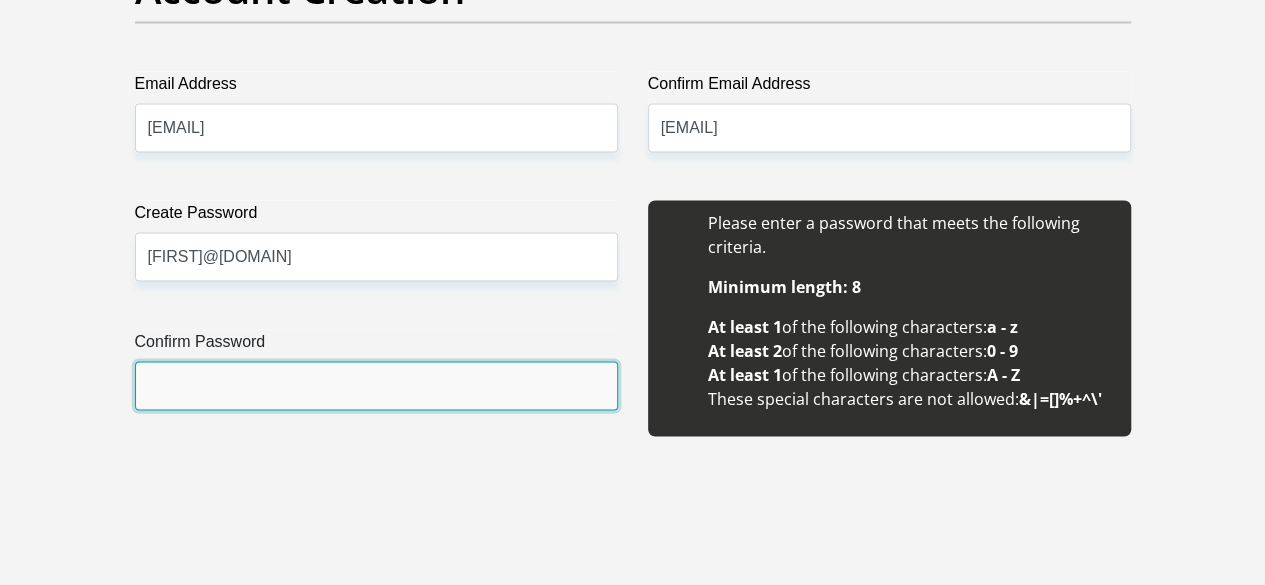 click on "Confirm Password" at bounding box center (376, 385) 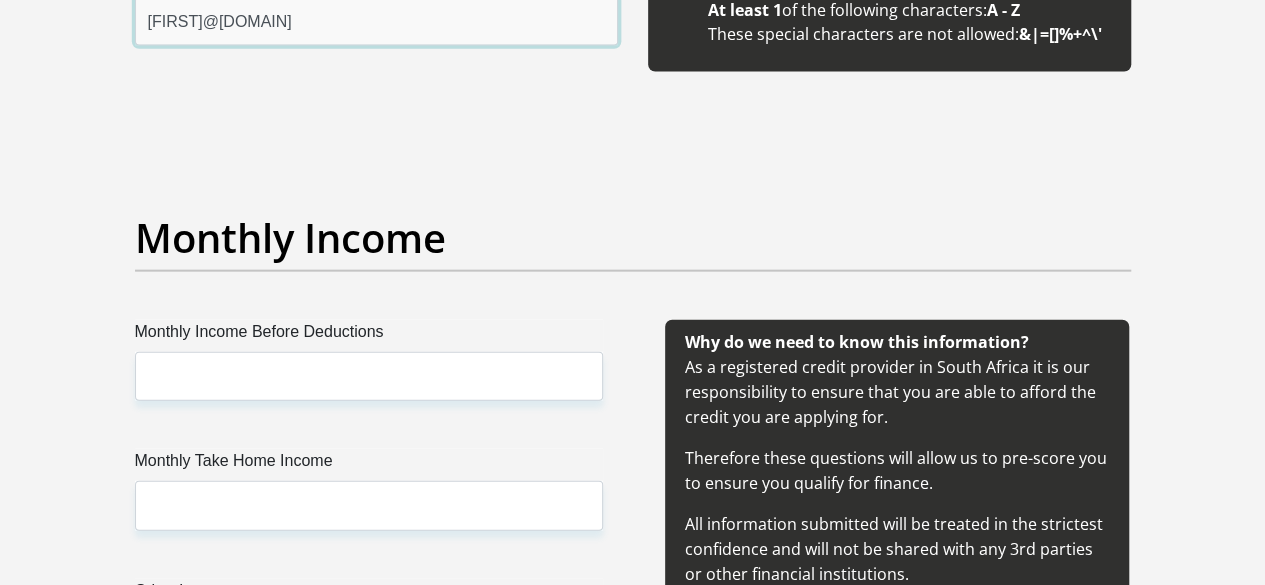 scroll, scrollTop: 2235, scrollLeft: 0, axis: vertical 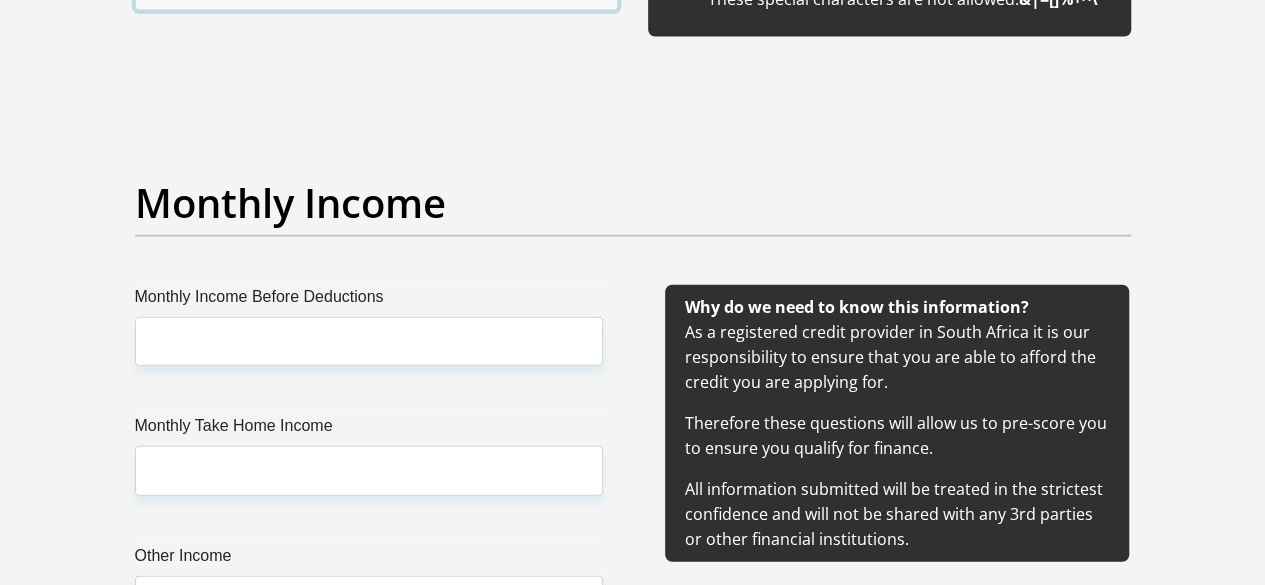type on "Duncan@r32" 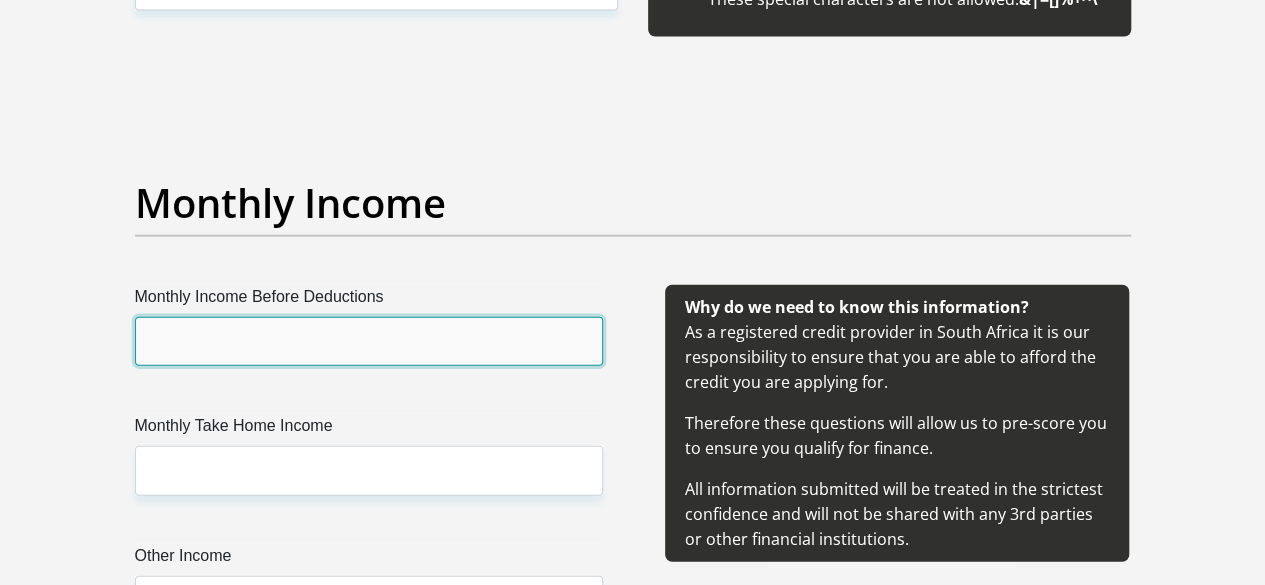 click on "Monthly Income Before Deductions" at bounding box center [369, 341] 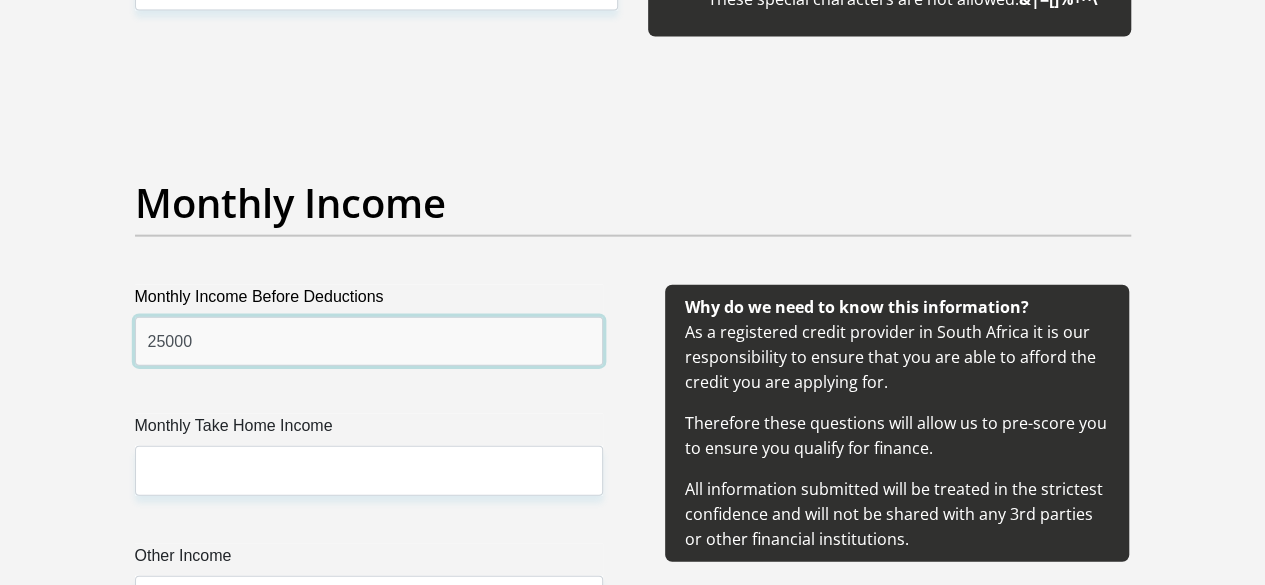 type on "25000" 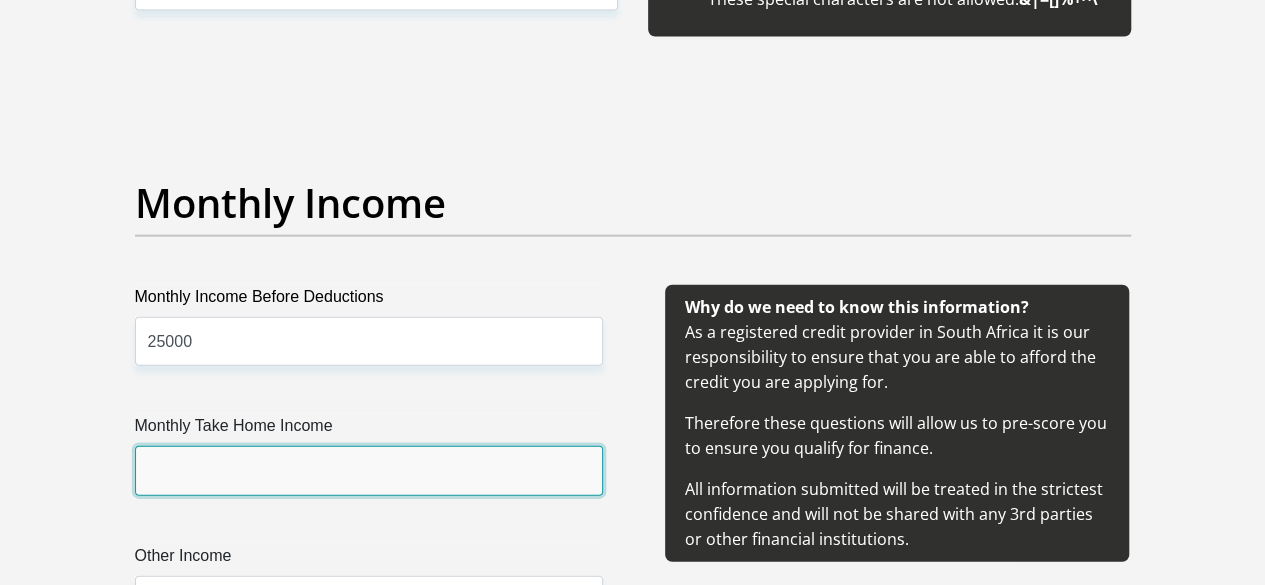 click on "Monthly Take Home Income" at bounding box center (369, 470) 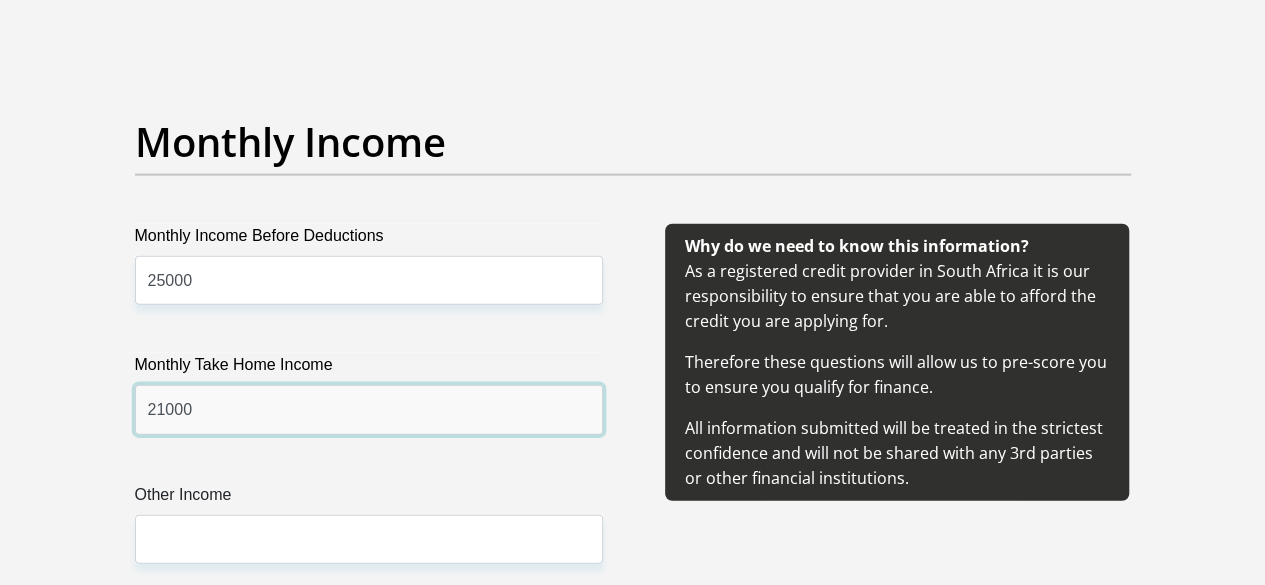 scroll, scrollTop: 2398, scrollLeft: 0, axis: vertical 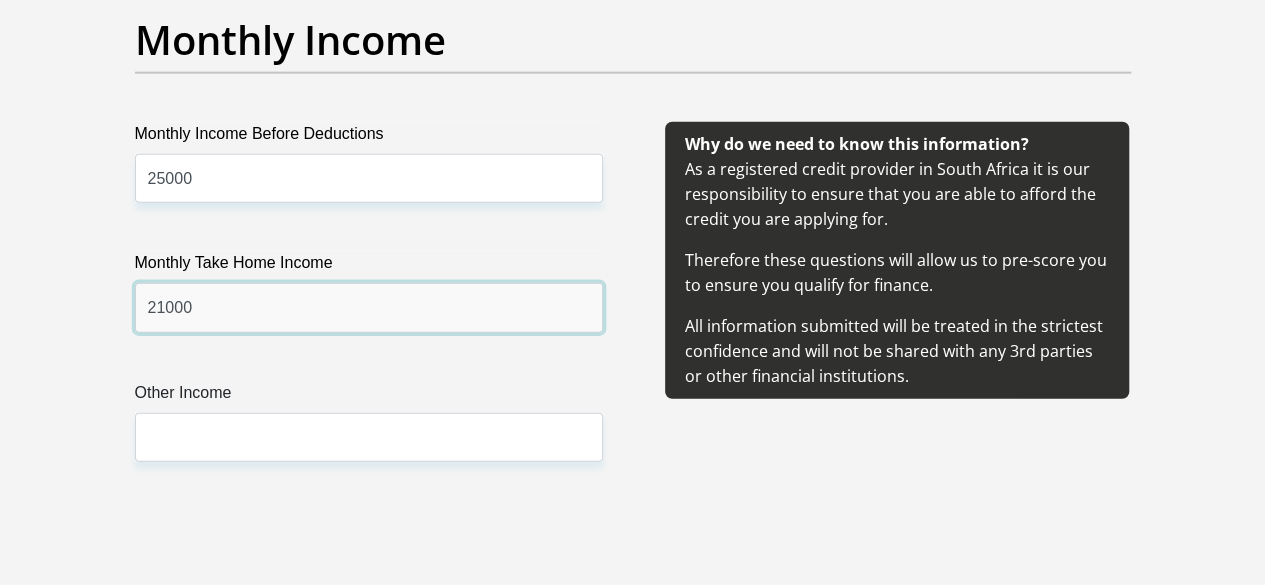 type on "21000" 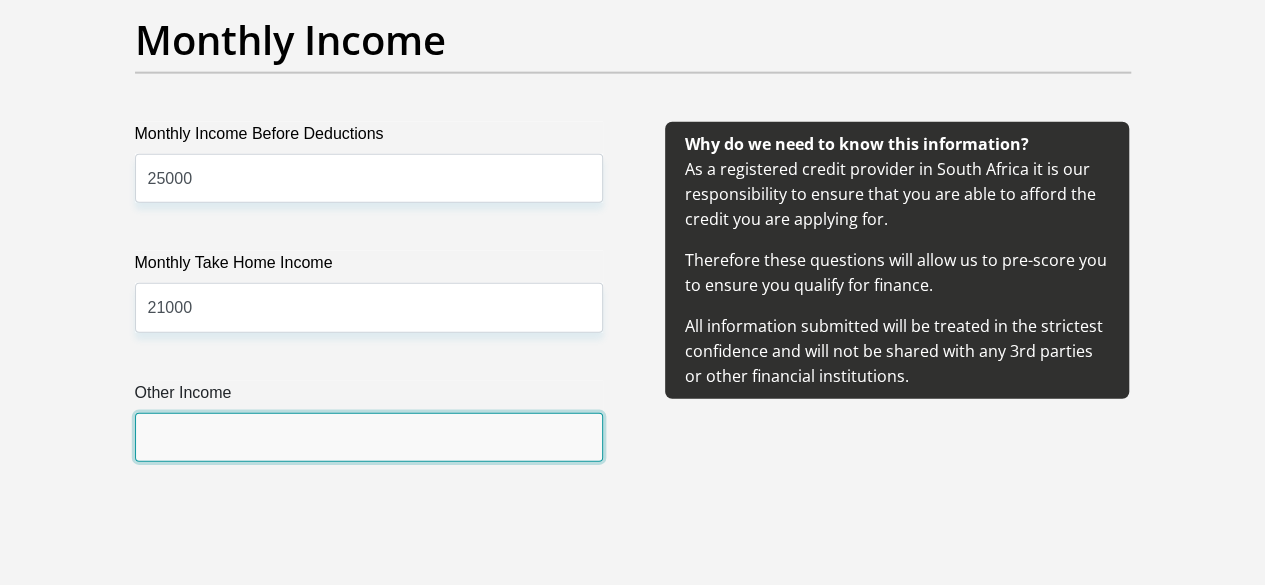 click on "Other Income" at bounding box center [369, 437] 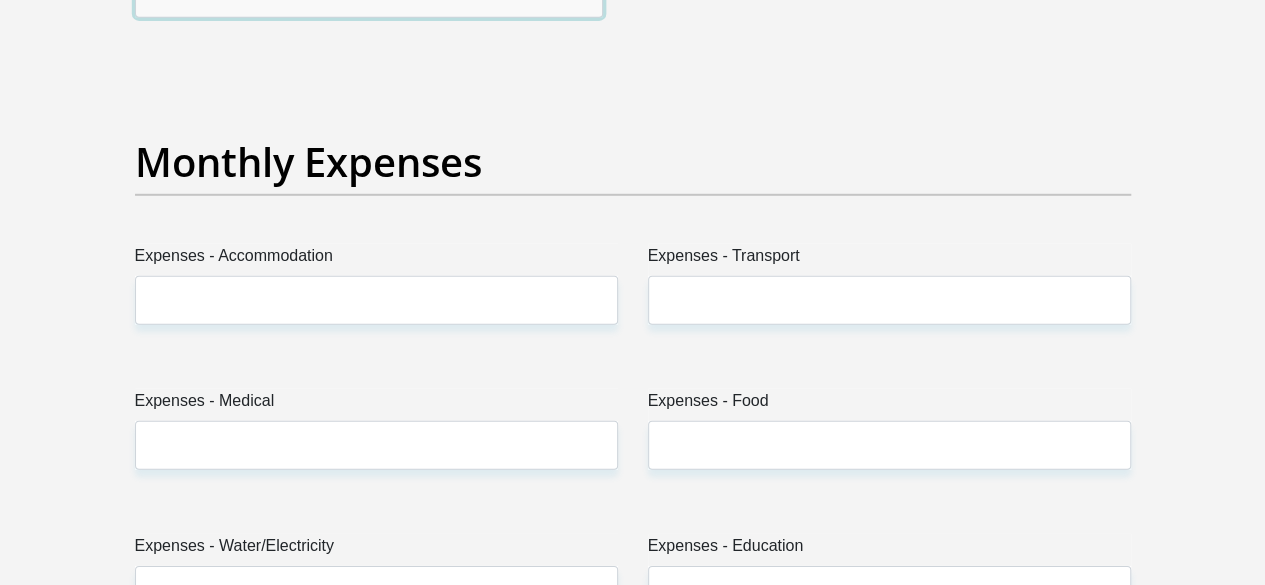 scroll, scrollTop: 2860, scrollLeft: 0, axis: vertical 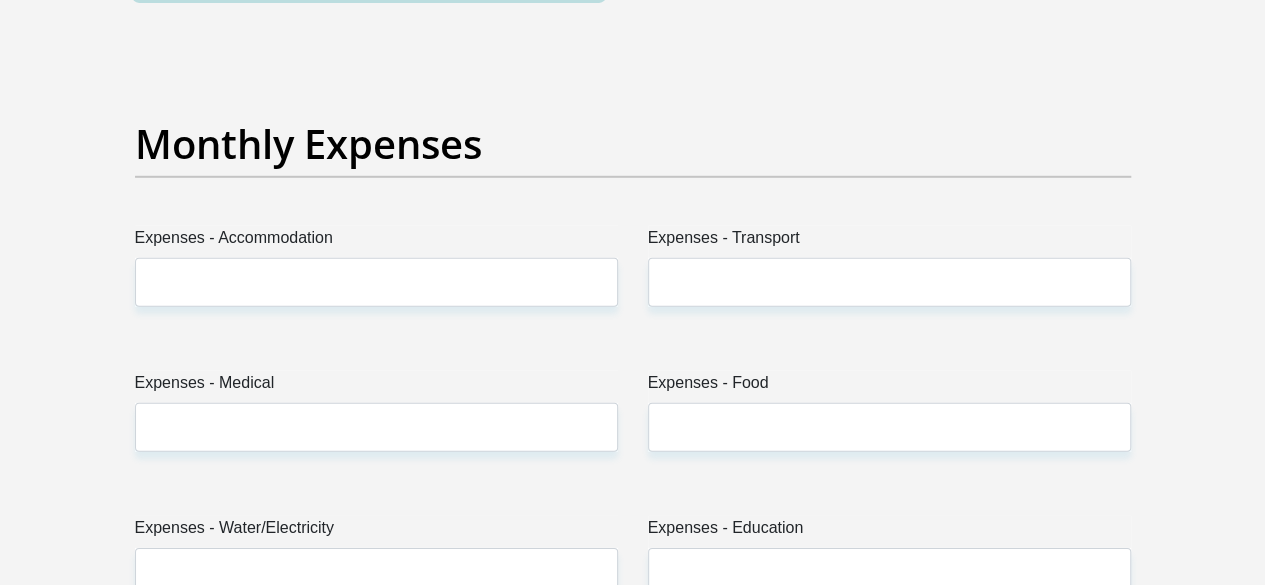 type on "0" 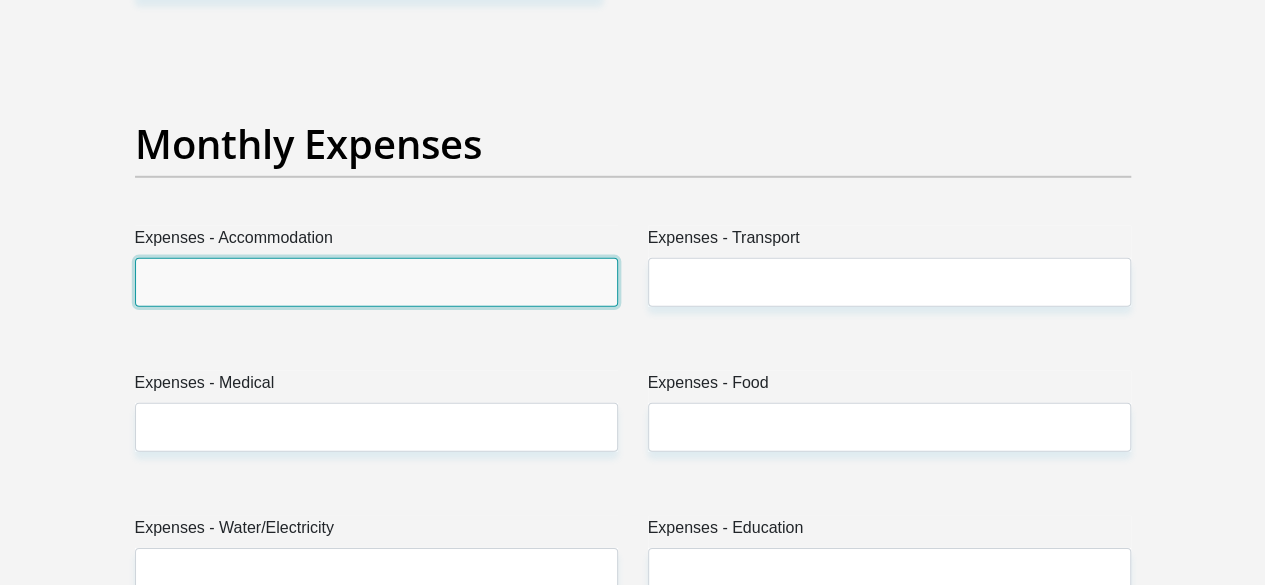 click on "Expenses - Accommodation" at bounding box center (376, 282) 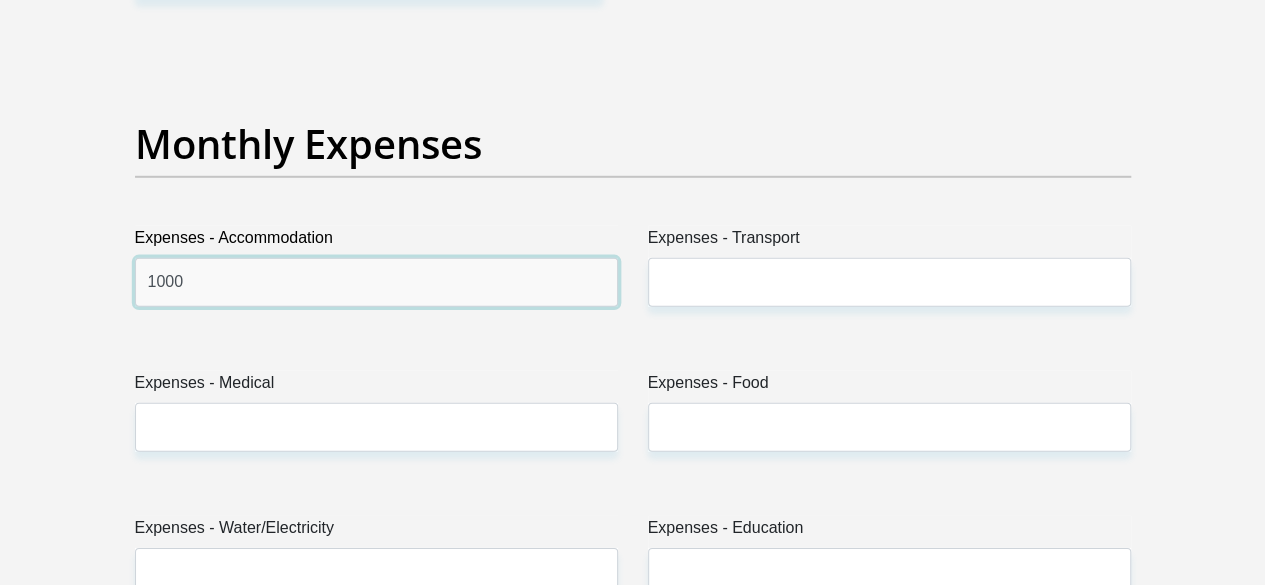 type on "1000" 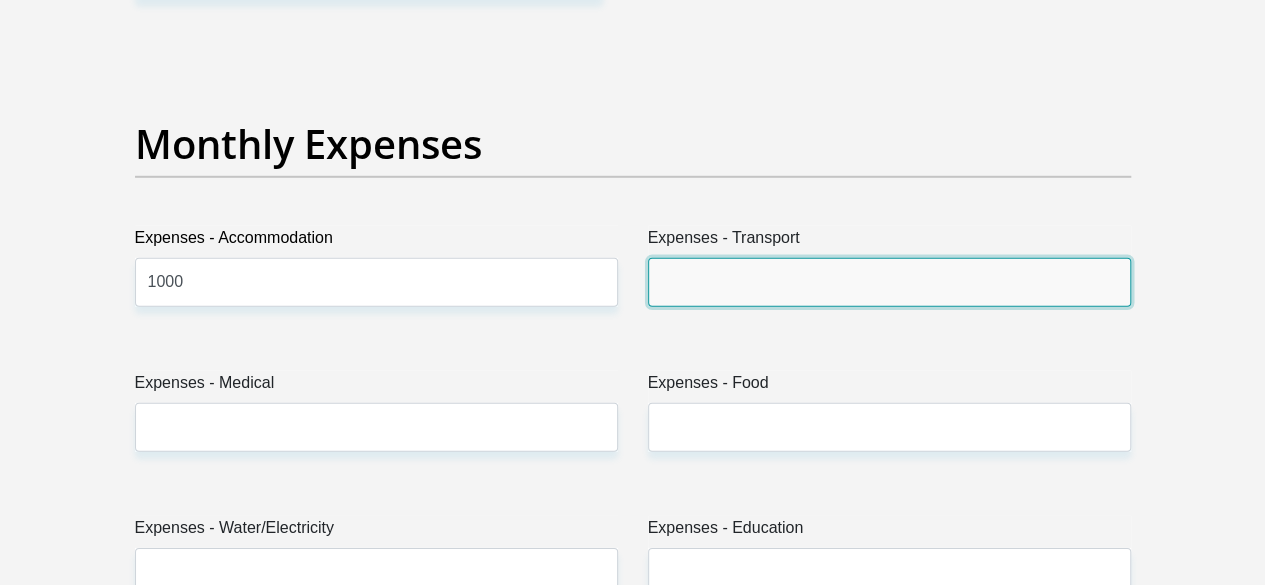 click on "Expenses - Transport" at bounding box center [889, 282] 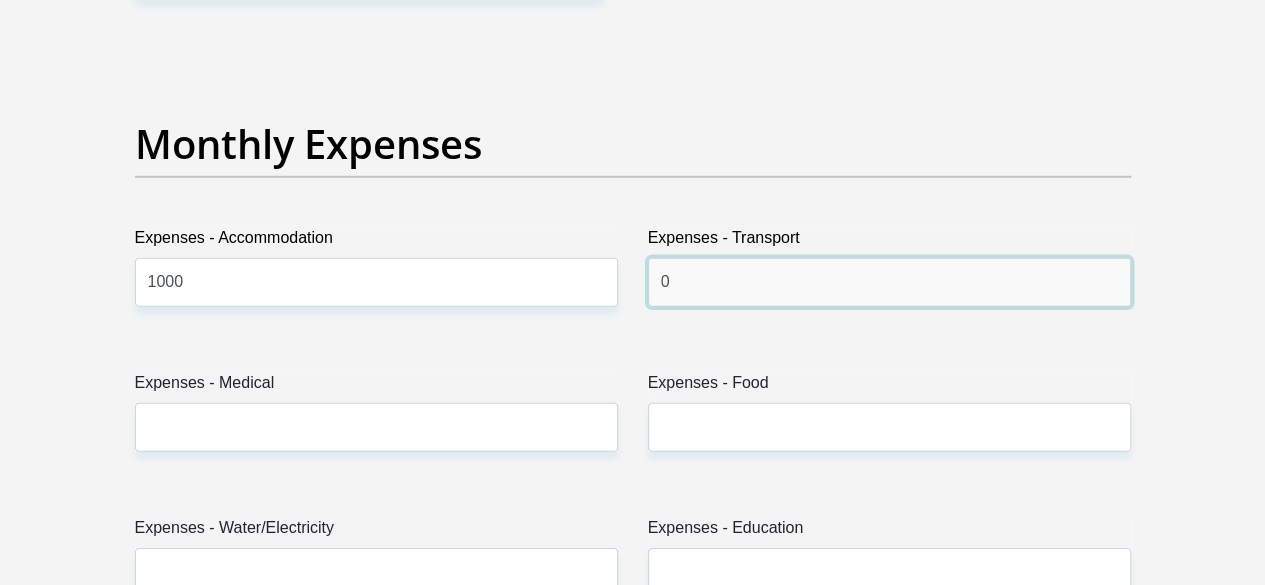 type on "0" 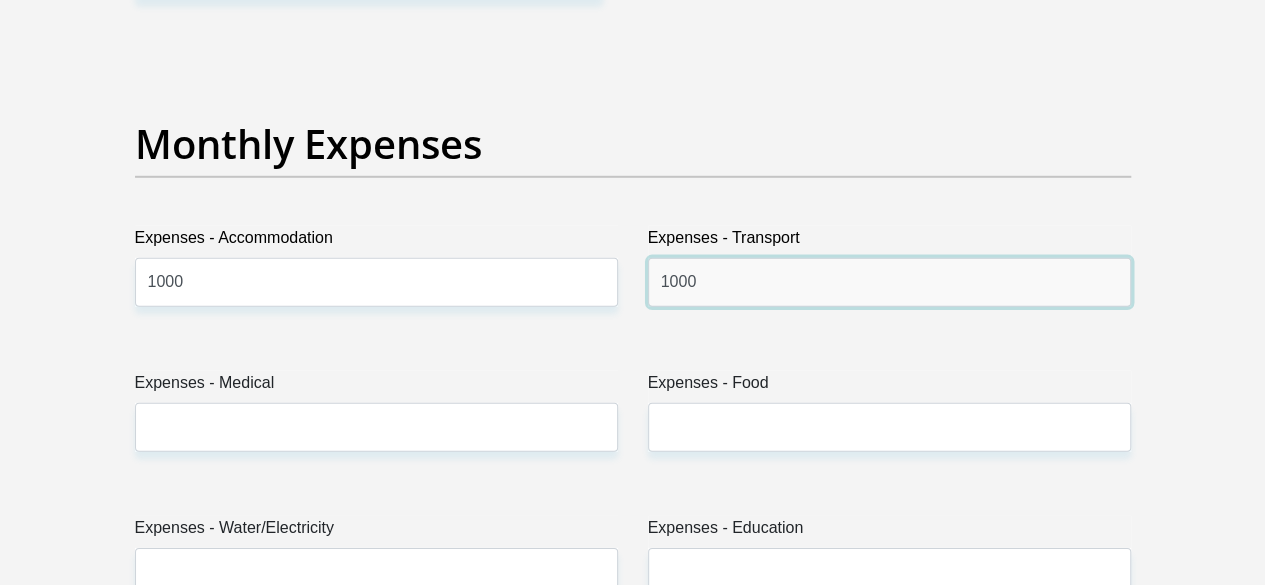 type on "1000" 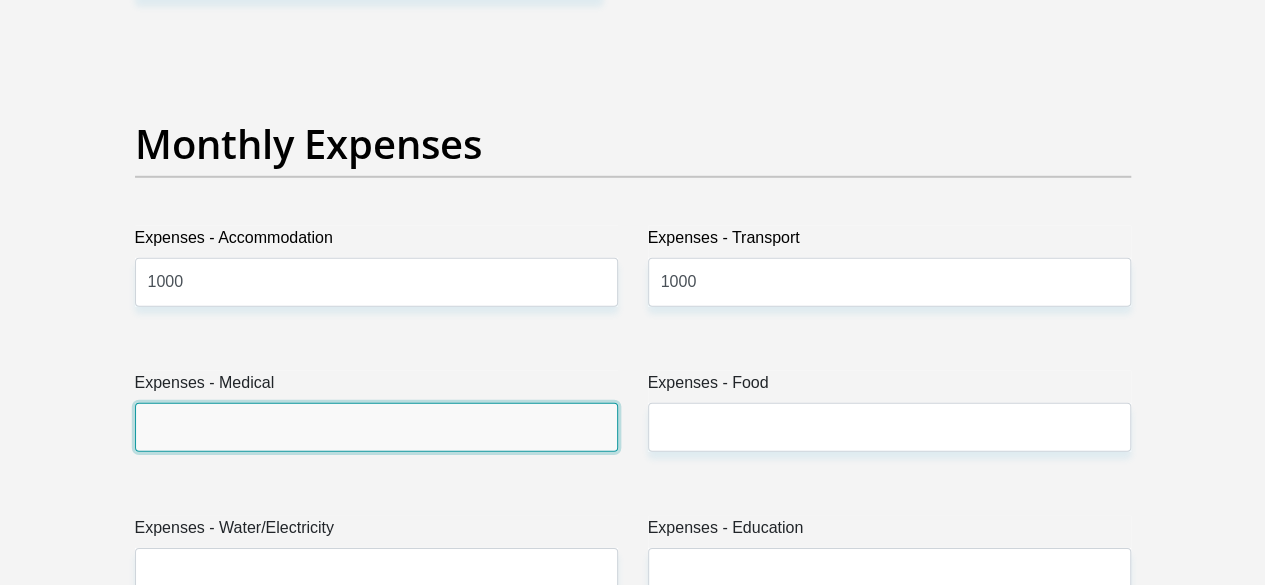 click on "Expenses - Medical" at bounding box center (376, 427) 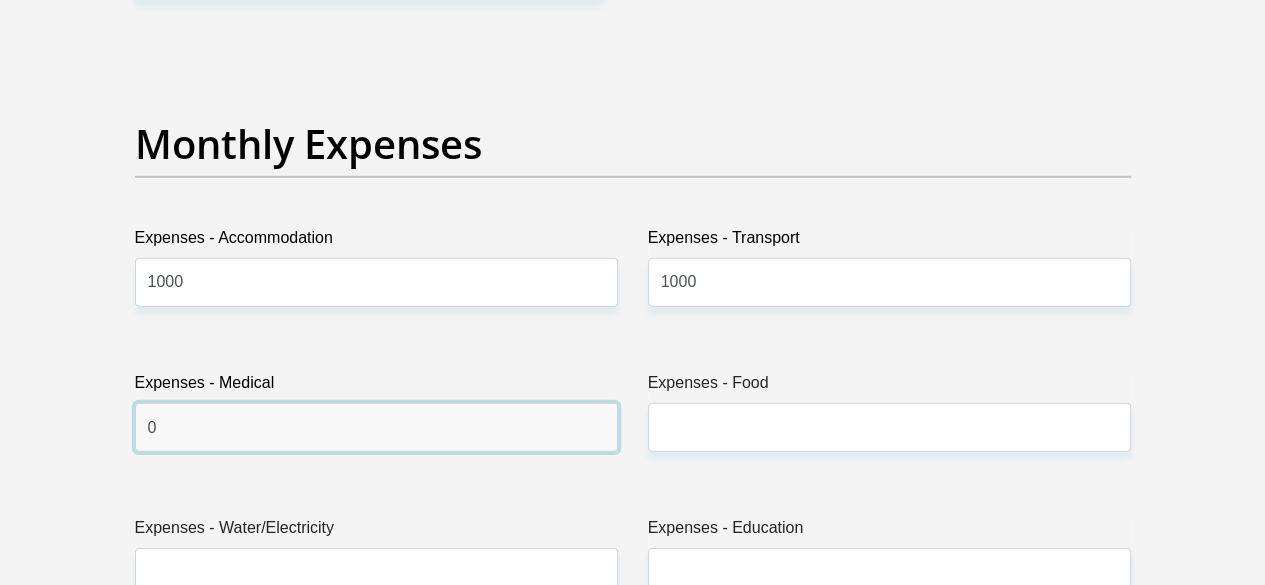 type on "0" 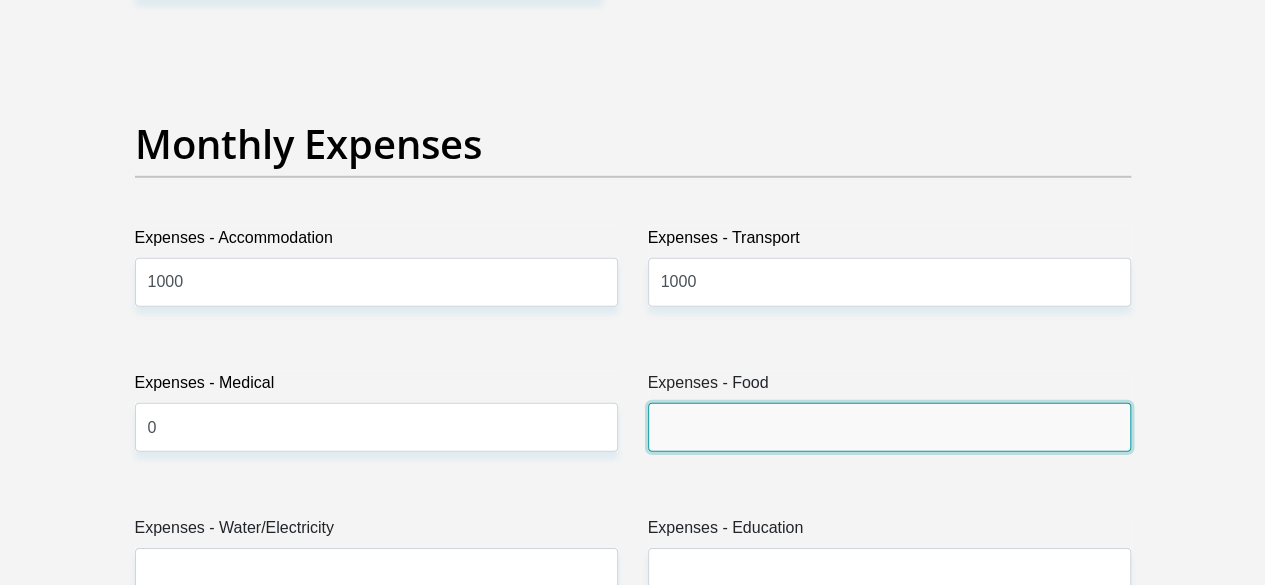 click on "Expenses - Food" at bounding box center (889, 427) 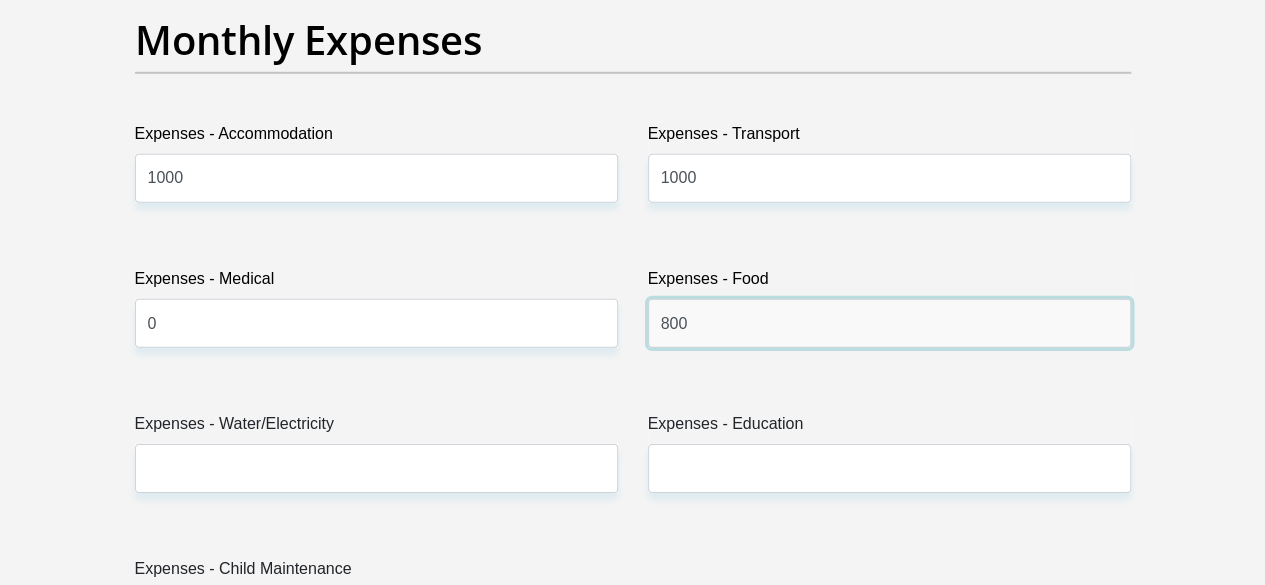 scroll, scrollTop: 3010, scrollLeft: 0, axis: vertical 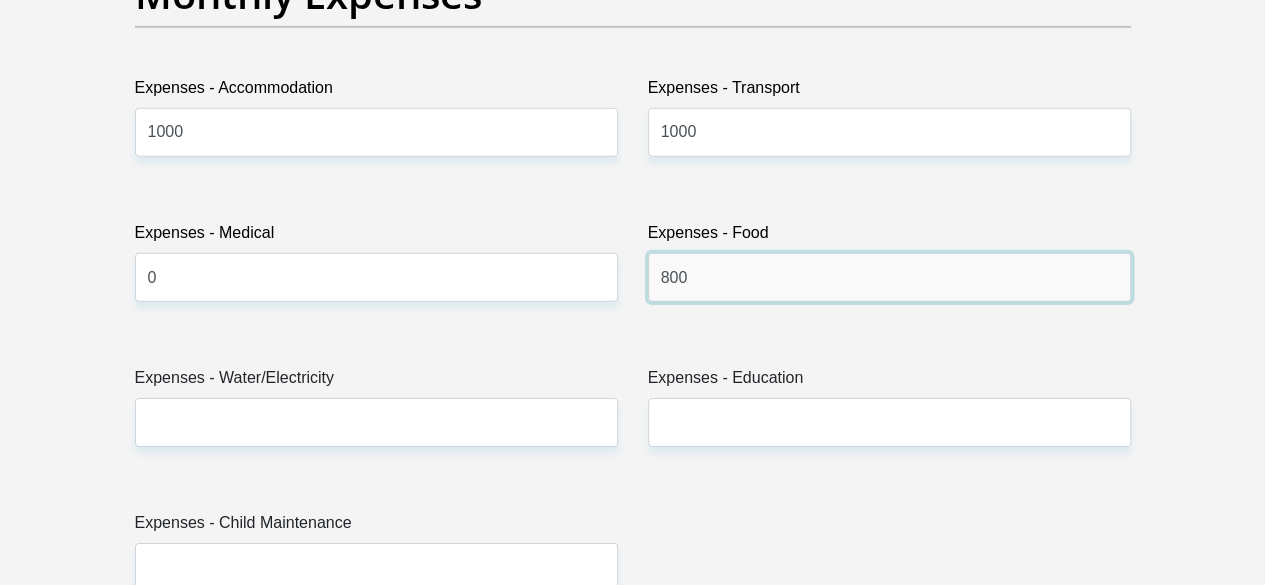 type on "800" 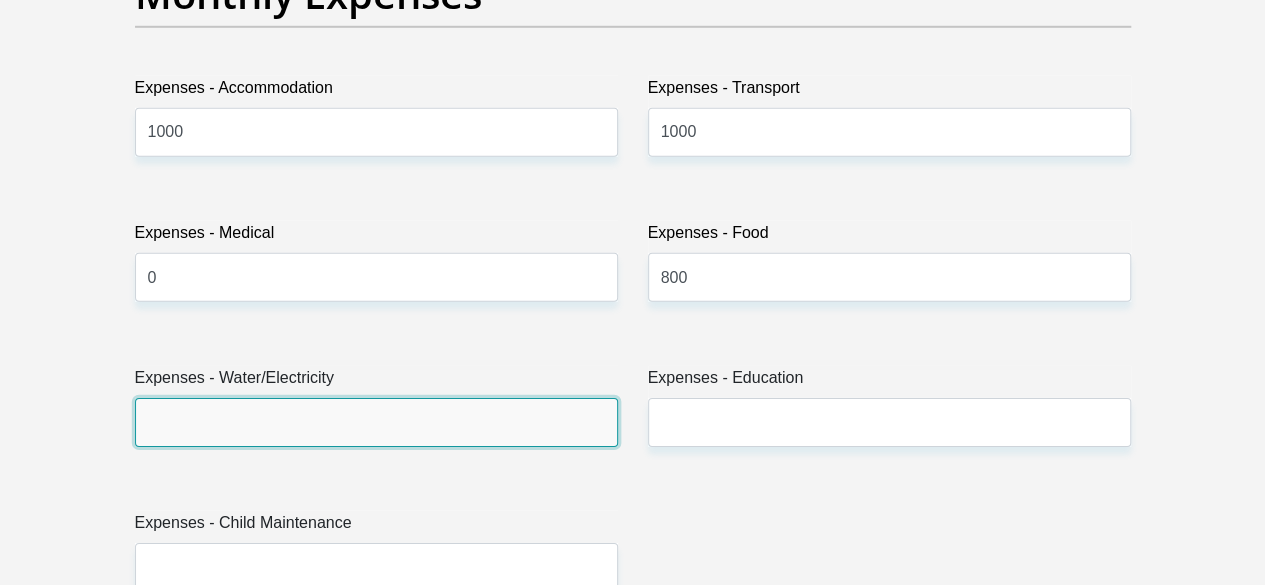 click on "Expenses - Water/Electricity" at bounding box center [376, 422] 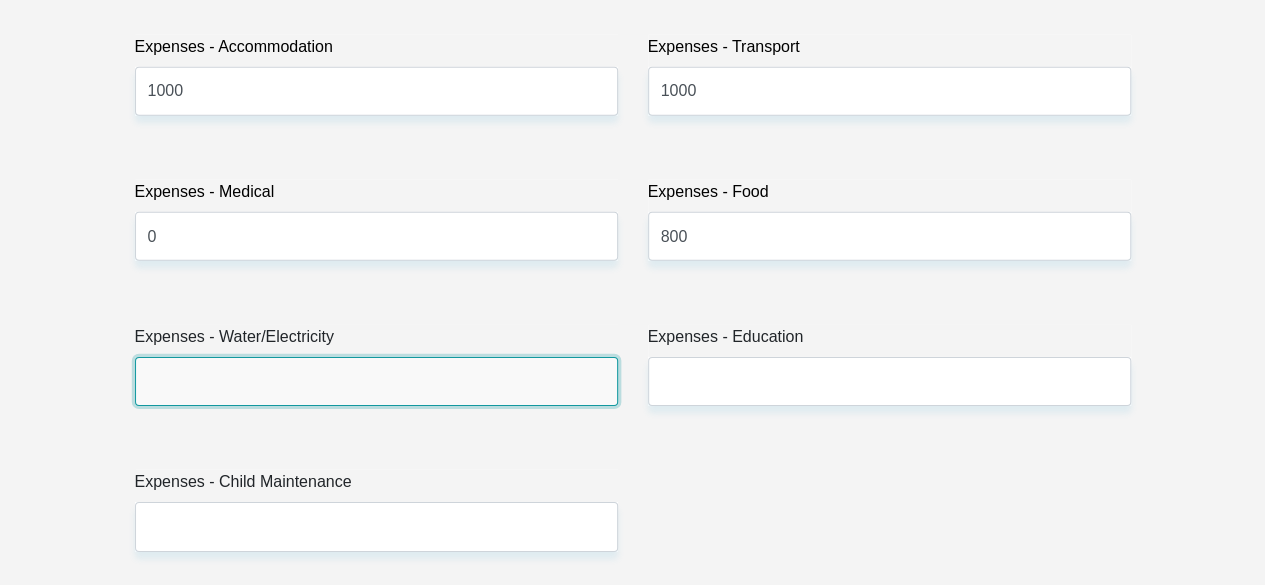 scroll, scrollTop: 3052, scrollLeft: 0, axis: vertical 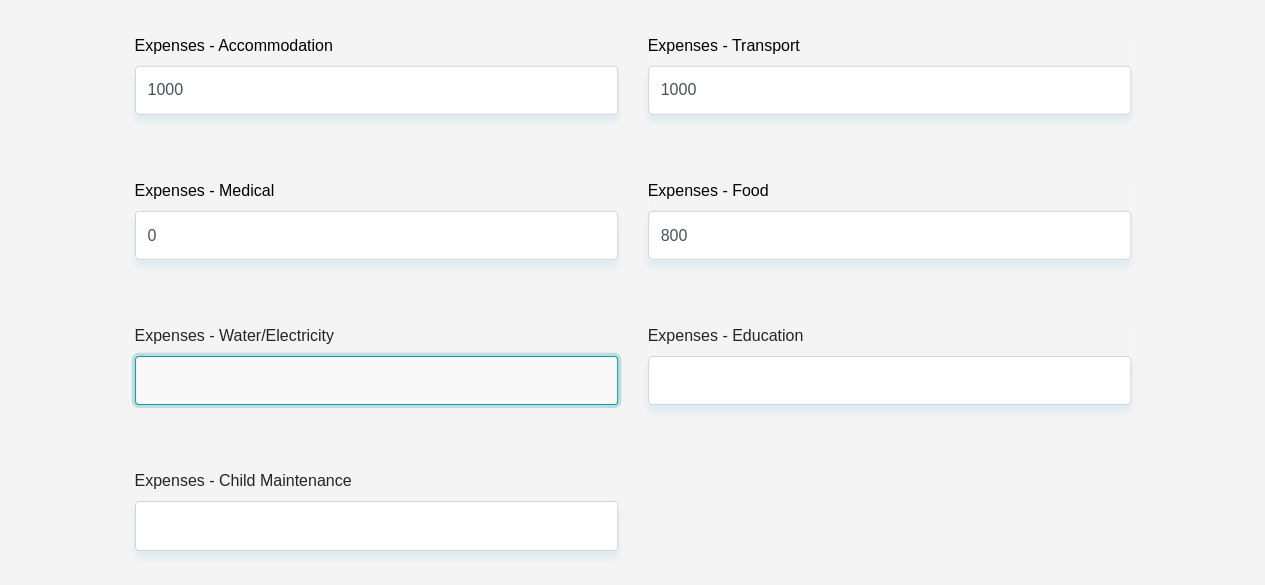 click on "Expenses - Water/Electricity" at bounding box center (376, 380) 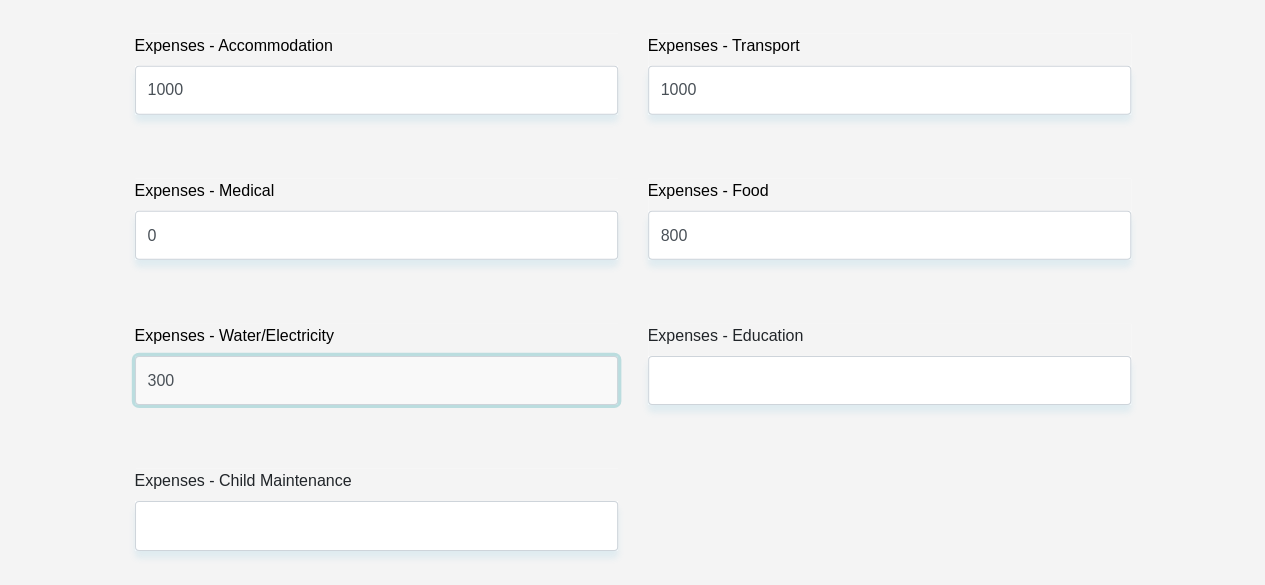 type on "300" 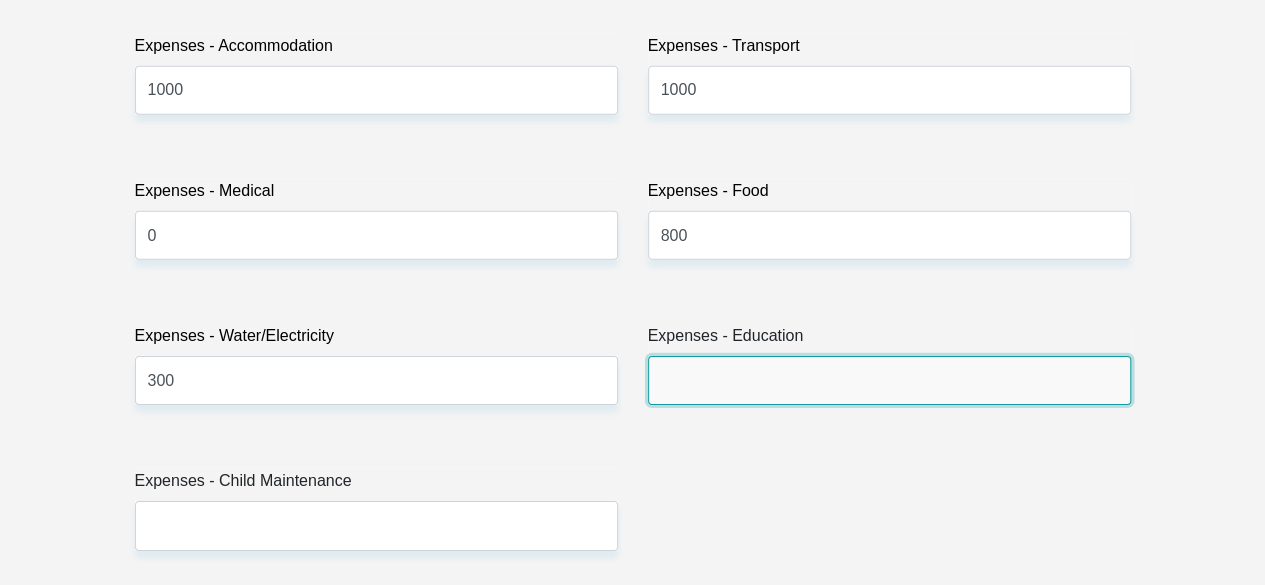 click on "Expenses - Education" at bounding box center [889, 380] 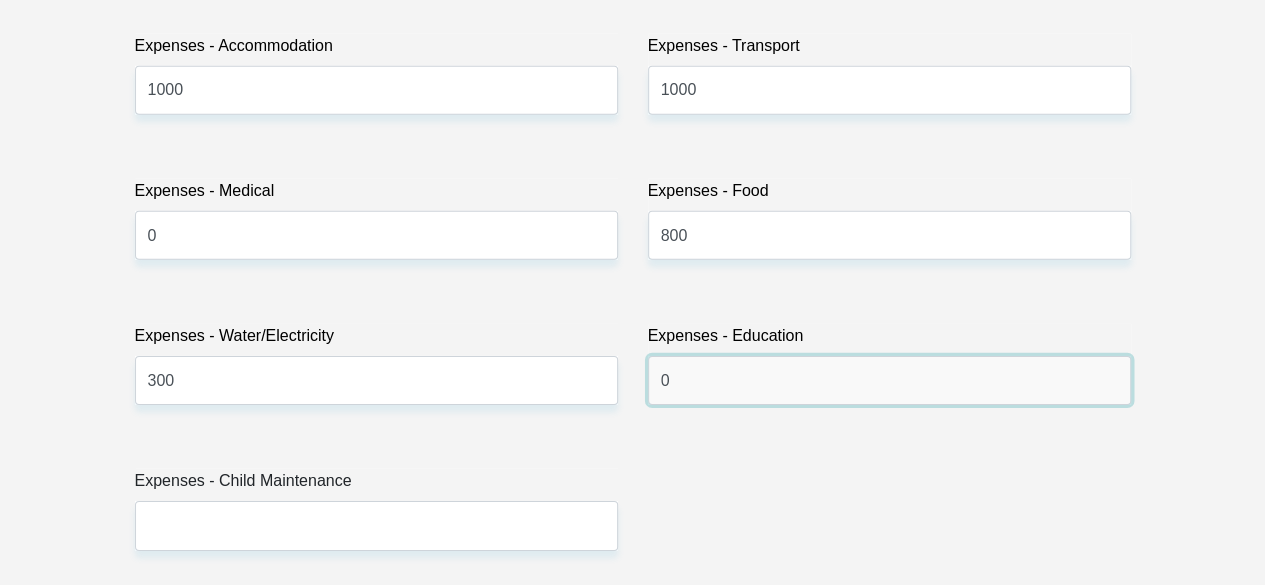 type on "0" 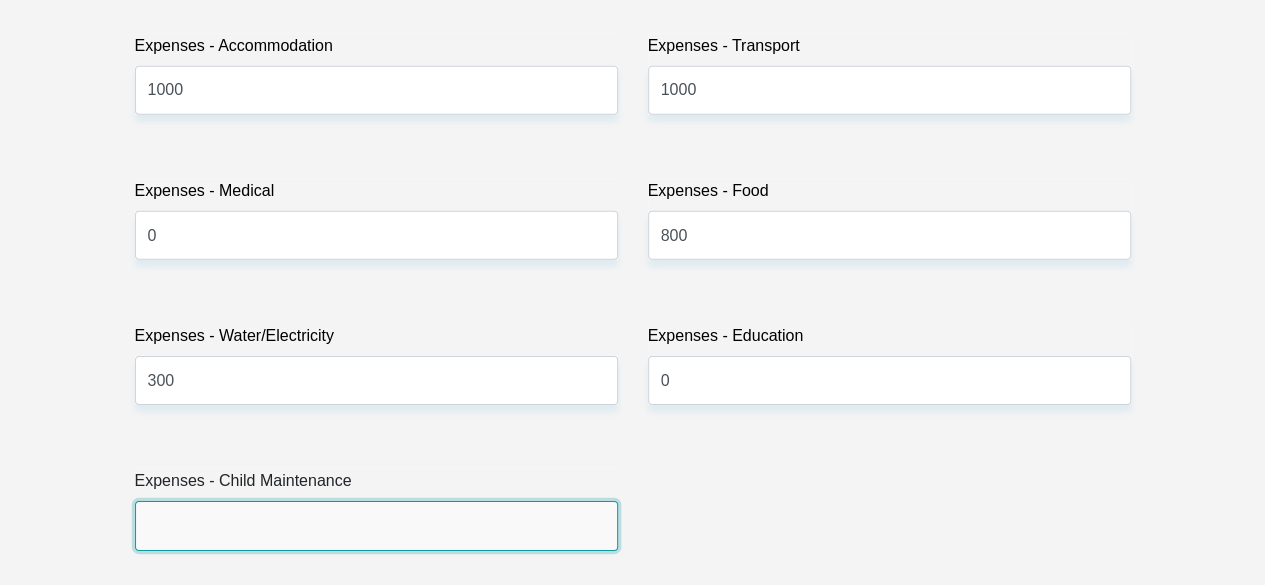 click on "Expenses - Child Maintenance" at bounding box center [376, 525] 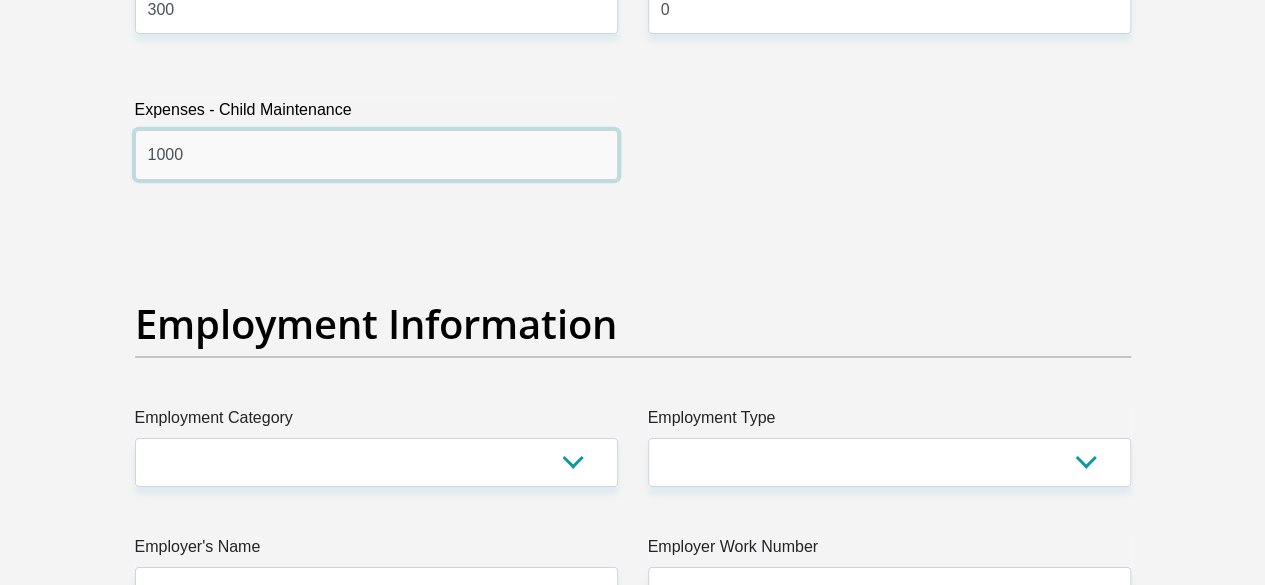 scroll, scrollTop: 3486, scrollLeft: 0, axis: vertical 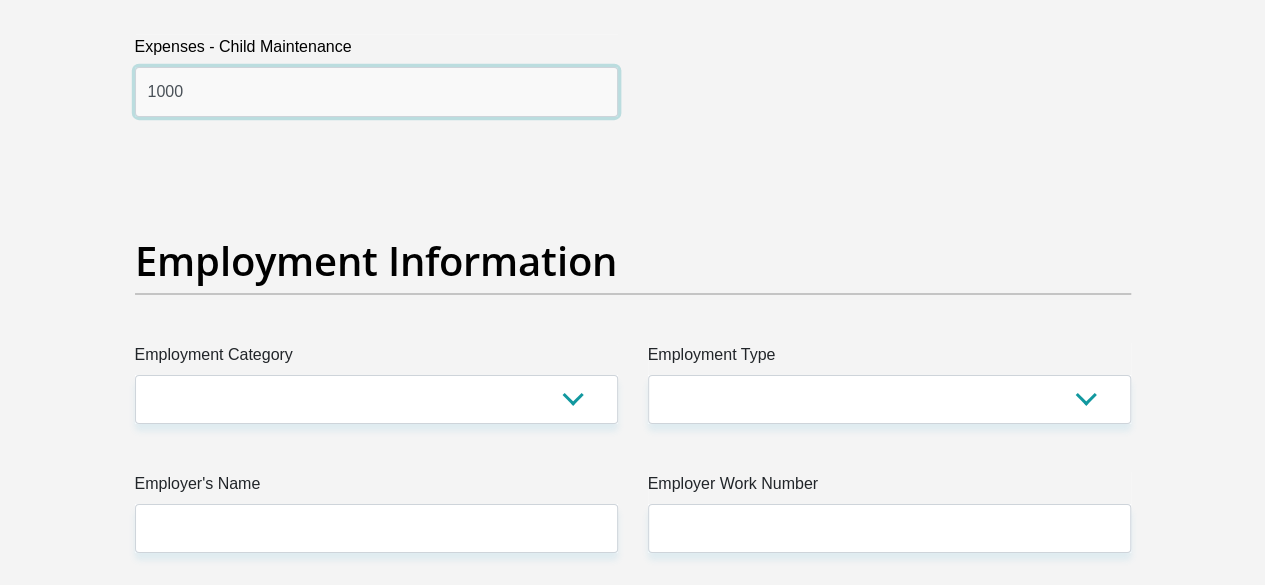 type on "1000" 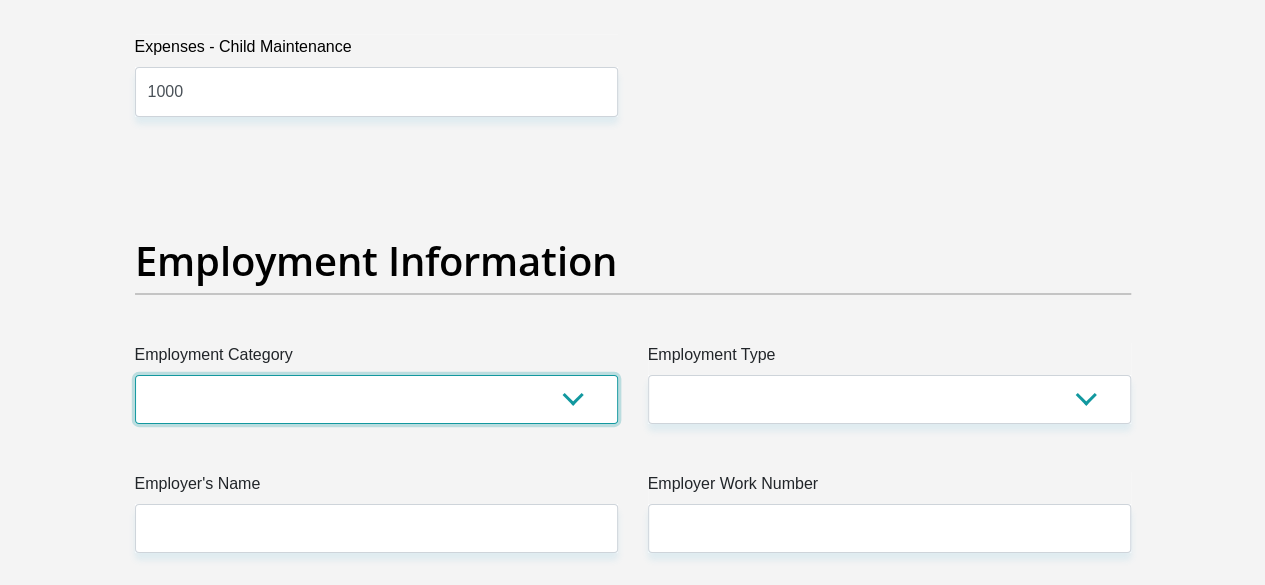 click on "AGRICULTURE
ALCOHOL & TOBACCO
CONSTRUCTION MATERIALS
METALLURGY
EQUIPMENT FOR RENEWABLE ENERGY
SPECIALIZED CONTRACTORS
CAR
GAMING (INCL. INTERNET
OTHER WHOLESALE
UNLICENSED PHARMACEUTICALS
CURRENCY EXCHANGE HOUSES
OTHER FINANCIAL INSTITUTIONS & INSURANCE
REAL ESTATE AGENTS
OIL & GAS
OTHER MATERIALS (E.G. IRON ORE)
PRECIOUS STONES & PRECIOUS METALS
POLITICAL ORGANIZATIONS
RELIGIOUS ORGANIZATIONS(NOT SECTS)
ACTI. HAVING BUSINESS DEAL WITH PUBLIC ADMINISTRATION
LAUNDROMATS" at bounding box center [376, 399] 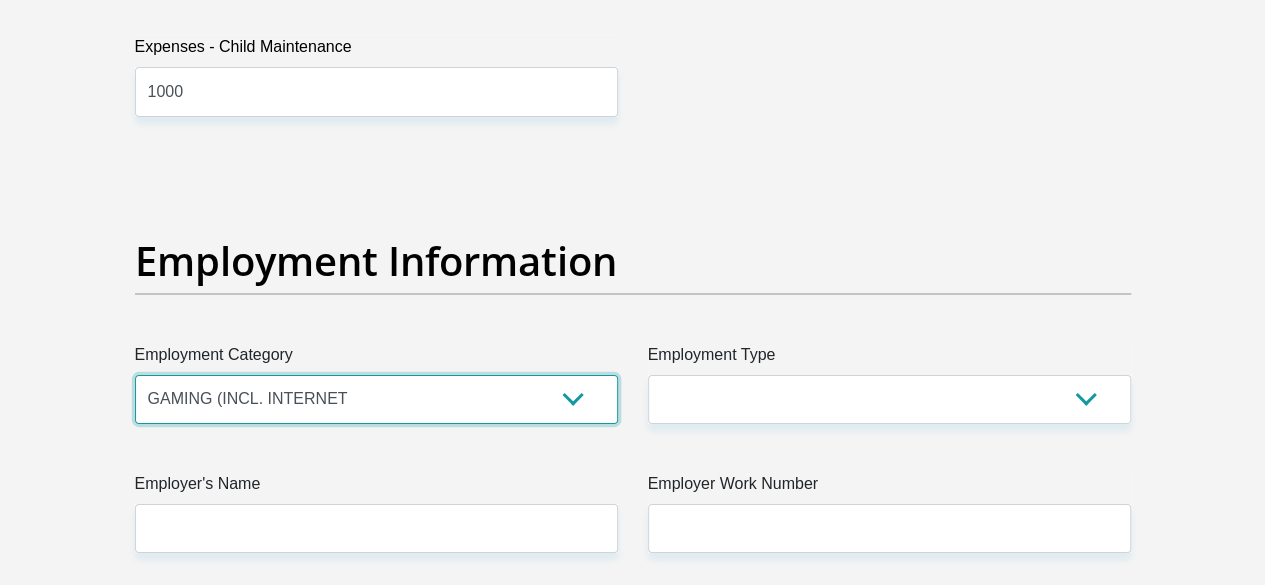click on "AGRICULTURE
ALCOHOL & TOBACCO
CONSTRUCTION MATERIALS
METALLURGY
EQUIPMENT FOR RENEWABLE ENERGY
SPECIALIZED CONTRACTORS
CAR
GAMING (INCL. INTERNET
OTHER WHOLESALE
UNLICENSED PHARMACEUTICALS
CURRENCY EXCHANGE HOUSES
OTHER FINANCIAL INSTITUTIONS & INSURANCE
REAL ESTATE AGENTS
OIL & GAS
OTHER MATERIALS (E.G. IRON ORE)
PRECIOUS STONES & PRECIOUS METALS
POLITICAL ORGANIZATIONS
RELIGIOUS ORGANIZATIONS(NOT SECTS)
ACTI. HAVING BUSINESS DEAL WITH PUBLIC ADMINISTRATION
LAUNDROMATS" at bounding box center (376, 399) 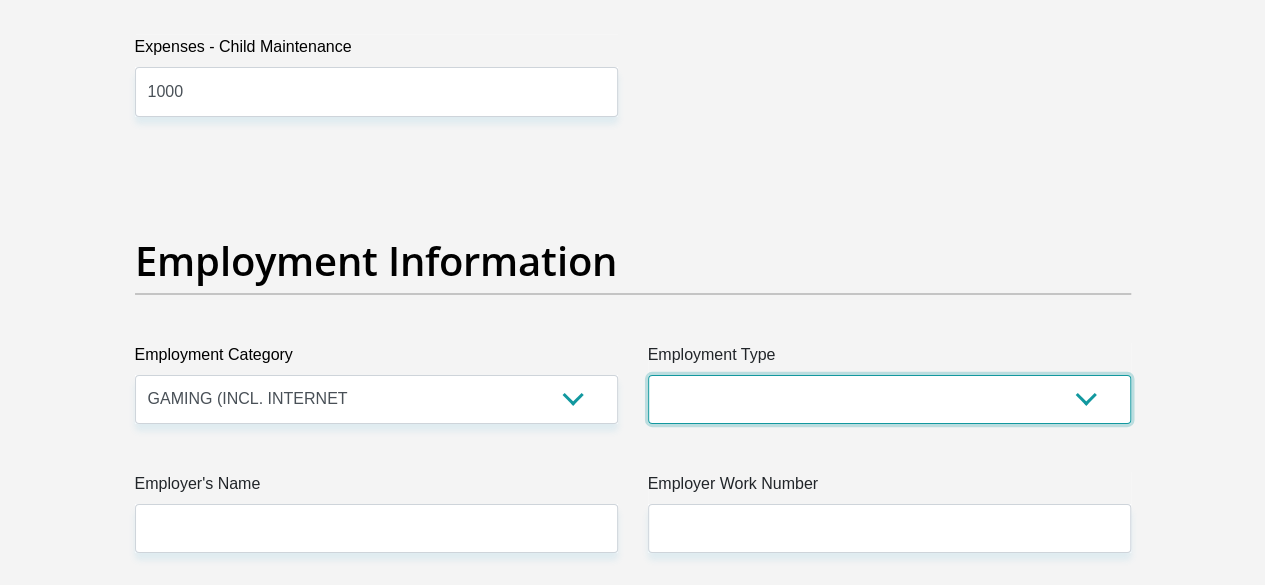 click on "College/Lecturer
Craft Seller
Creative
Driver
Executive
Farmer
Forces - Non Commissioned
Forces - Officer
Hawker
Housewife
Labourer
Licenced Professional
Manager
Miner
Non Licenced Professional
Office Staff/Clerk
Outside Worker
Pensioner
Permanent Teacher
Production/Manufacturing
Sales
Self-Employed
Semi-Professional Worker
Service Industry  Social Worker  Student" at bounding box center [889, 399] 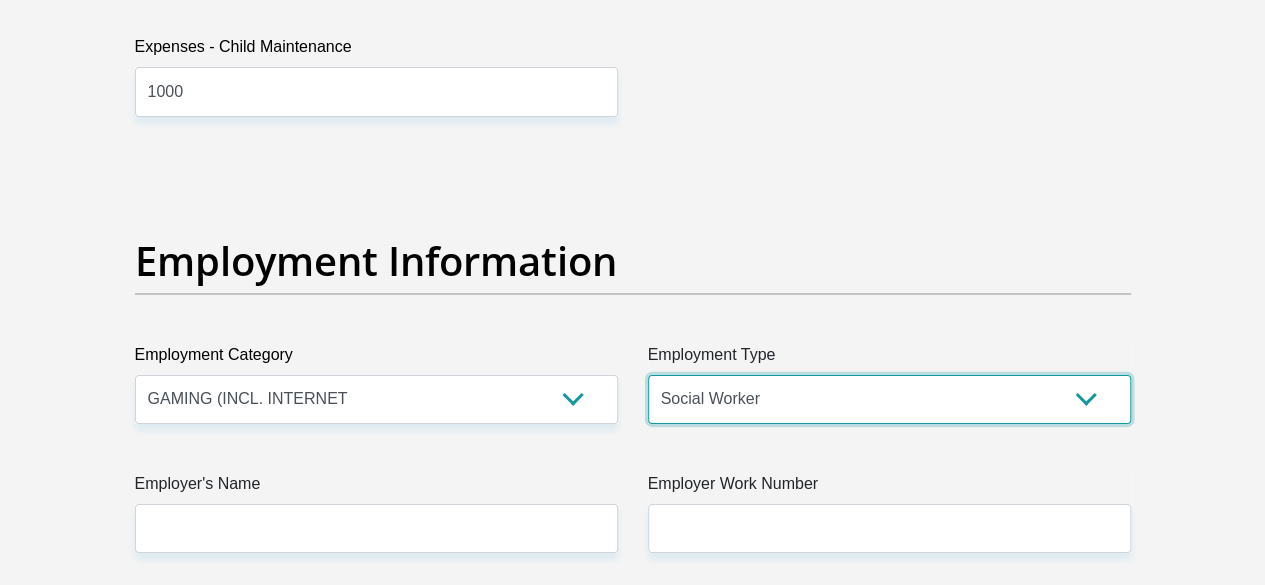 click on "College/Lecturer
Craft Seller
Creative
Driver
Executive
Farmer
Forces - Non Commissioned
Forces - Officer
Hawker
Housewife
Labourer
Licenced Professional
Manager
Miner
Non Licenced Professional
Office Staff/Clerk
Outside Worker
Pensioner
Permanent Teacher
Production/Manufacturing
Sales
Self-Employed
Semi-Professional Worker
Service Industry  Social Worker  Student" at bounding box center (889, 399) 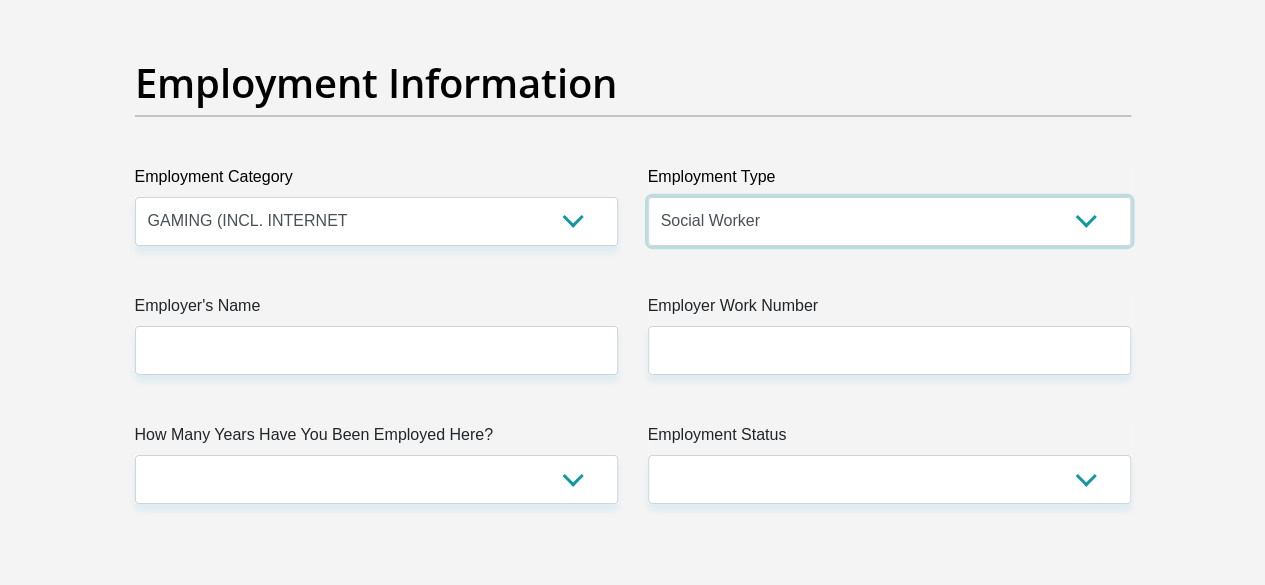 scroll, scrollTop: 3676, scrollLeft: 0, axis: vertical 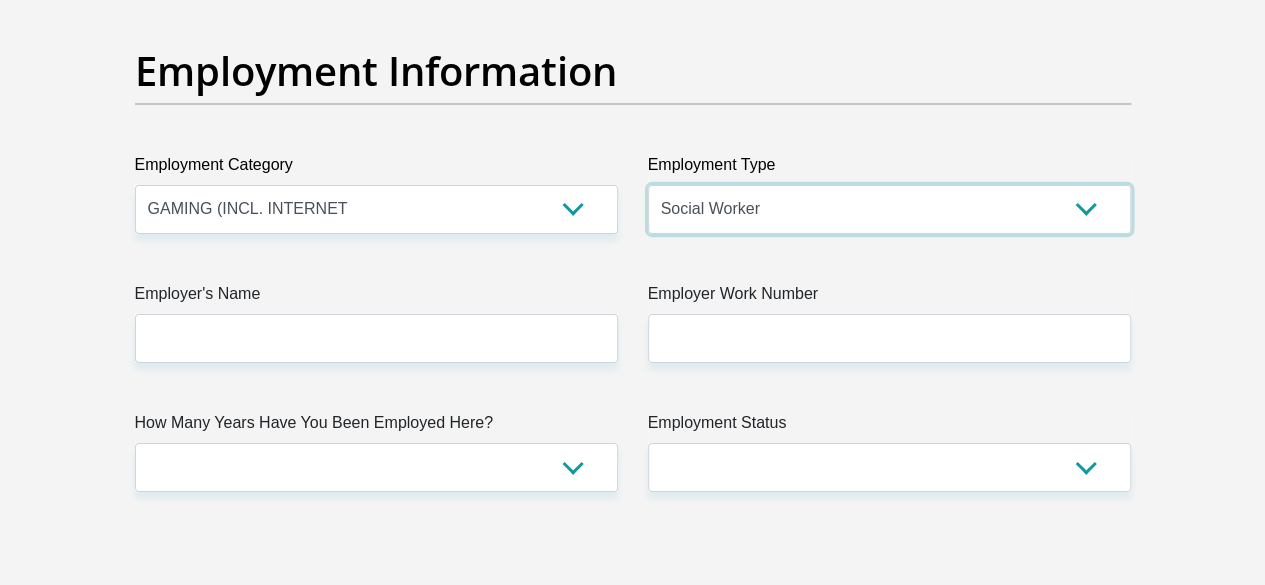 click on "College/Lecturer
Craft Seller
Creative
Driver
Executive
Farmer
Forces - Non Commissioned
Forces - Officer
Hawker
Housewife
Labourer
Licenced Professional
Manager
Miner
Non Licenced Professional
Office Staff/Clerk
Outside Worker
Pensioner
Permanent Teacher
Production/Manufacturing
Sales
Self-Employed
Semi-Professional Worker
Service Industry  Social Worker  Student" at bounding box center (889, 209) 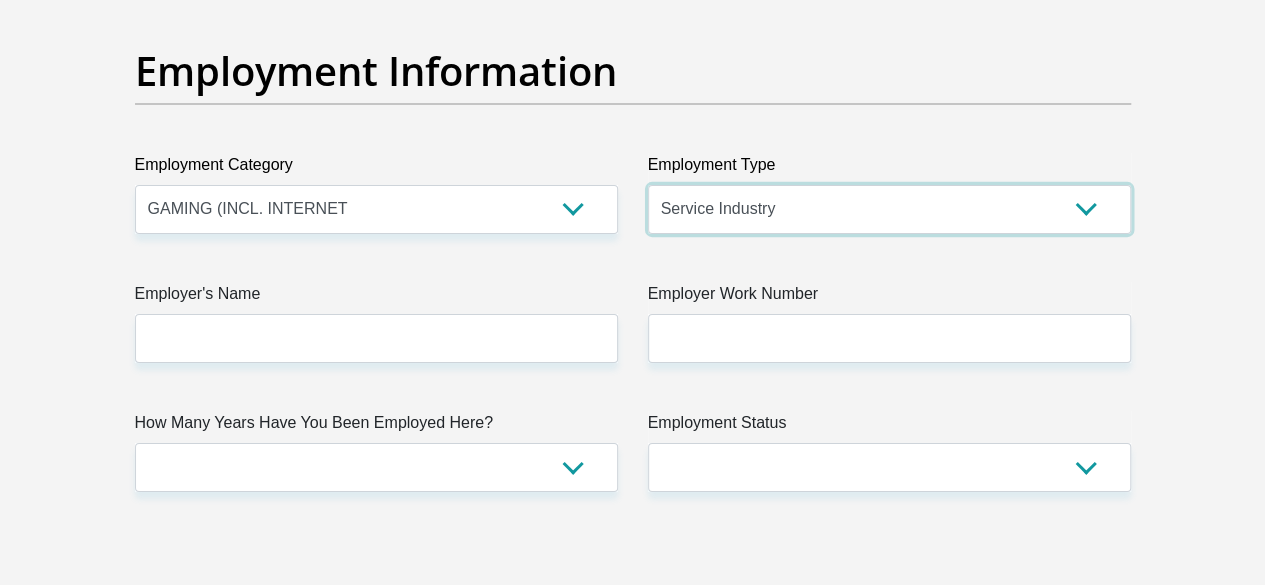 click on "College/Lecturer
Craft Seller
Creative
Driver
Executive
Farmer
Forces - Non Commissioned
Forces - Officer
Hawker
Housewife
Labourer
Licenced Professional
Manager
Miner
Non Licenced Professional
Office Staff/Clerk
Outside Worker
Pensioner
Permanent Teacher
Production/Manufacturing
Sales
Self-Employed
Semi-Professional Worker
Service Industry  Social Worker  Student" at bounding box center [889, 209] 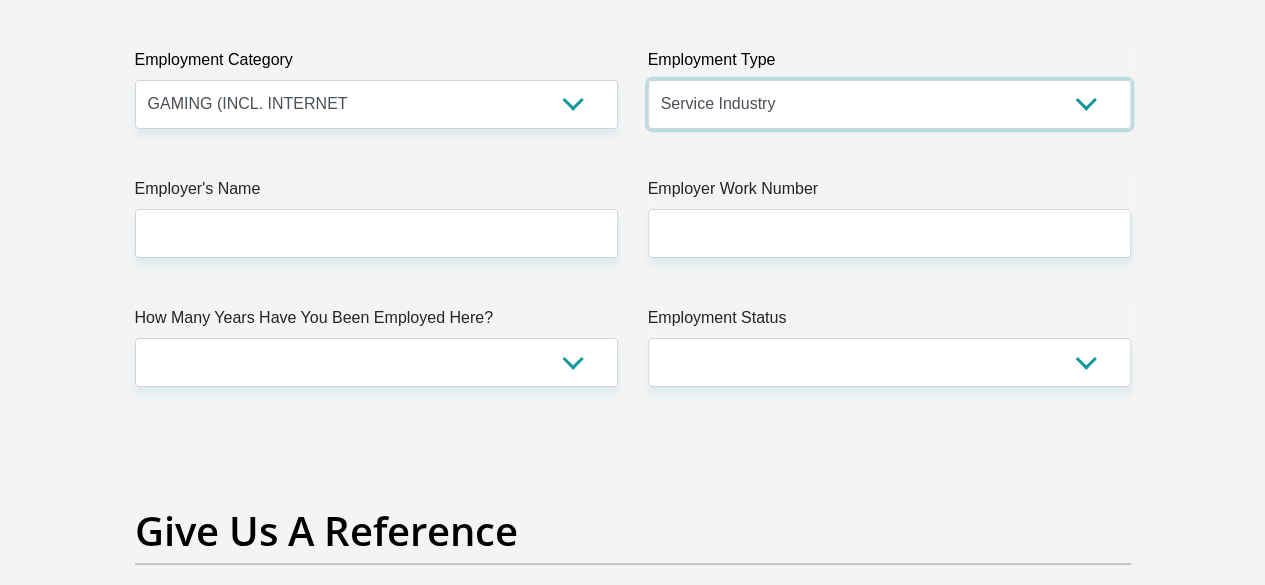 scroll, scrollTop: 3801, scrollLeft: 0, axis: vertical 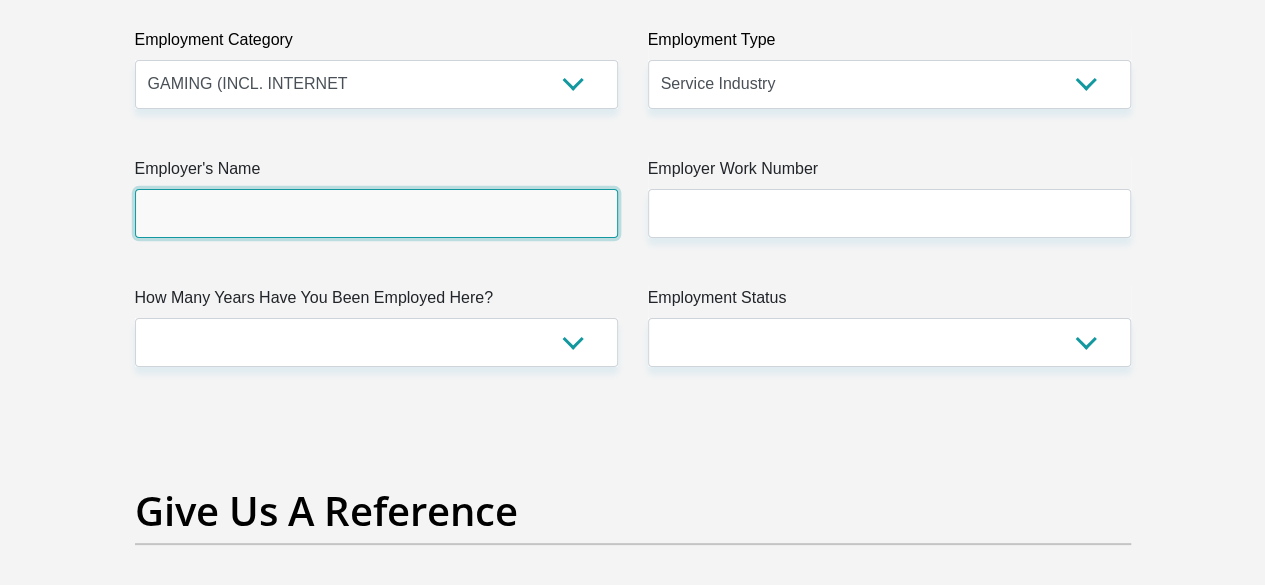 click on "Employer's Name" at bounding box center (376, 213) 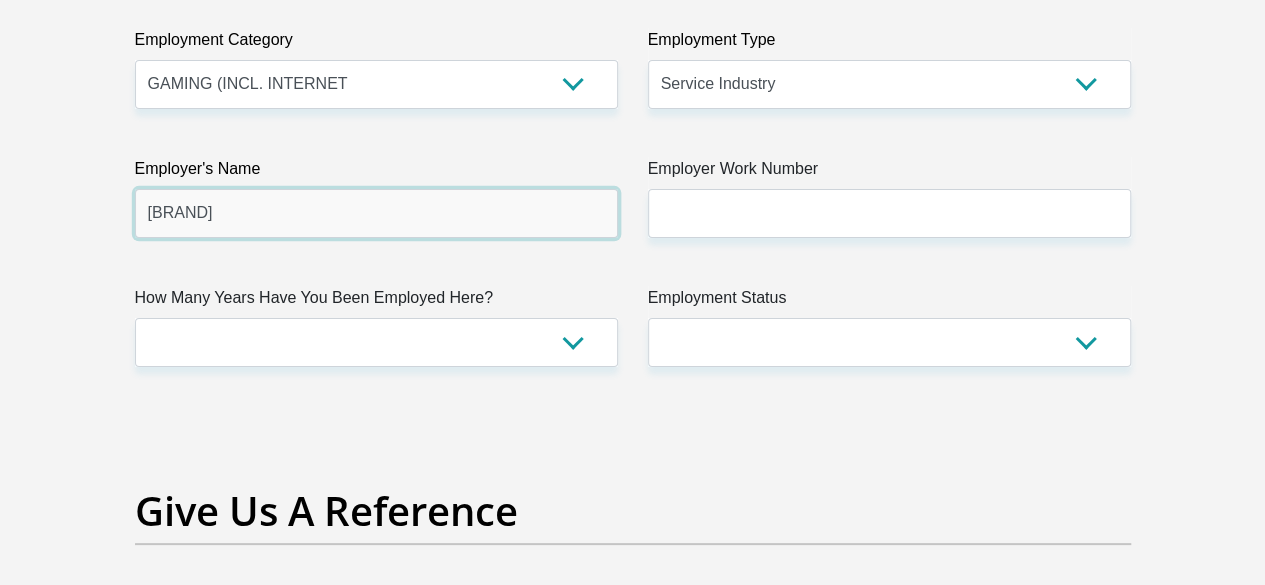 type on "NetCampus" 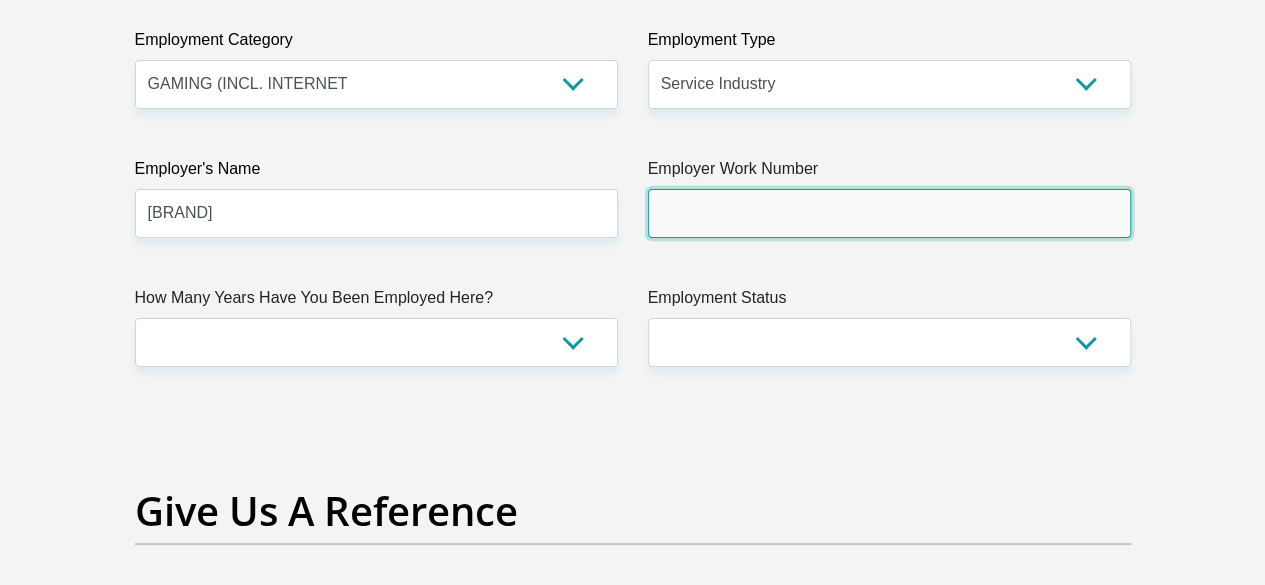click on "Employer Work Number" at bounding box center (889, 213) 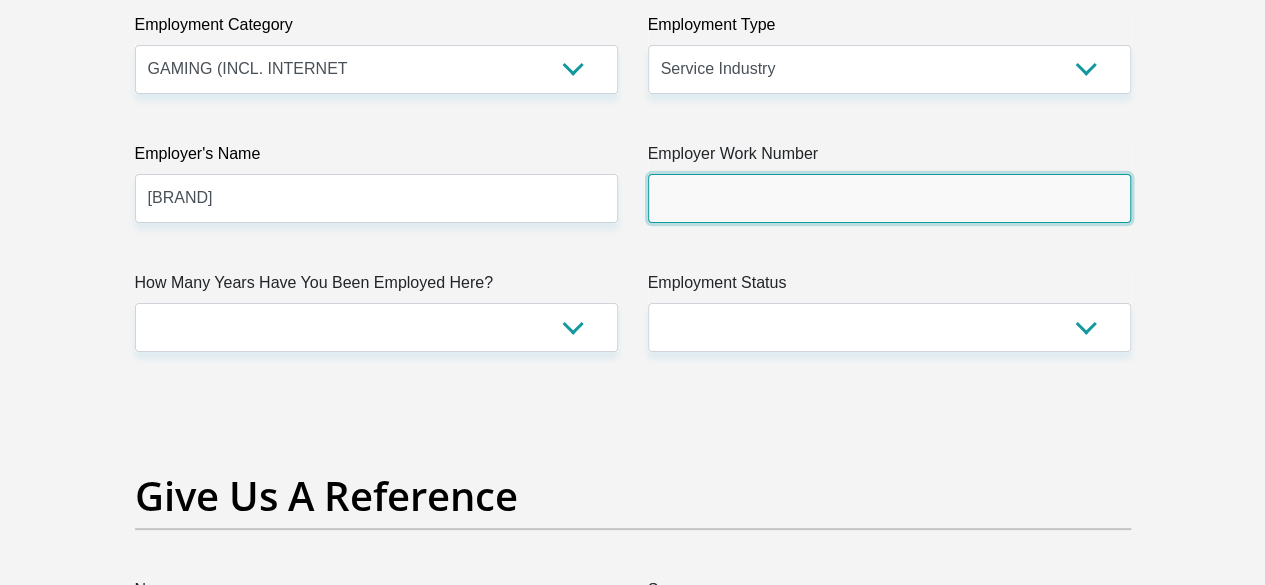 scroll, scrollTop: 3855, scrollLeft: 0, axis: vertical 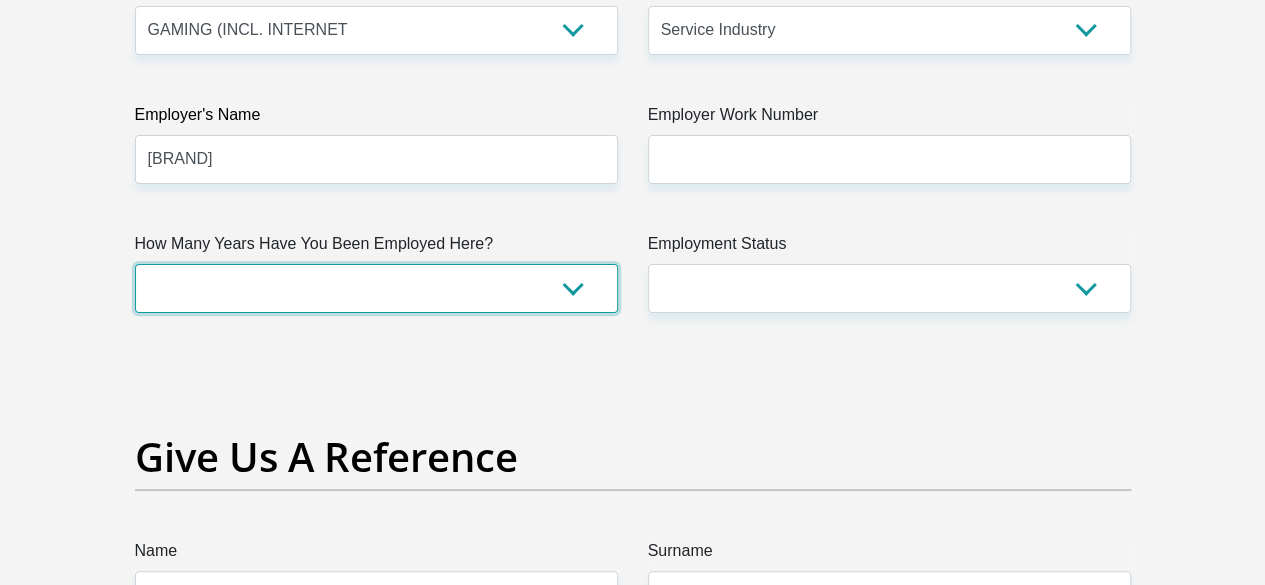 click on "less than 1 year
1-3 years
3-5 years
5+ years" at bounding box center [376, 288] 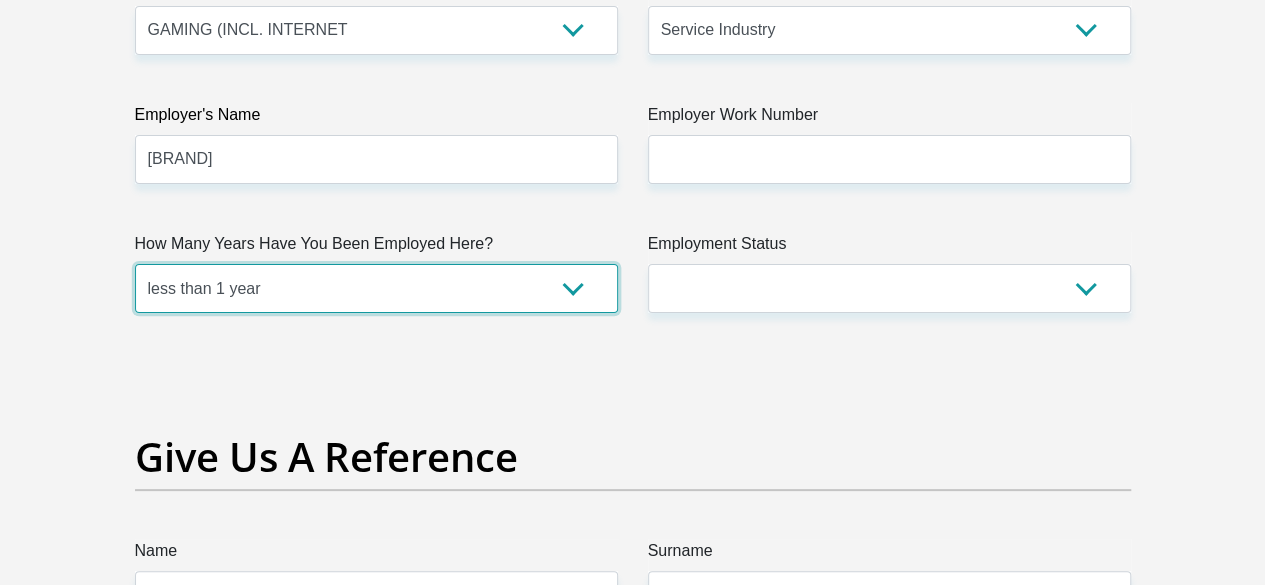 click on "less than 1 year
1-3 years
3-5 years
5+ years" at bounding box center (376, 288) 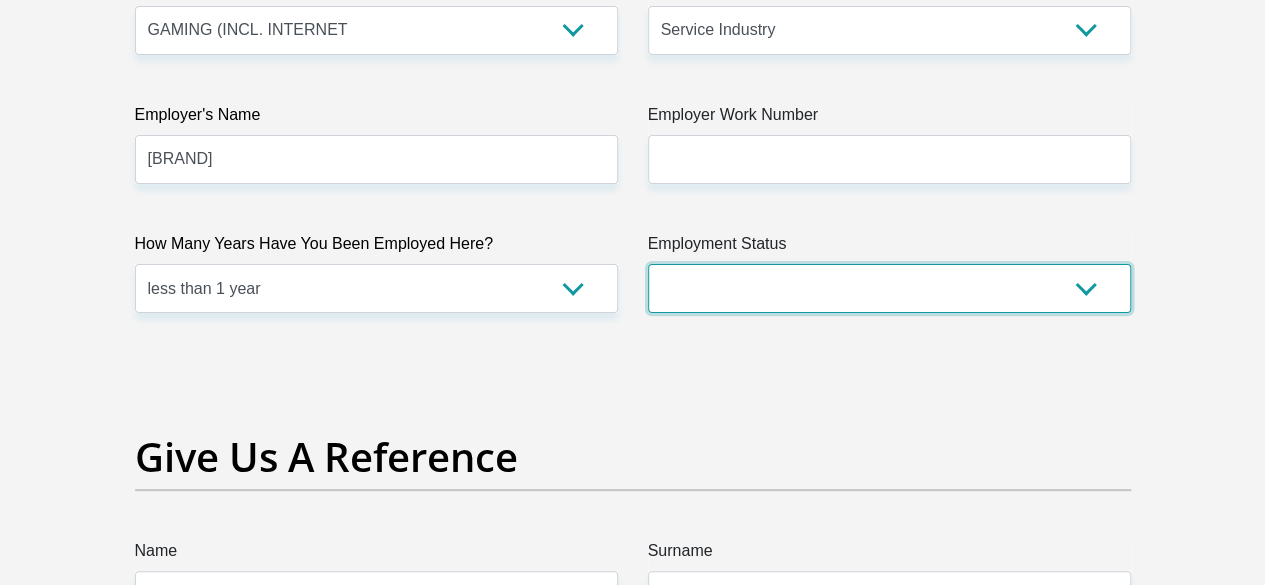 click on "Permanent/Full-time
Part-time/Casual
Contract Worker
Self-Employed
Housewife
Retired
Student
Medically Boarded
Disability
Unemployed" at bounding box center [889, 288] 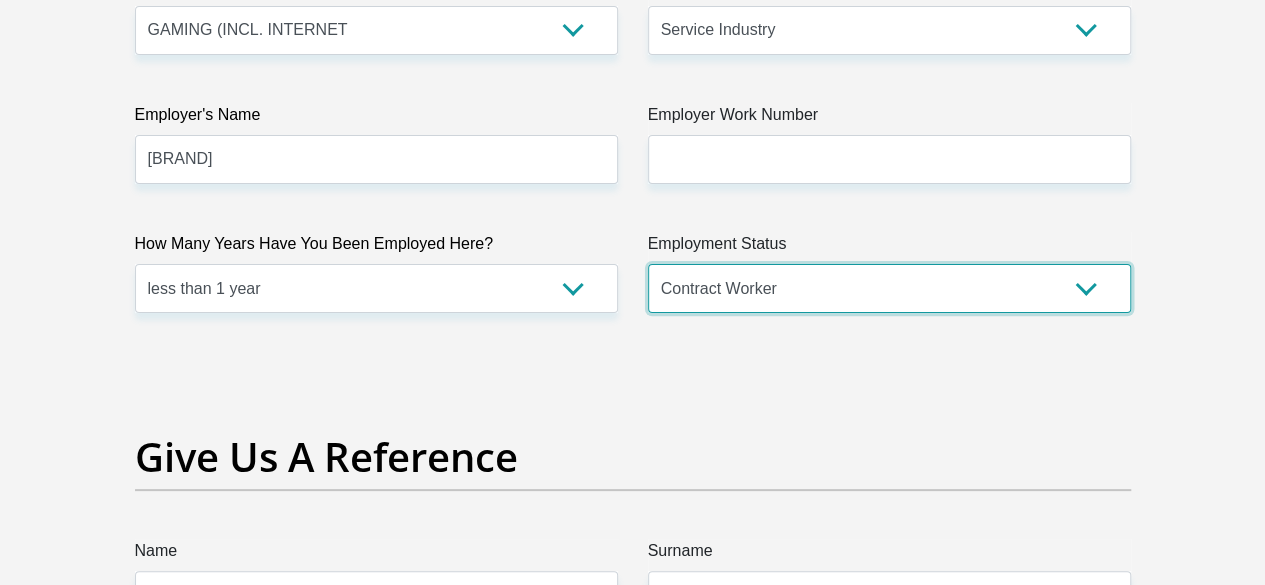 click on "Permanent/Full-time
Part-time/Casual
Contract Worker
Self-Employed
Housewife
Retired
Student
Medically Boarded
Disability
Unemployed" at bounding box center [889, 288] 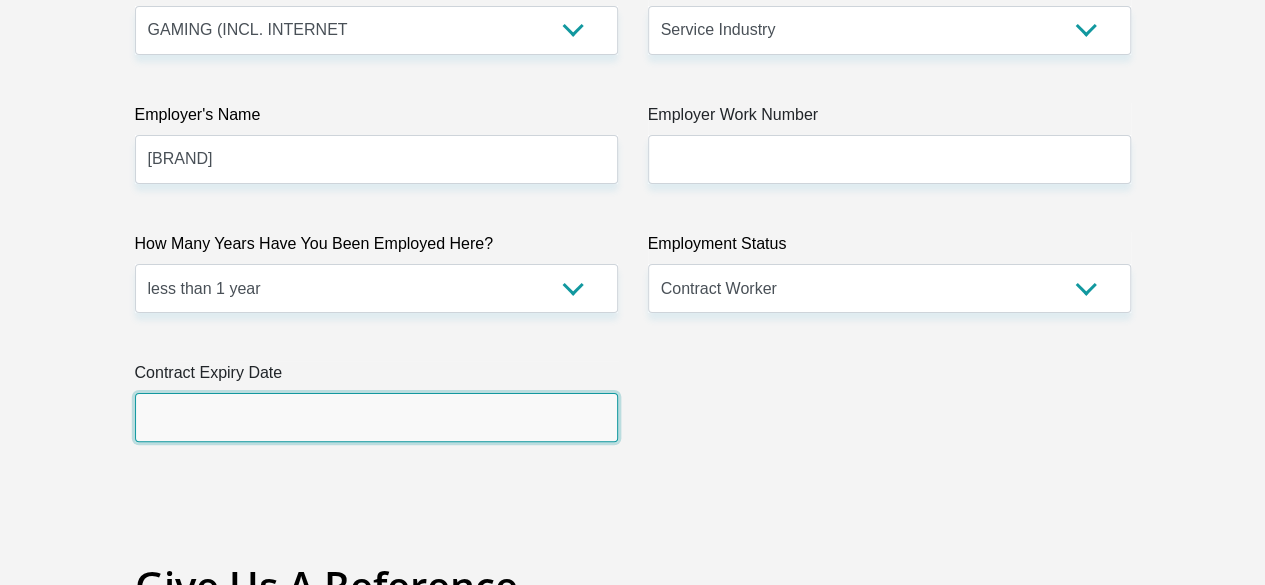 click at bounding box center (376, 417) 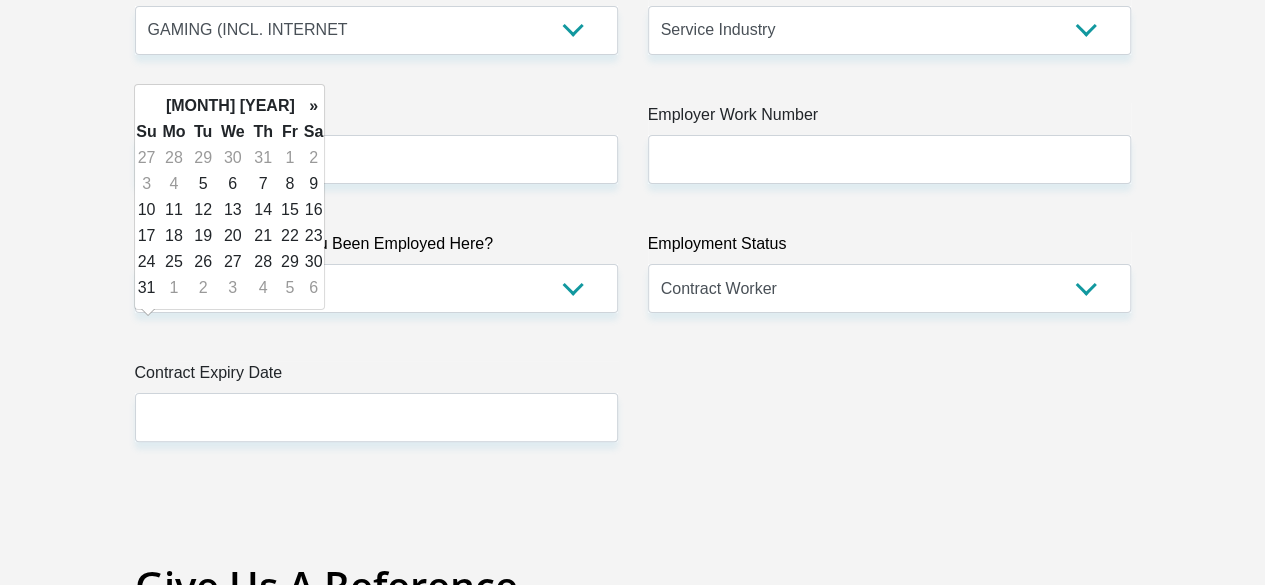 click on "August 2025" at bounding box center (230, 106) 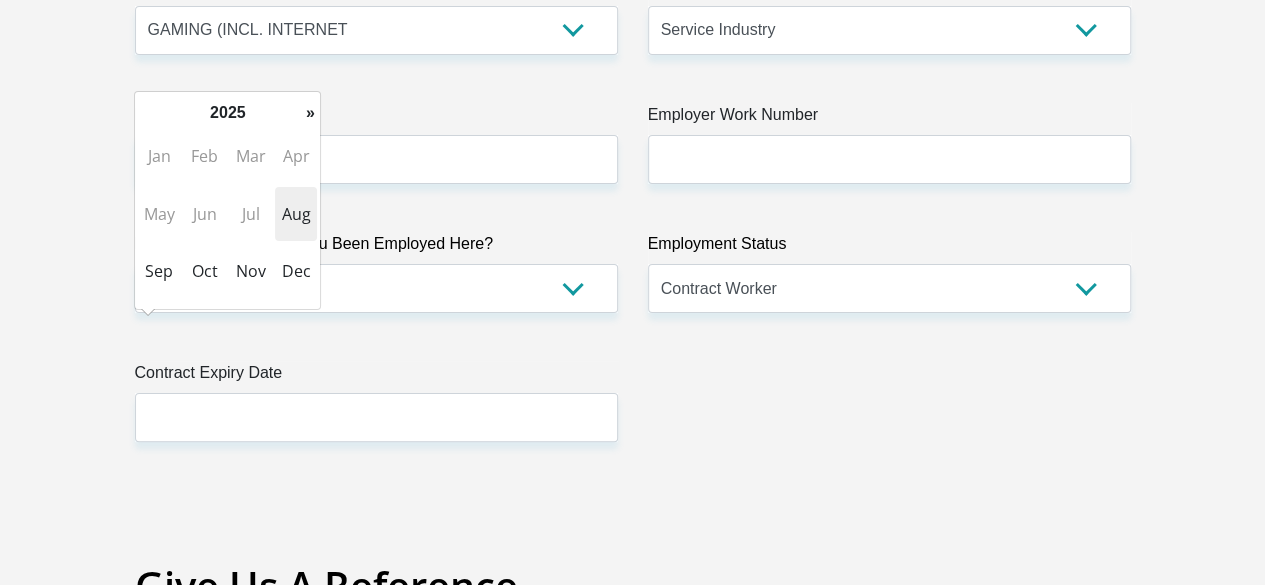 click on "2025" at bounding box center [227, 113] 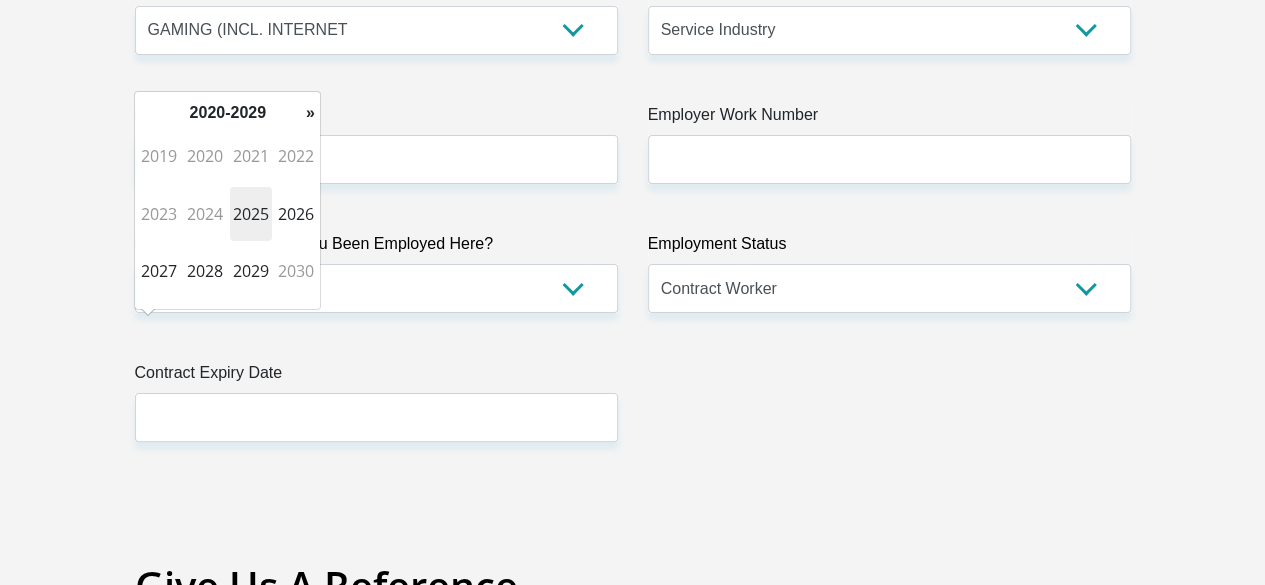 click on "2027" at bounding box center (159, 271) 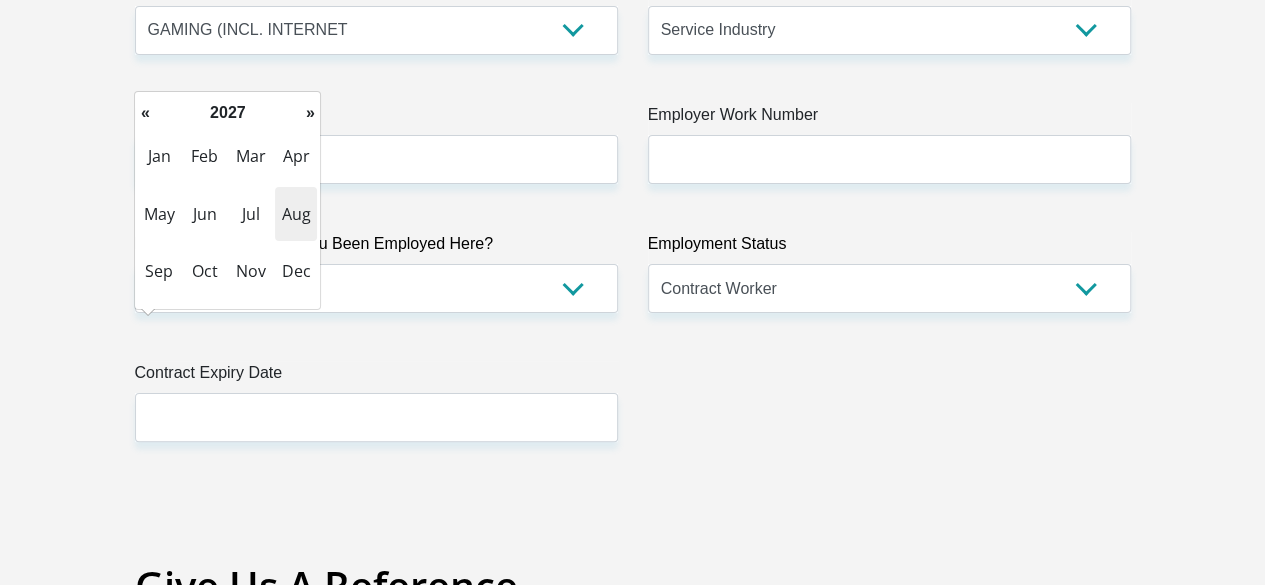 click on "Jul" at bounding box center (251, 214) 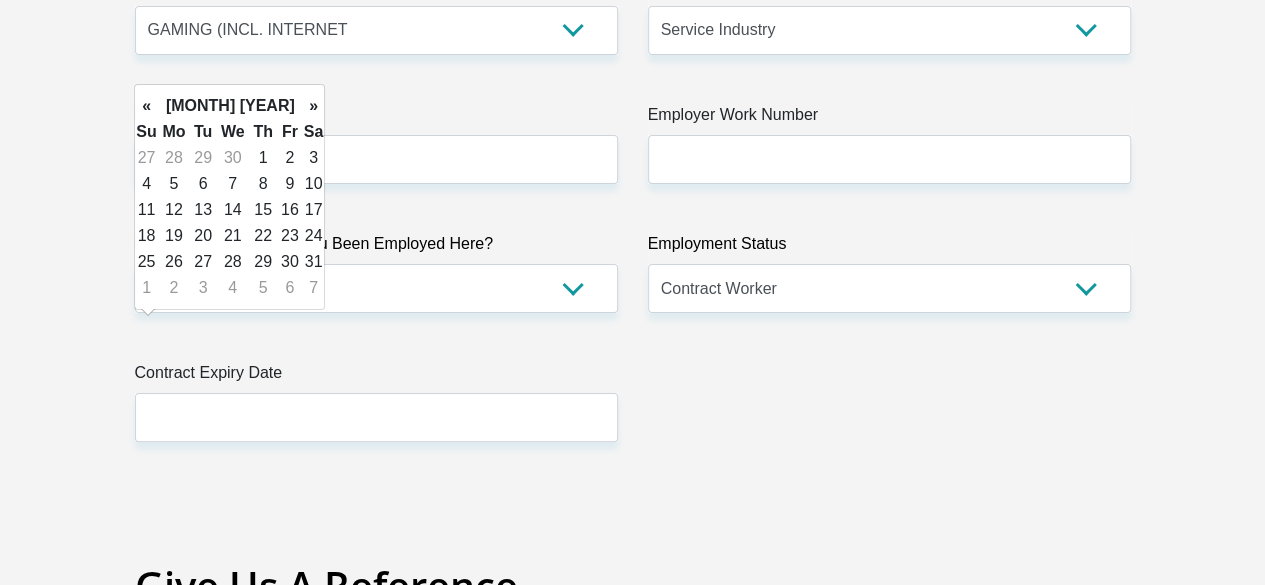 click on "1" at bounding box center (263, 158) 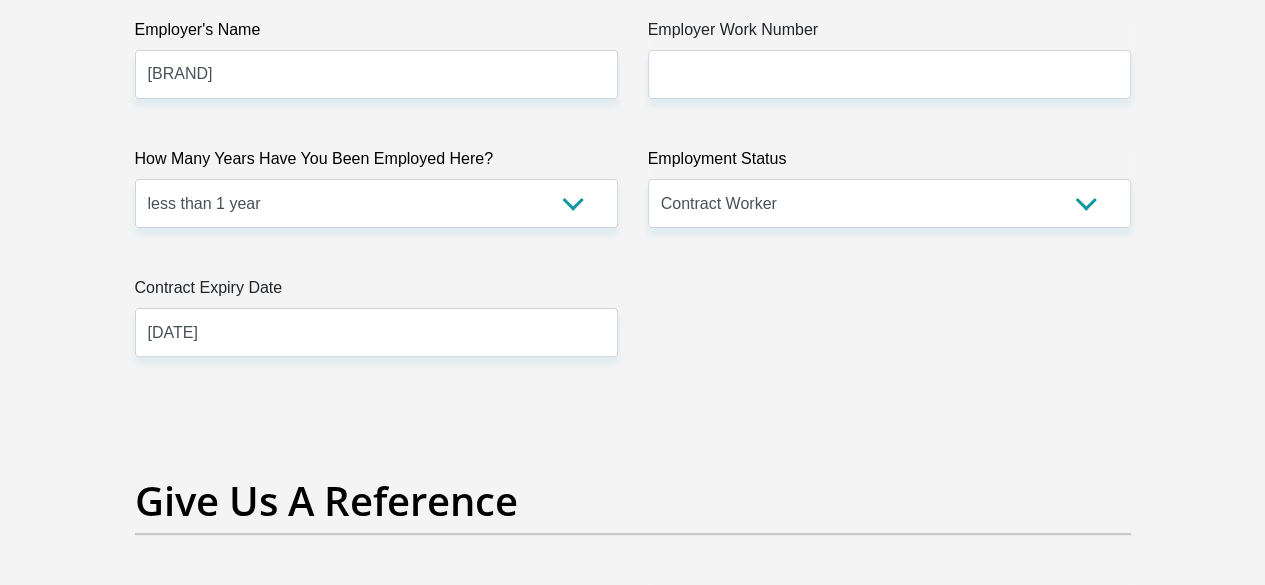 scroll, scrollTop: 3891, scrollLeft: 0, axis: vertical 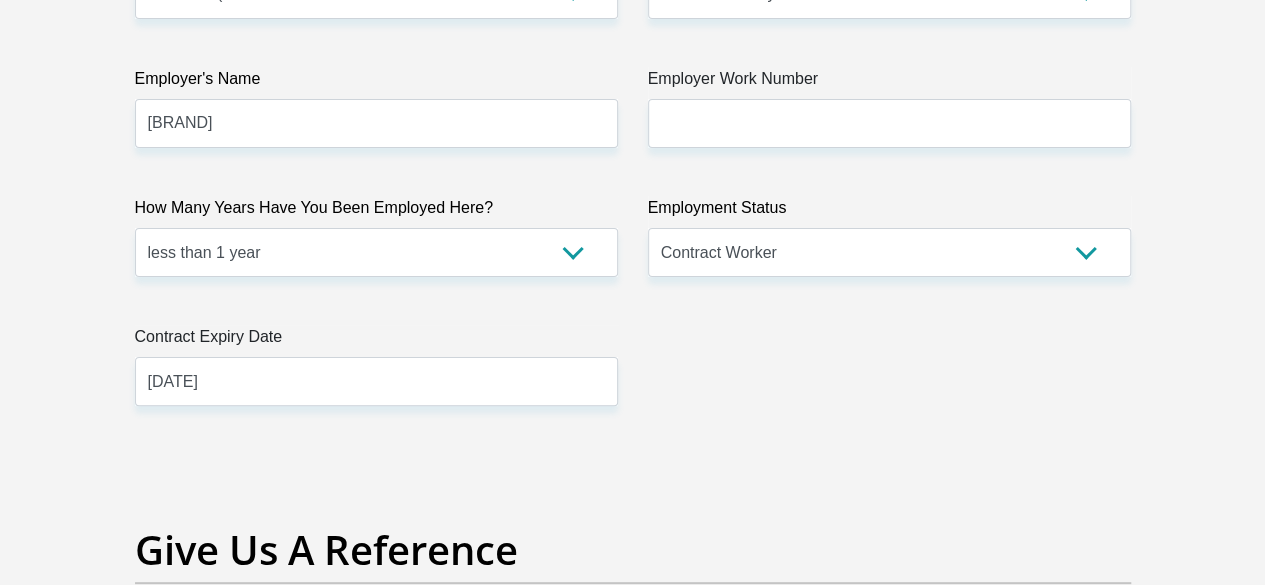 click on "Title
Mr
Ms
Mrs
Dr
Other
First Name
Duncan
Surname
Ramuhashi
ID Number
9901055537088
Please input valid ID number
Race
Black
Coloured
Indian
White
Other
Contact Number
0676931862
Please input valid contact number
Nationality
South Africa
Afghanistan
Aland Islands  Albania  Algeria" at bounding box center (633, -185) 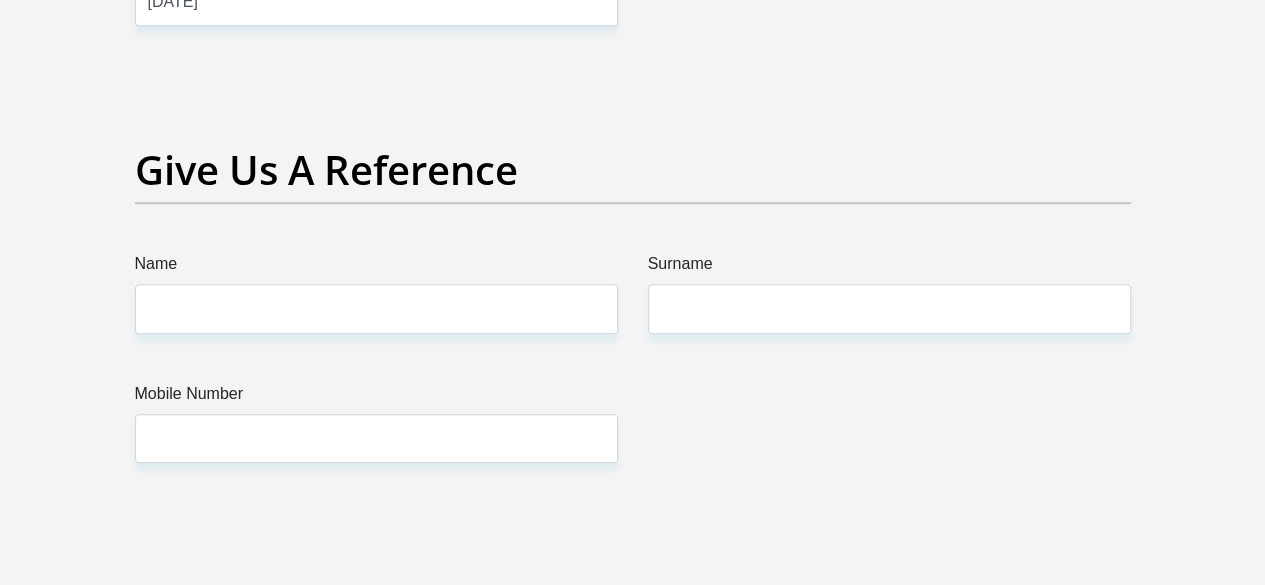 scroll, scrollTop: 4304, scrollLeft: 0, axis: vertical 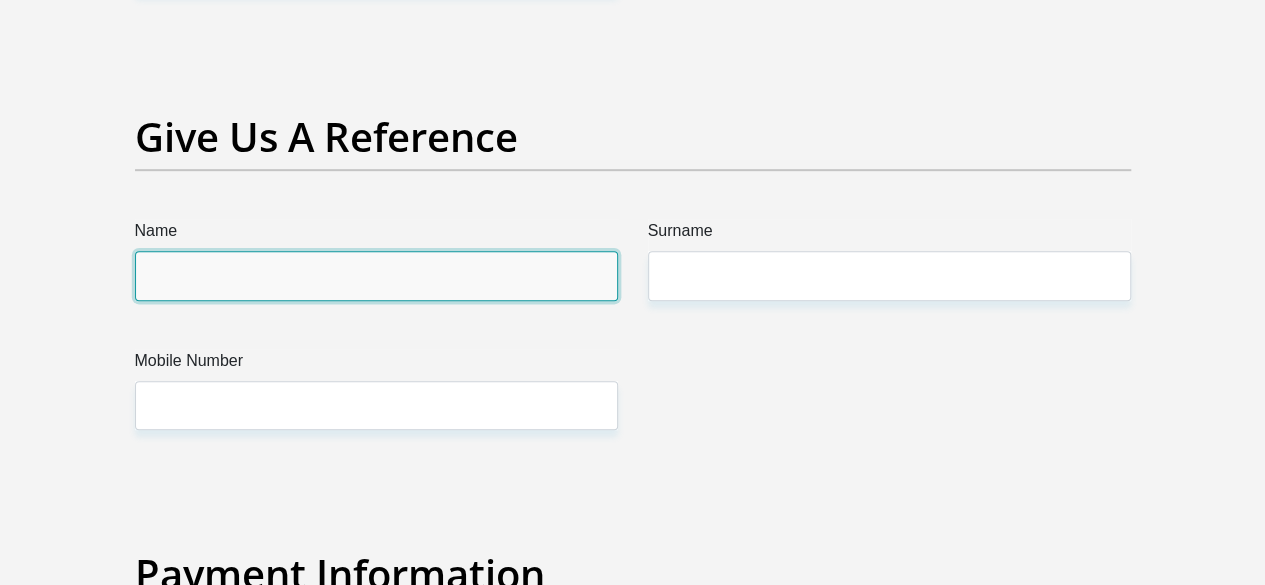 click on "Name" at bounding box center (376, 275) 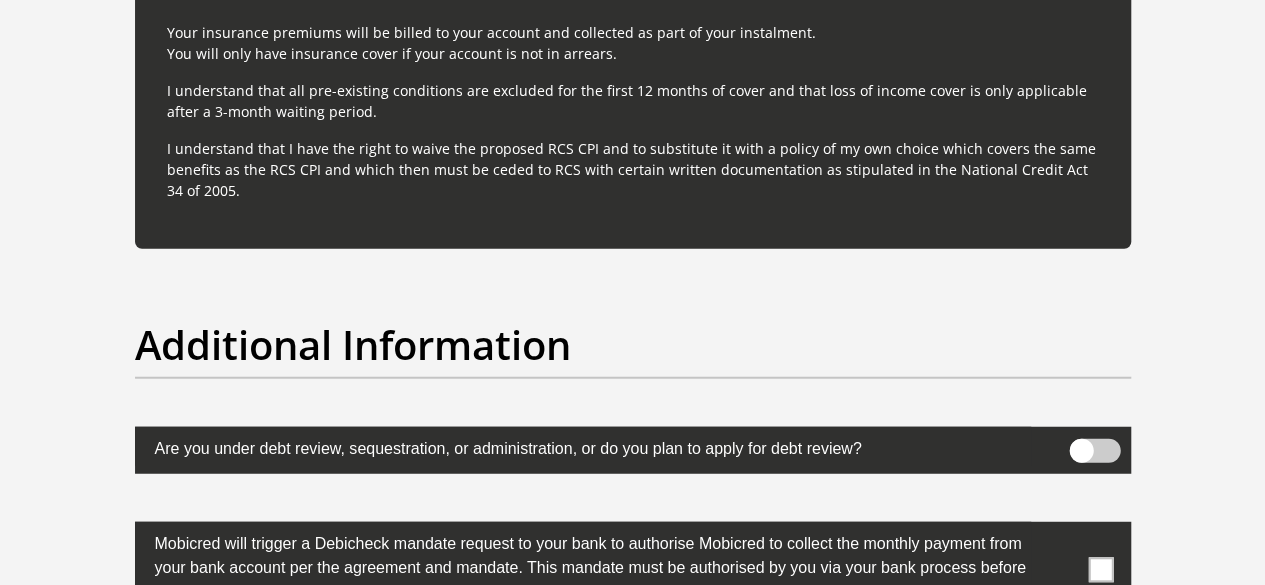 scroll, scrollTop: 6712, scrollLeft: 0, axis: vertical 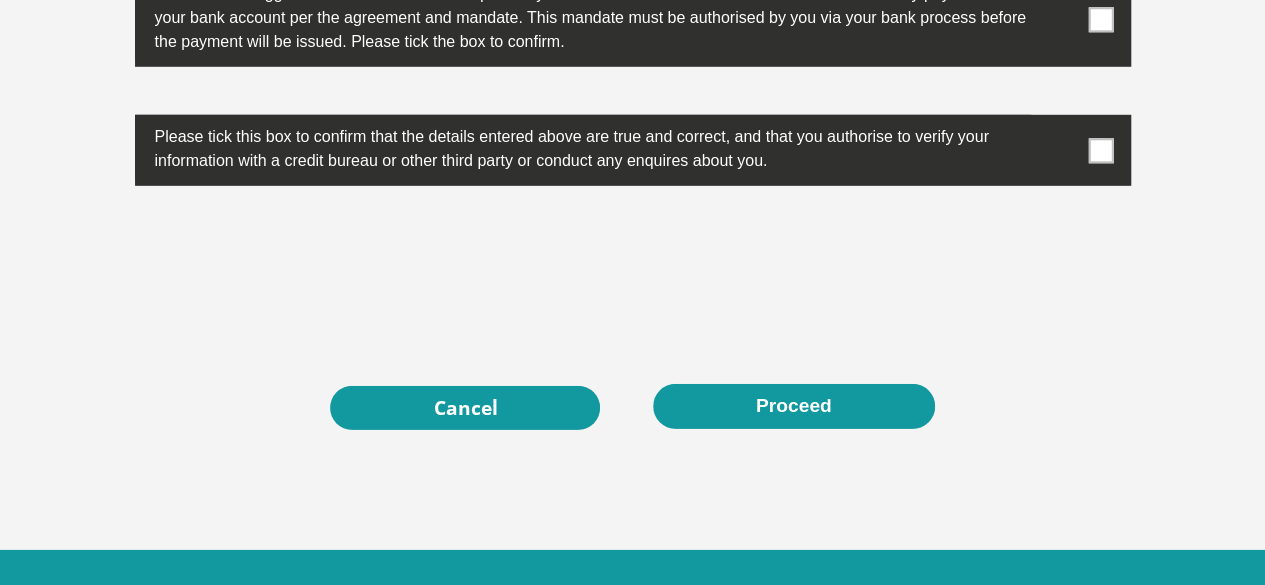 click on "Proceed" at bounding box center (794, 406) 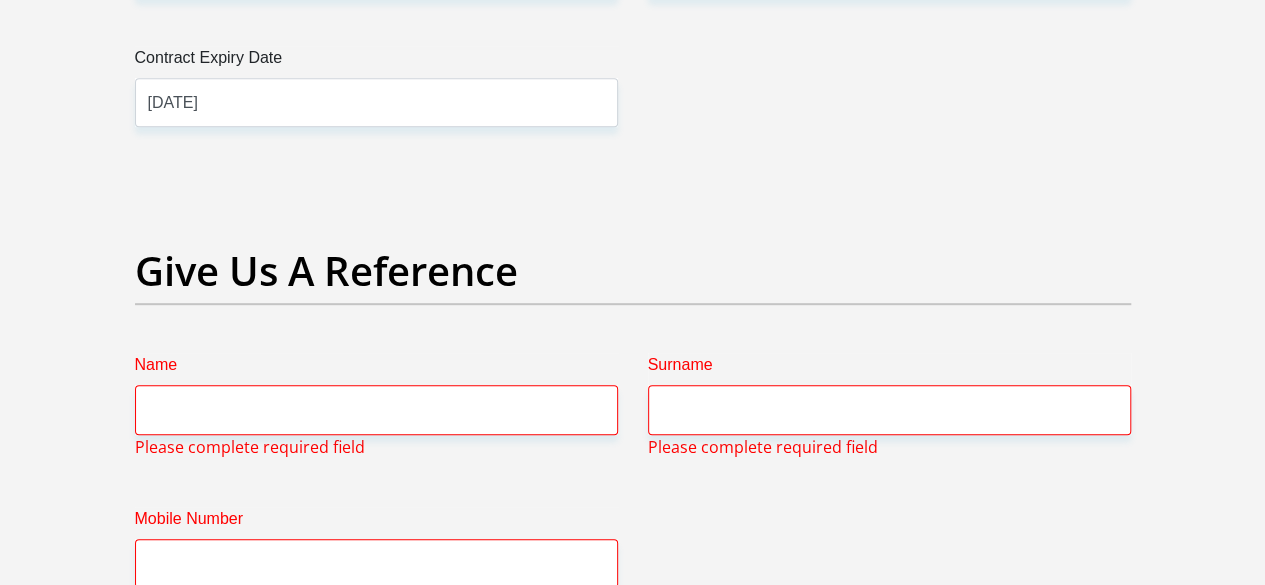 scroll, scrollTop: 4187, scrollLeft: 0, axis: vertical 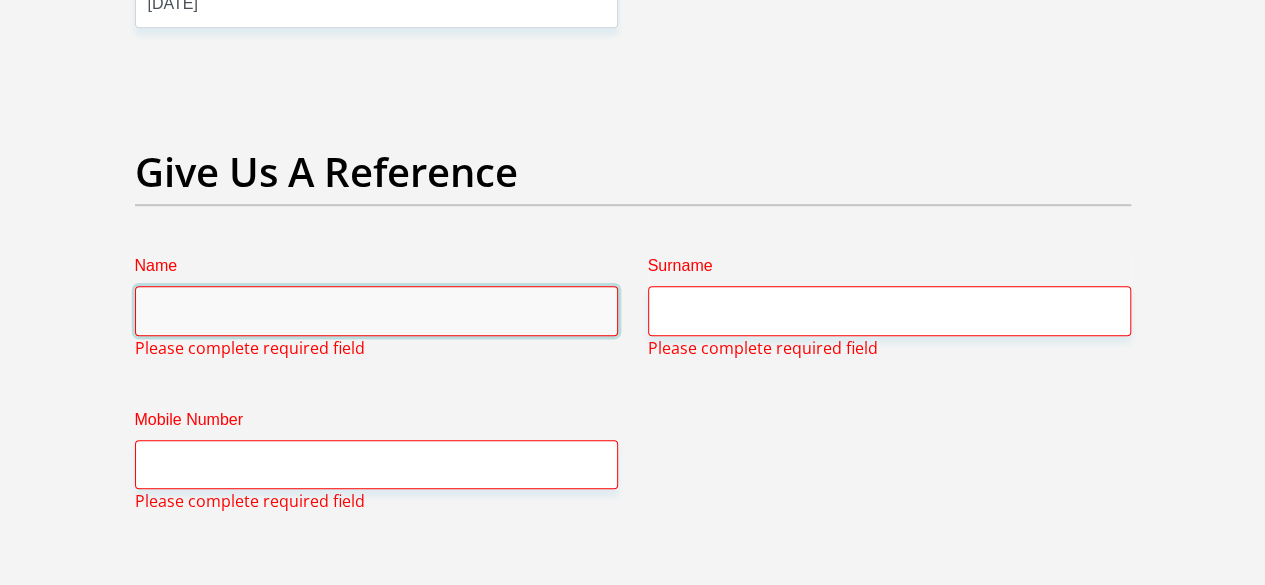 click on "Name" at bounding box center [376, 310] 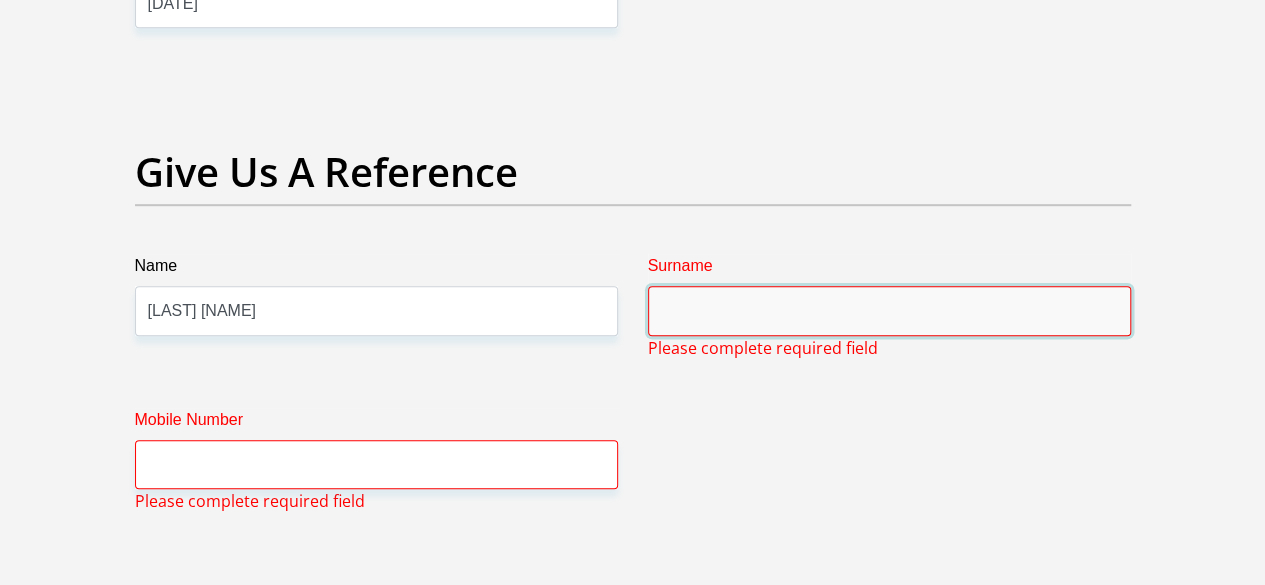 click on "Surname" at bounding box center [889, 310] 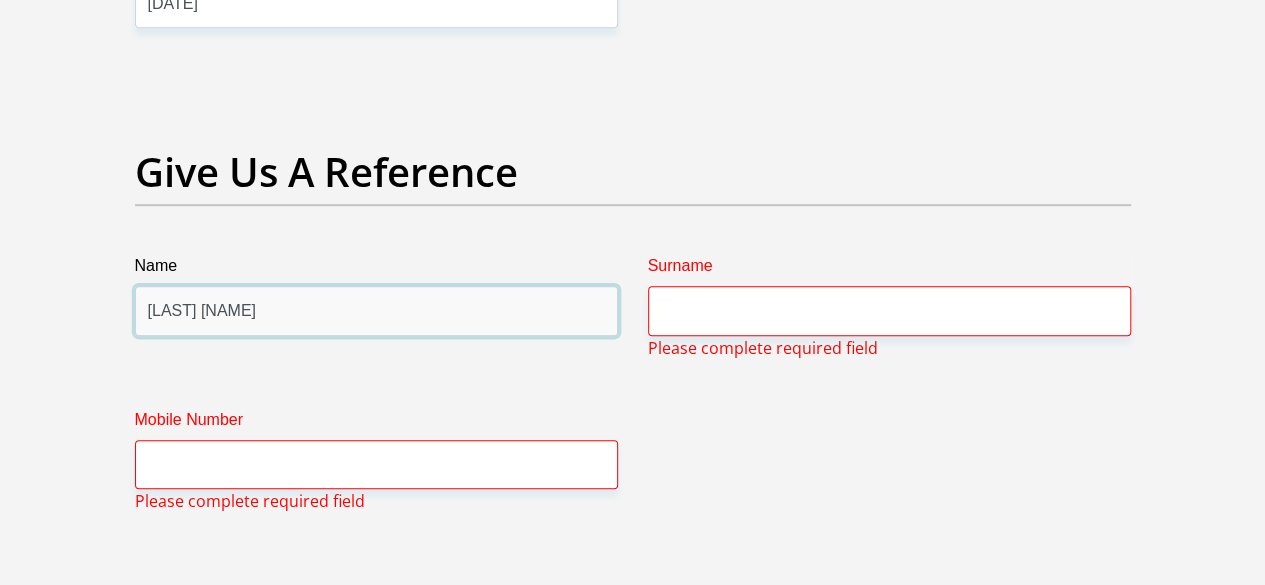 click on "Rae-Ann" at bounding box center [376, 310] 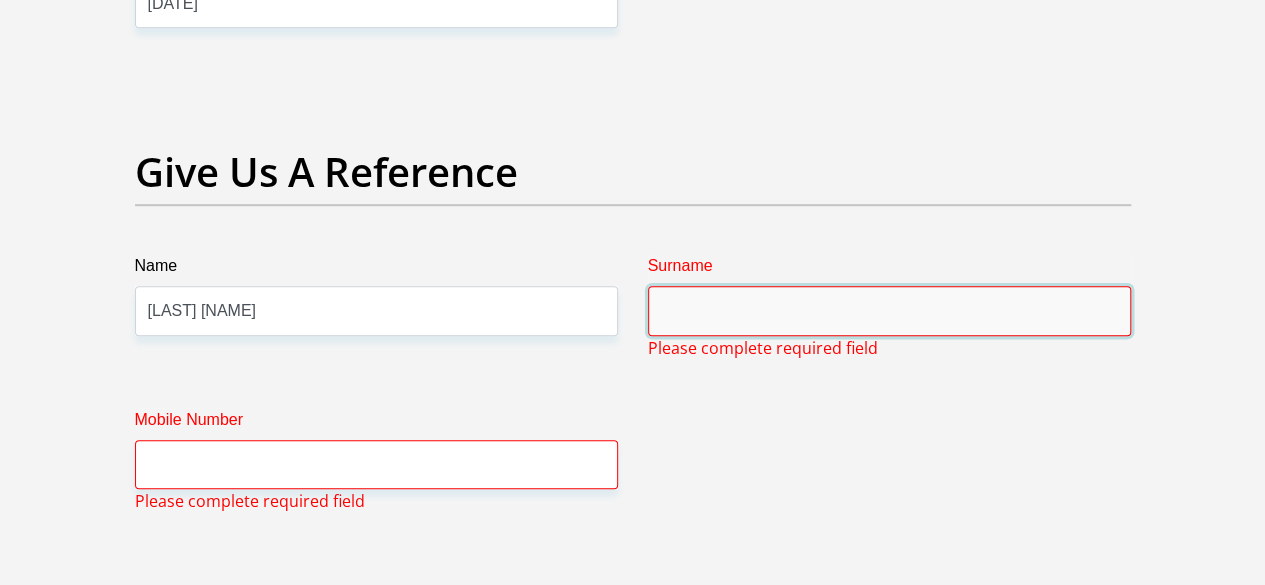 click on "Surname" at bounding box center [889, 310] 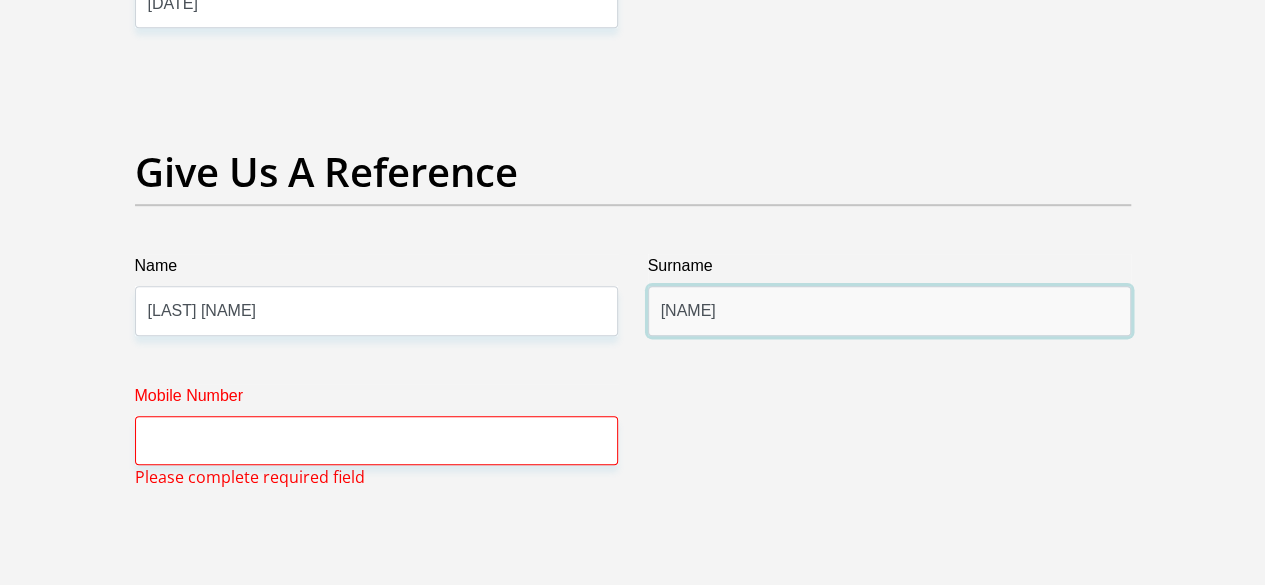 type on "t" 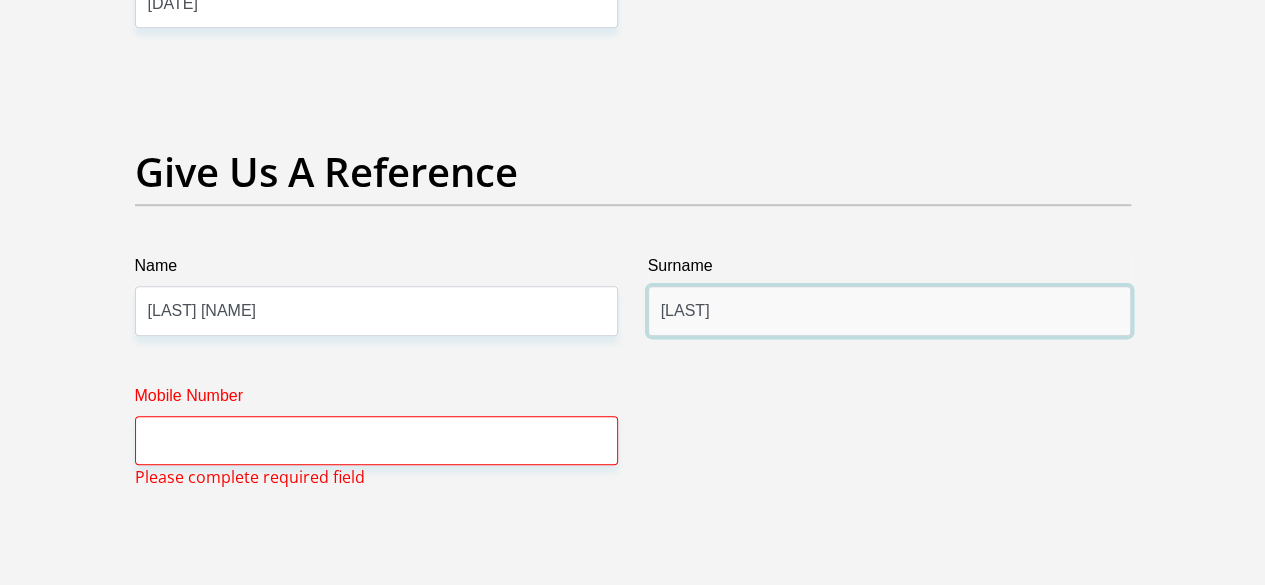 type on "Toerien" 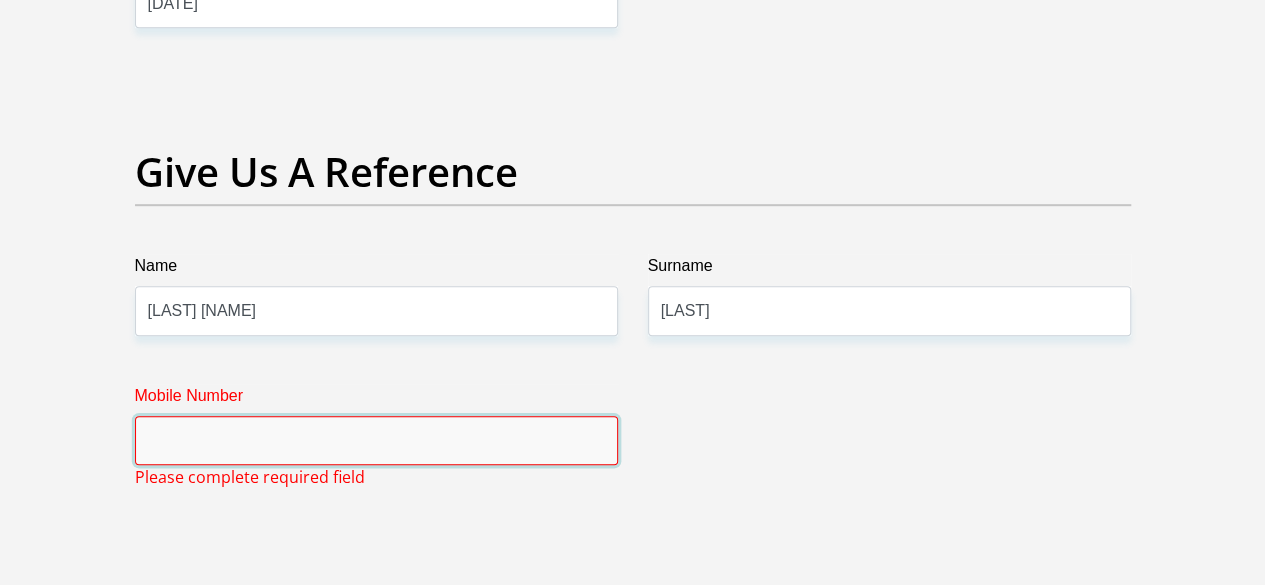 click on "Mobile Number" at bounding box center (376, 440) 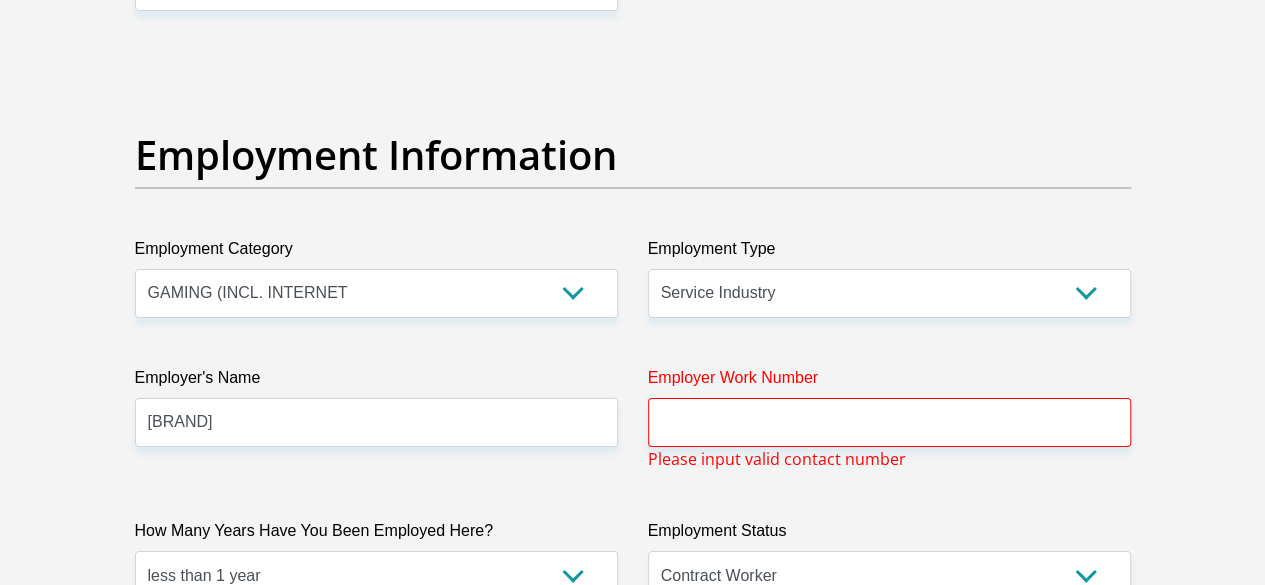scroll, scrollTop: 3592, scrollLeft: 0, axis: vertical 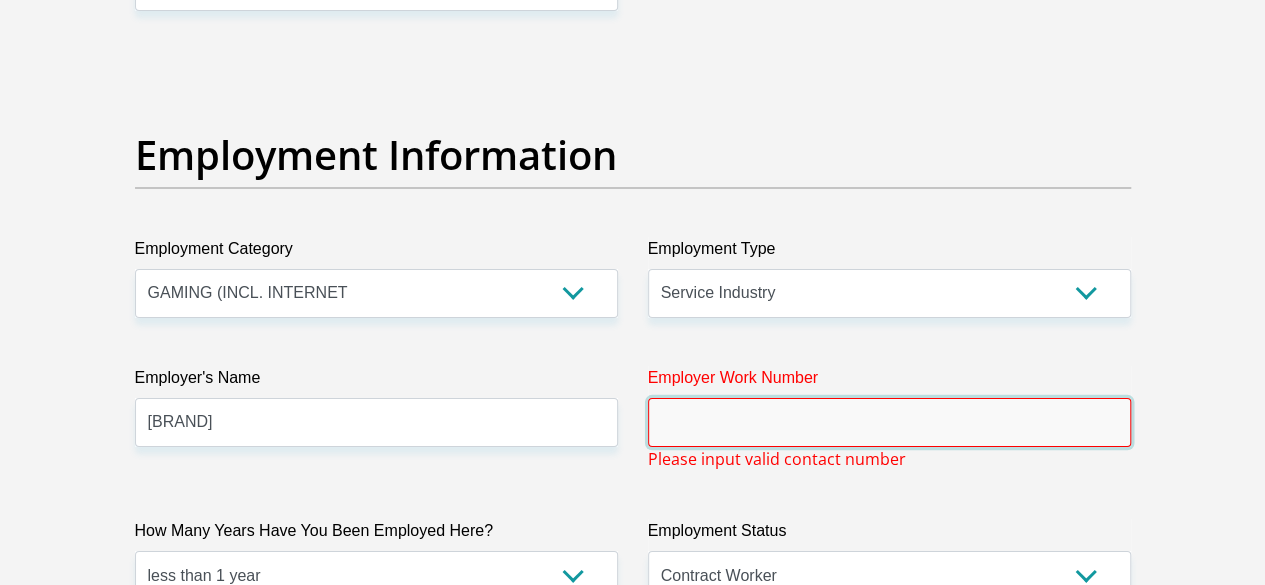 click on "Employer Work Number" at bounding box center [889, 422] 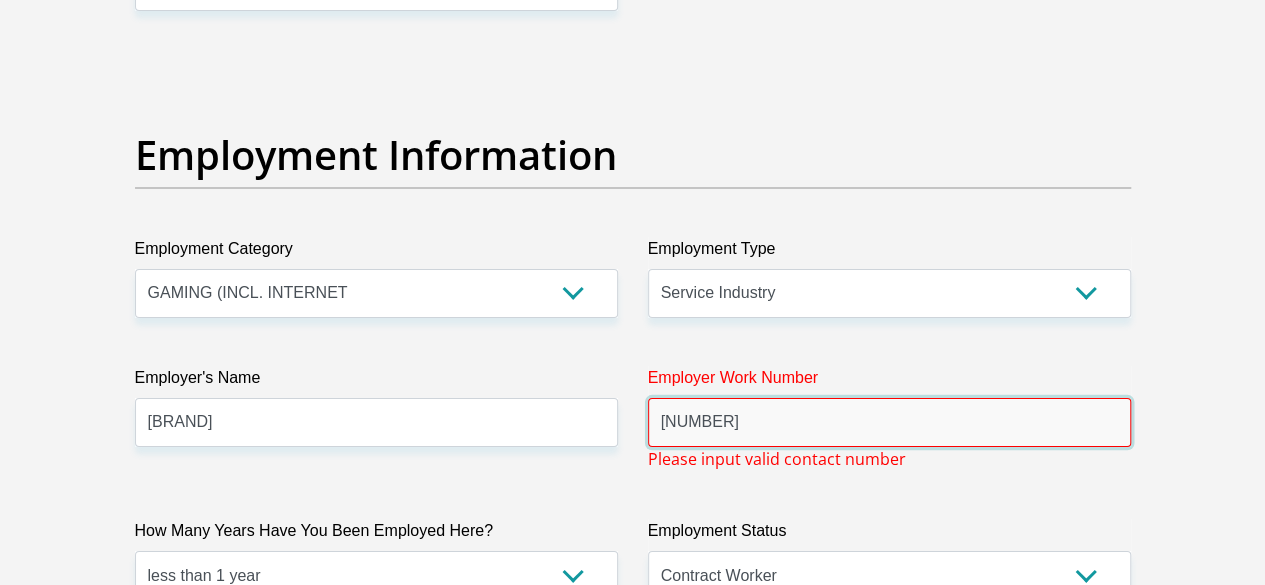 type on "0" 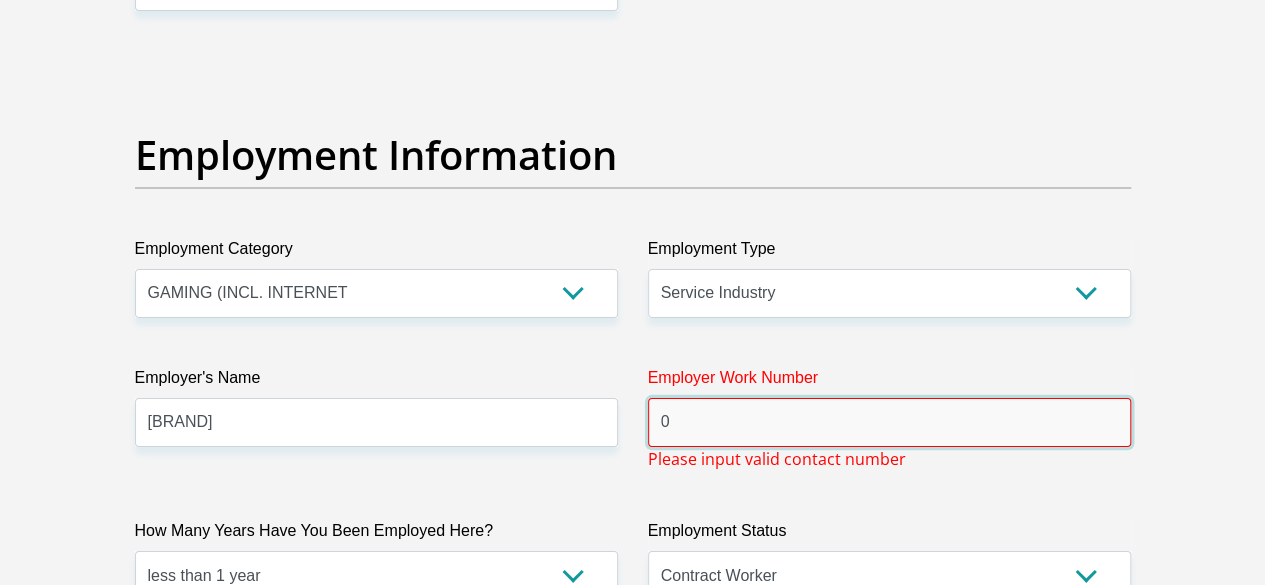 type on "0" 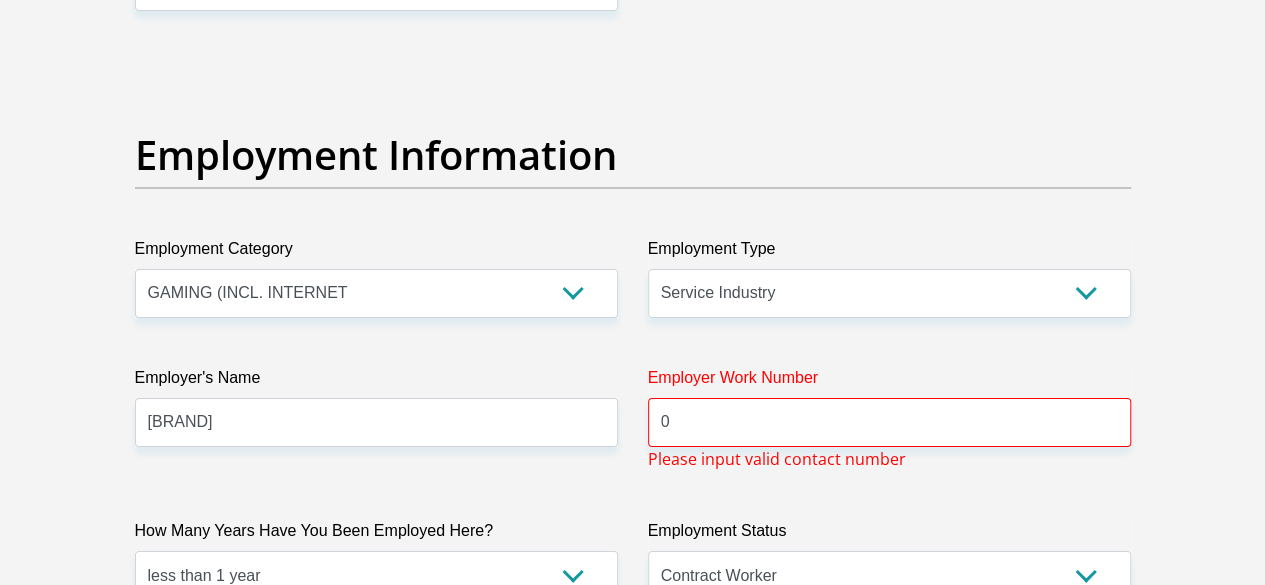 click on "Title
Mr
Ms
Mrs
Dr
Other
First Name
Duncan
Surname
Ramuhashi
ID Number
9901055537088
Please input valid ID number
Race
Black
Coloured
Indian
White
Other
Contact Number
0676931862
Please input valid contact number
Nationality
South Africa
Afghanistan
Aland Islands  Albania  Algeria" at bounding box center [633, 174] 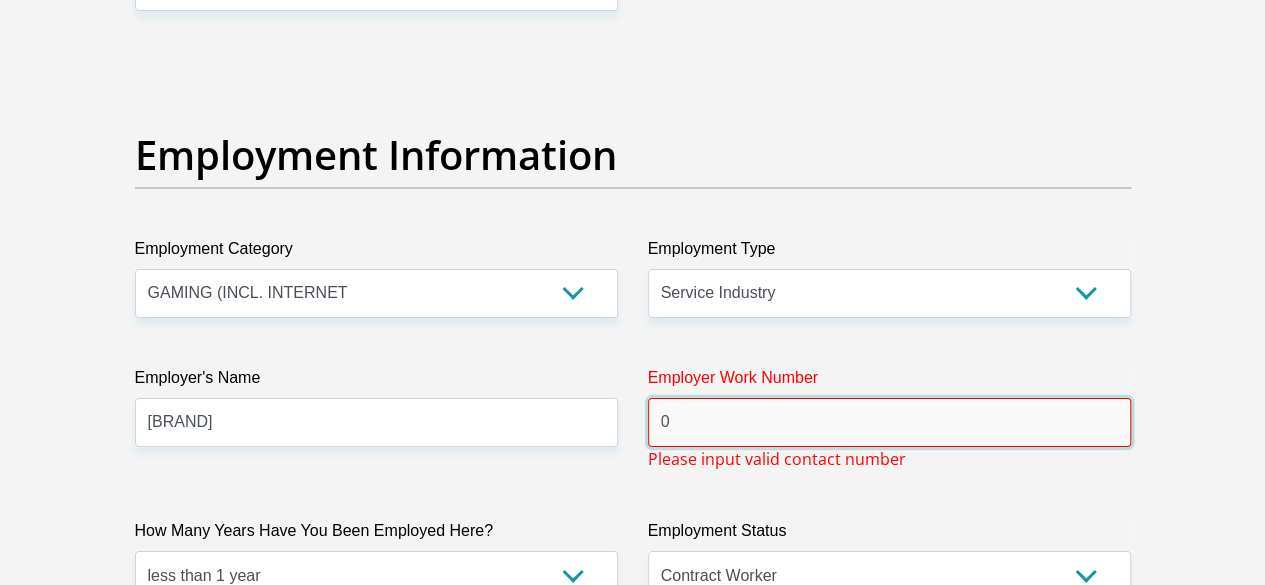 click on "0" at bounding box center (889, 422) 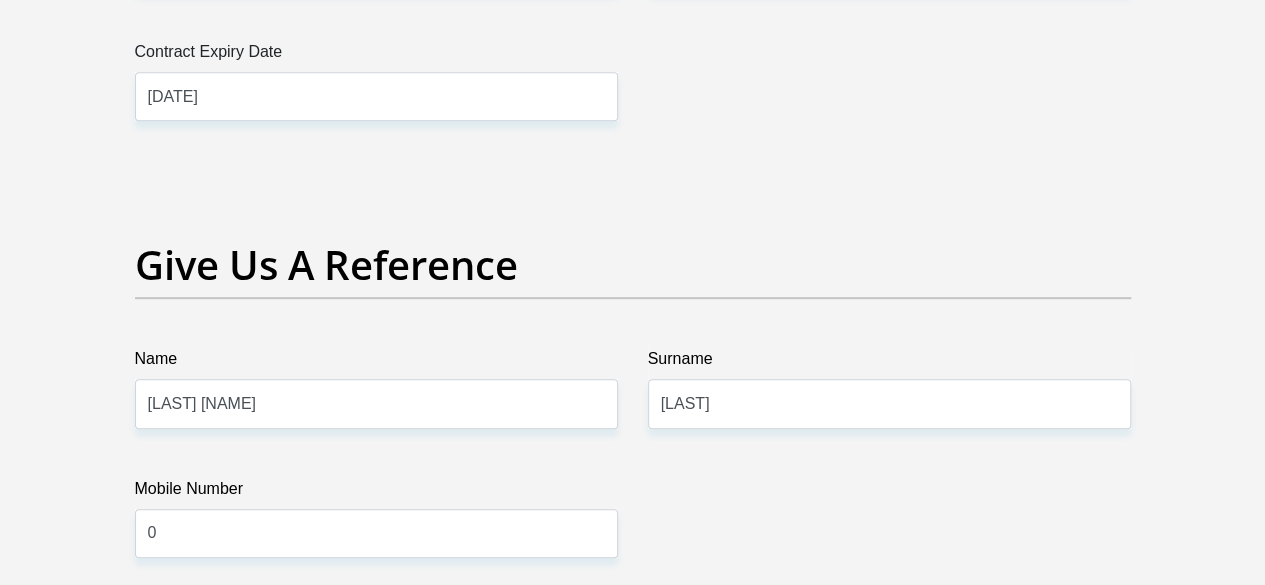 scroll, scrollTop: 4136, scrollLeft: 0, axis: vertical 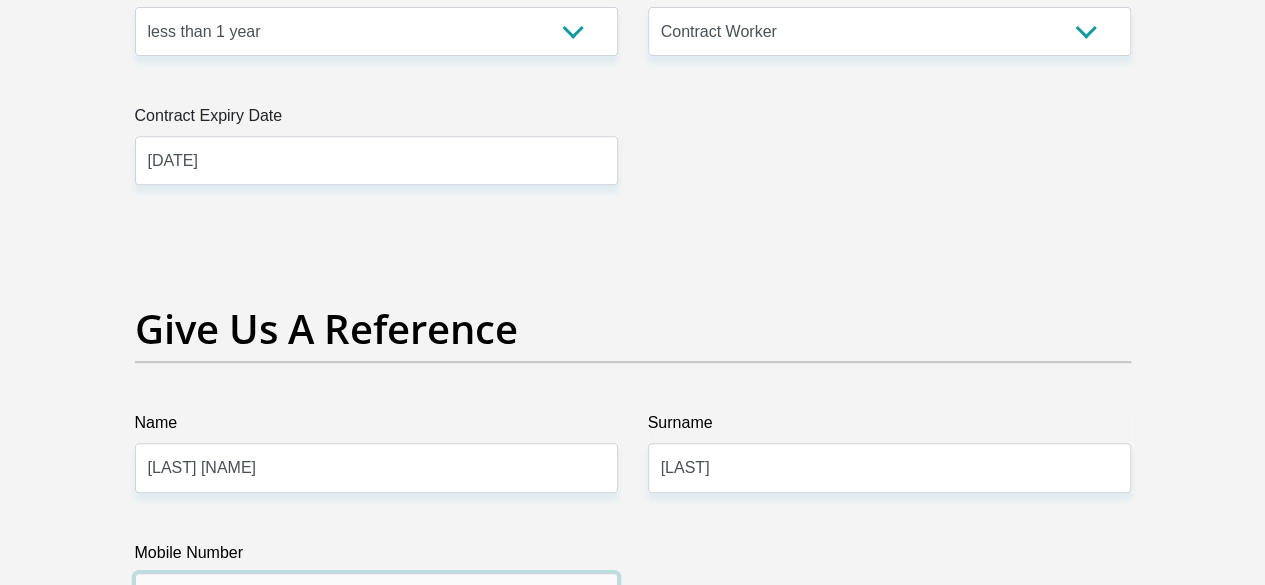 click on "0" at bounding box center [376, 597] 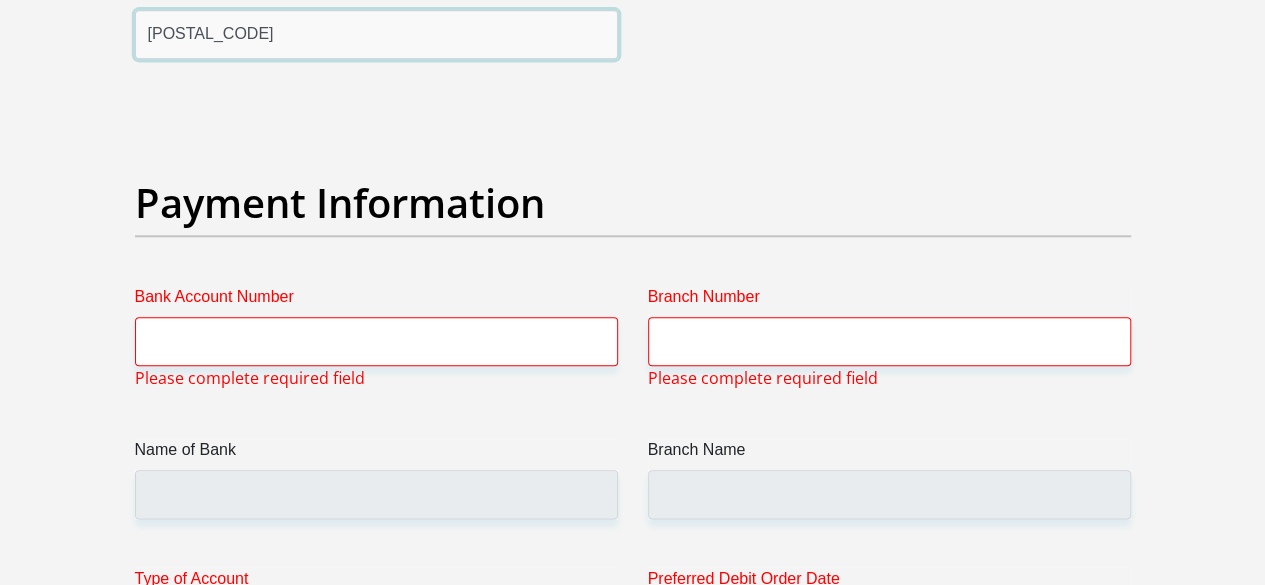 scroll, scrollTop: 4717, scrollLeft: 0, axis: vertical 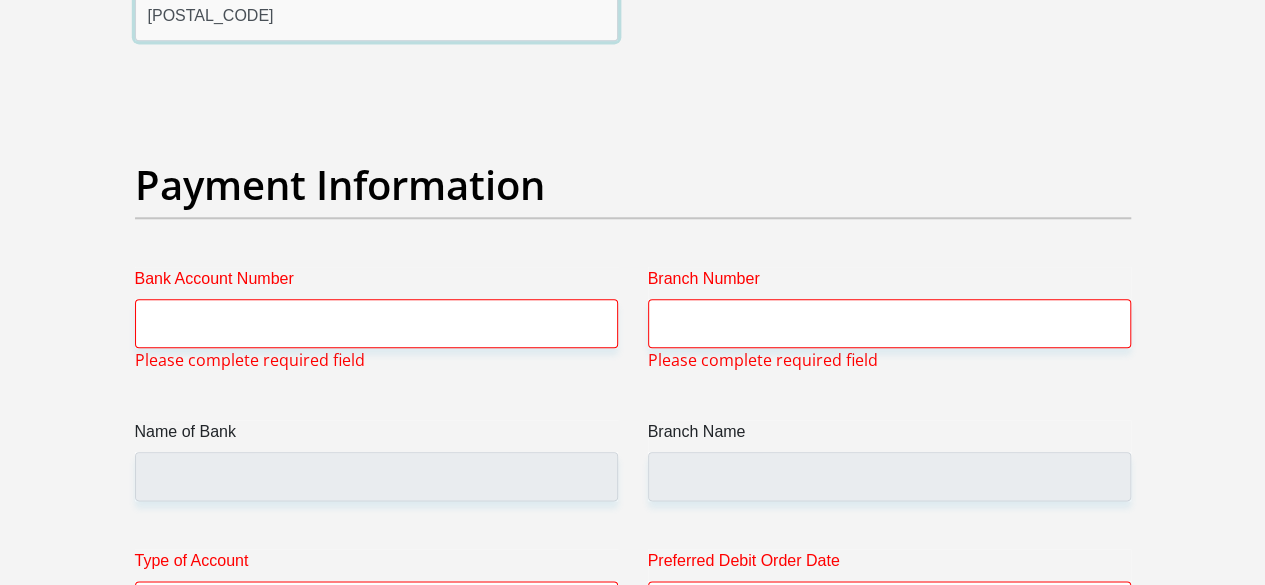 type on "0126631593" 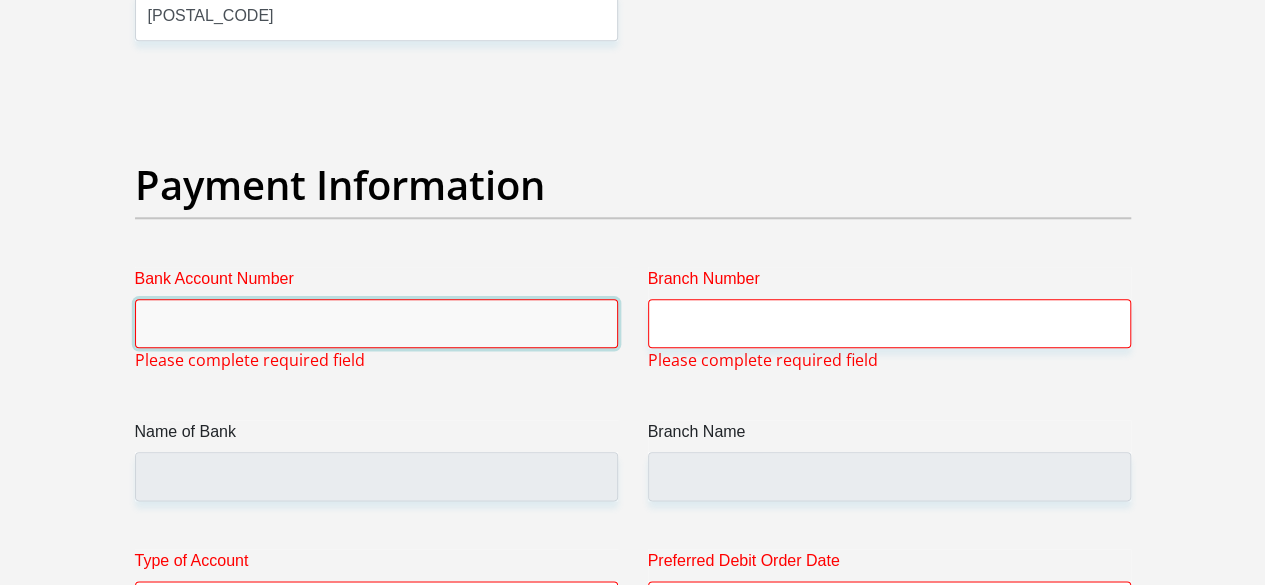 click on "Bank Account Number" at bounding box center (376, 323) 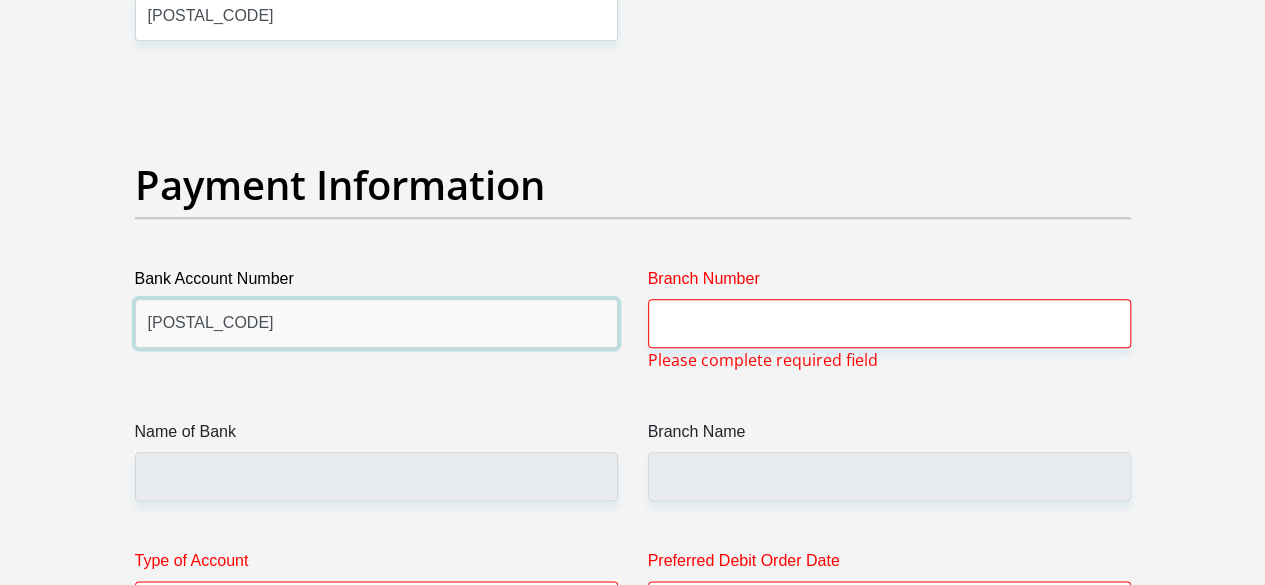 type on "10220716720" 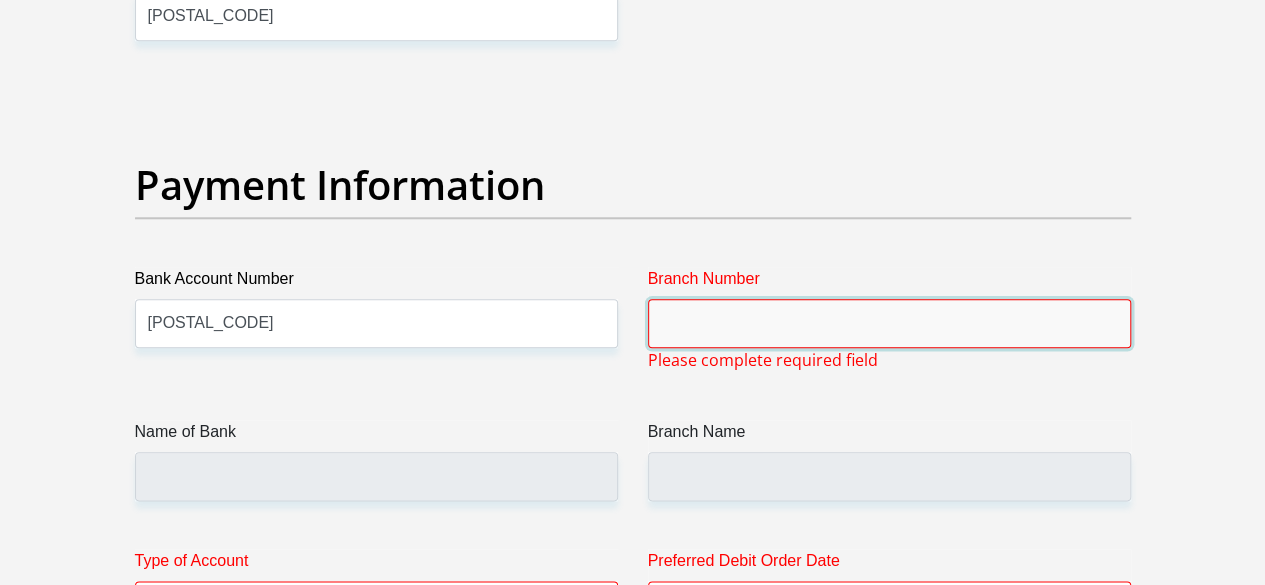 click on "Branch Number" at bounding box center [889, 323] 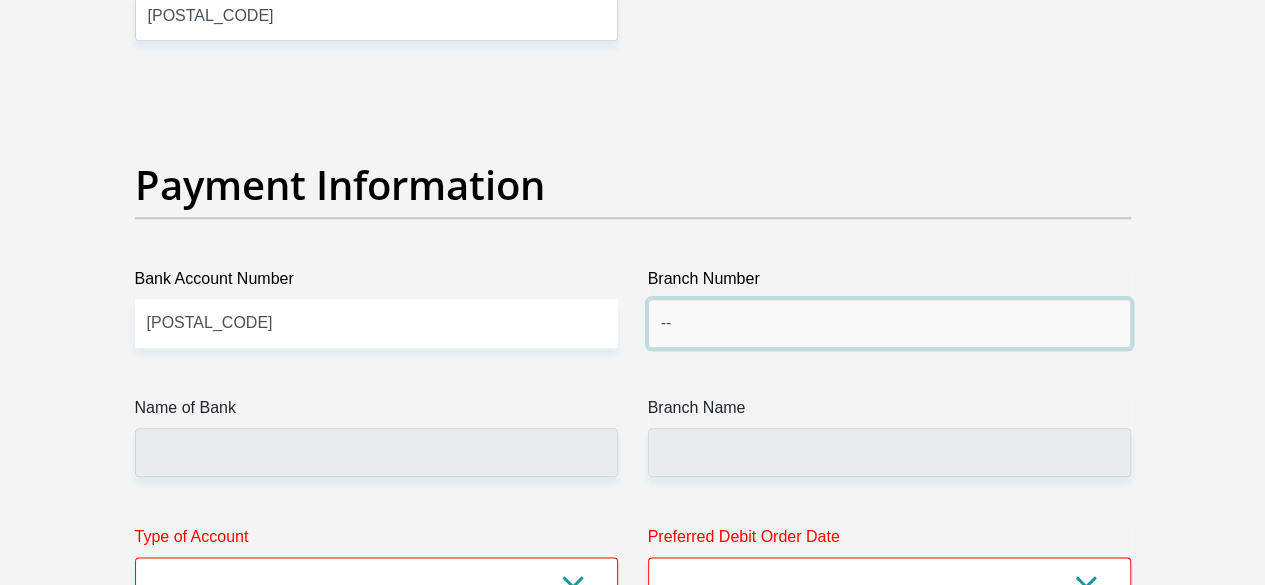 type on "-" 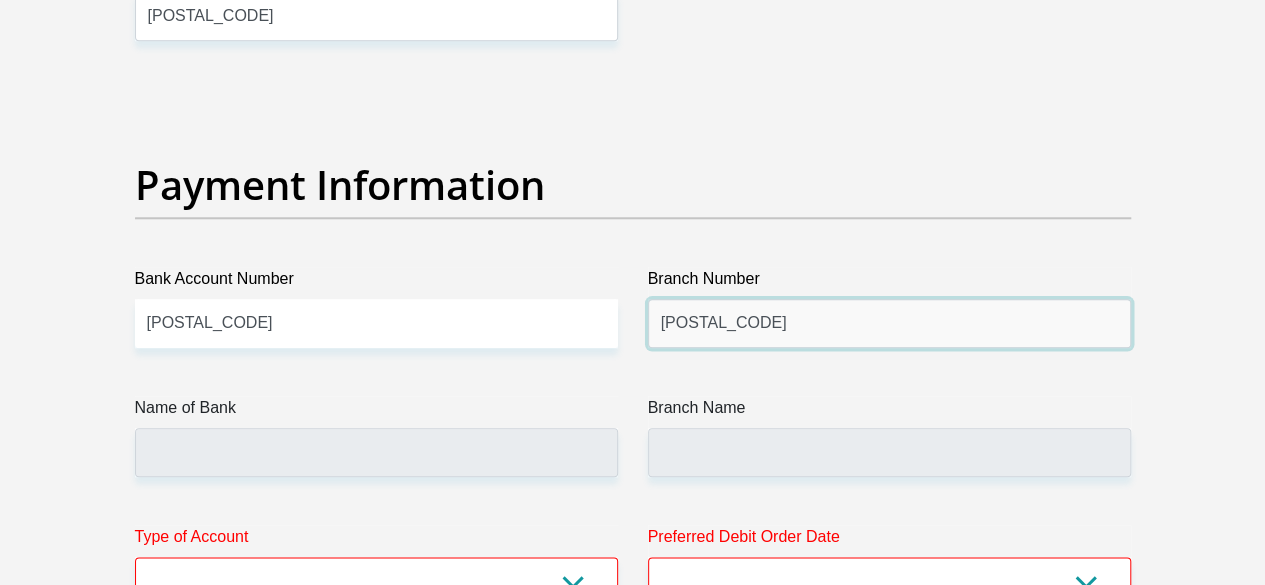 type on "004706" 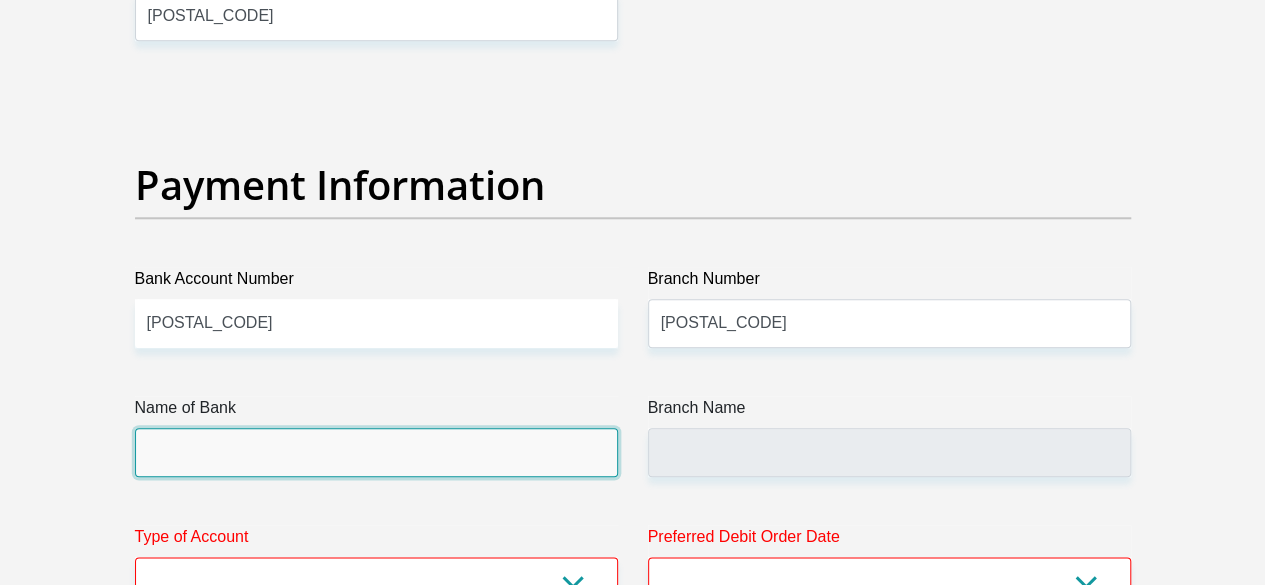 click on "Name of Bank" at bounding box center [376, 452] 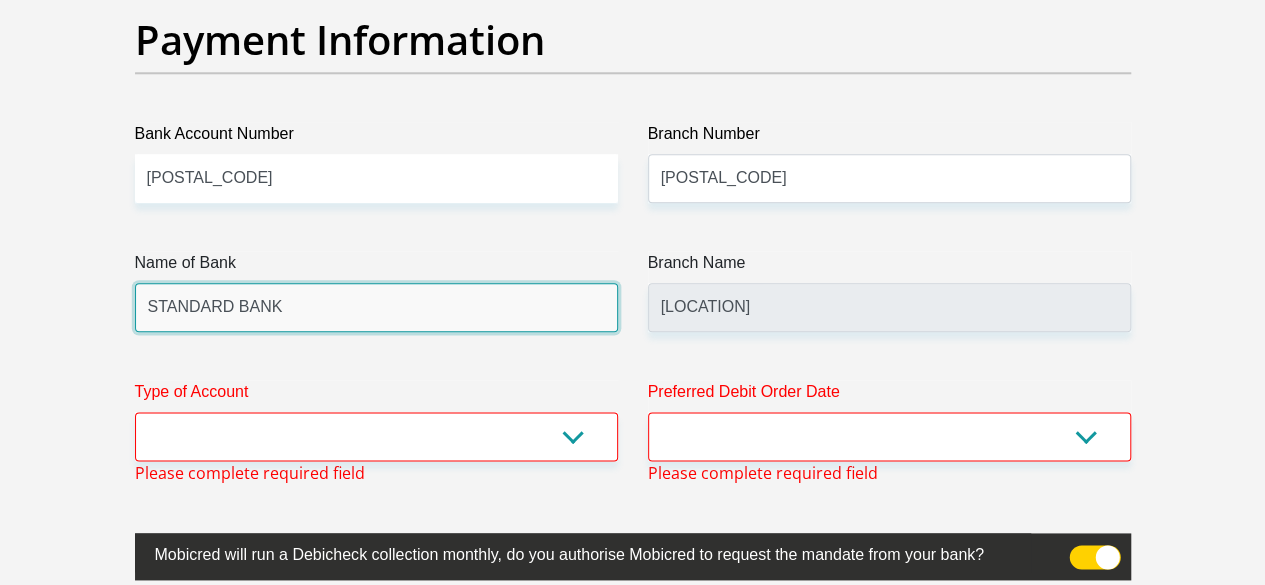 scroll, scrollTop: 4864, scrollLeft: 0, axis: vertical 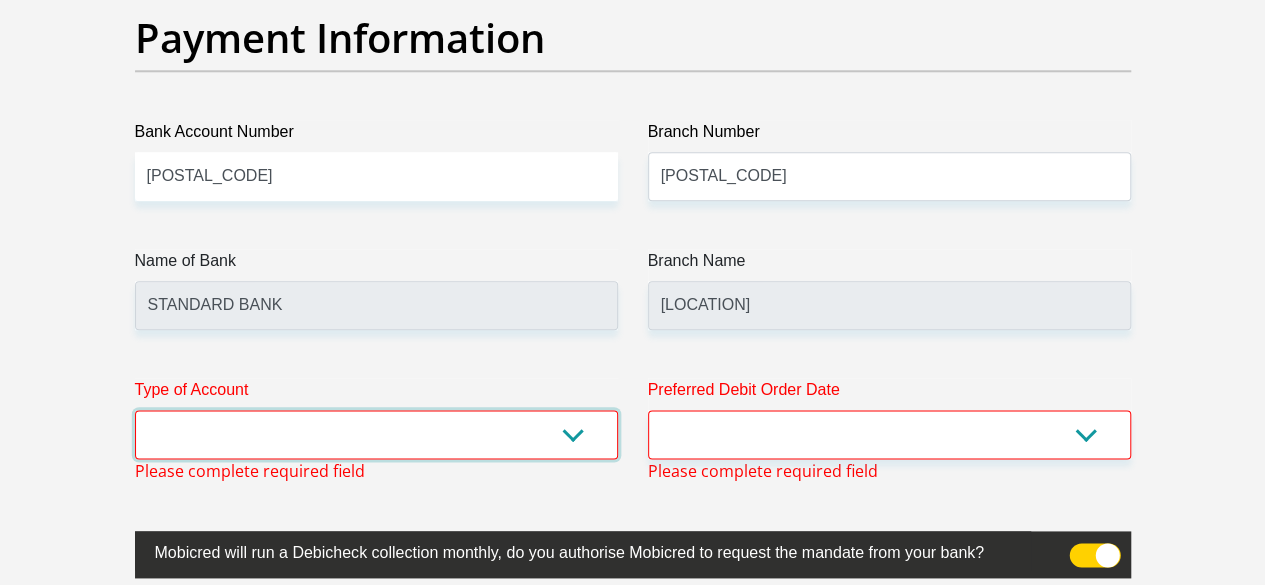 click on "Cheque
Savings" at bounding box center [376, 434] 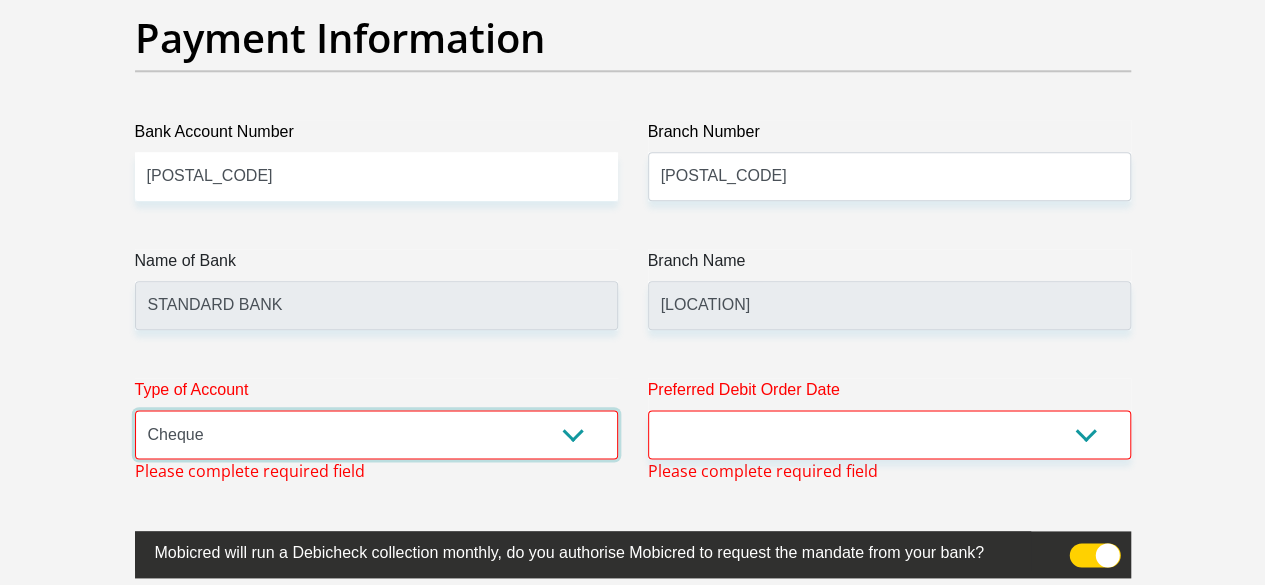 click on "Cheque
Savings" at bounding box center (376, 434) 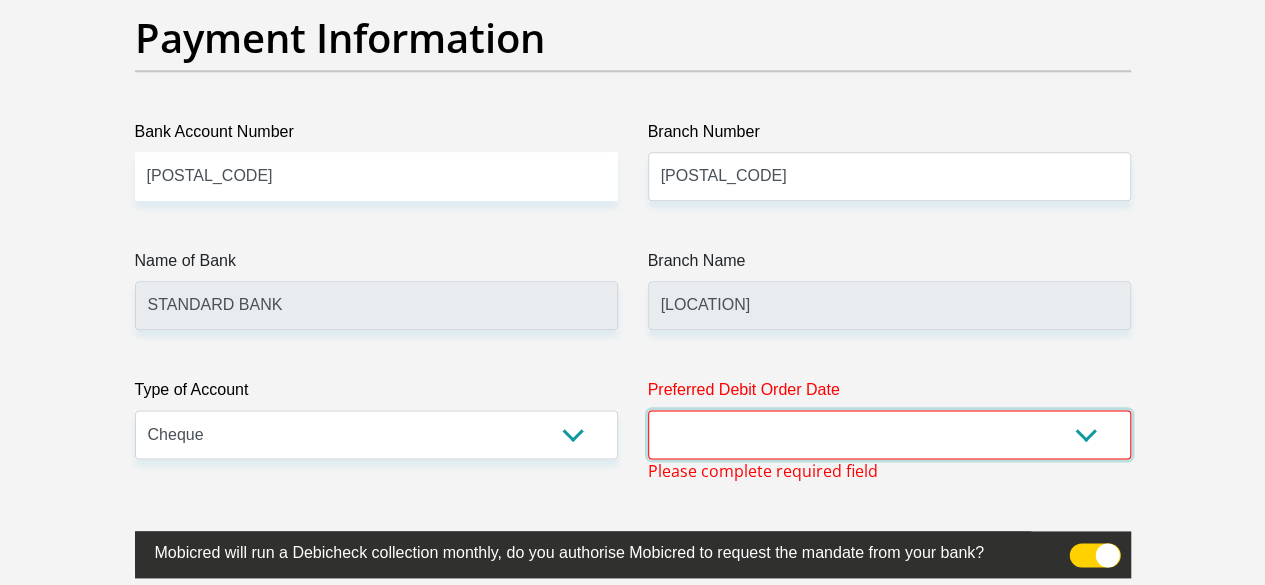 click on "1st
2nd
3rd
4th
5th
7th
18th
19th
20th
21st
22nd
23rd
24th
25th
26th
27th
28th
29th
30th" at bounding box center (889, 434) 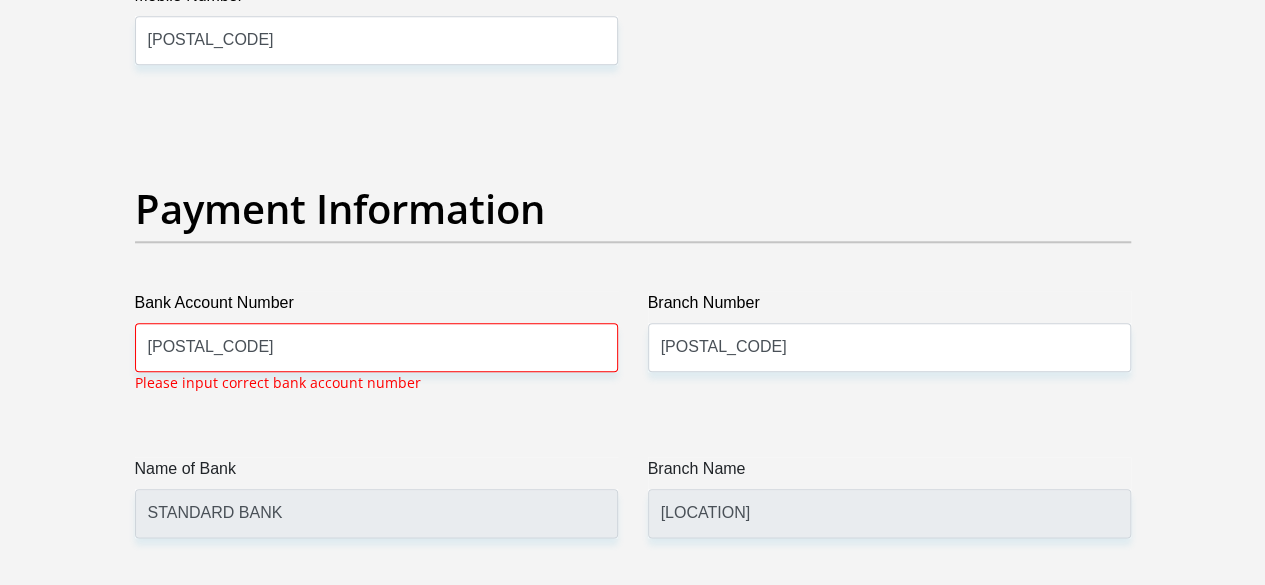 scroll, scrollTop: 4686, scrollLeft: 0, axis: vertical 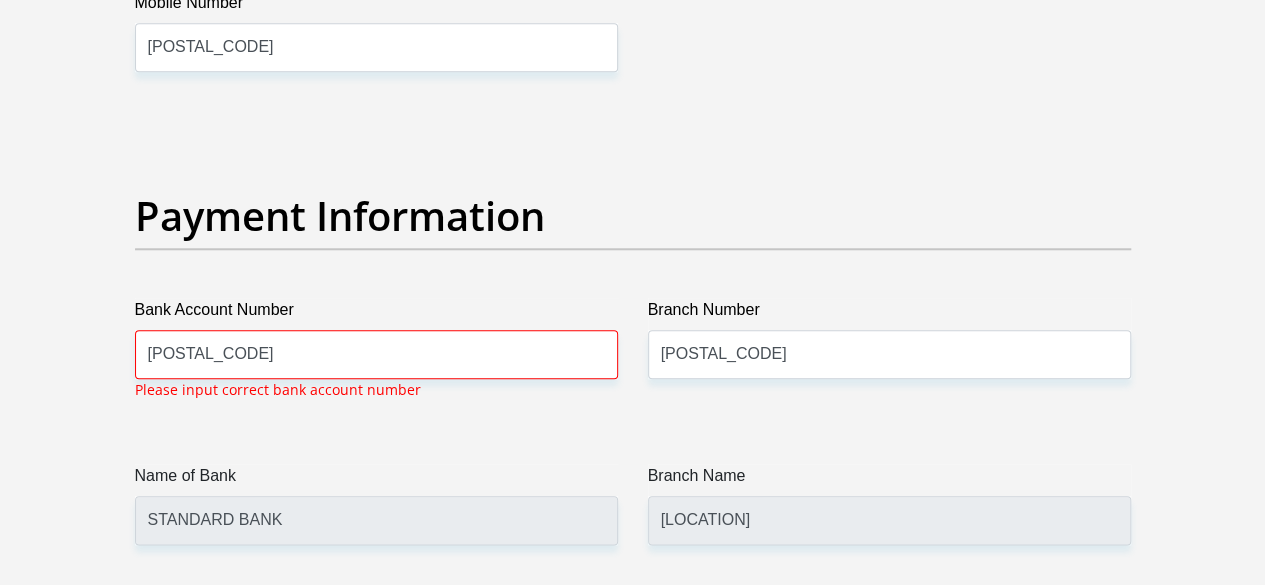 select on "1" 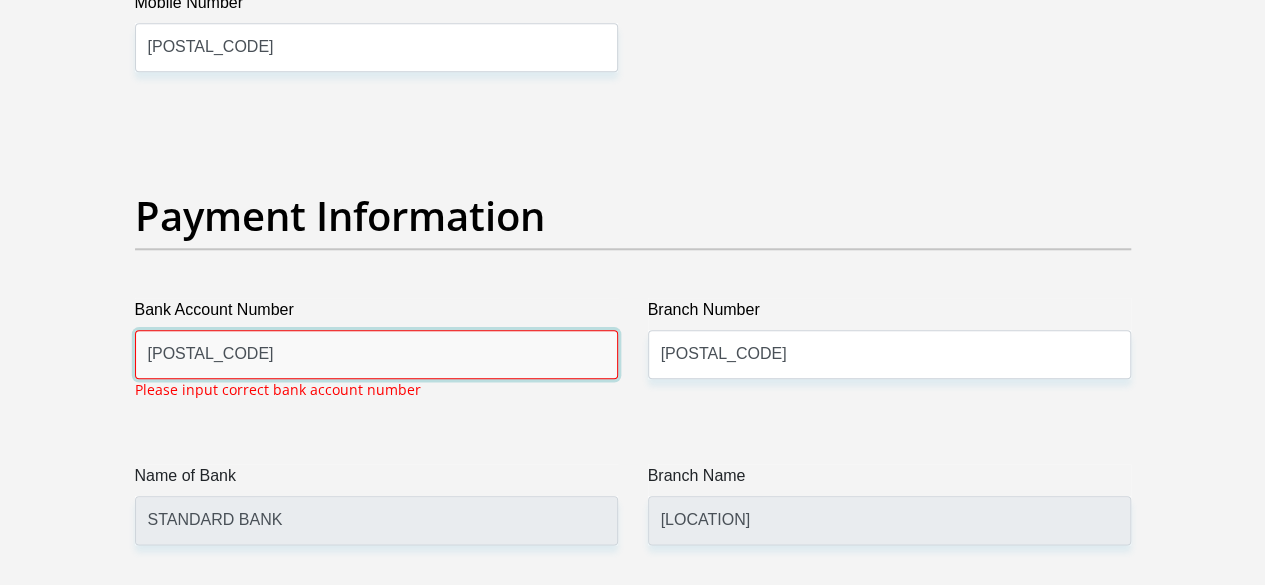 click on "10220716720" at bounding box center [376, 354] 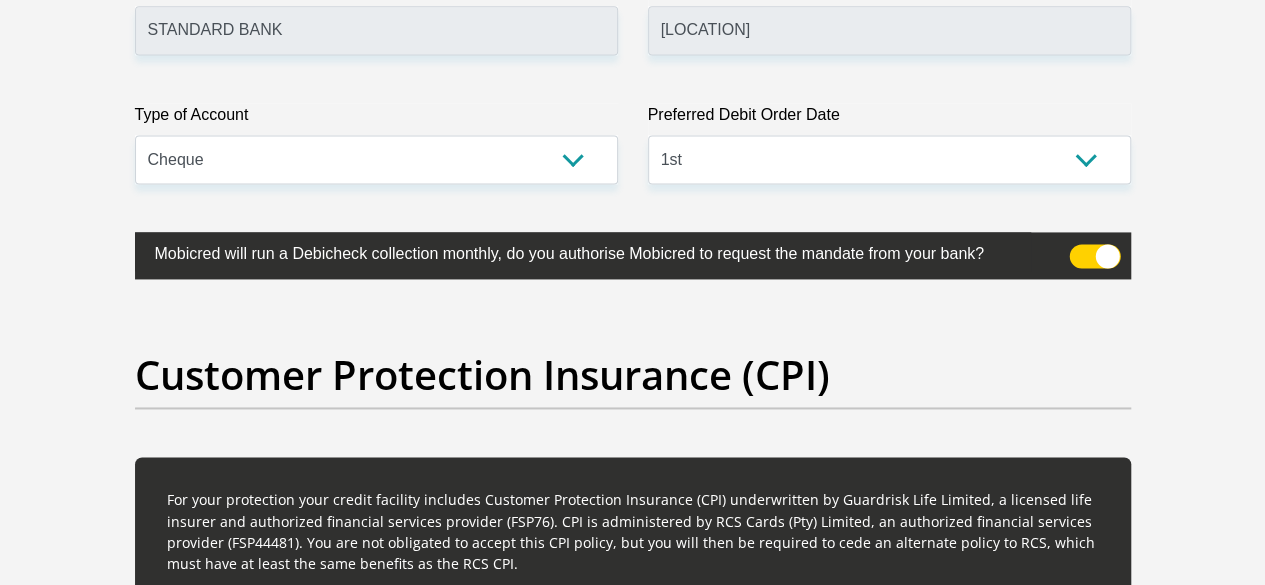 scroll, scrollTop: 5194, scrollLeft: 0, axis: vertical 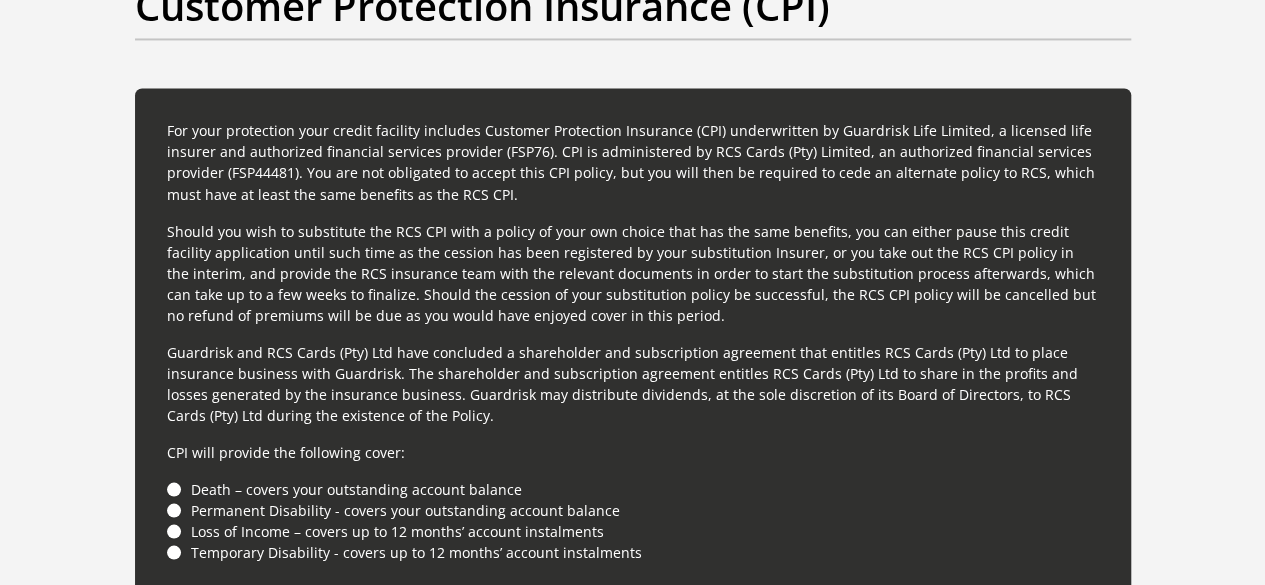 click on "Death – covers your outstanding account balance" at bounding box center [633, 488] 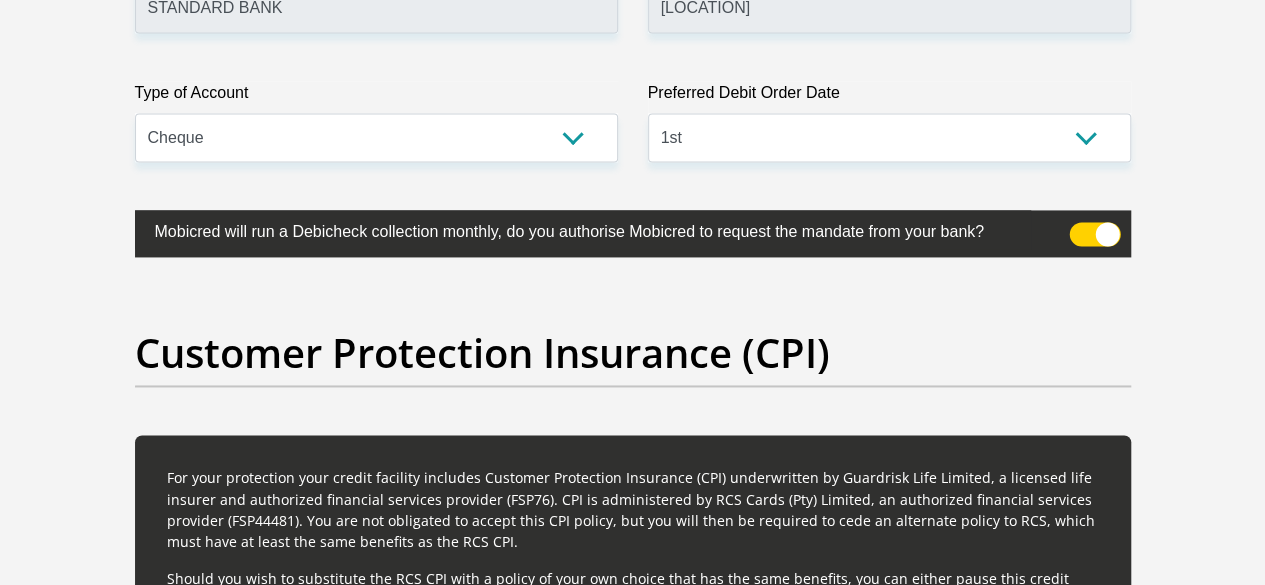 scroll, scrollTop: 5710, scrollLeft: 0, axis: vertical 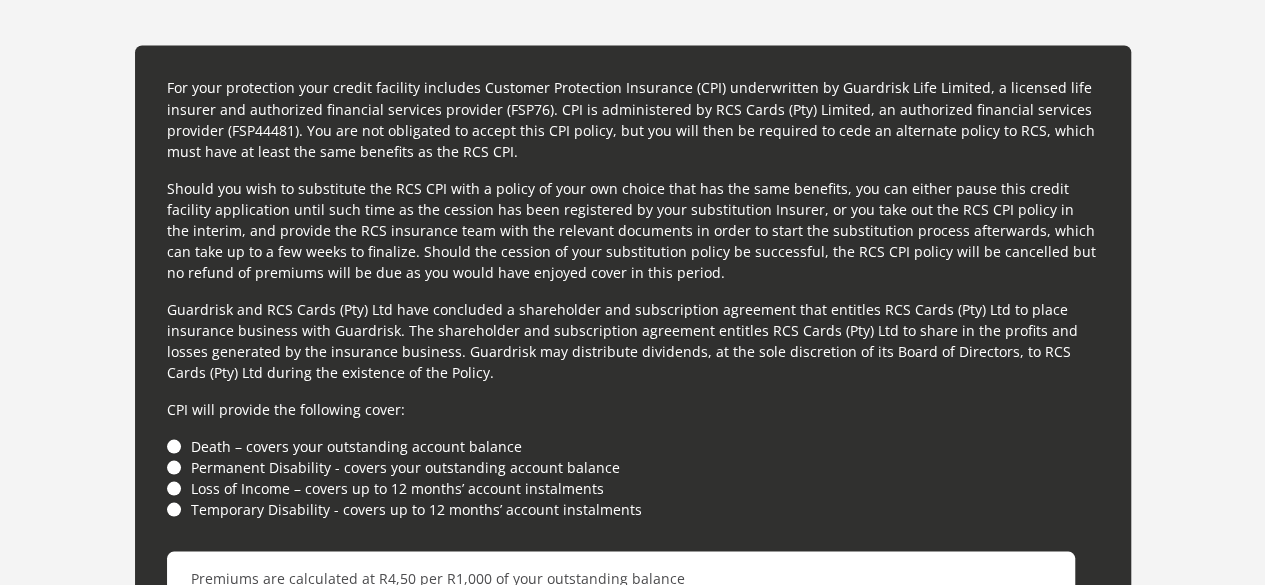 click on "Death – covers your outstanding account balance" at bounding box center [633, 445] 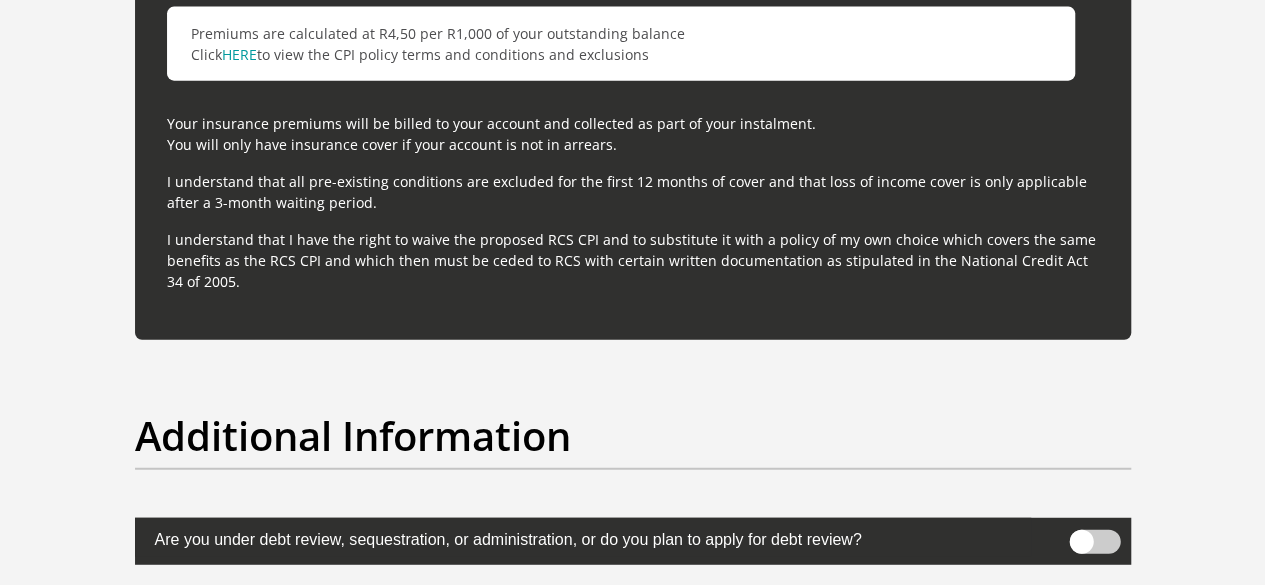 scroll, scrollTop: 6114, scrollLeft: 0, axis: vertical 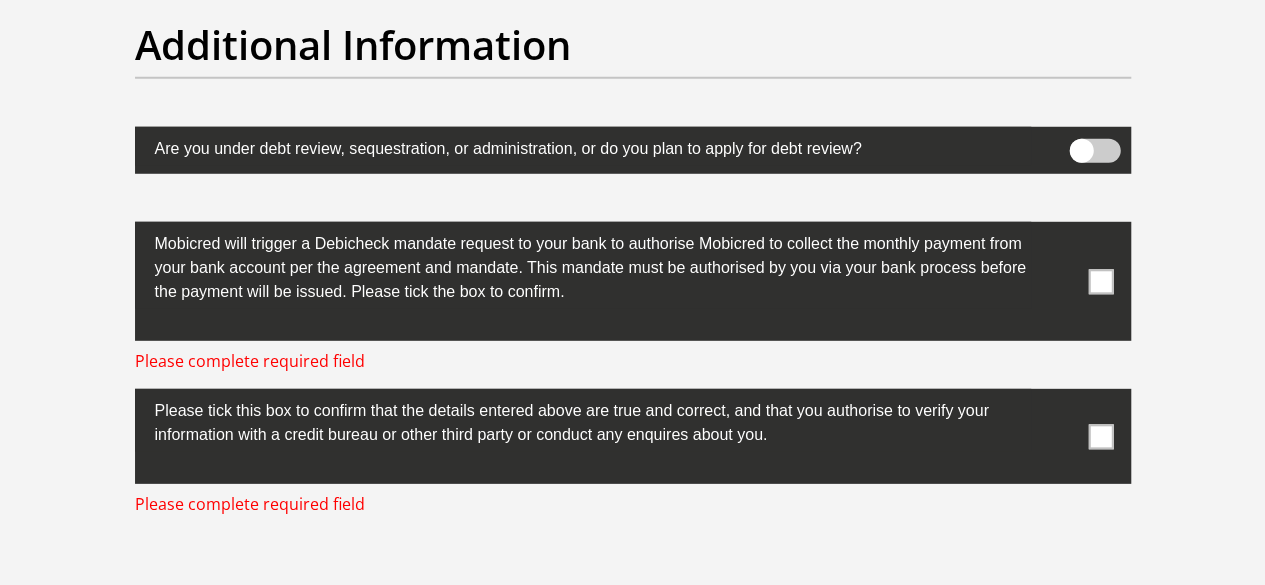 click at bounding box center (633, 281) 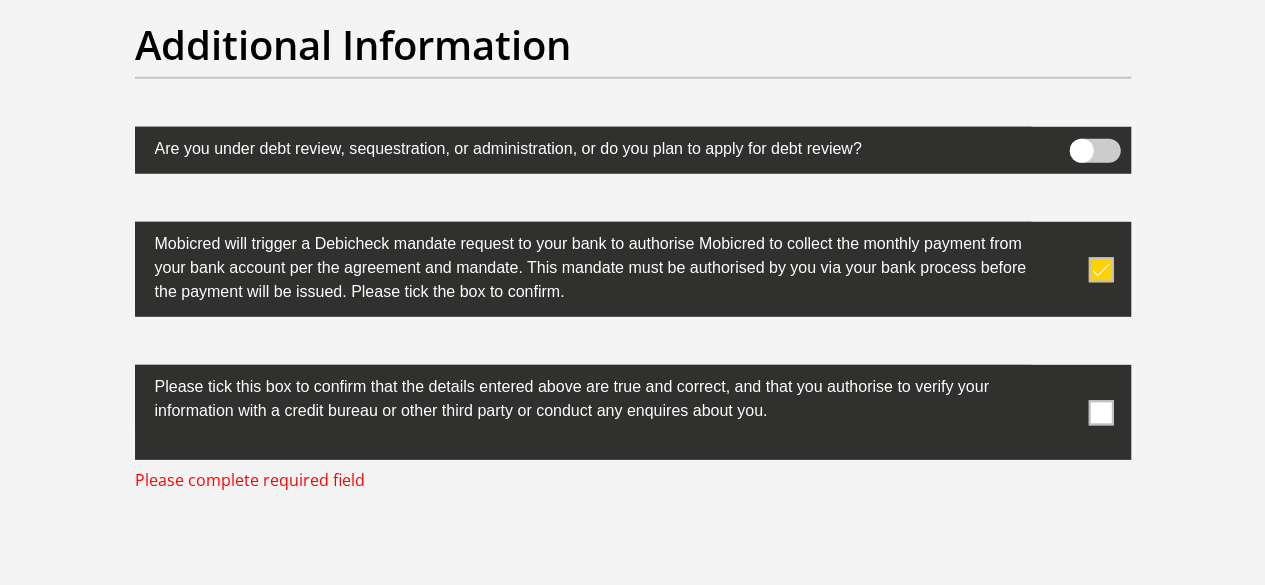 click at bounding box center [633, 412] 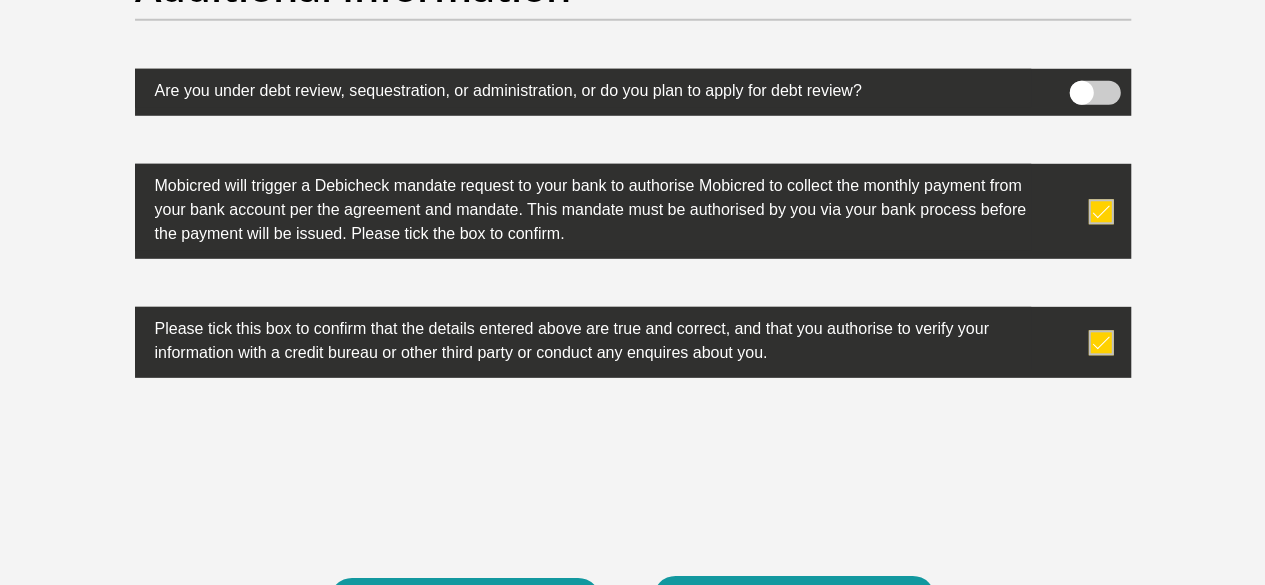 scroll, scrollTop: 6590, scrollLeft: 0, axis: vertical 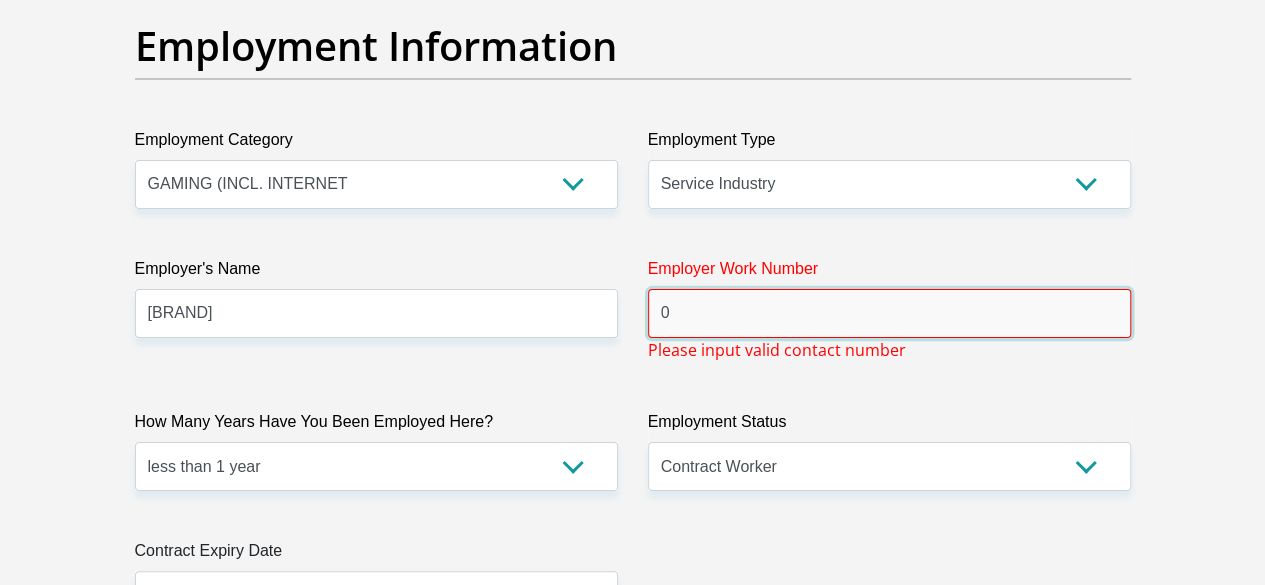click on "0" at bounding box center [889, 313] 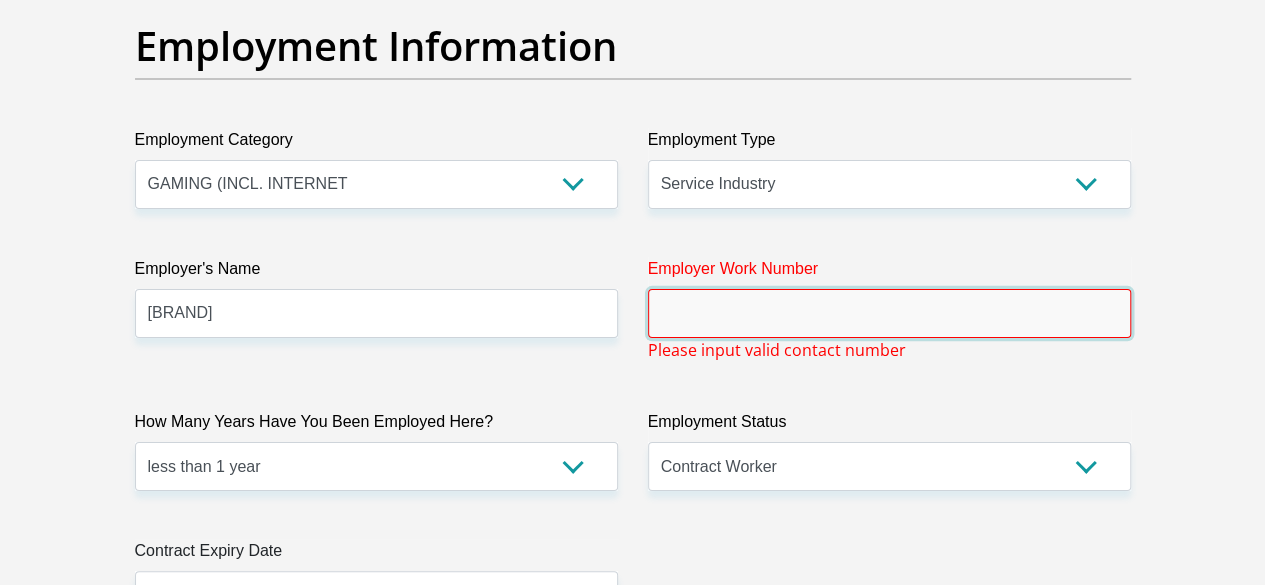 scroll, scrollTop: 4213, scrollLeft: 0, axis: vertical 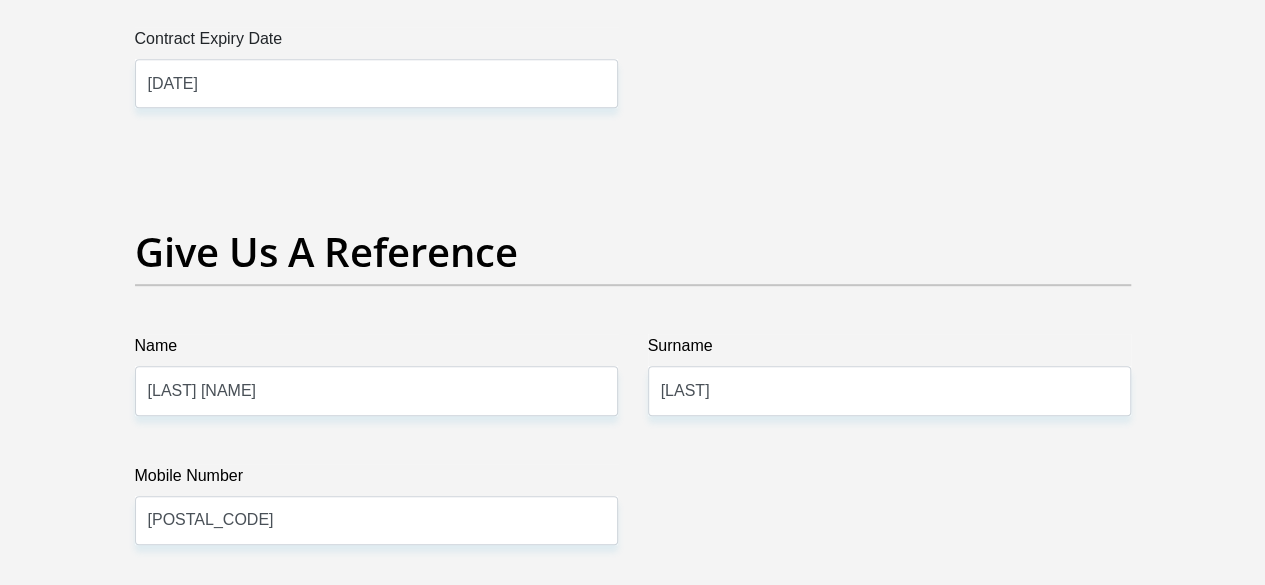 type 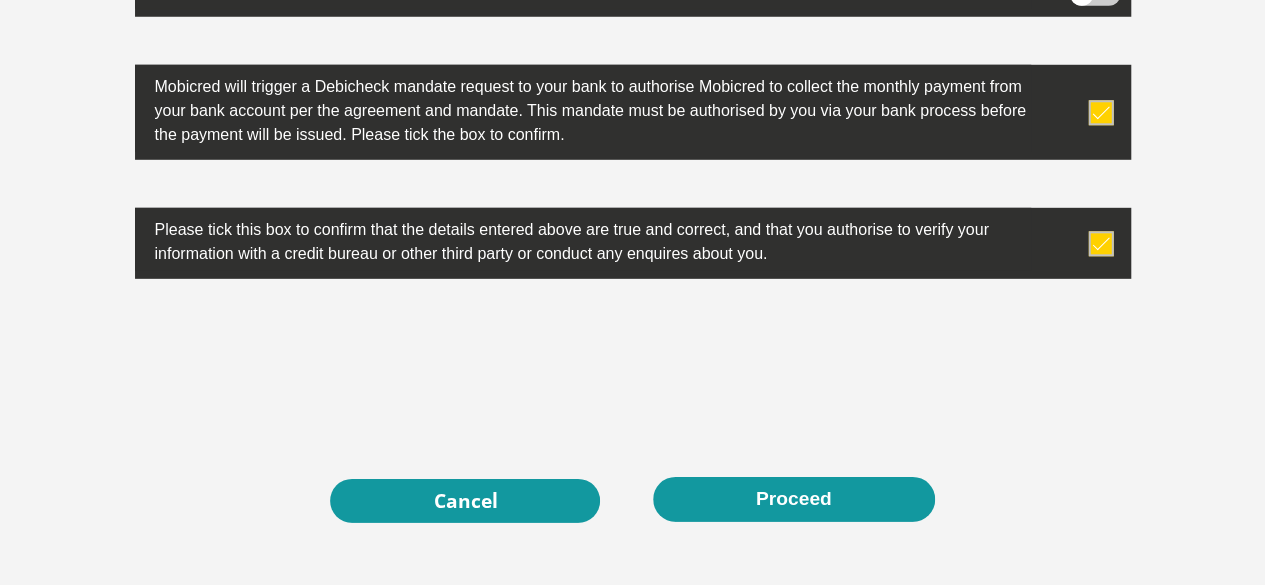 click on "Title
Mr
Ms
Mrs
Dr
Other
First Name
Duncan
Surname
Ramuhashi
ID Number
9901055537088
Please input valid ID number
Race
Black
Coloured
Indian
White
Other
Contact Number
0676931862
Please input valid contact number
Nationality
South Africa
Afghanistan
Aland Islands  Albania  Algeria" at bounding box center [633, -2925] 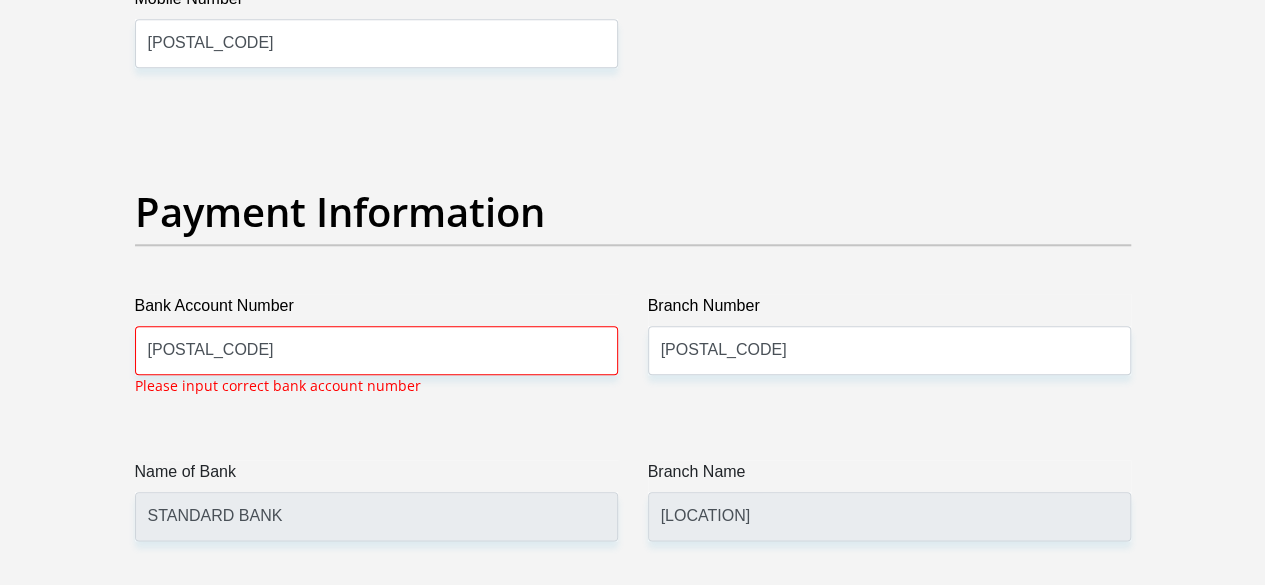 scroll, scrollTop: 4686, scrollLeft: 0, axis: vertical 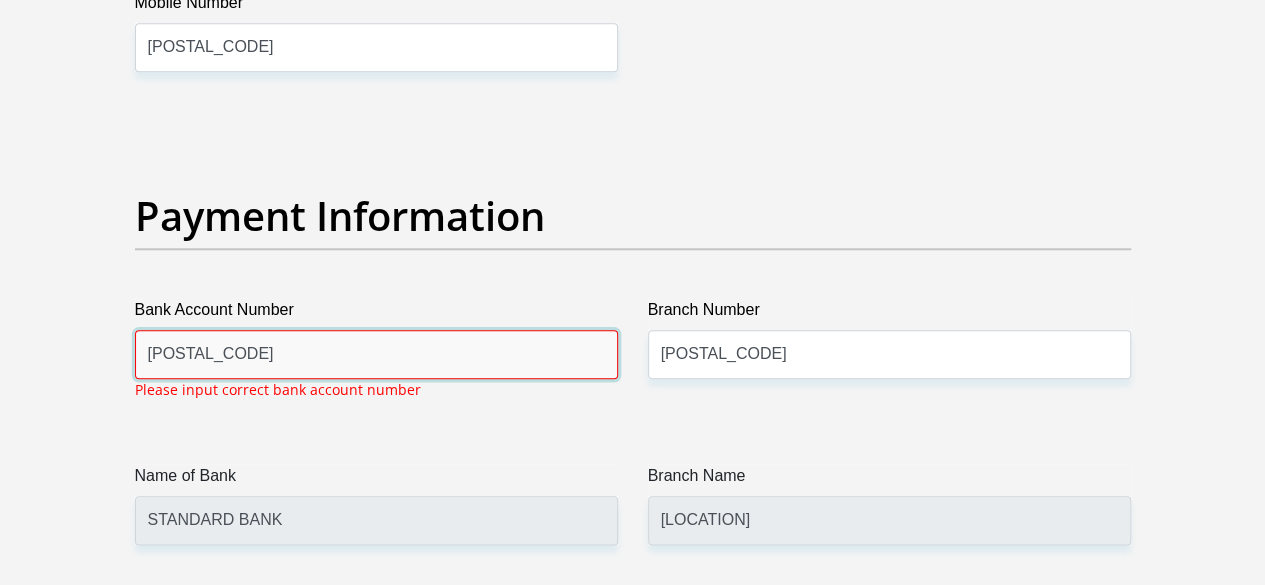 click on "10220716720" at bounding box center [376, 354] 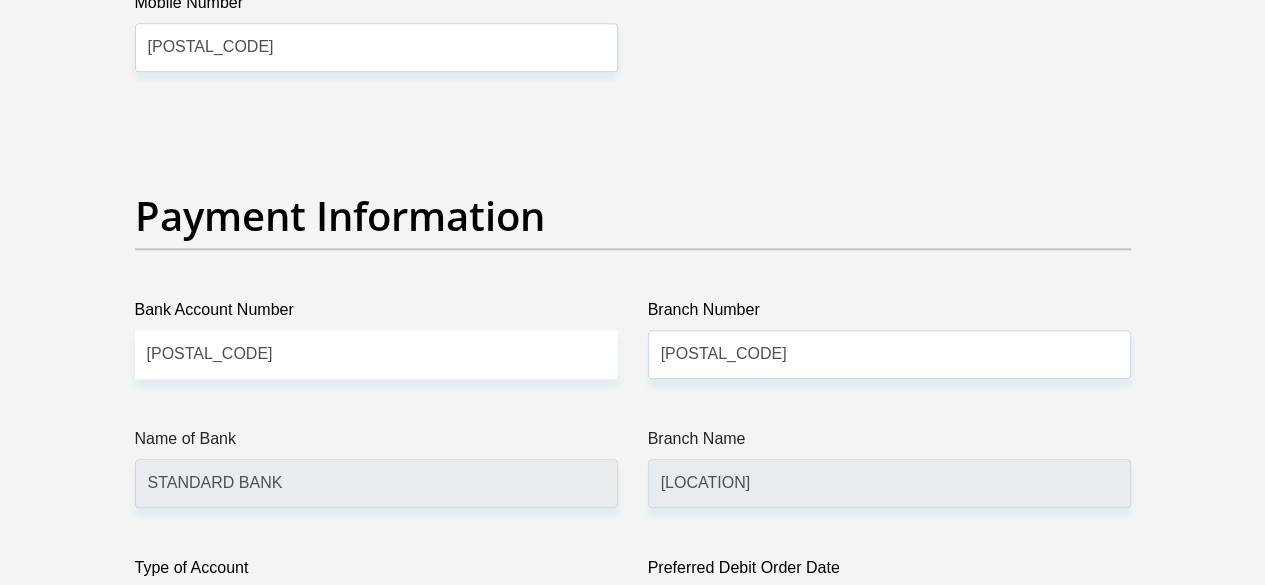click on "Title
Mr
Ms
Mrs
Dr
Other
First Name
Duncan
Surname
Ramuhashi
ID Number
9901055537088
Please input valid ID number
Race
Black
Coloured
Indian
White
Other
Contact Number
0676931862
Please input valid contact number
Nationality
South Africa
Afghanistan
Aland Islands  Albania  Algeria" at bounding box center (633, -968) 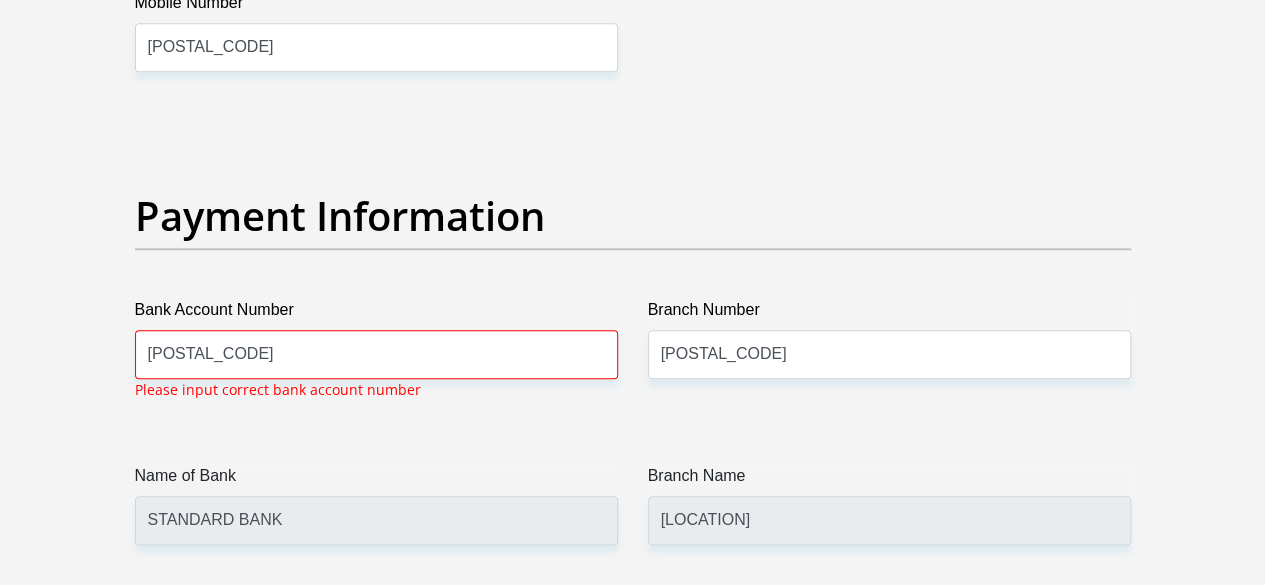 click on "Branch Number
004706" at bounding box center (889, 357) 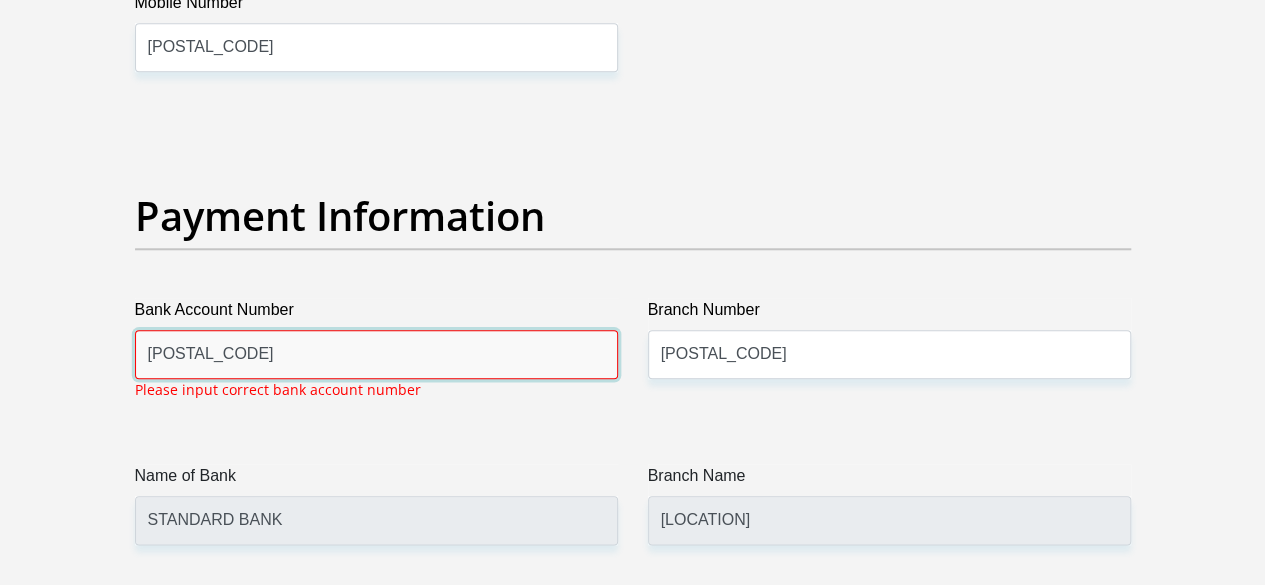 click on "10220716720" at bounding box center (376, 354) 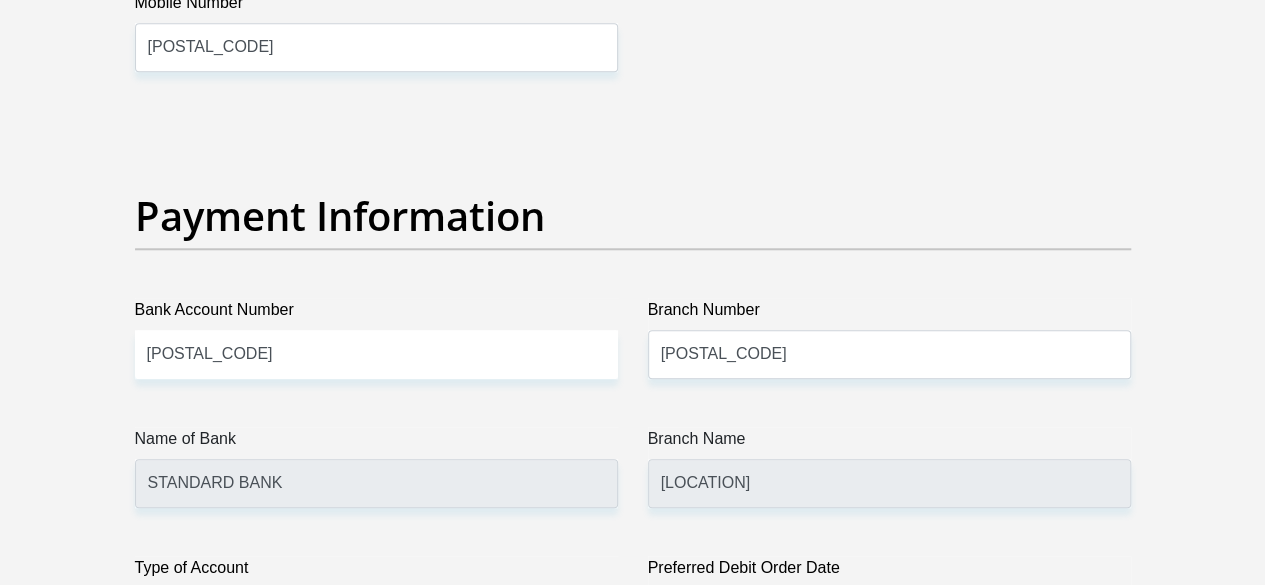 click on "Title
Mr
Ms
Mrs
Dr
Other
First Name
Duncan
Surname
Ramuhashi
ID Number
9901055537088
Please input valid ID number
Race
Black
Coloured
Indian
White
Other
Contact Number
0676931862
Please input valid contact number
Nationality
South Africa
Afghanistan
Aland Islands  Albania  Algeria" at bounding box center [633, -968] 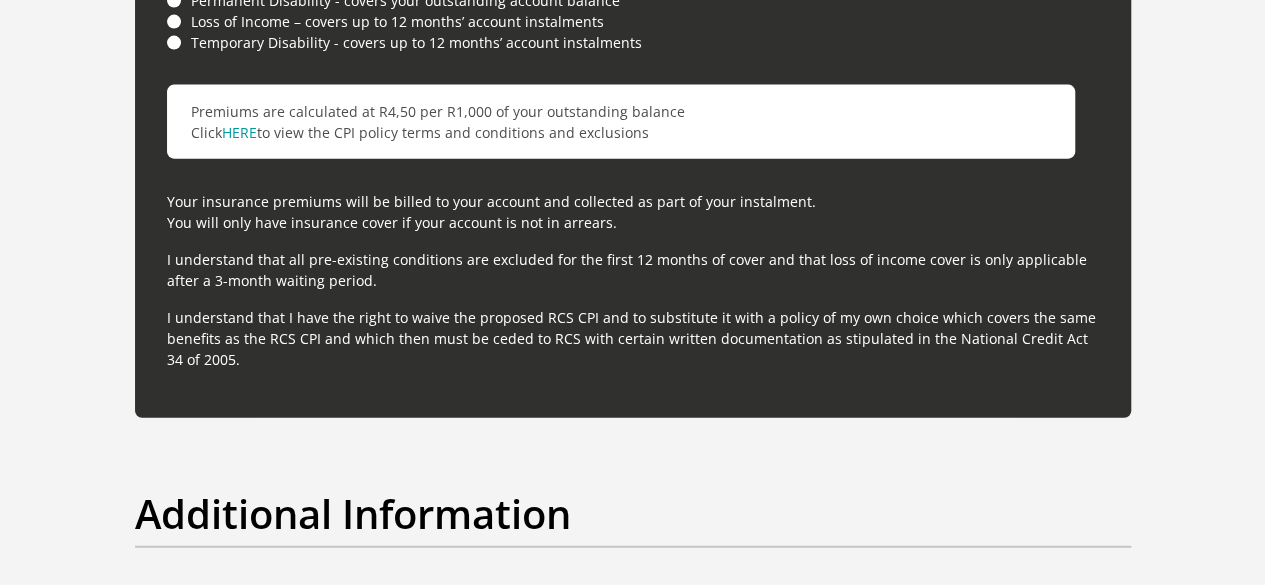 scroll, scrollTop: 6566, scrollLeft: 0, axis: vertical 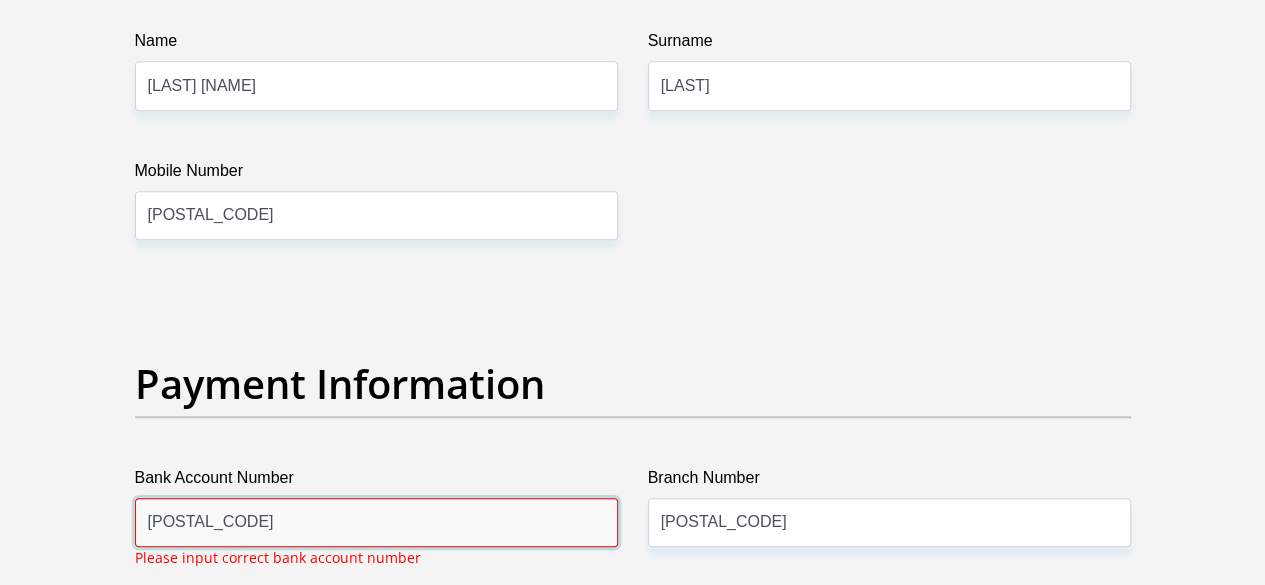 click on "10 22 071 672 0" at bounding box center (376, 522) 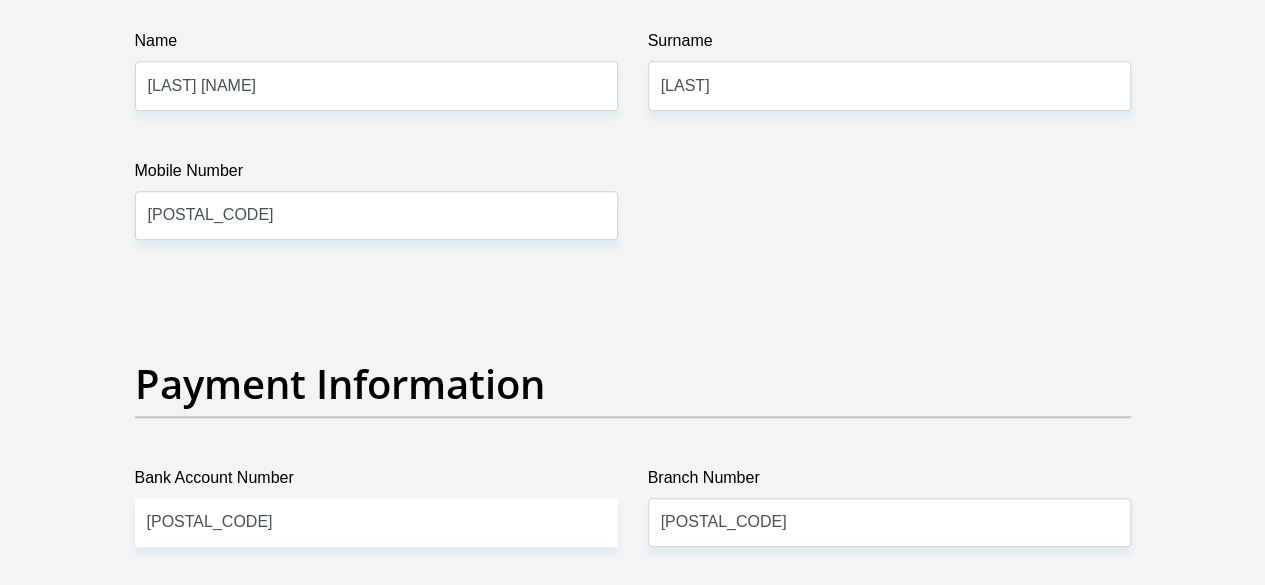 click on "Title
Mr
Ms
Mrs
Dr
Other
First Name
Duncan
Surname
Ramuhashi
ID Number
9901055537088
Please input valid ID number
Race
Black
Coloured
Indian
White
Other
Contact Number
0676931862
Please input valid contact number
Nationality
South Africa
Afghanistan
Aland Islands  Albania  Algeria" at bounding box center [633, -800] 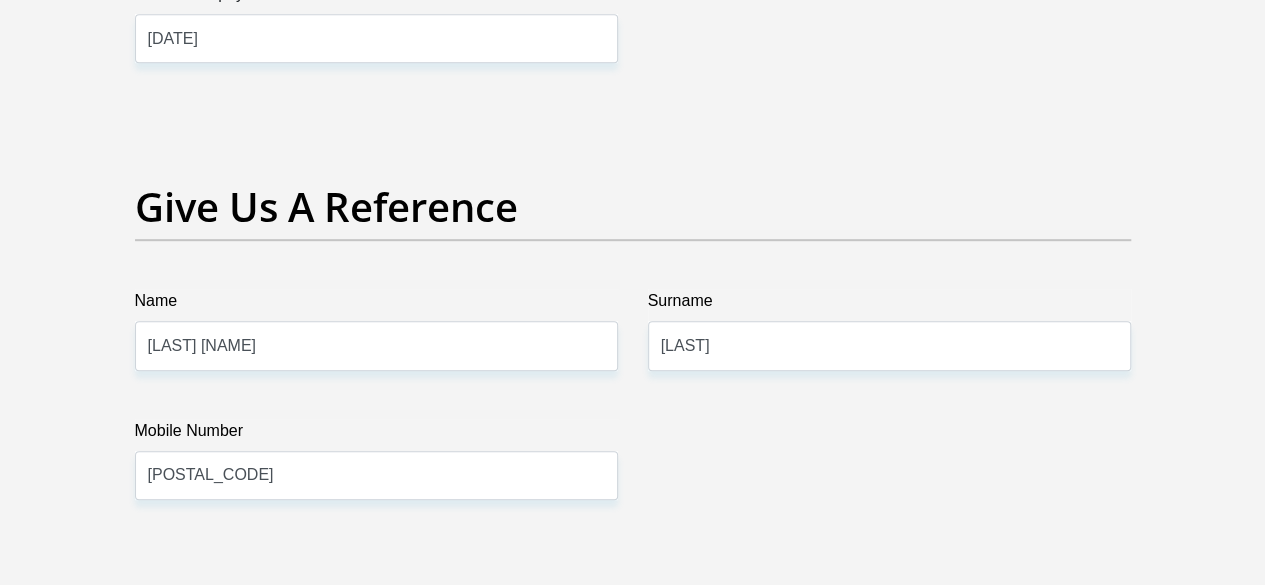 scroll, scrollTop: 3746, scrollLeft: 0, axis: vertical 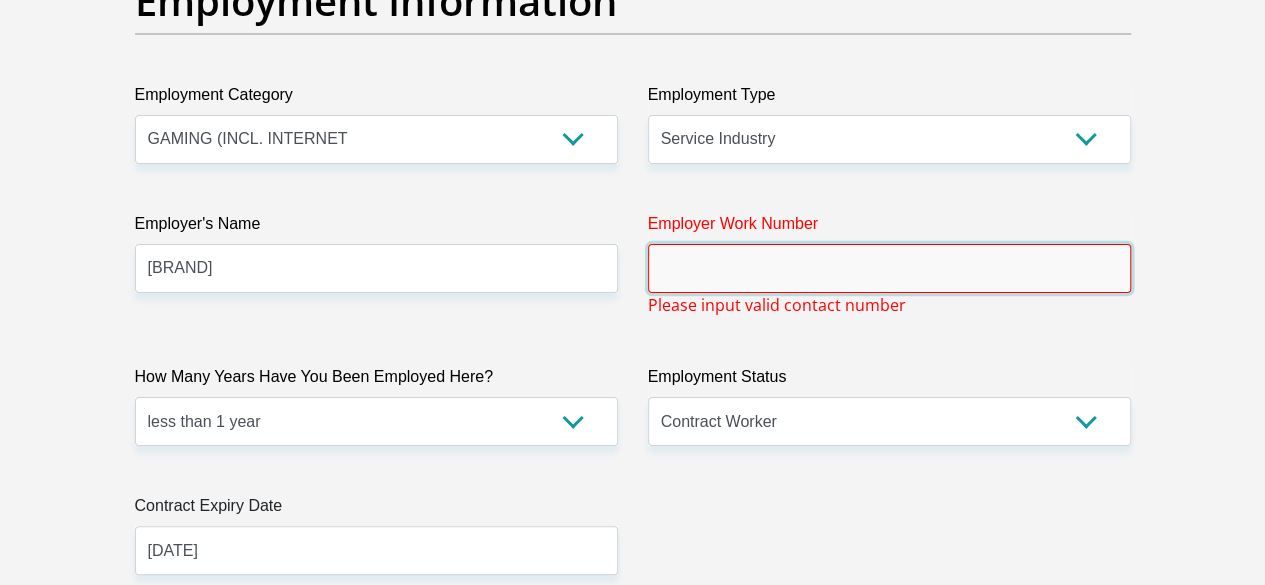 click on "Employer Work Number" at bounding box center (889, 268) 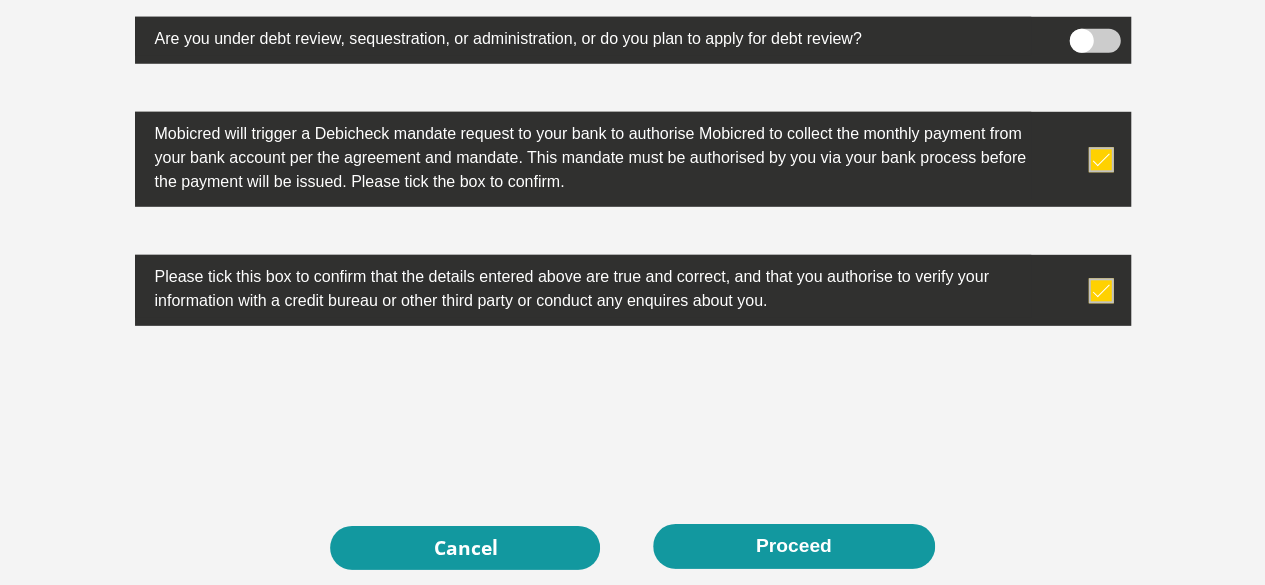 scroll, scrollTop: 6663, scrollLeft: 0, axis: vertical 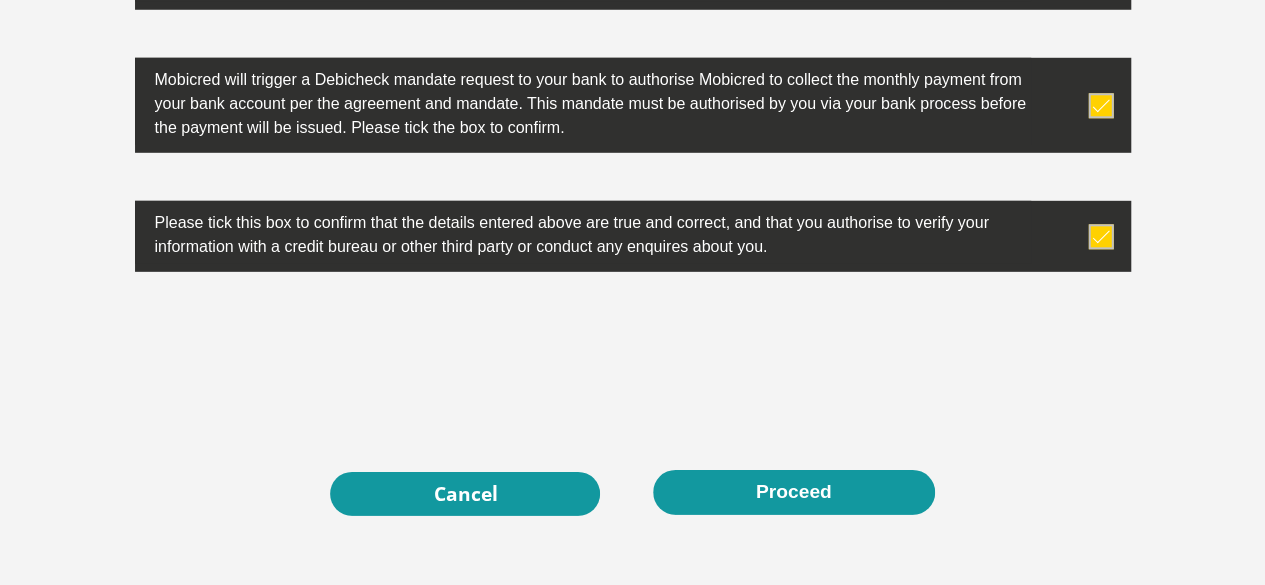 type on "0676931862" 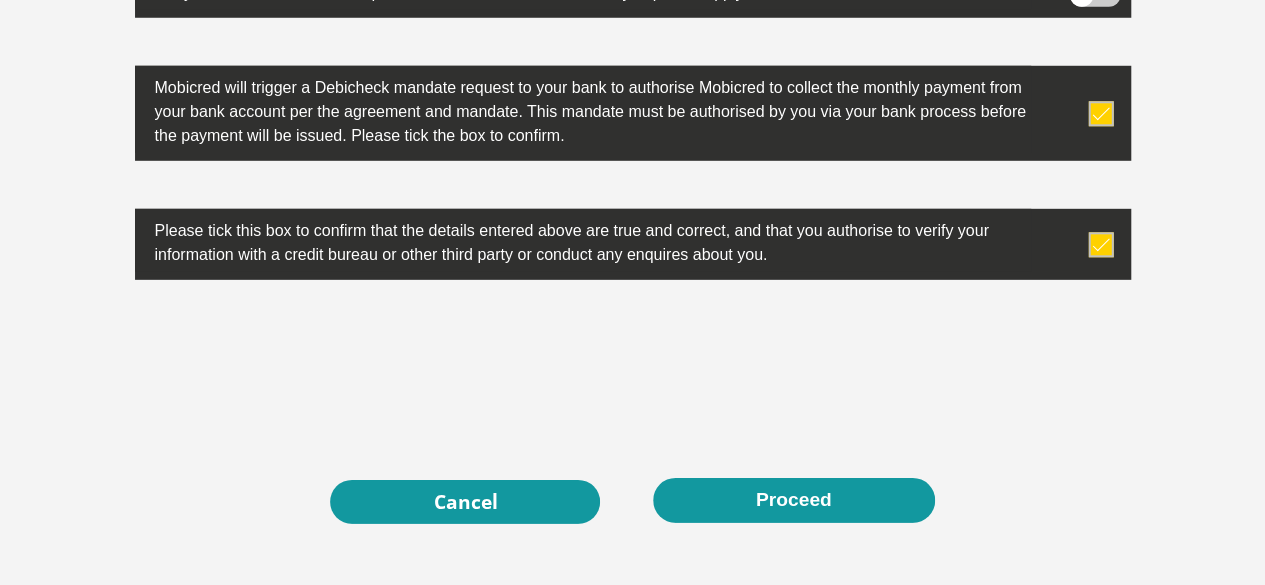 scroll, scrollTop: 6654, scrollLeft: 0, axis: vertical 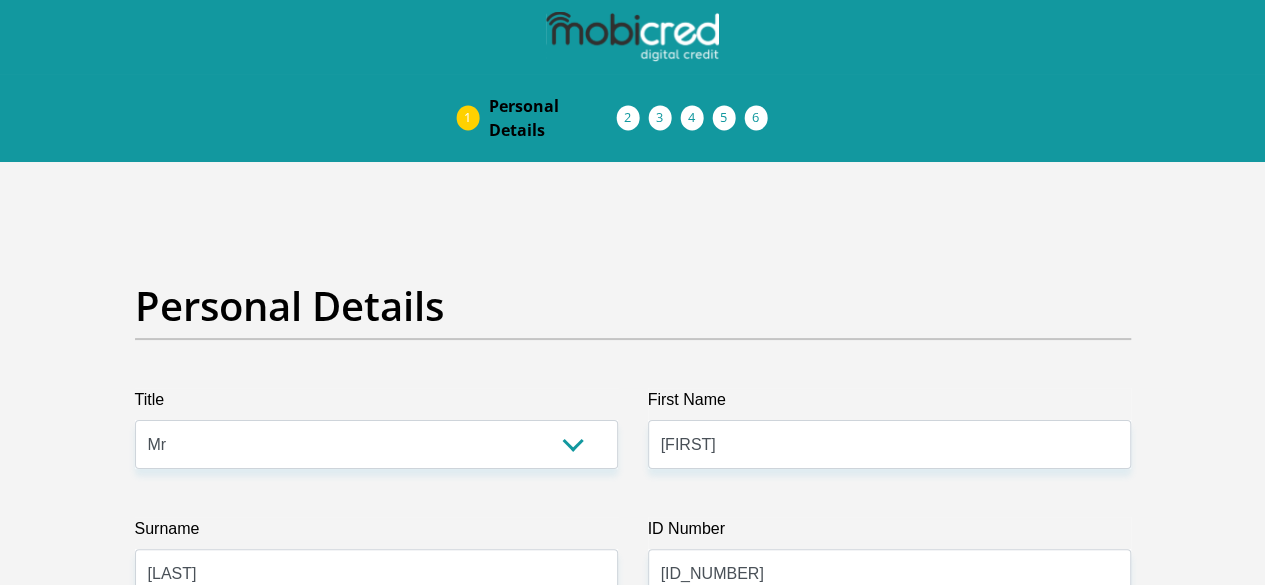 click on "Acceptance  of Services" at bounding box center (0, 0) 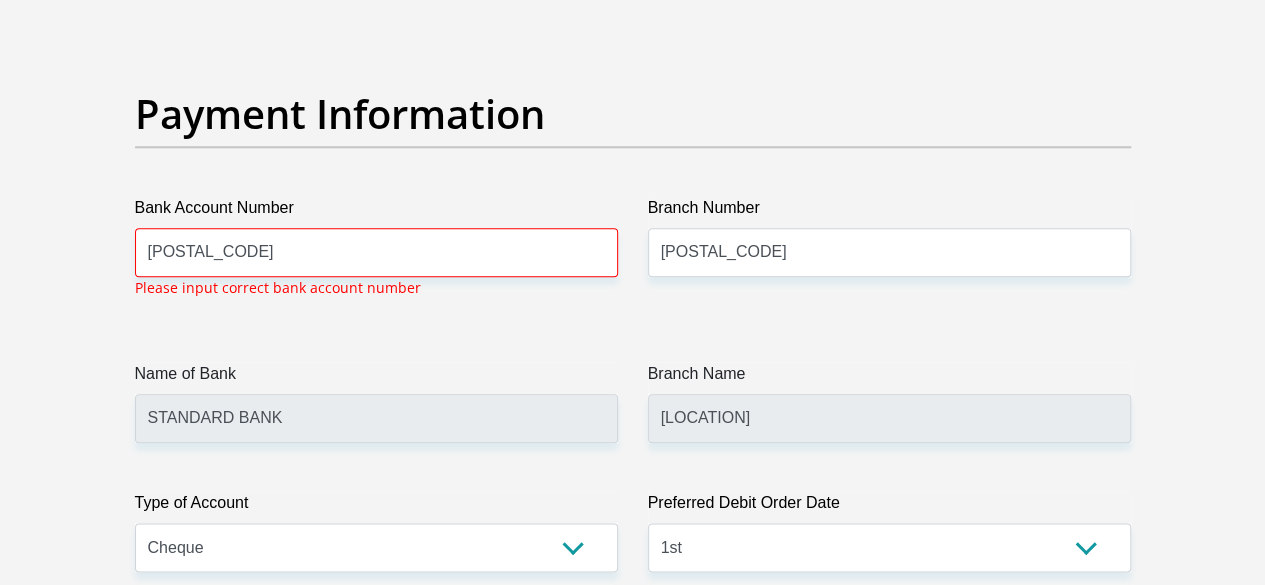 scroll, scrollTop: 4790, scrollLeft: 0, axis: vertical 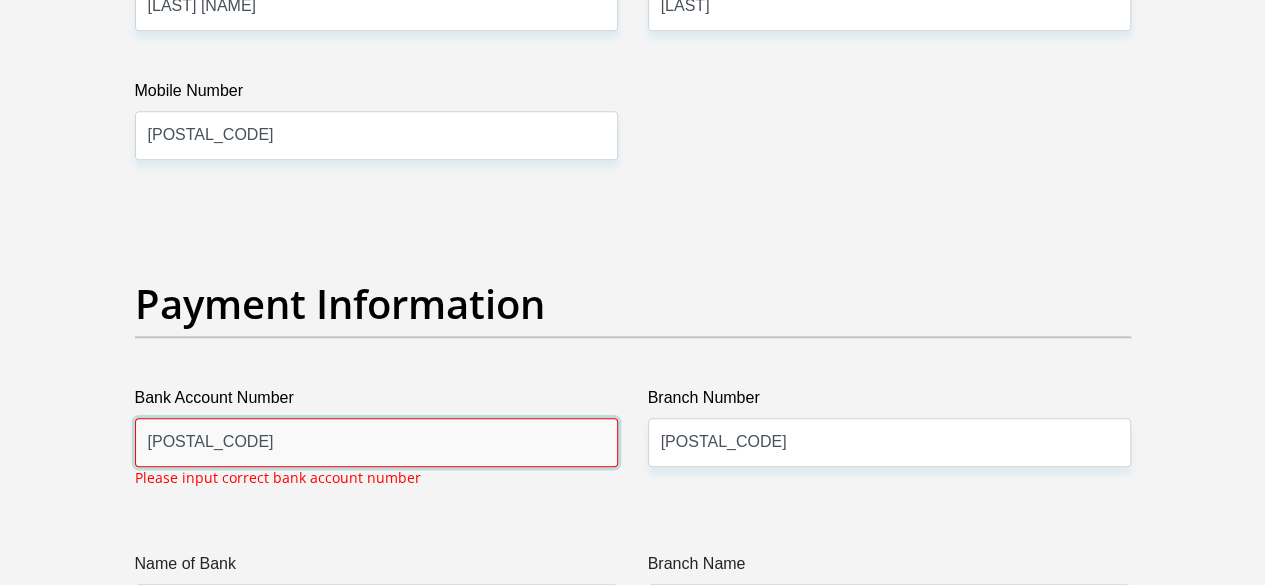 click on "10220716720" at bounding box center (376, 442) 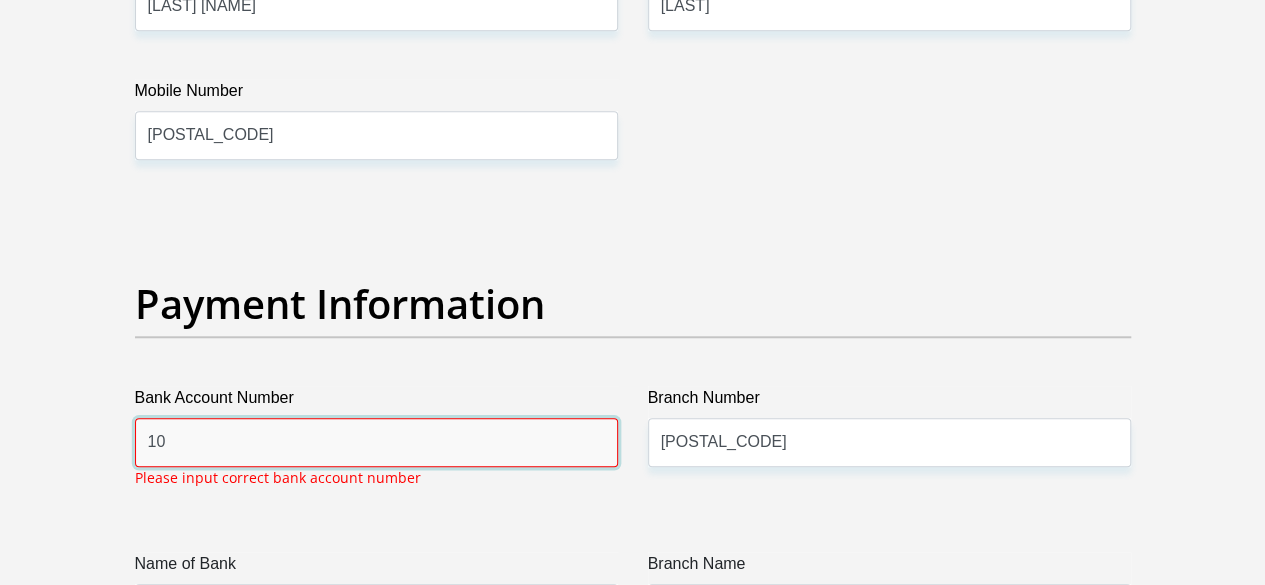 type on "1" 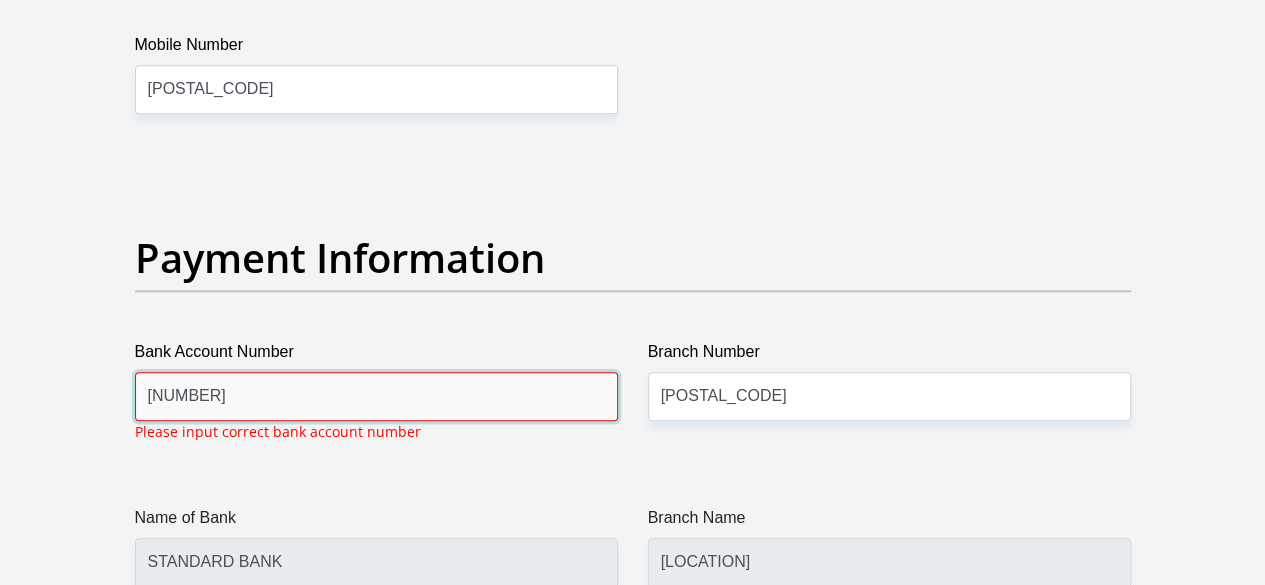 scroll, scrollTop: 4624, scrollLeft: 0, axis: vertical 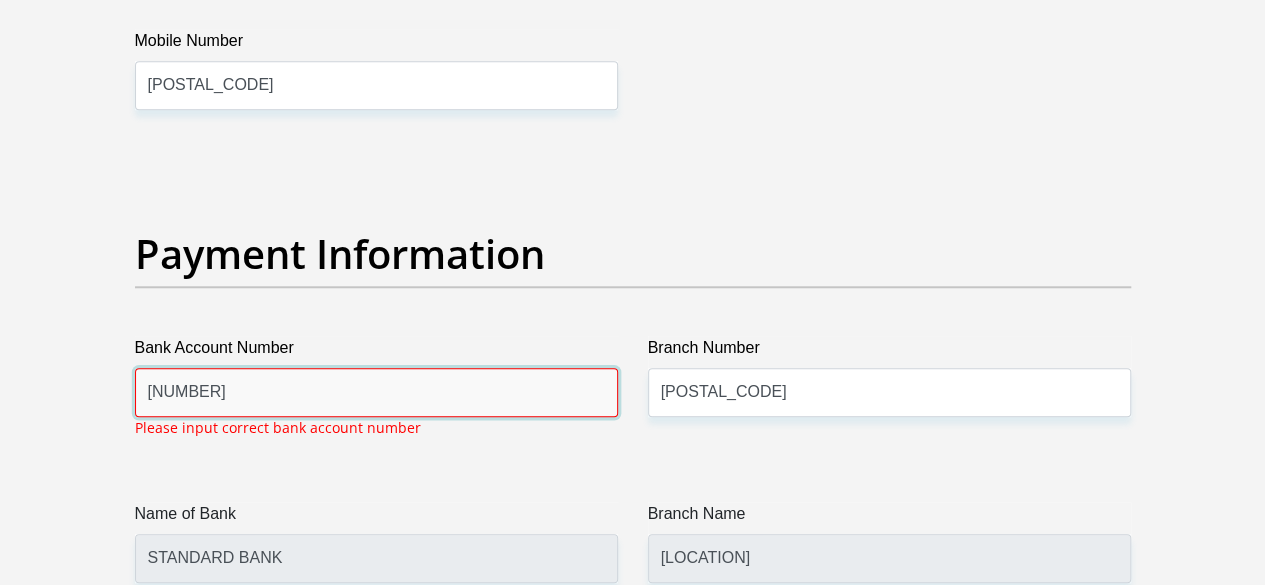 type on "1565279954" 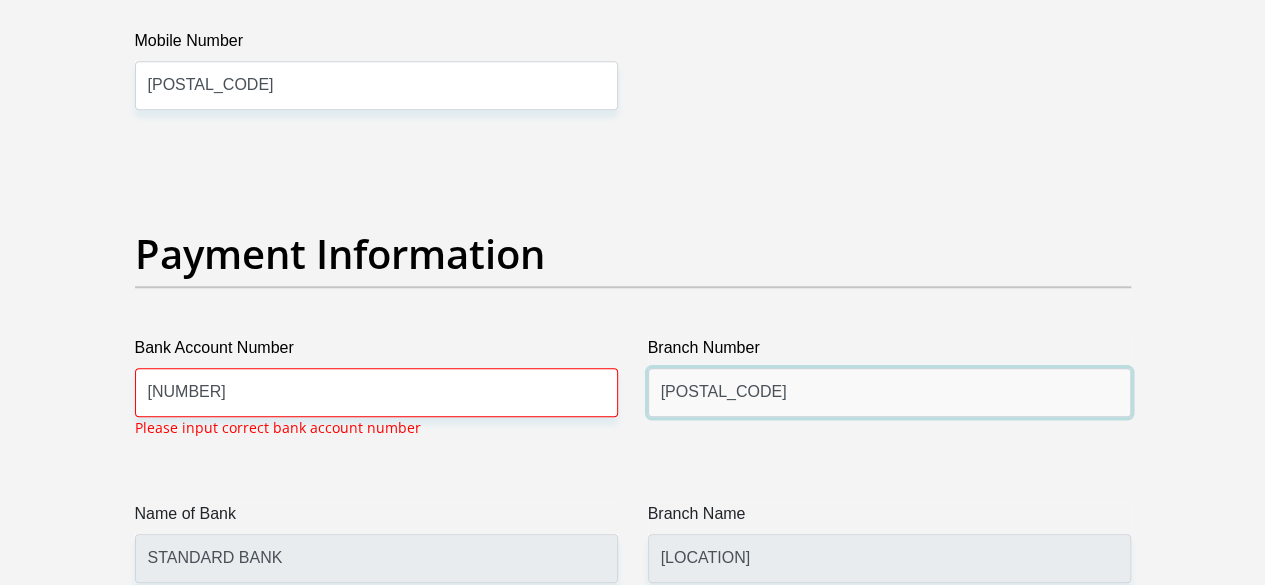 click on "004706" at bounding box center (889, 392) 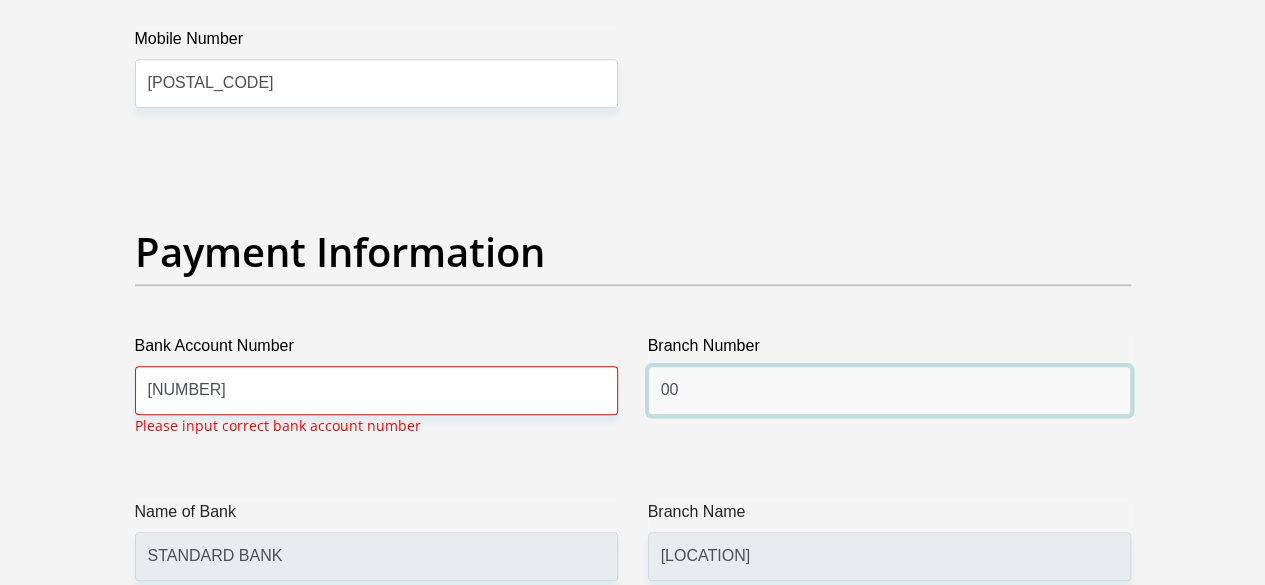 type on "0" 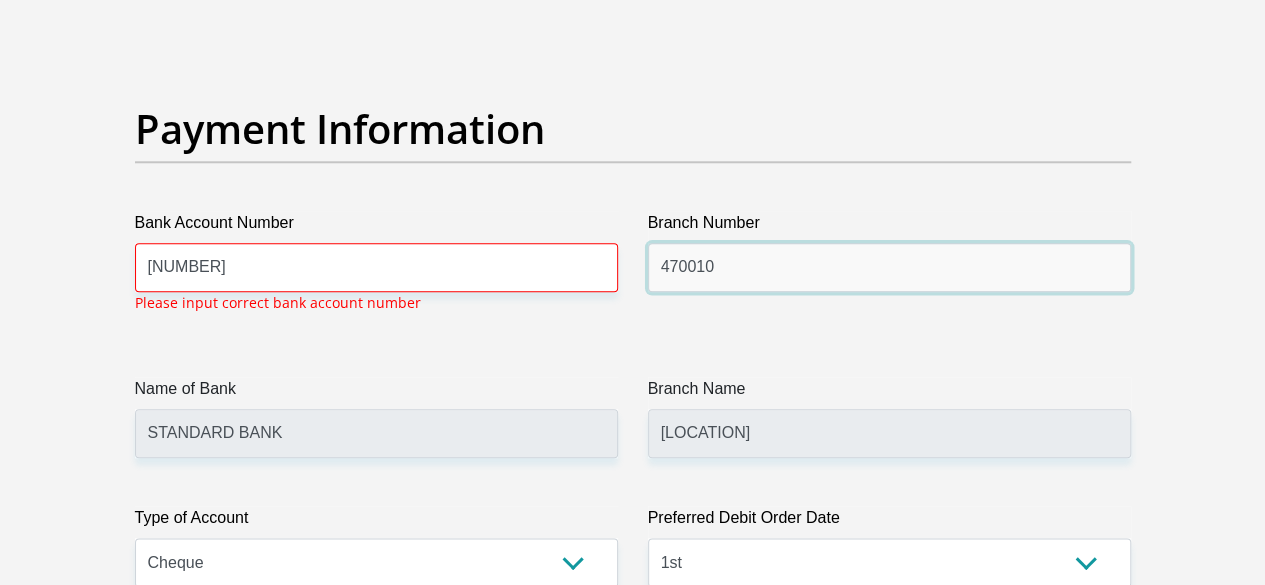 scroll, scrollTop: 4762, scrollLeft: 0, axis: vertical 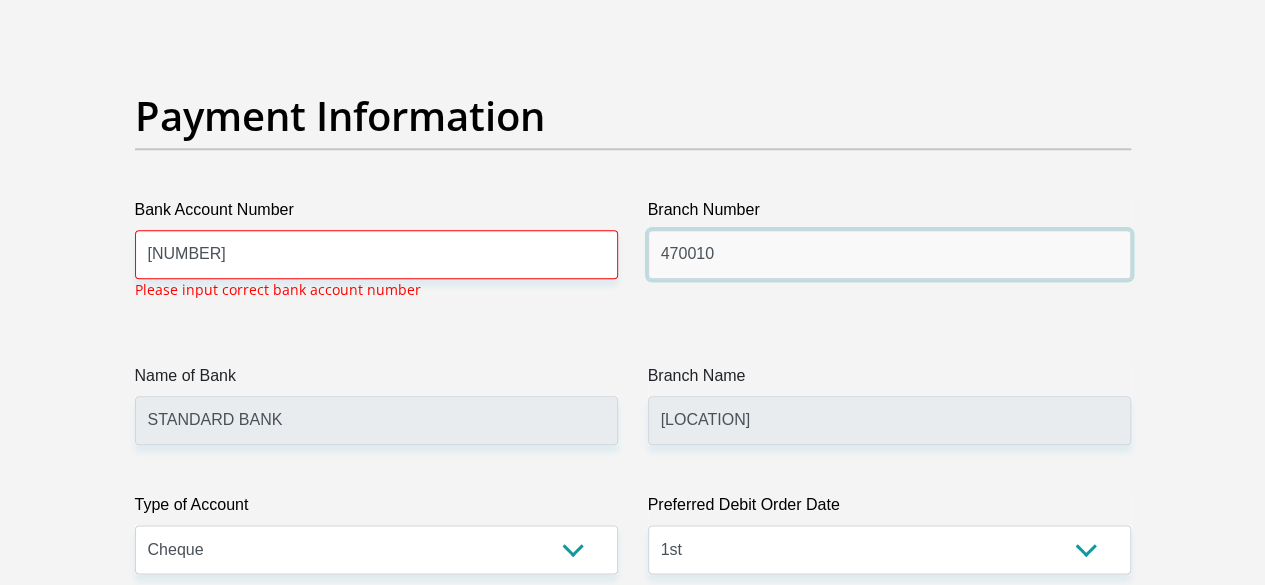 type on "470010" 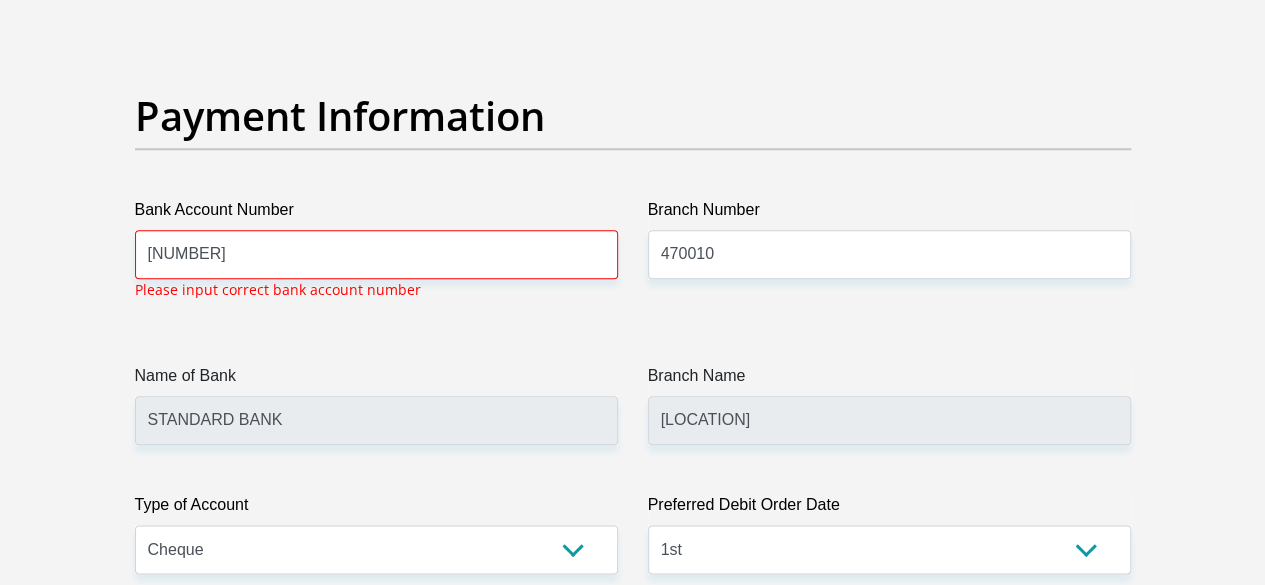click on "Personal Details
Title
Mr
Ms
Mrs
Dr
Other
First Name
Duncan
Surname
Ramuhashi
ID Number
9901055537088
Please input valid ID number
Race
Black
Coloured
Indian
White
Other
Contact Number
0676931862
Please input valid contact number
Nationality" at bounding box center [633, -1032] 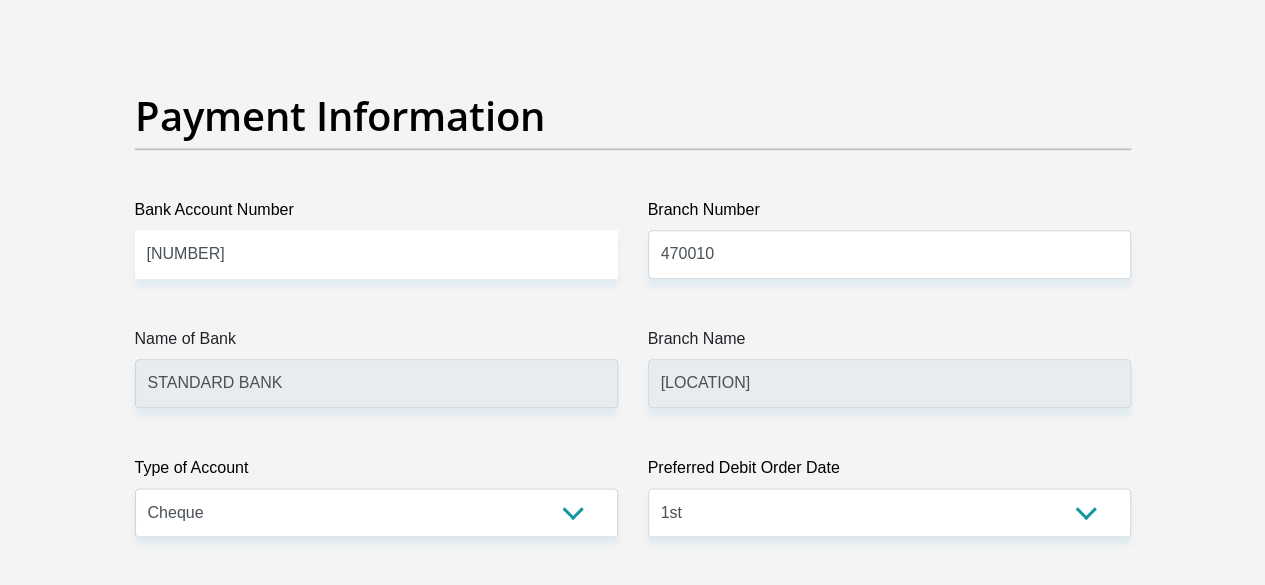 type on "CAPITEC BANK LIMITED" 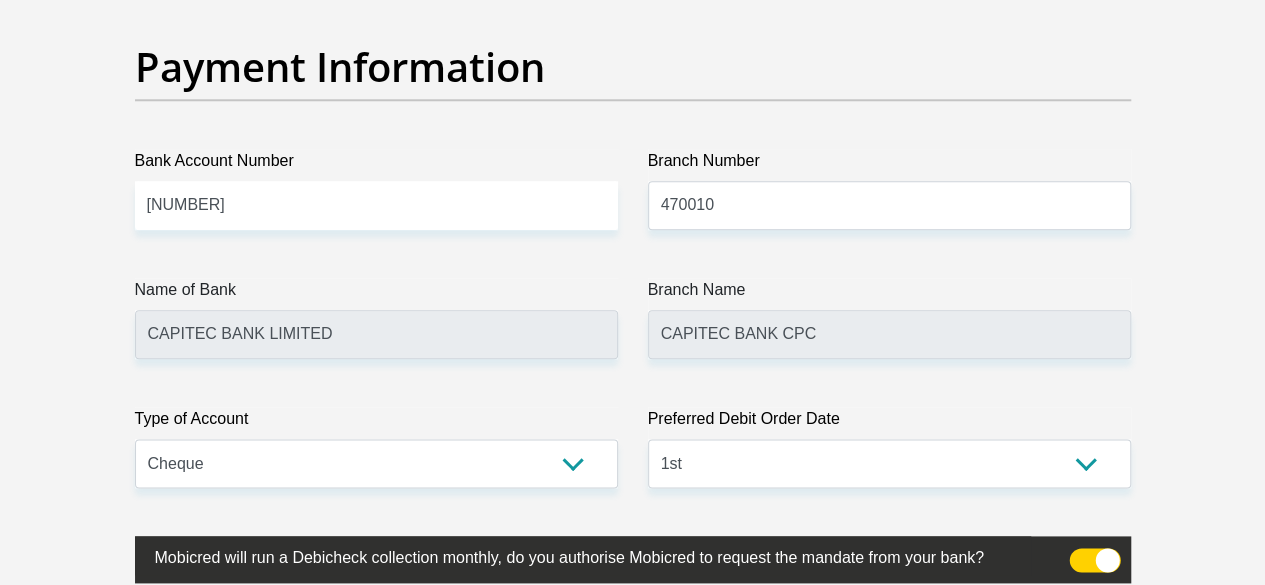 scroll, scrollTop: 4837, scrollLeft: 0, axis: vertical 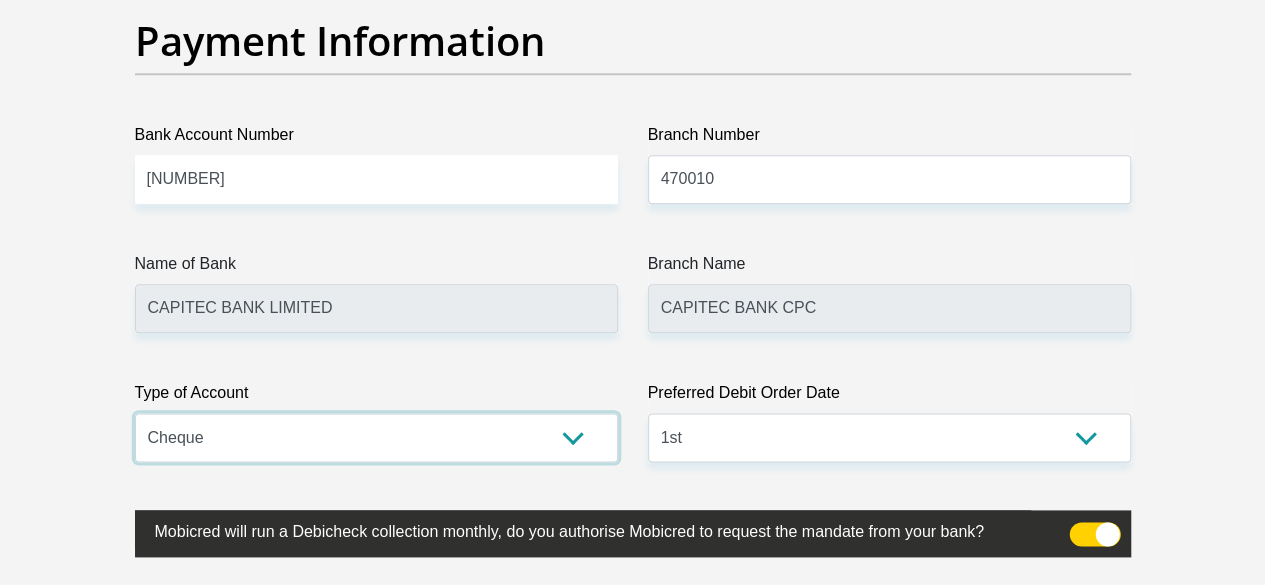 click on "Cheque
Savings" at bounding box center (376, 437) 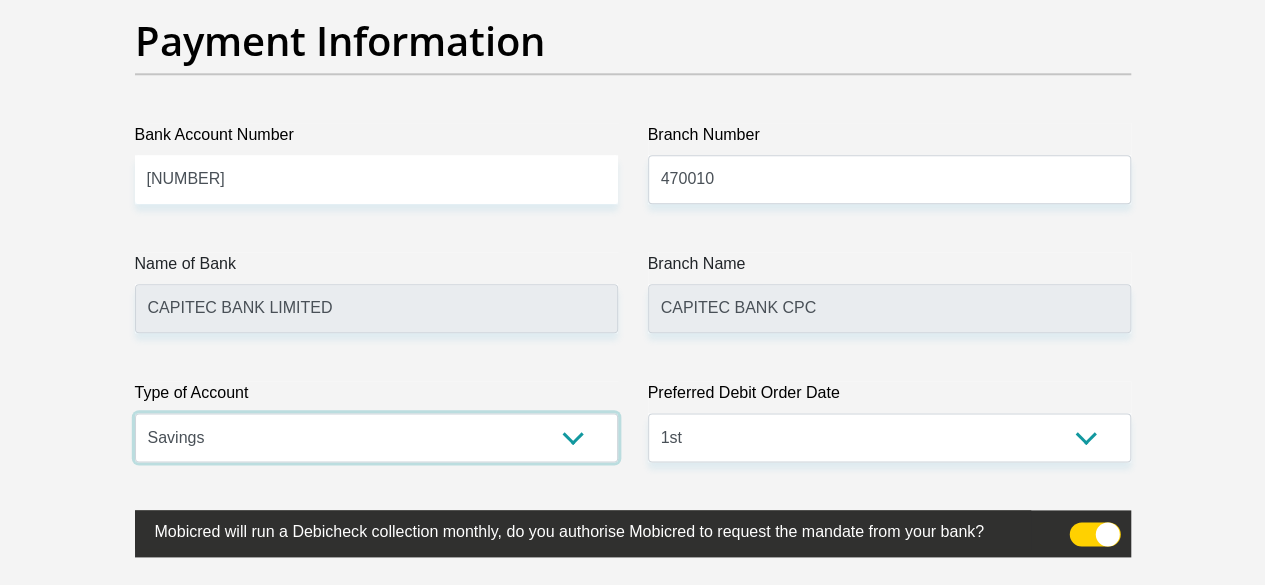 click on "Cheque
Savings" at bounding box center (376, 437) 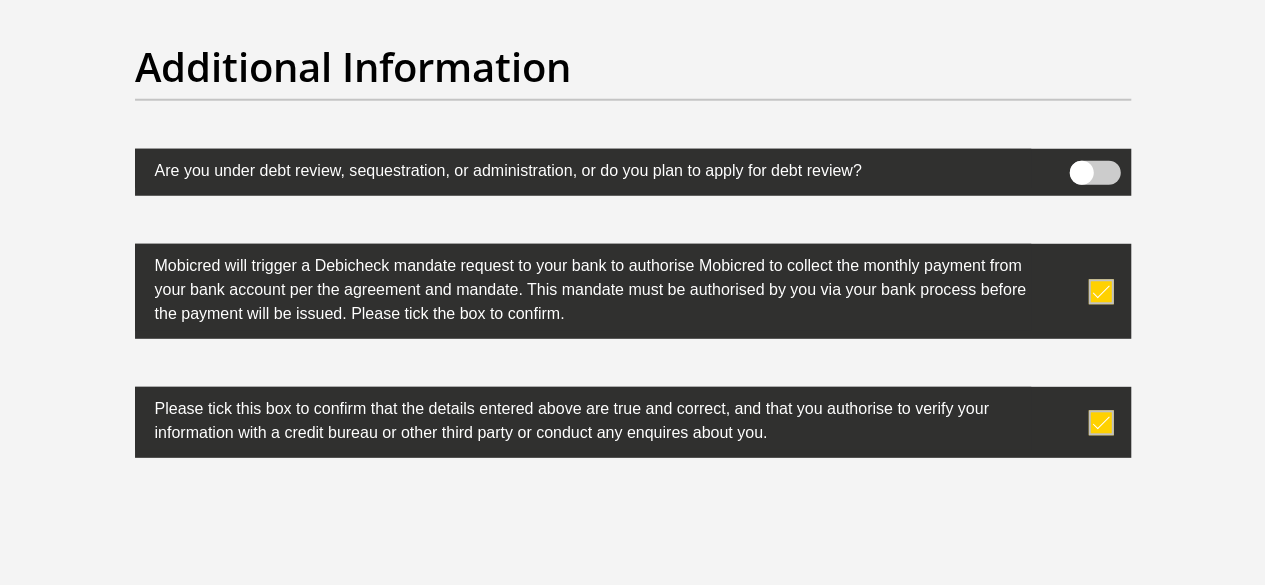 scroll, scrollTop: 6439, scrollLeft: 0, axis: vertical 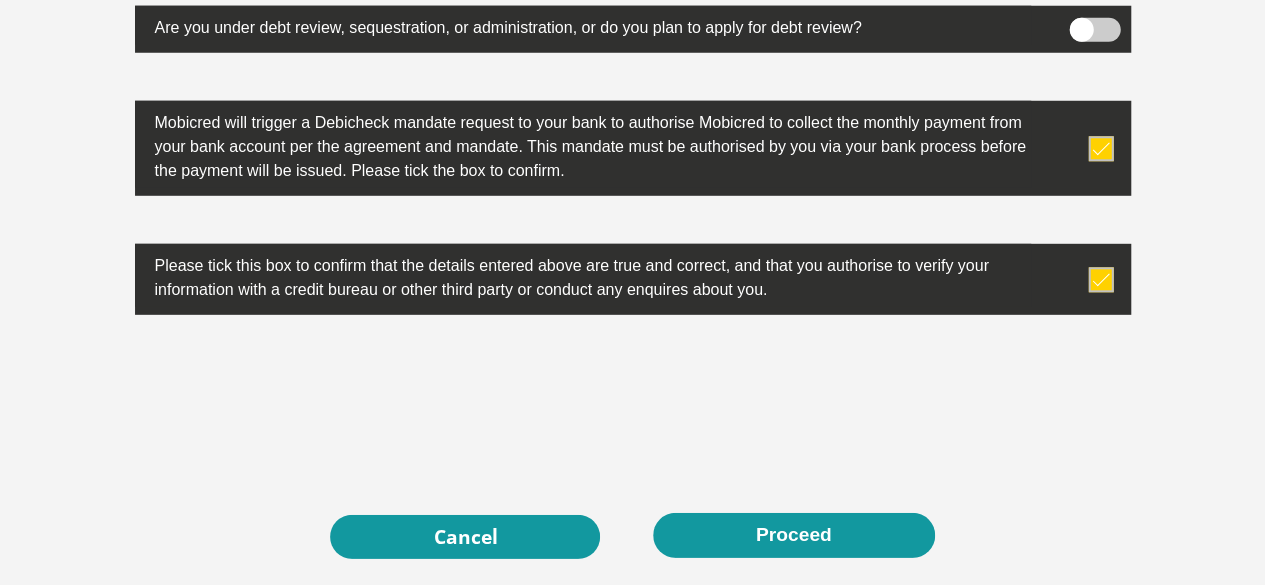 click on "Proceed" at bounding box center (794, 535) 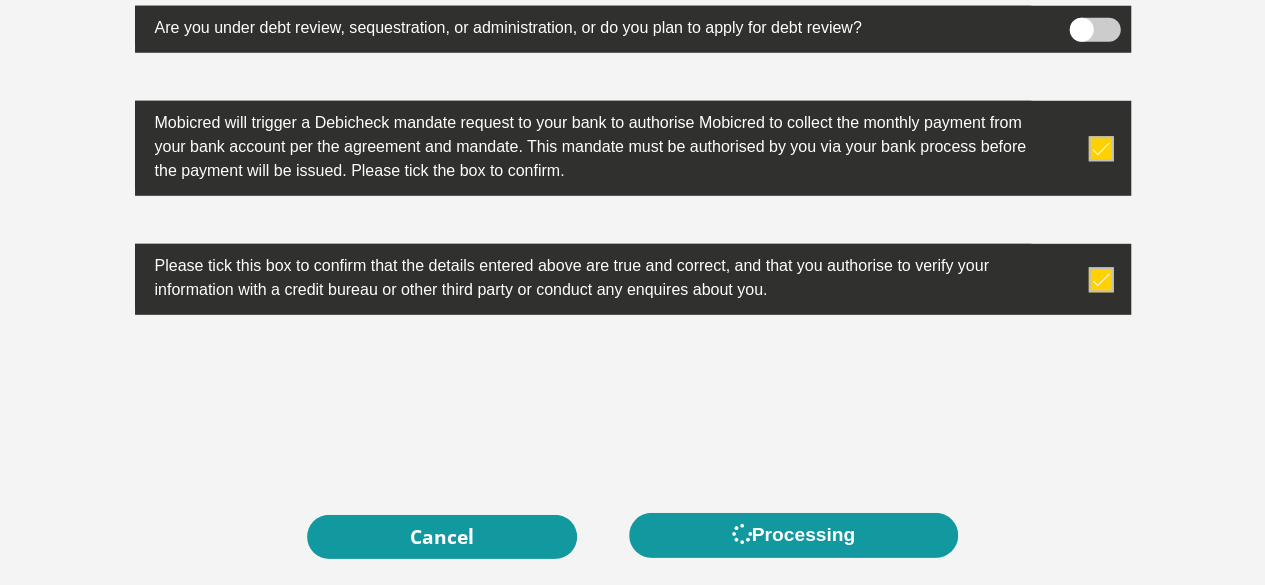 scroll, scrollTop: 0, scrollLeft: 0, axis: both 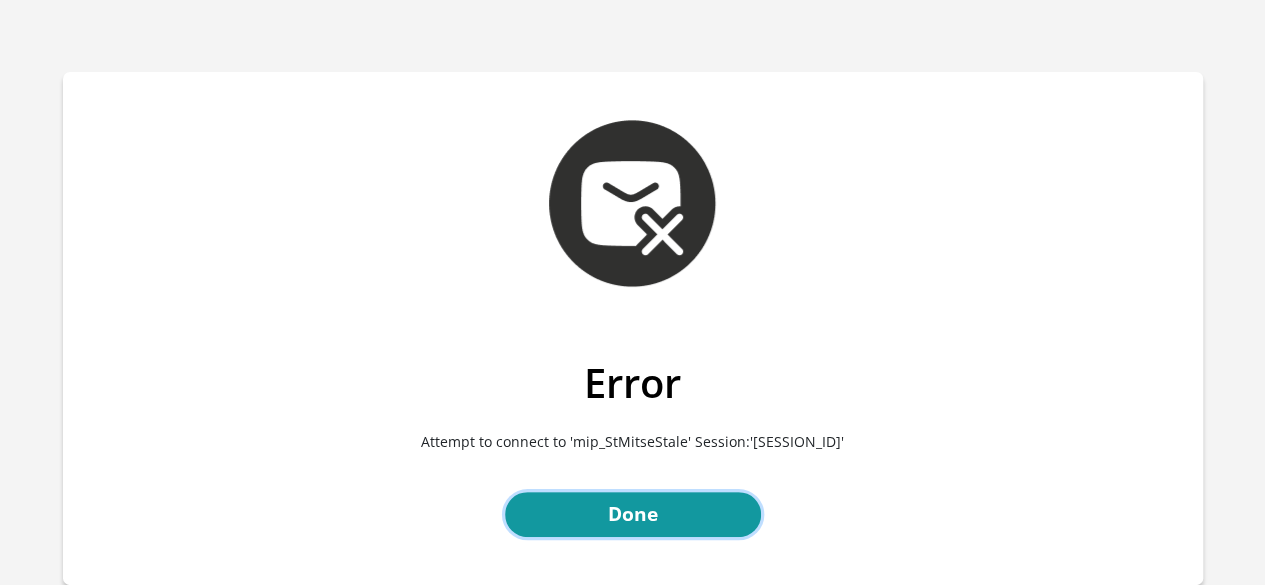 click on "Done" at bounding box center (633, 514) 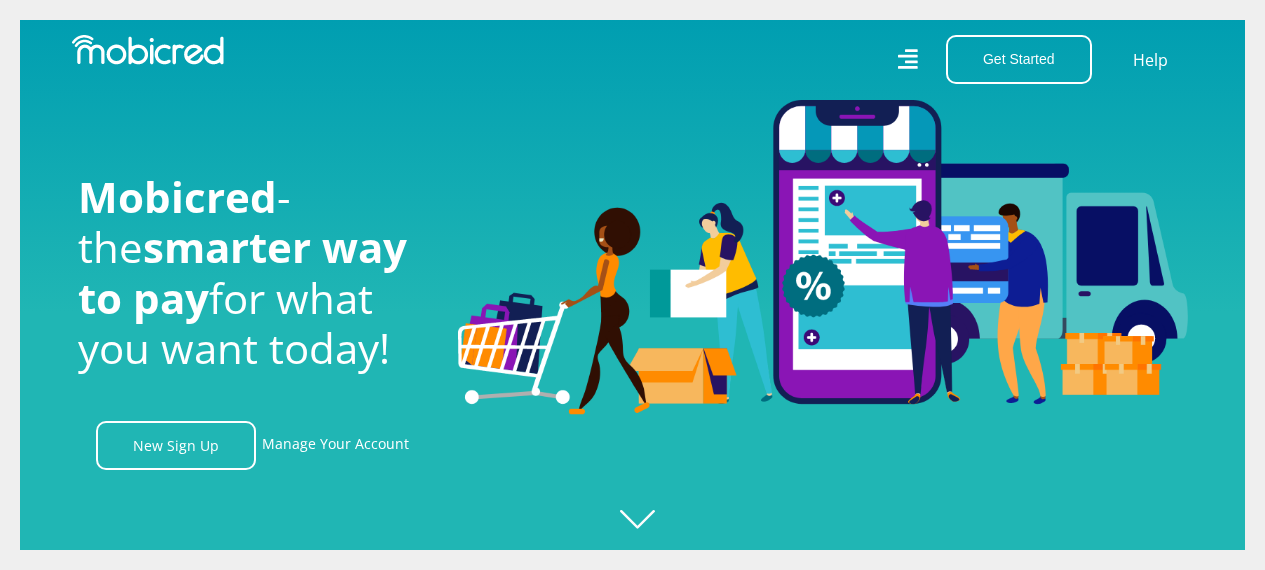 scroll, scrollTop: 0, scrollLeft: 0, axis: both 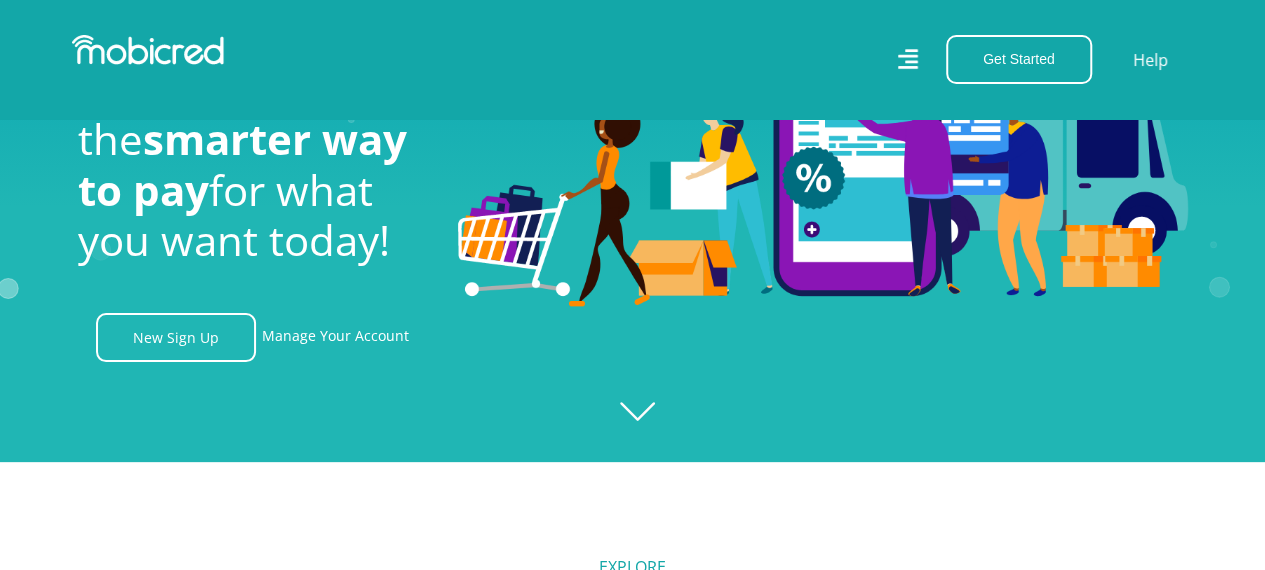 click on "New Sign Up" at bounding box center [176, 337] 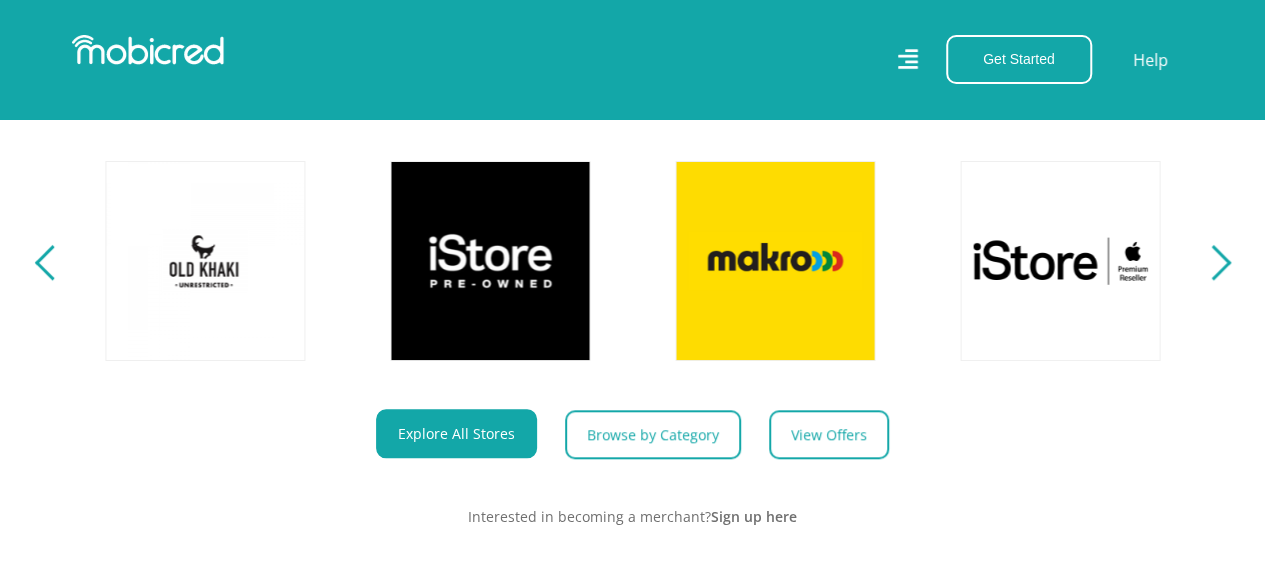 scroll, scrollTop: 834, scrollLeft: 0, axis: vertical 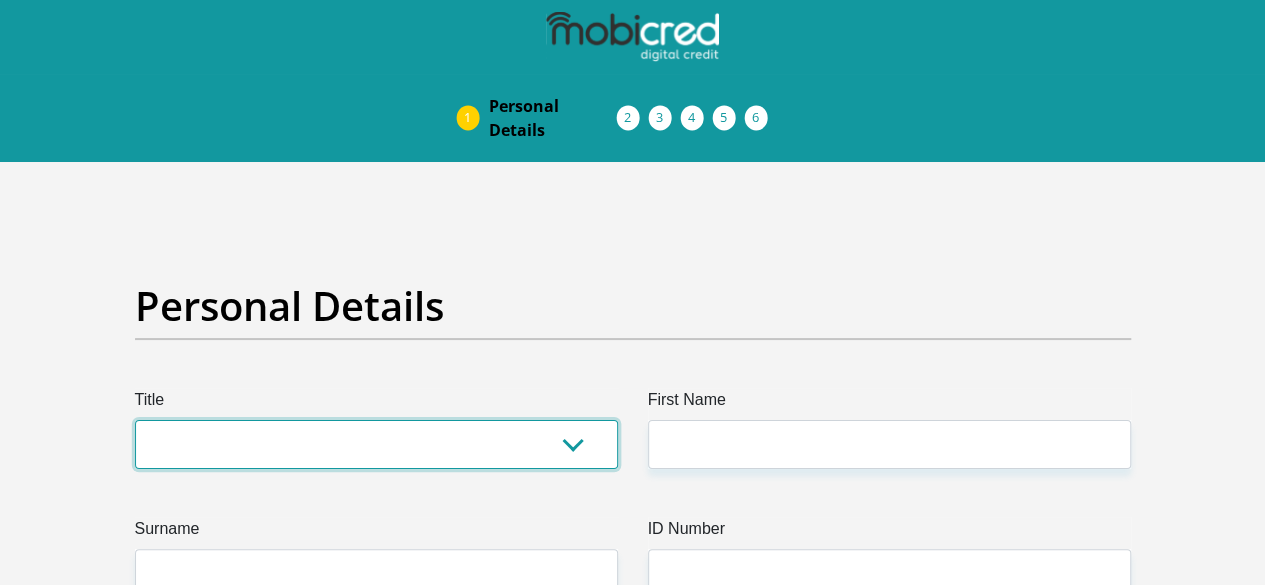 click on "Mr
Ms
Mrs
Dr
Other" at bounding box center (376, 444) 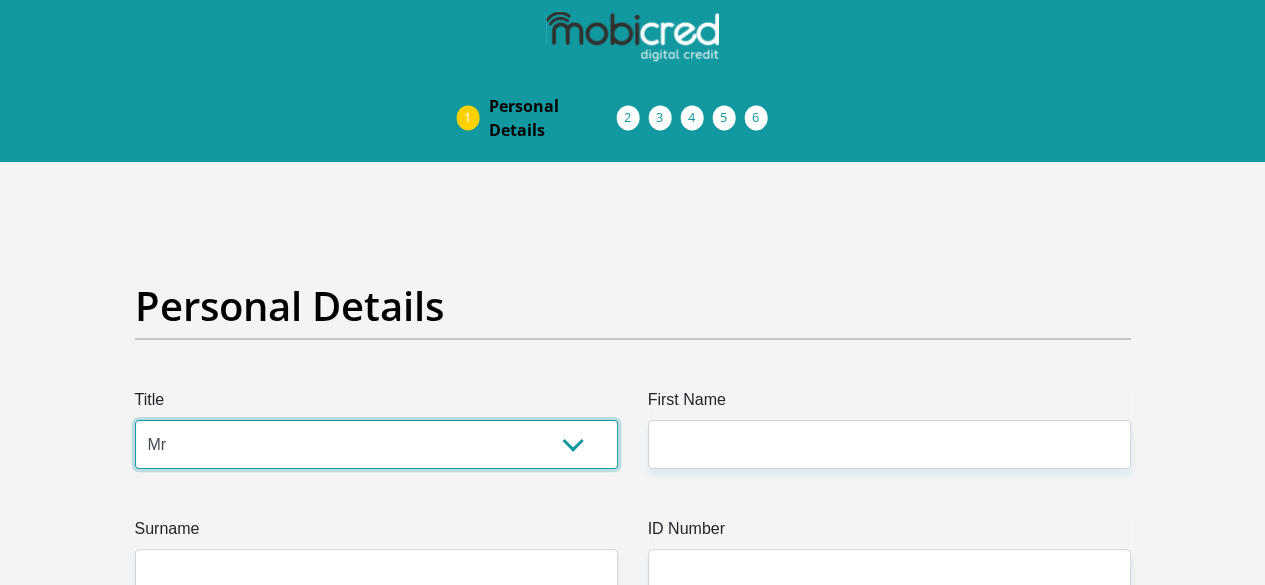 click on "Mr
Ms
Mrs
Dr
Other" at bounding box center (376, 444) 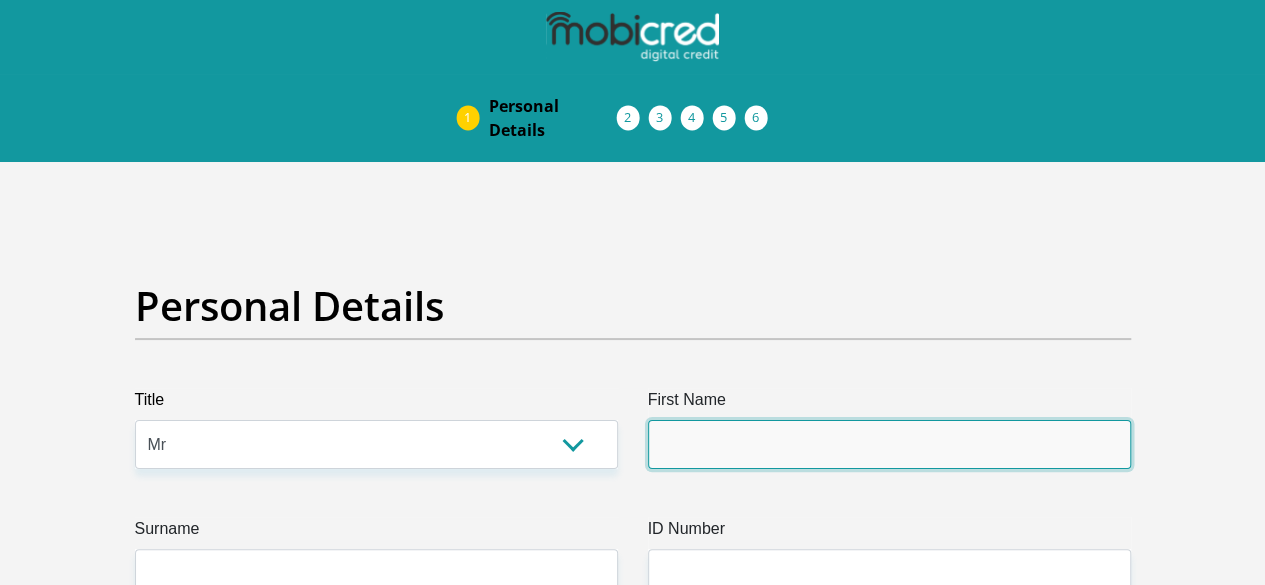 click on "First Name" at bounding box center [889, 444] 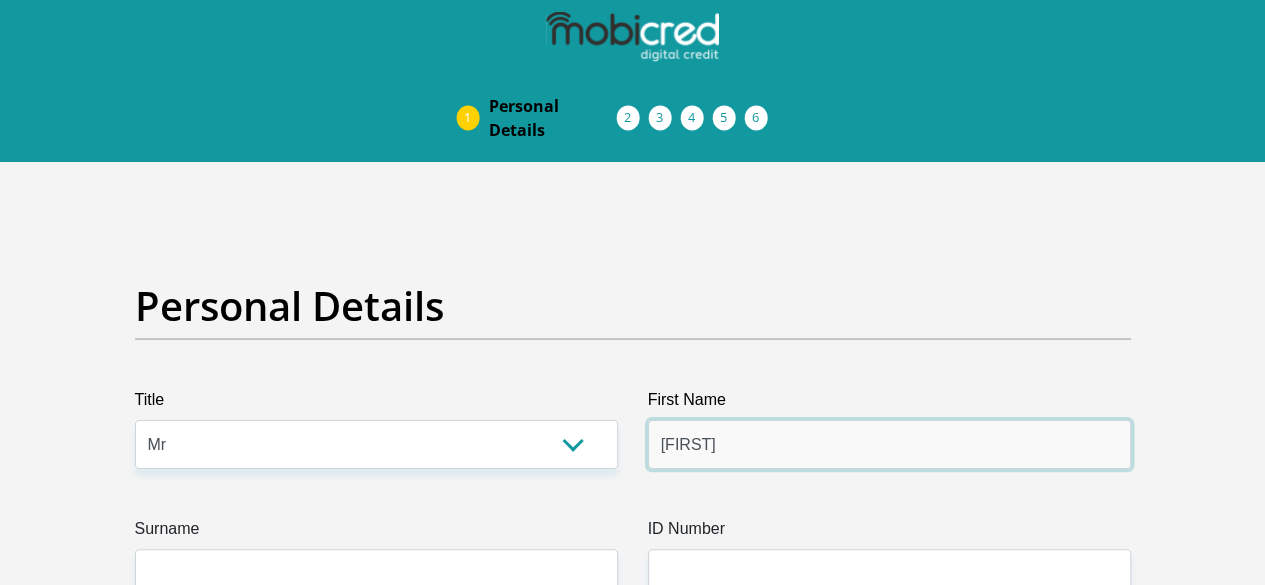 type on "Duncan" 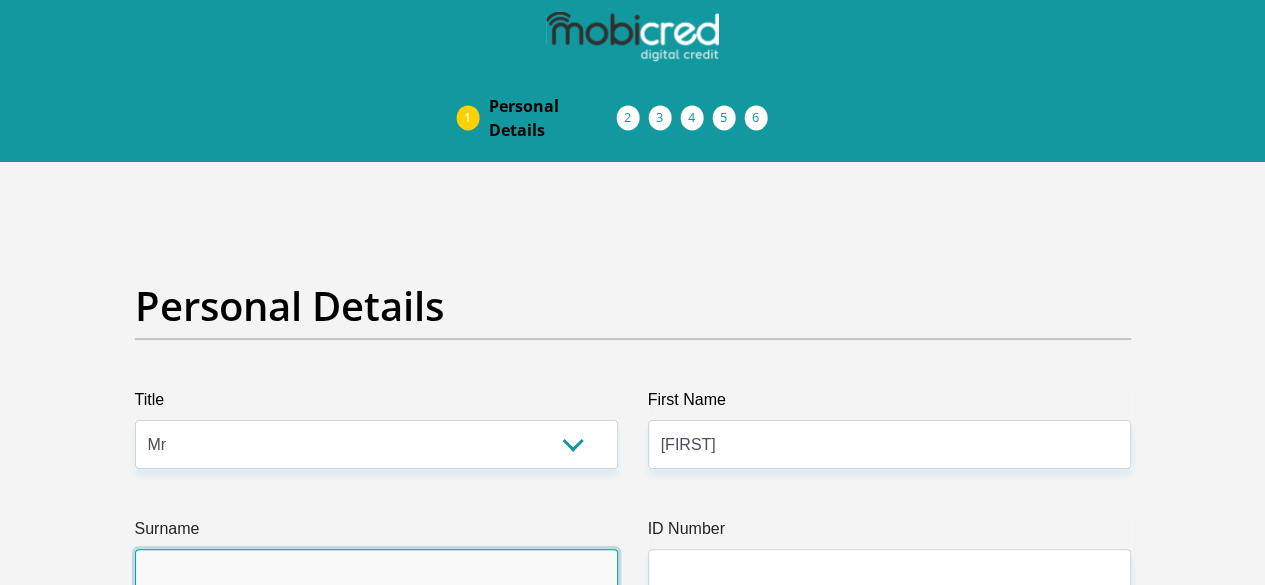click on "Surname" at bounding box center (376, 573) 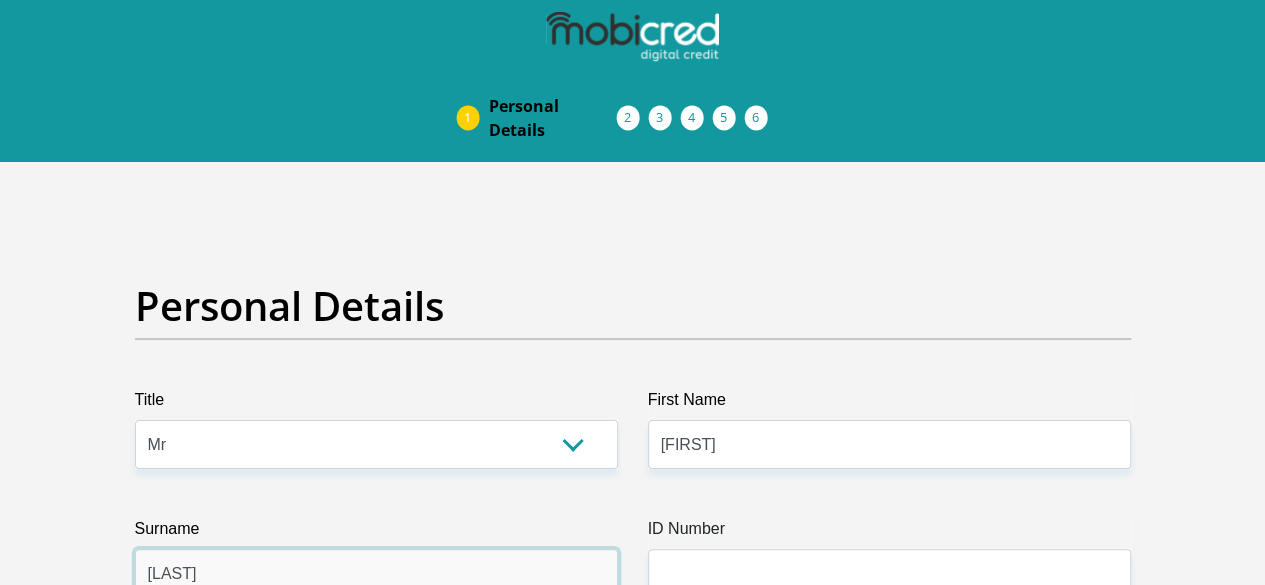 type on "Ramuhashi" 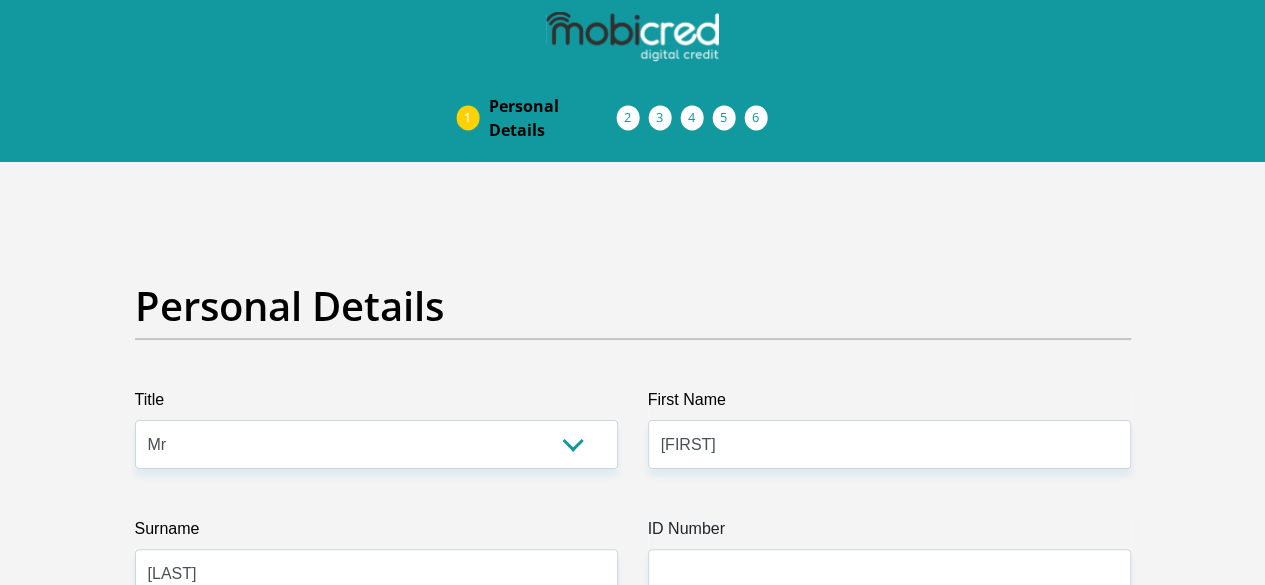 click on "ID Number" at bounding box center (889, 533) 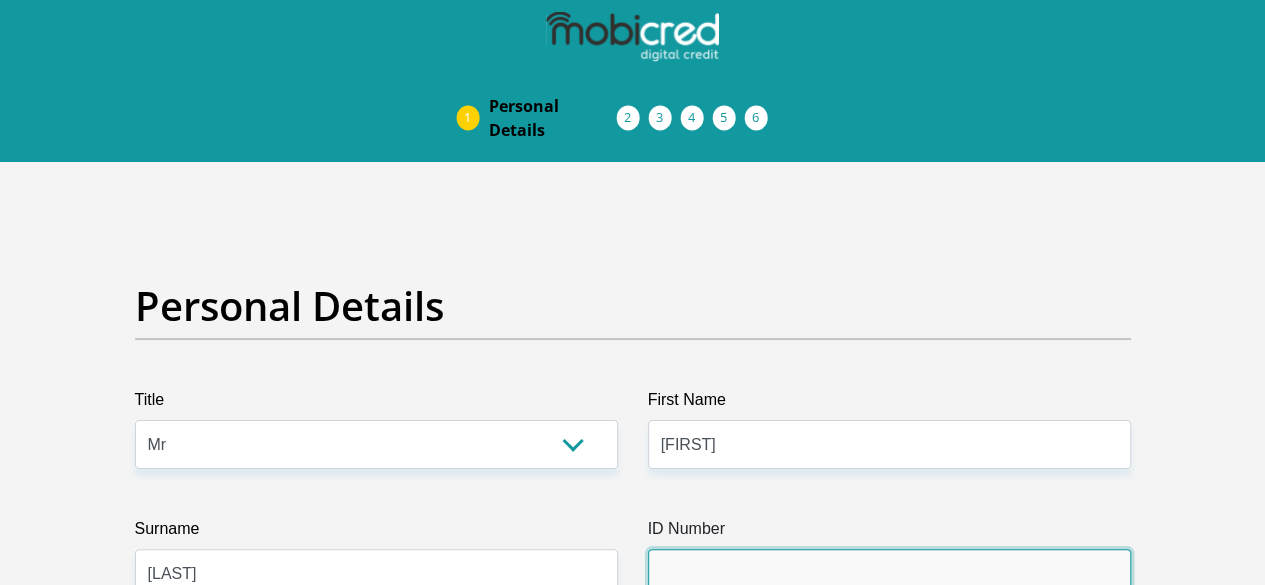 click on "ID Number" at bounding box center (889, 573) 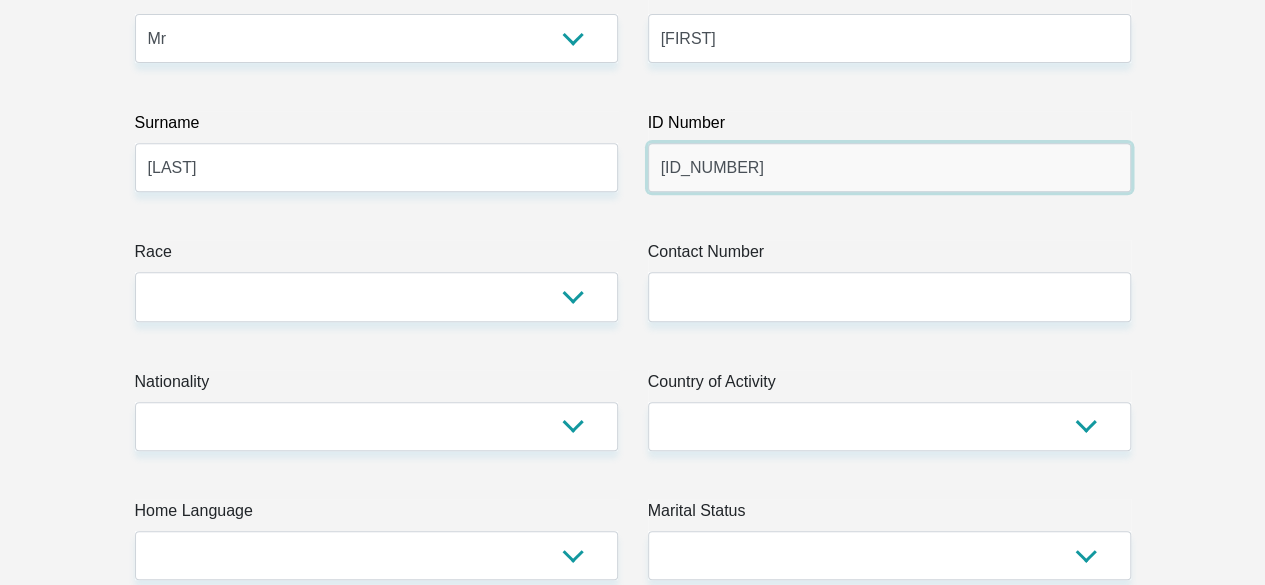 scroll, scrollTop: 411, scrollLeft: 0, axis: vertical 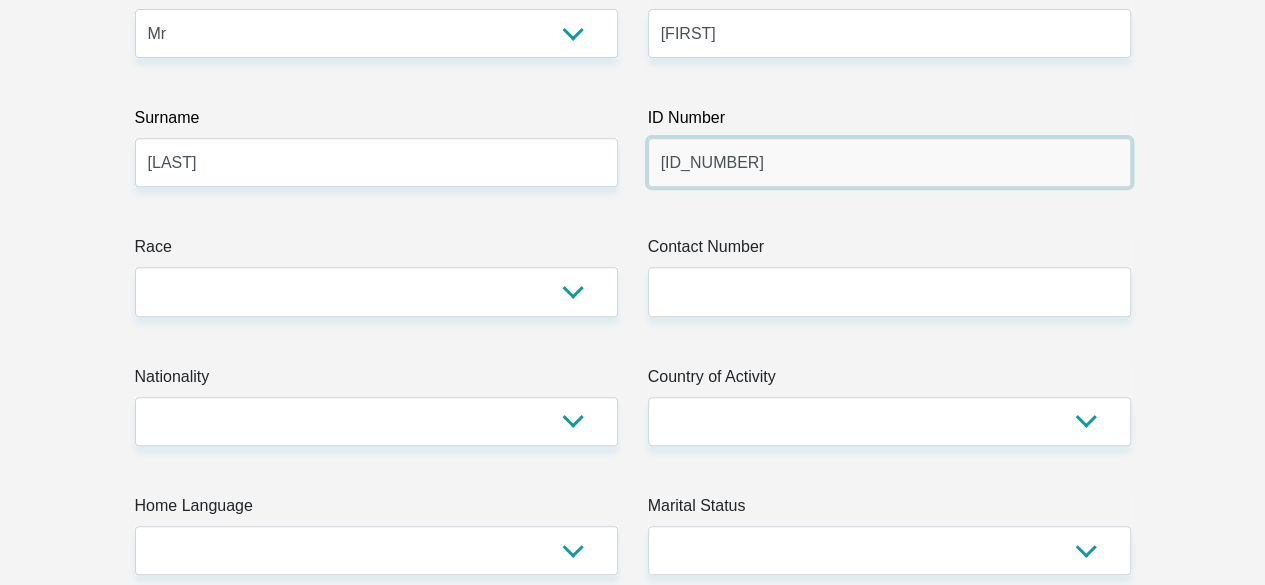 type on "9901055537088" 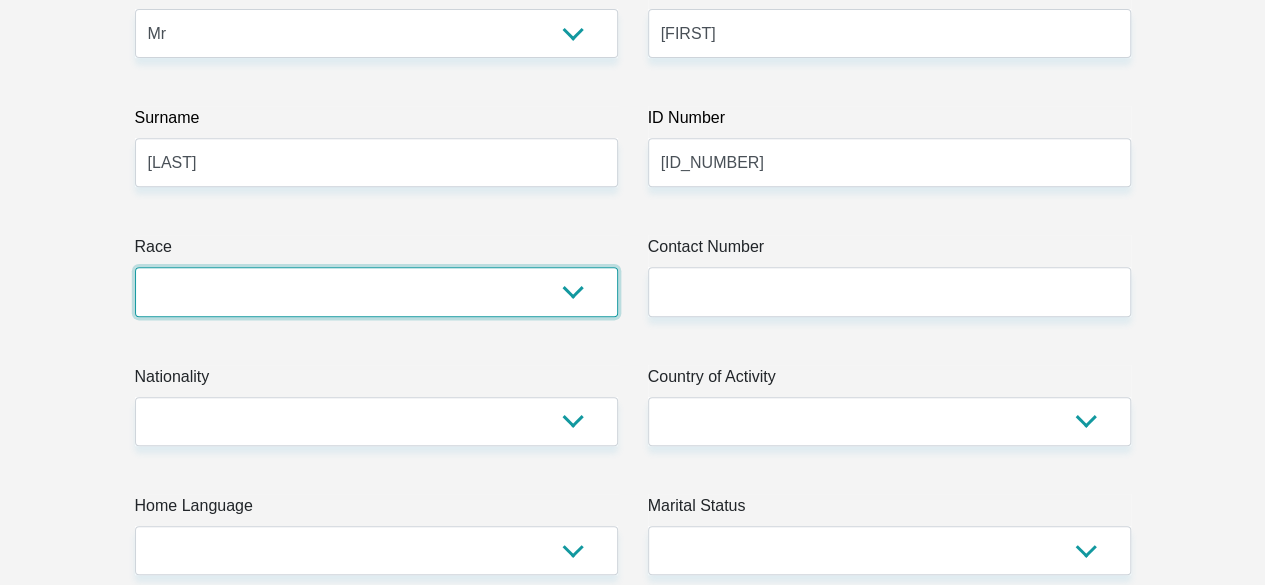 click on "Black
Coloured
Indian
White
Other" at bounding box center (376, 291) 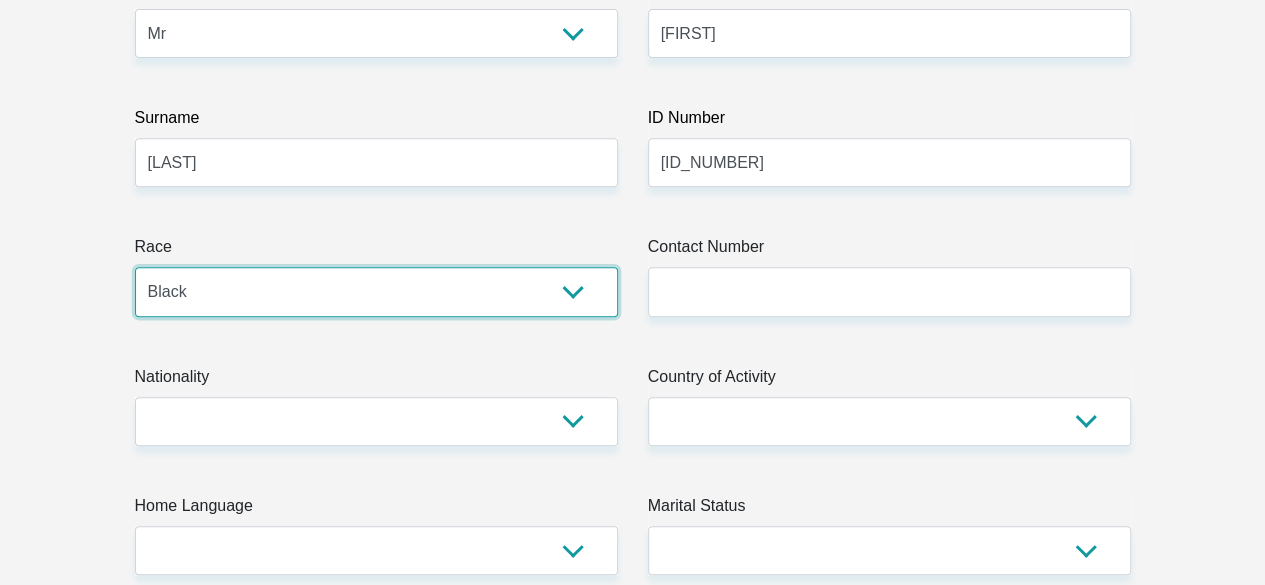 click on "Black
Coloured
Indian
White
Other" at bounding box center [376, 291] 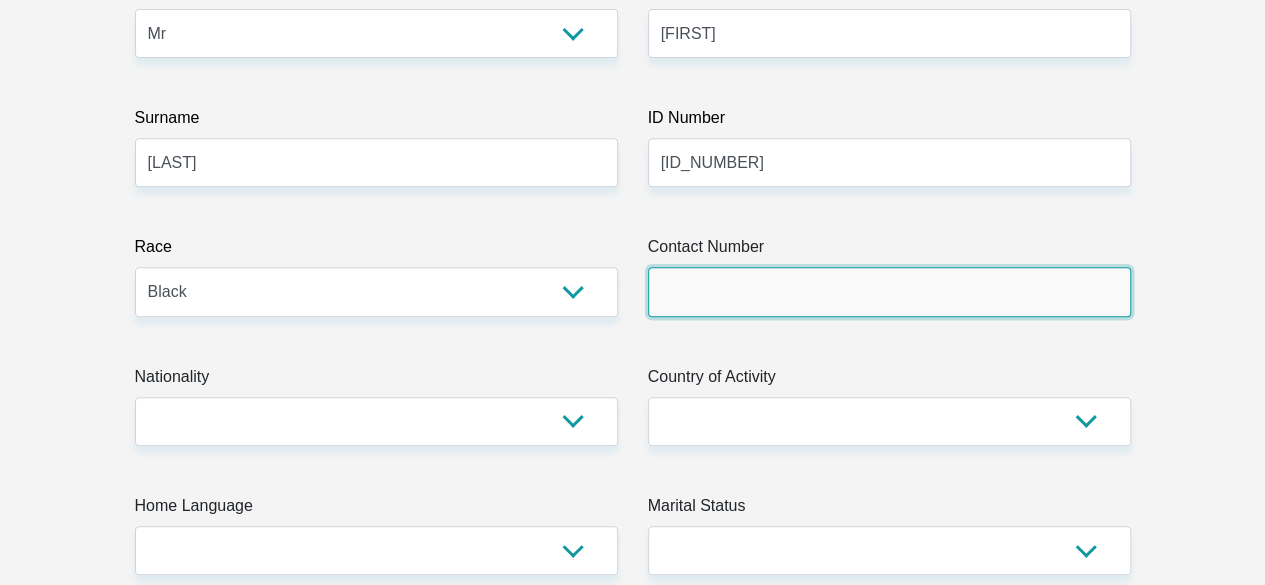 click on "Contact Number" at bounding box center [889, 291] 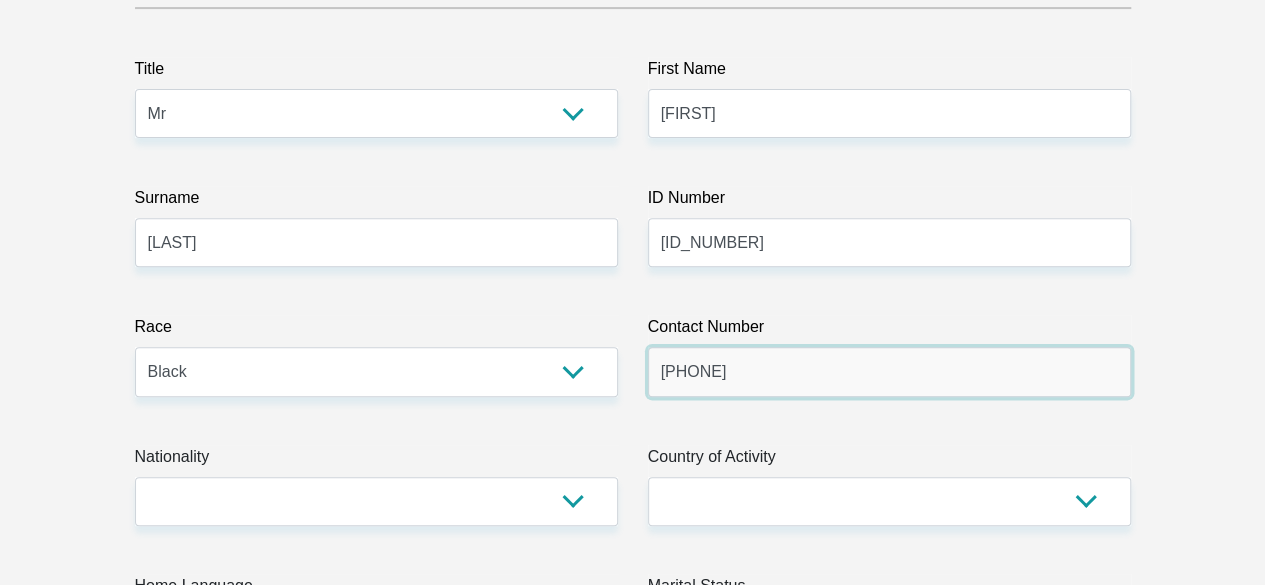scroll, scrollTop: 468, scrollLeft: 0, axis: vertical 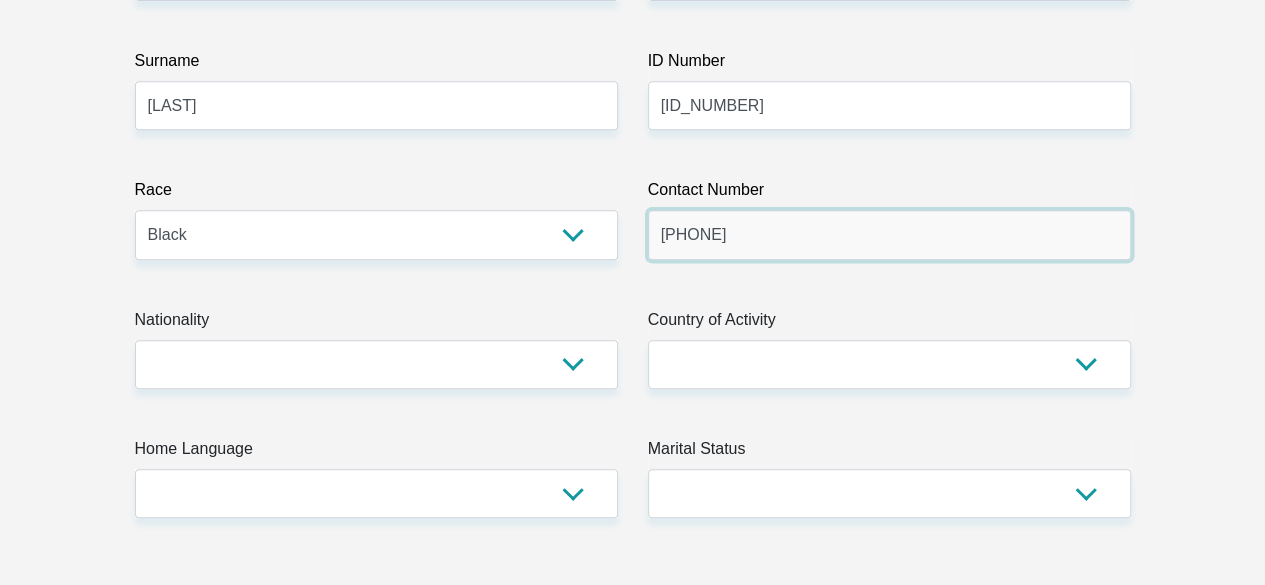 type on "0676931862" 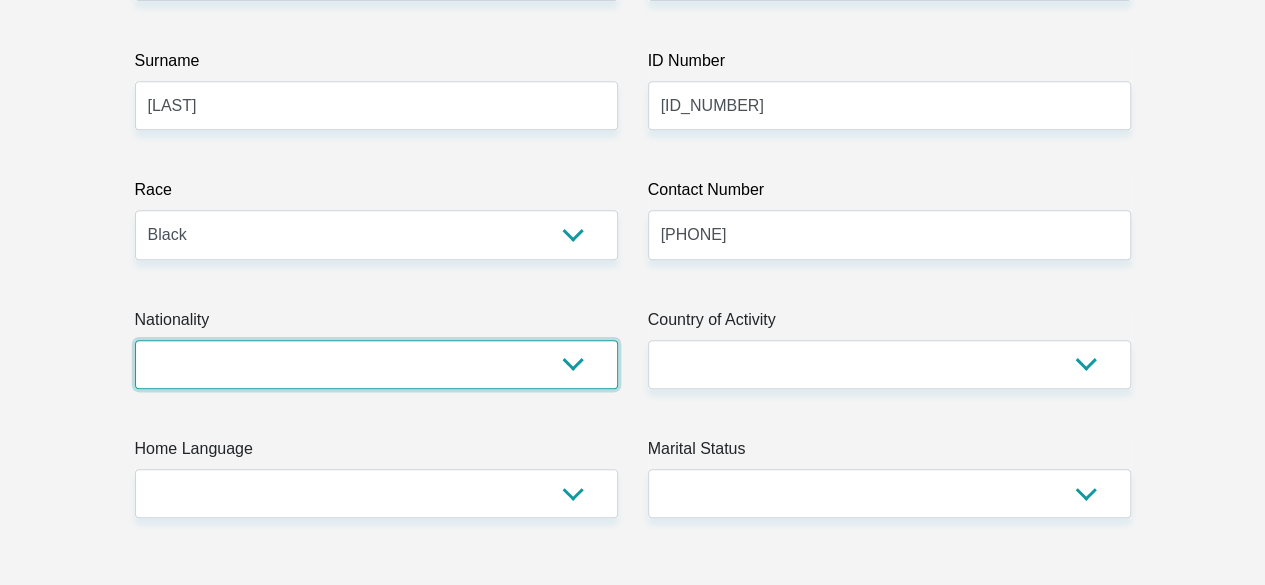 click on "South Africa
Afghanistan
Aland Islands
Albania
Algeria
America Samoa
American Virgin Islands
Andorra
Angola
Anguilla
Antarctica
Antigua and Barbuda
Argentina
Armenia
Aruba
Ascension Island
Australia
Austria
Azerbaijan
Bahamas
Bahrain
Bangladesh
Barbados
Chad" at bounding box center [376, 364] 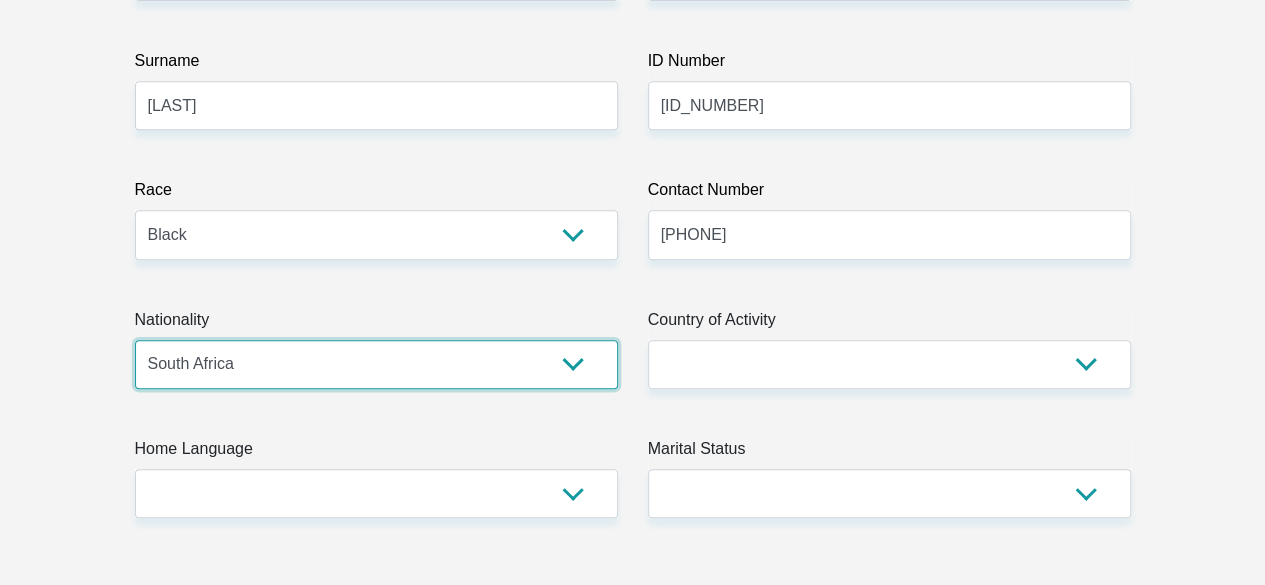 click on "South Africa
Afghanistan
Aland Islands
Albania
Algeria
America Samoa
American Virgin Islands
Andorra
Angola
Anguilla
Antarctica
Antigua and Barbuda
Argentina
Armenia
Aruba
Ascension Island
Australia
Austria
Azerbaijan
Bahamas
Bahrain
Bangladesh
Barbados
Chad" at bounding box center [376, 364] 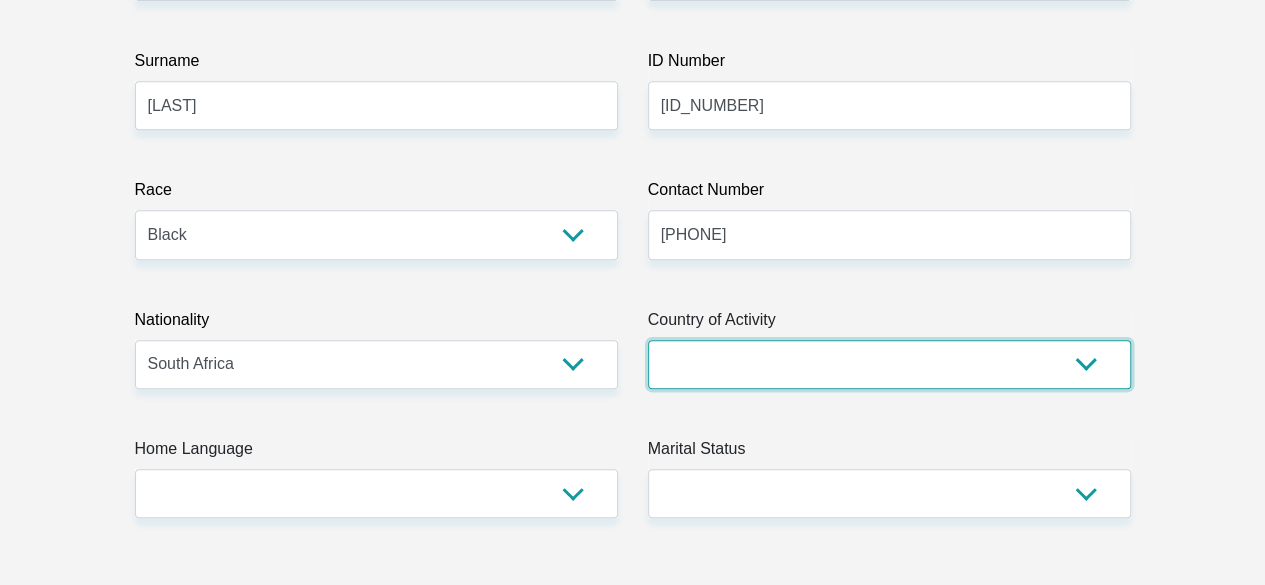 click on "South Africa
Afghanistan
Aland Islands
Albania
Algeria
America Samoa
American Virgin Islands
Andorra
Angola
Anguilla
Antarctica
Antigua and Barbuda
Argentina
Armenia
Aruba
Ascension Island
Australia
Austria
Azerbaijan
Chad" at bounding box center (889, 364) 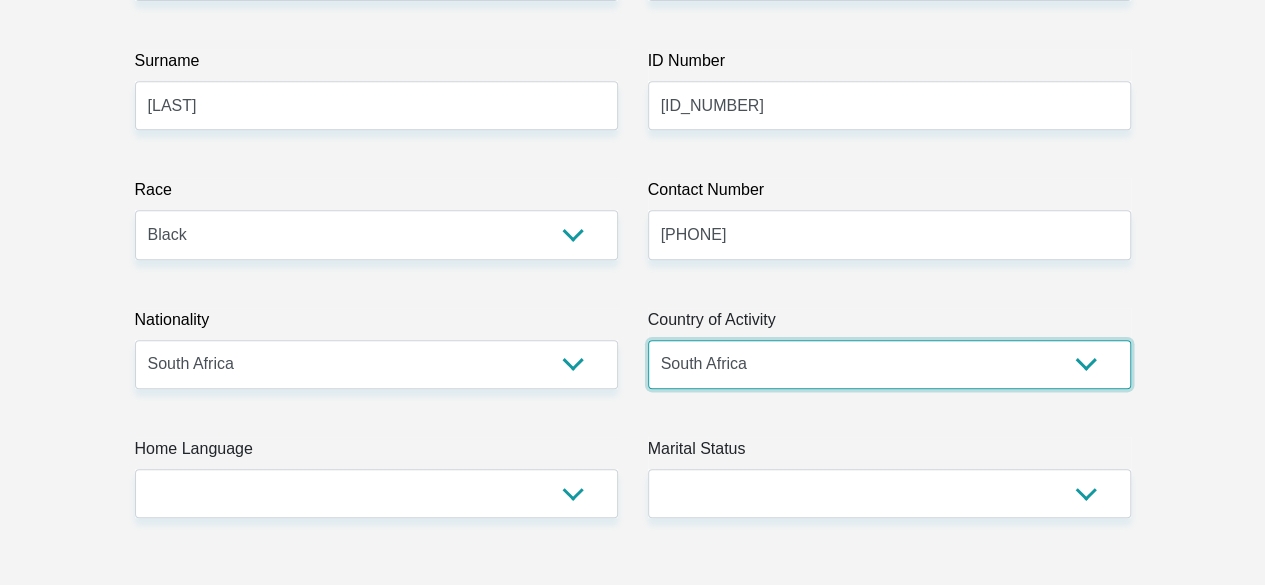 click on "South Africa
Afghanistan
Aland Islands
Albania
Algeria
America Samoa
American Virgin Islands
Andorra
Angola
Anguilla
Antarctica
Antigua and Barbuda
Argentina
Armenia
Aruba
Ascension Island
Australia
Austria
Azerbaijan
Chad" at bounding box center (889, 364) 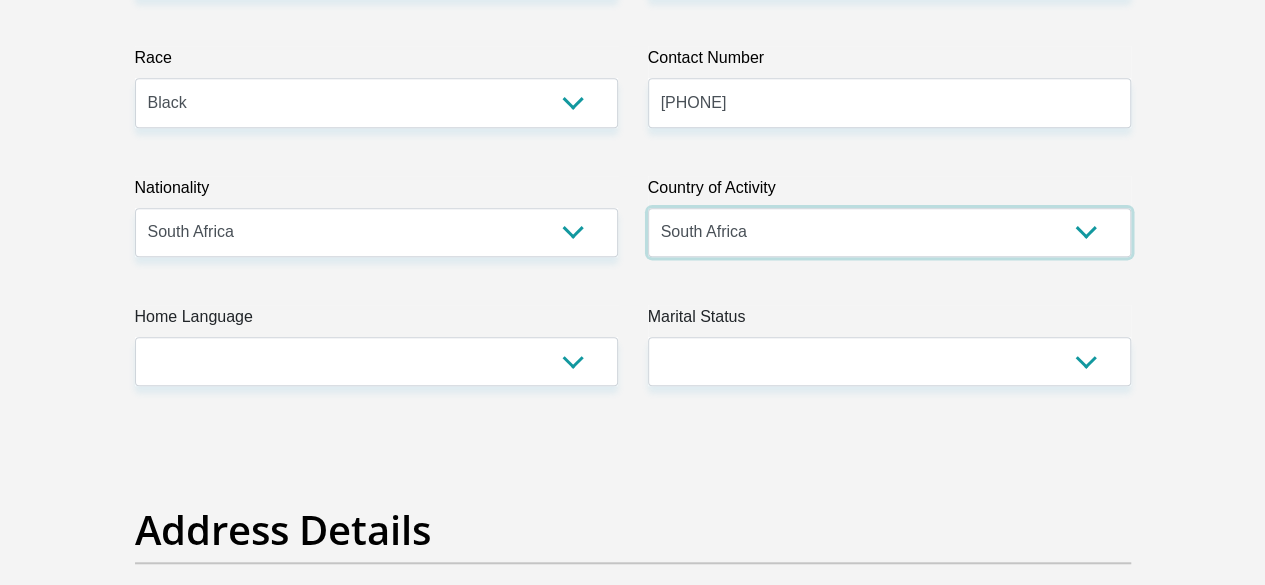 scroll, scrollTop: 604, scrollLeft: 0, axis: vertical 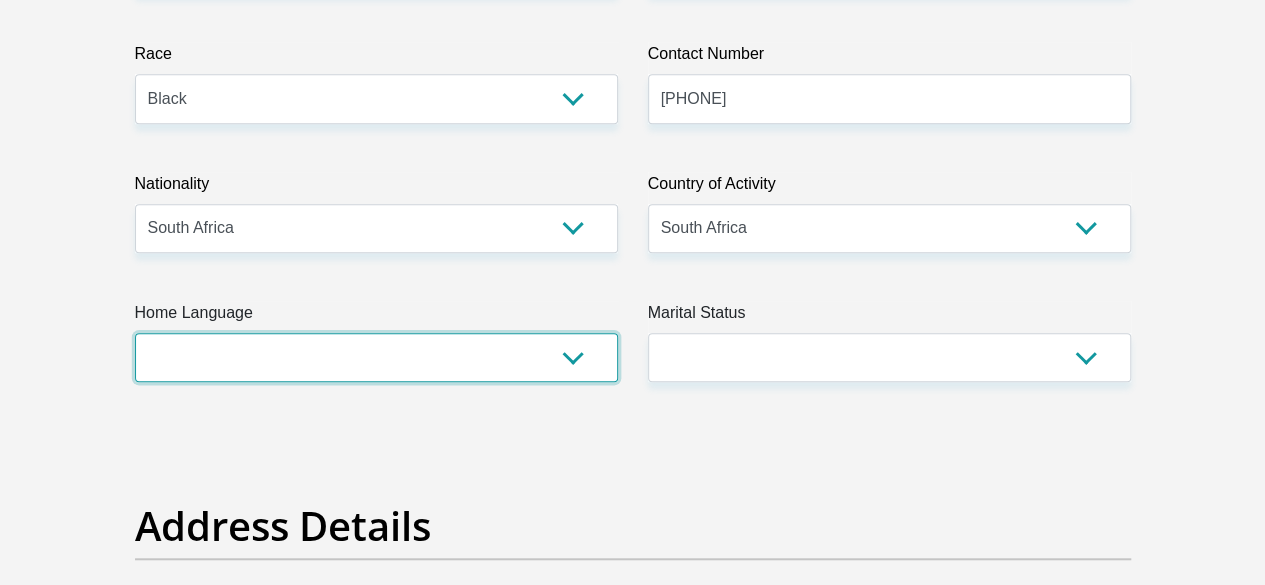 click on "Afrikaans
English
Sepedi
South Ndebele
Southern Sotho
Swati
Tsonga
Tswana
Venda
Xhosa
Zulu
Other" at bounding box center [376, 357] 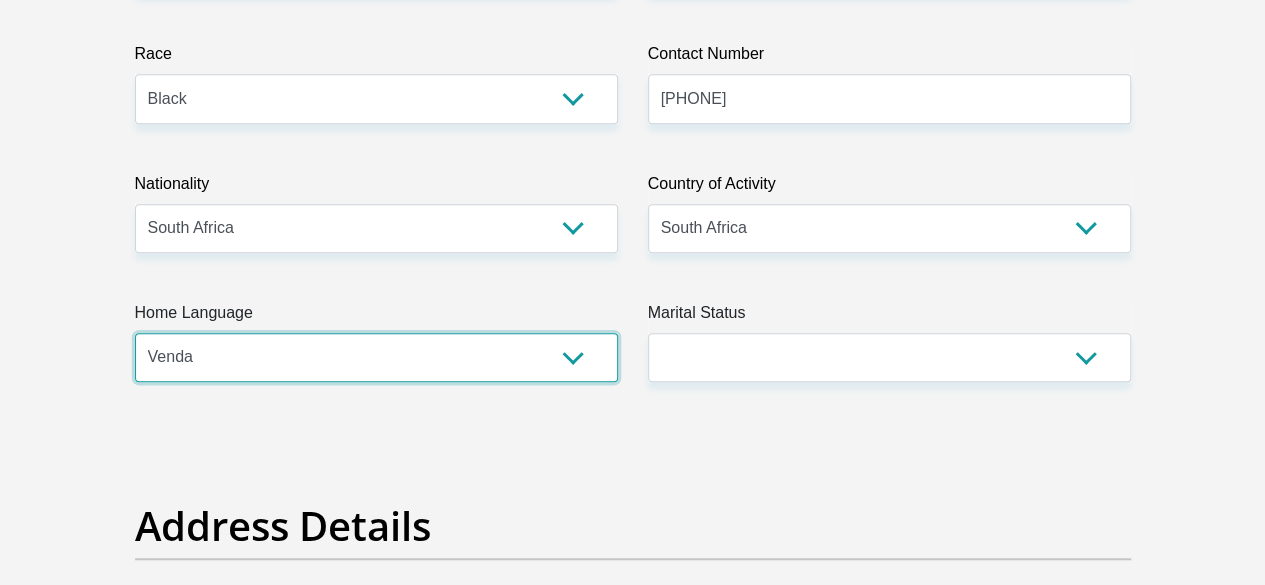 click on "Afrikaans
English
Sepedi
South Ndebele
Southern Sotho
Swati
Tsonga
Tswana
Venda
Xhosa
Zulu
Other" at bounding box center (376, 357) 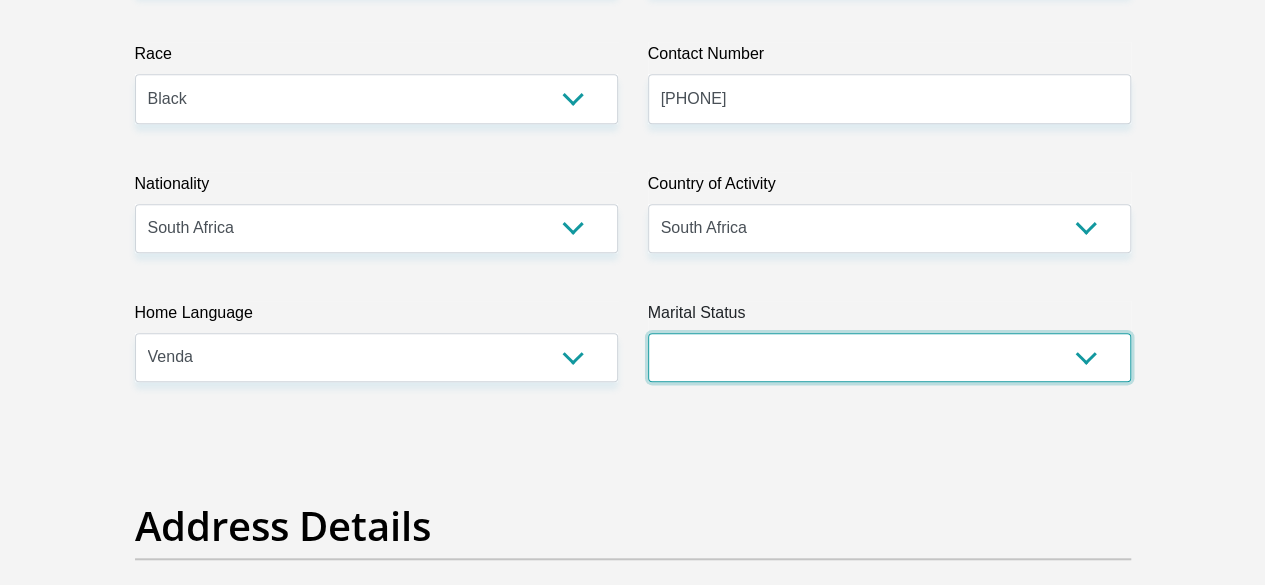 click on "Married ANC
Single
Divorced
Widowed
Married COP or Customary Law" at bounding box center [889, 357] 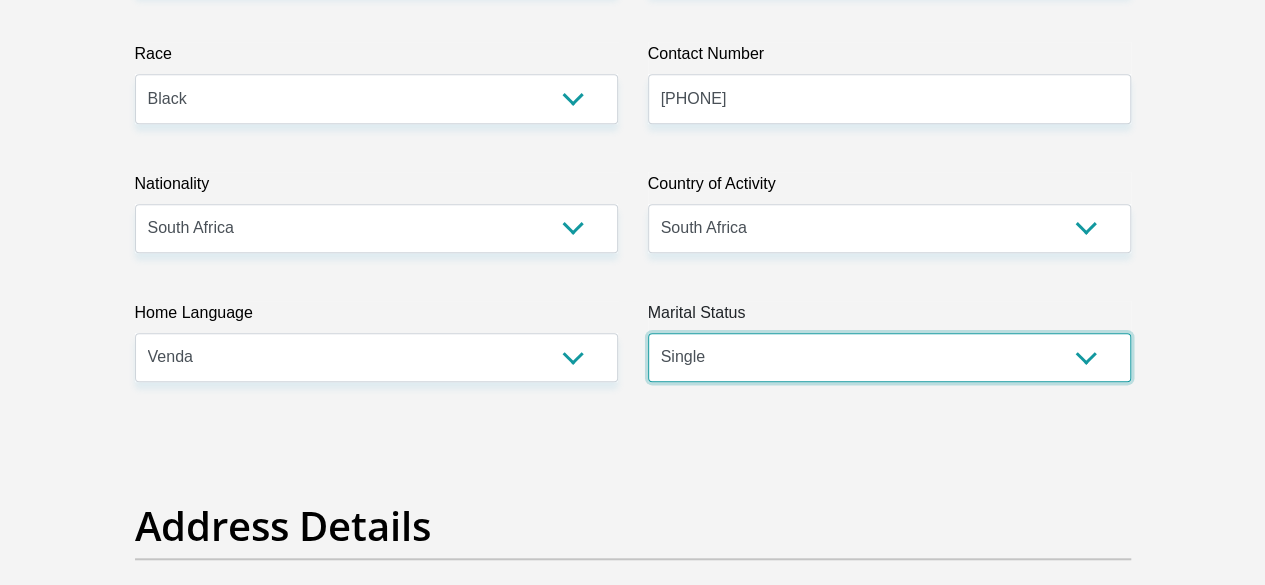 click on "Married ANC
Single
Divorced
Widowed
Married COP or Customary Law" at bounding box center [889, 357] 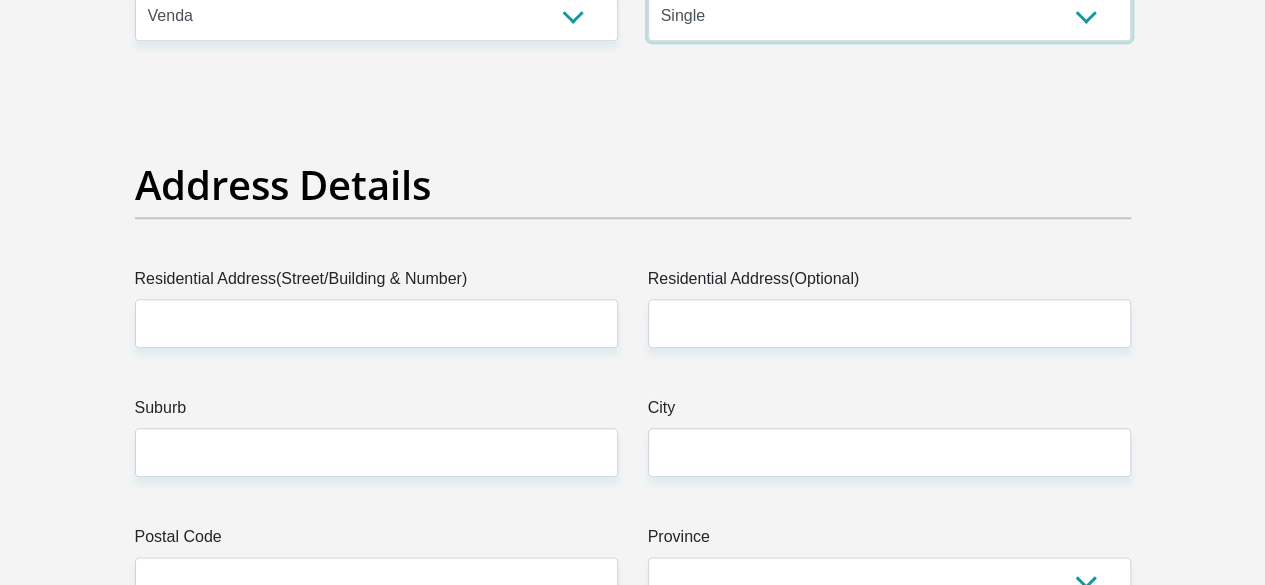 scroll, scrollTop: 1003, scrollLeft: 0, axis: vertical 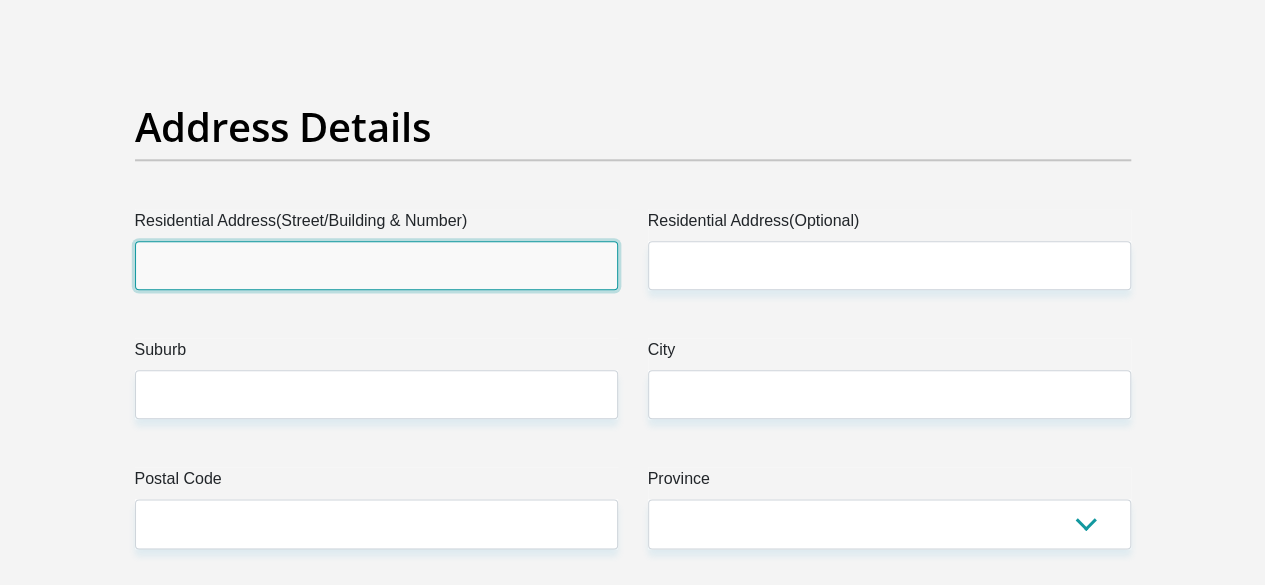 click on "Residential Address(Street/Building & Number)" at bounding box center (376, 265) 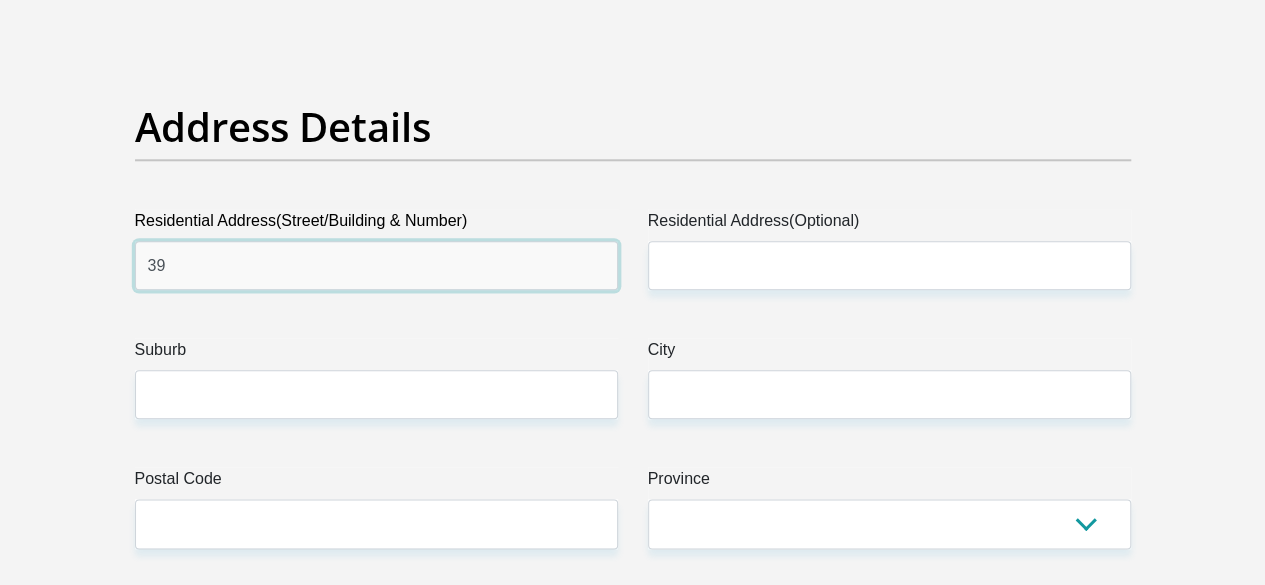 type on "3" 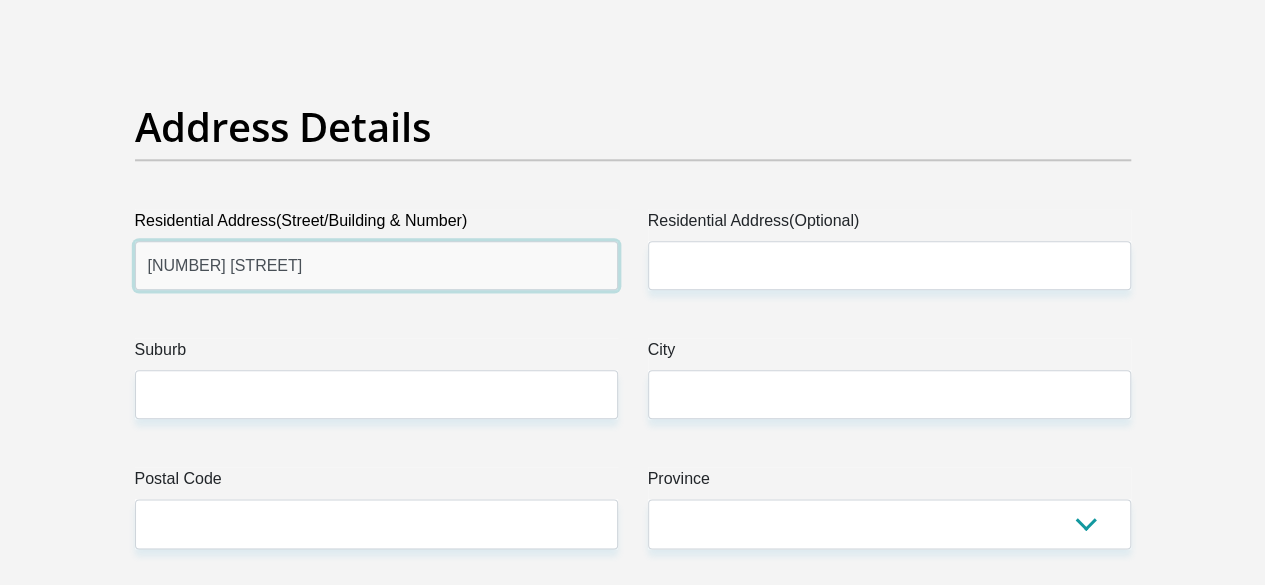 type on "3921 Dingo Cresenter Street" 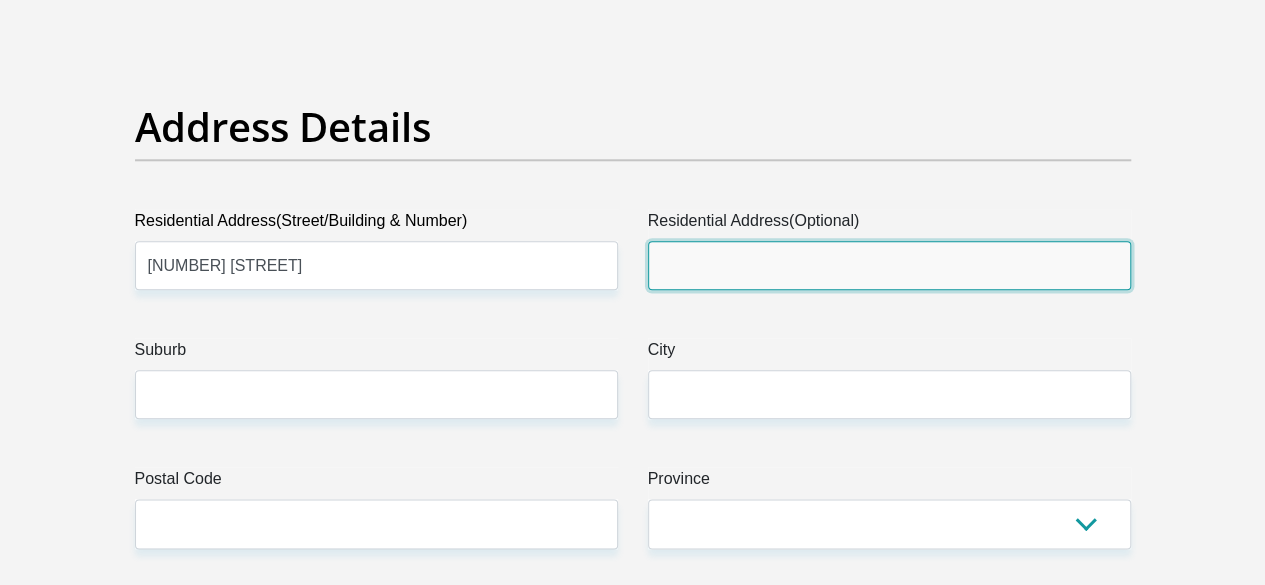 click on "Residential Address(Optional)" at bounding box center (889, 265) 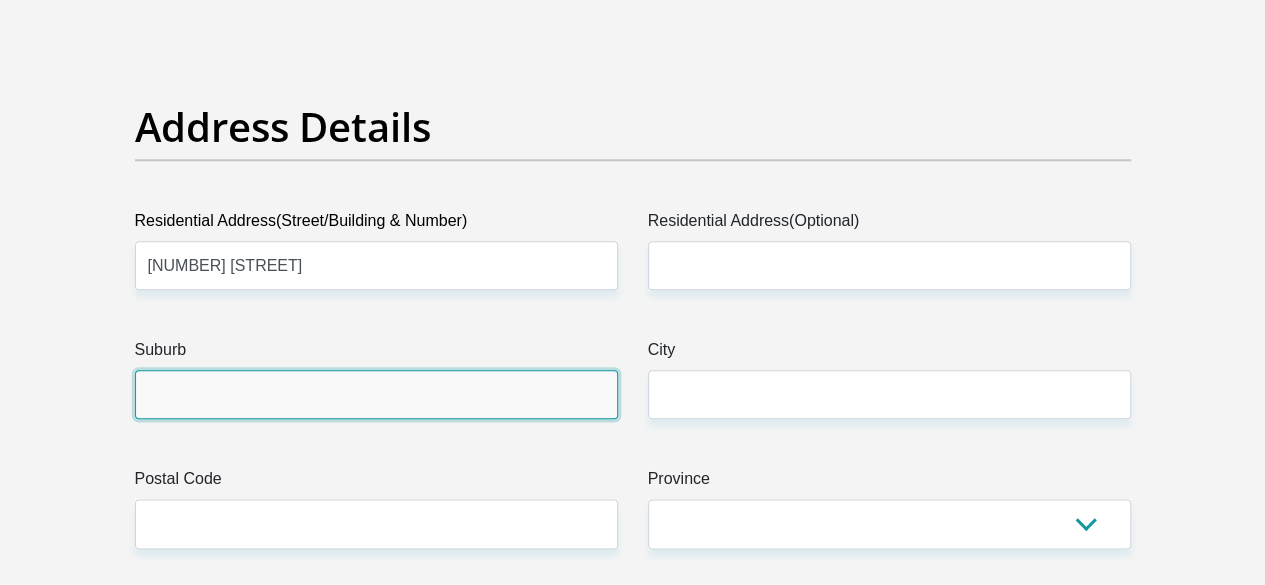 click on "Suburb" at bounding box center [376, 394] 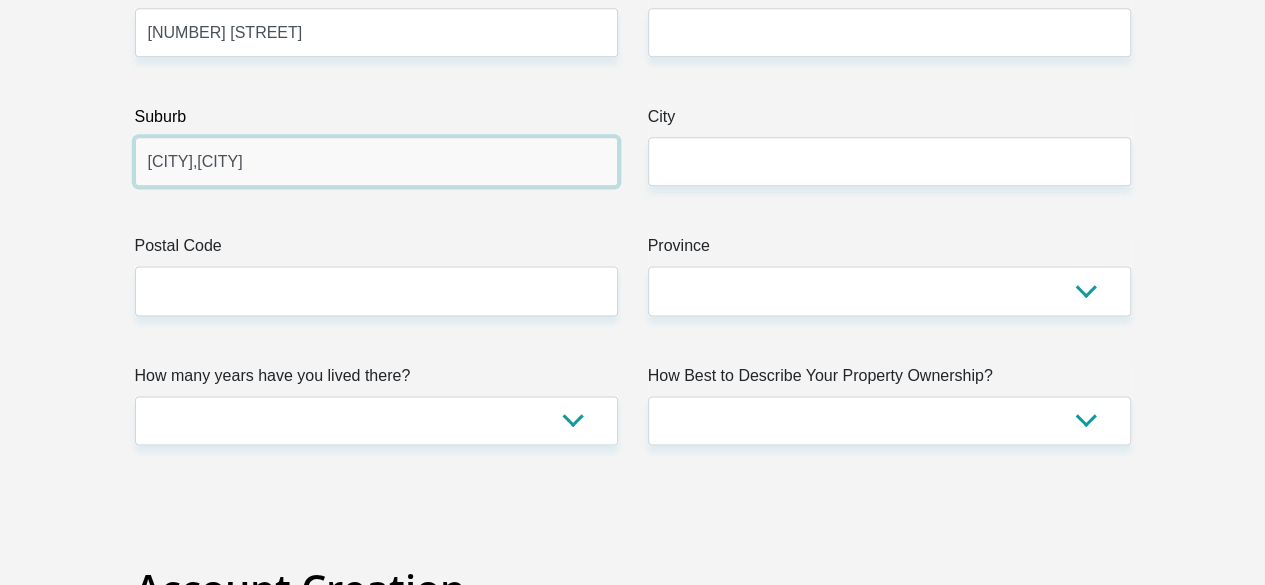 scroll, scrollTop: 1238, scrollLeft: 0, axis: vertical 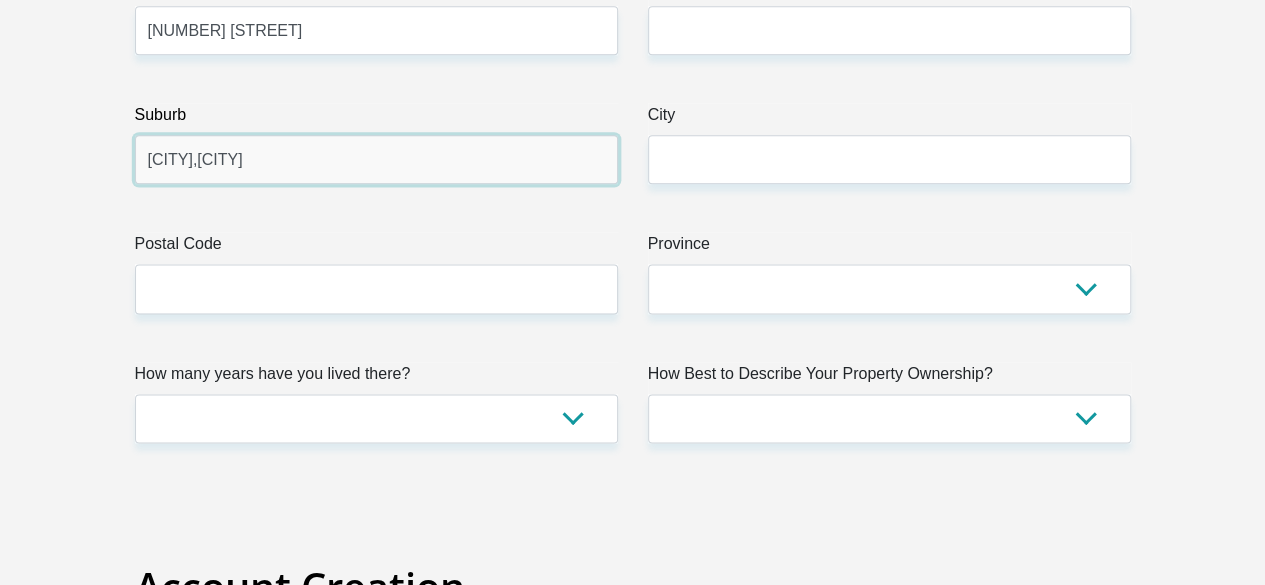 type on "Lehae,Lenasia" 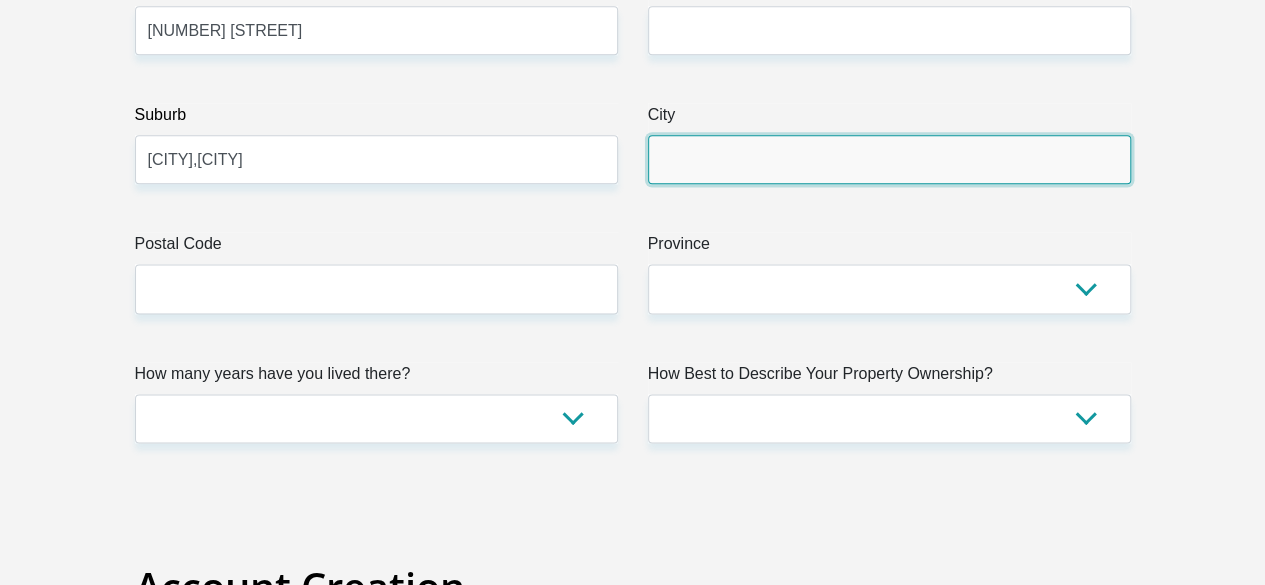 click on "City" at bounding box center (889, 159) 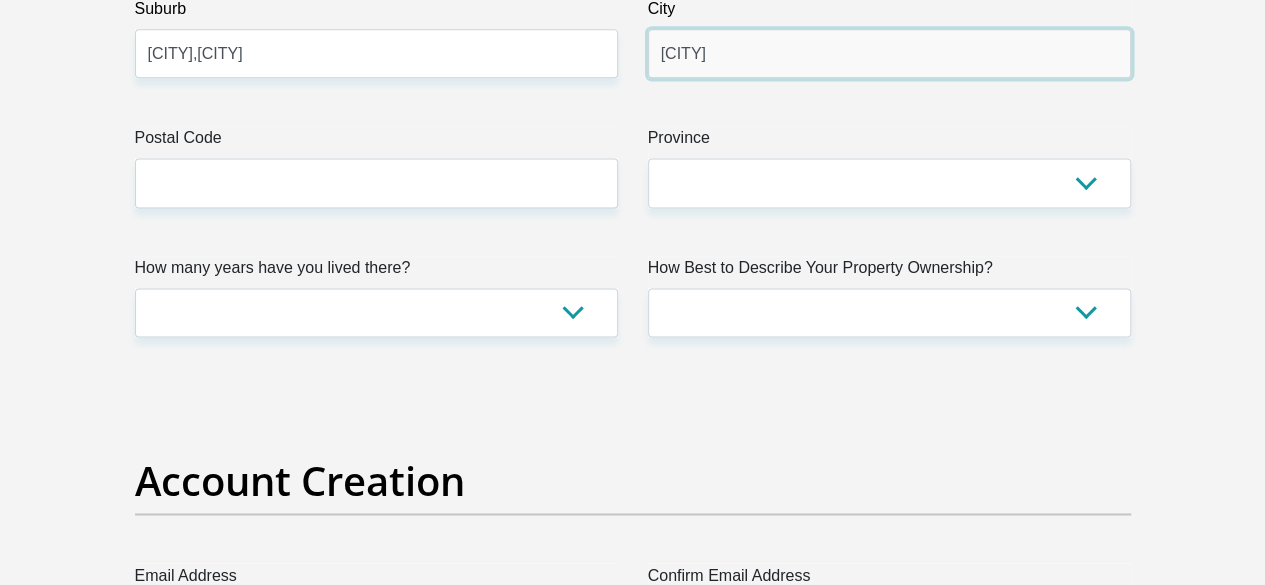 scroll, scrollTop: 1348, scrollLeft: 0, axis: vertical 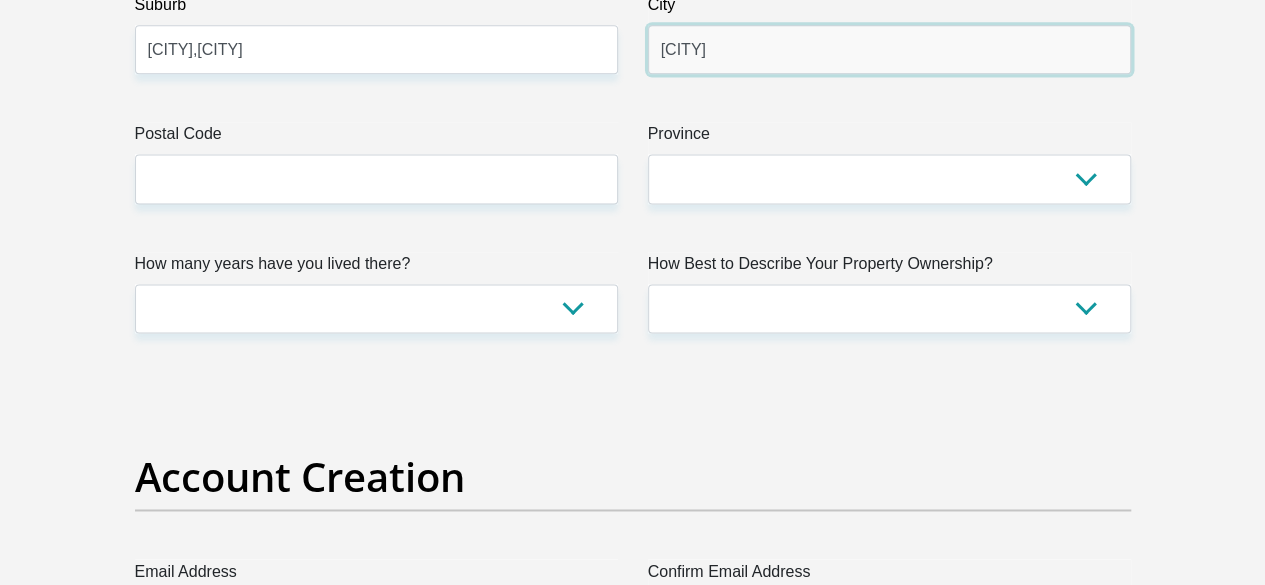 type on "Johannesburg" 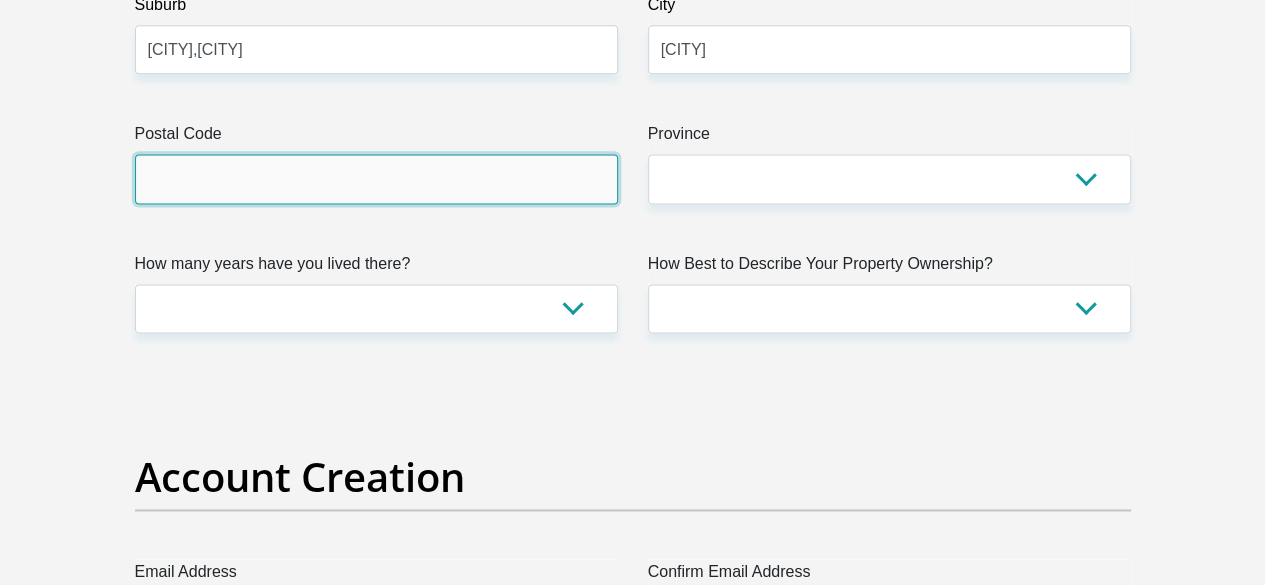 click on "Postal Code" at bounding box center (376, 178) 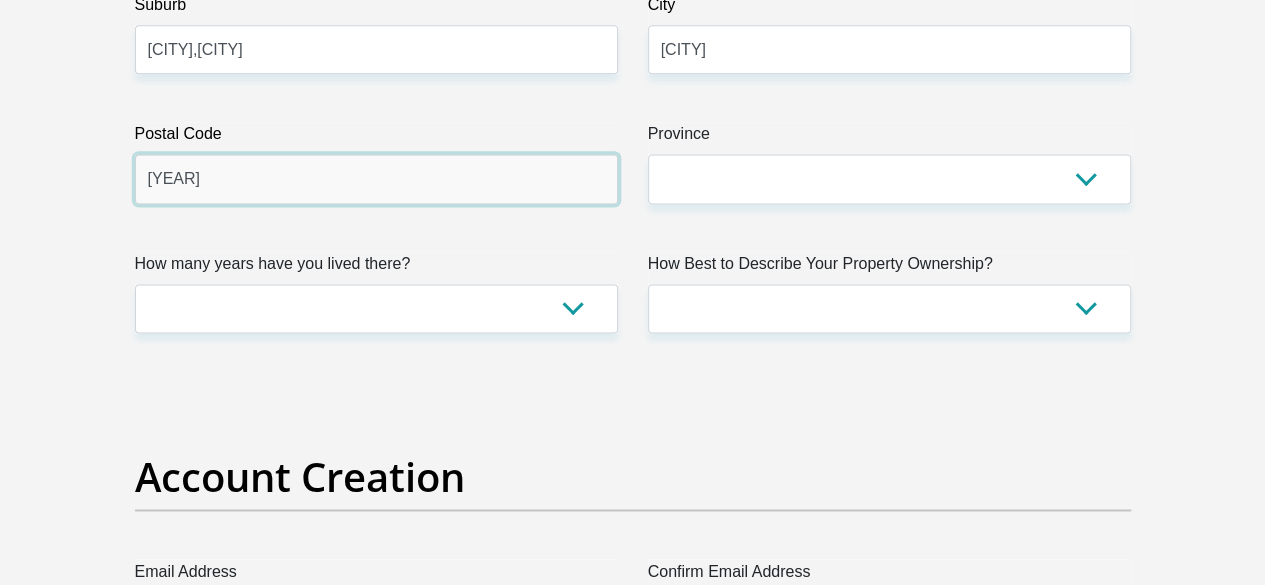 type on "1829" 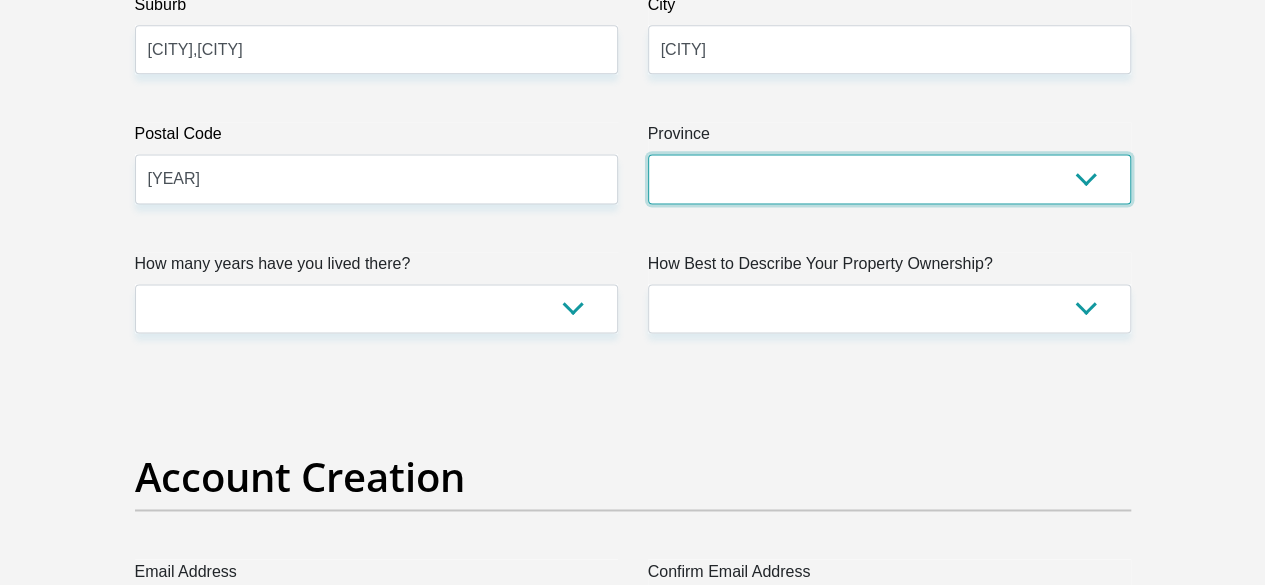 click on "Eastern Cape
Free State
Gauteng
KwaZulu-Natal
Limpopo
Mpumalanga
Northern Cape
North West
Western Cape" at bounding box center (889, 178) 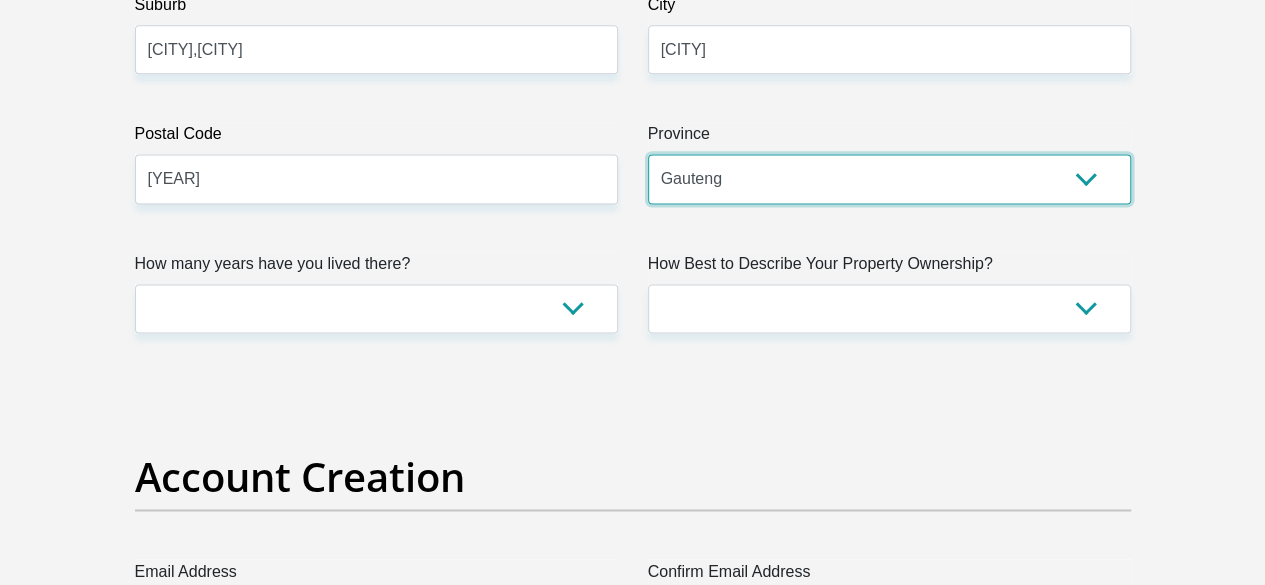 click on "Eastern Cape
Free State
Gauteng
KwaZulu-Natal
Limpopo
Mpumalanga
Northern Cape
North West
Western Cape" at bounding box center [889, 178] 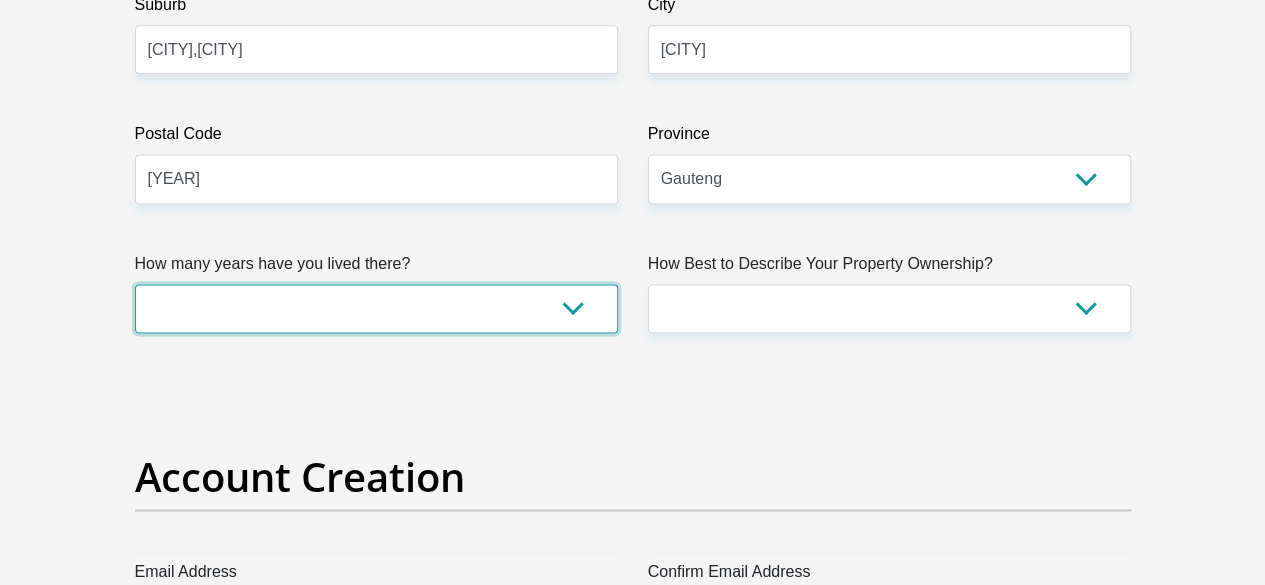 click on "less than 1 year
1-3 years
3-5 years
5+ years" at bounding box center (376, 308) 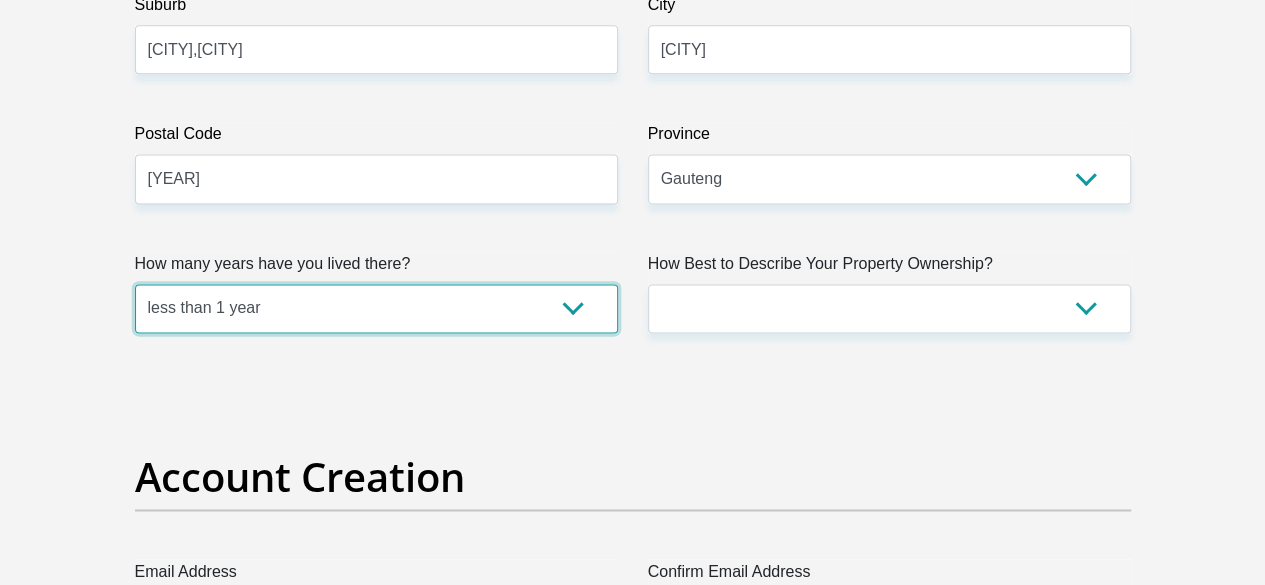 click on "less than 1 year
1-3 years
3-5 years
5+ years" at bounding box center (376, 308) 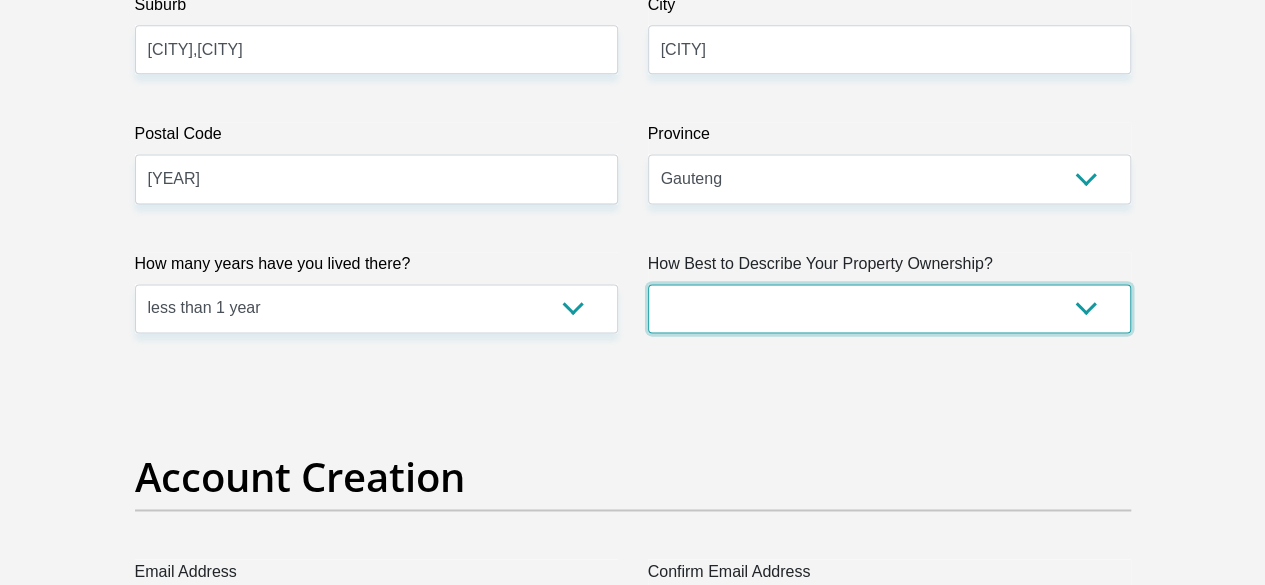 click on "Owned
Rented
Family Owned
Company Dwelling" at bounding box center [889, 308] 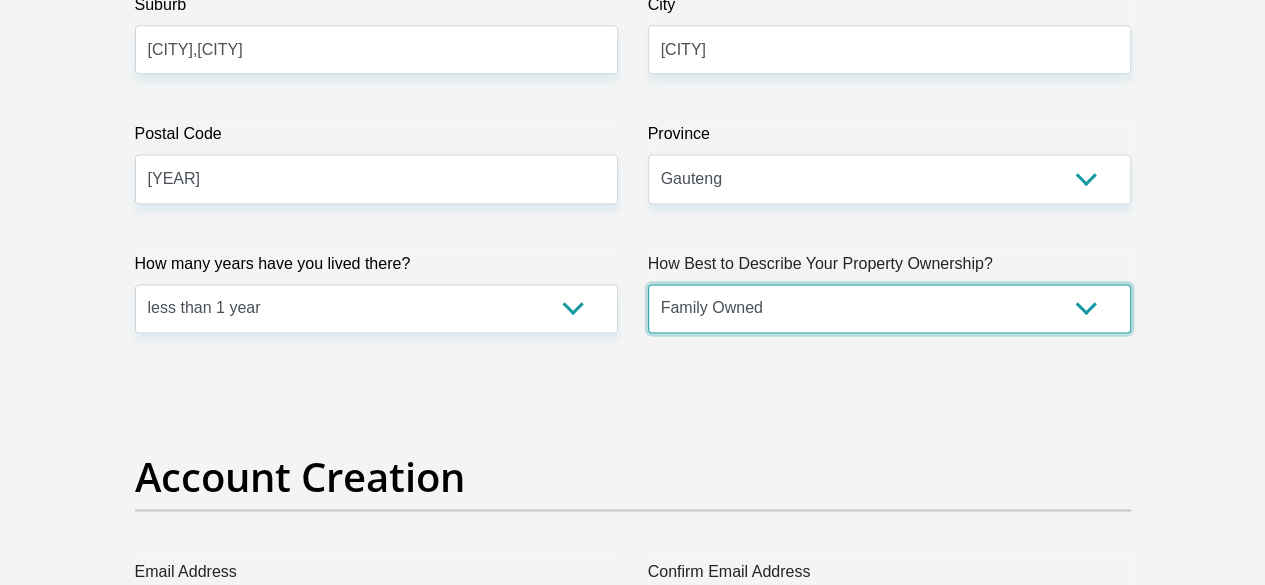 click on "Owned
Rented
Family Owned
Company Dwelling" at bounding box center [889, 308] 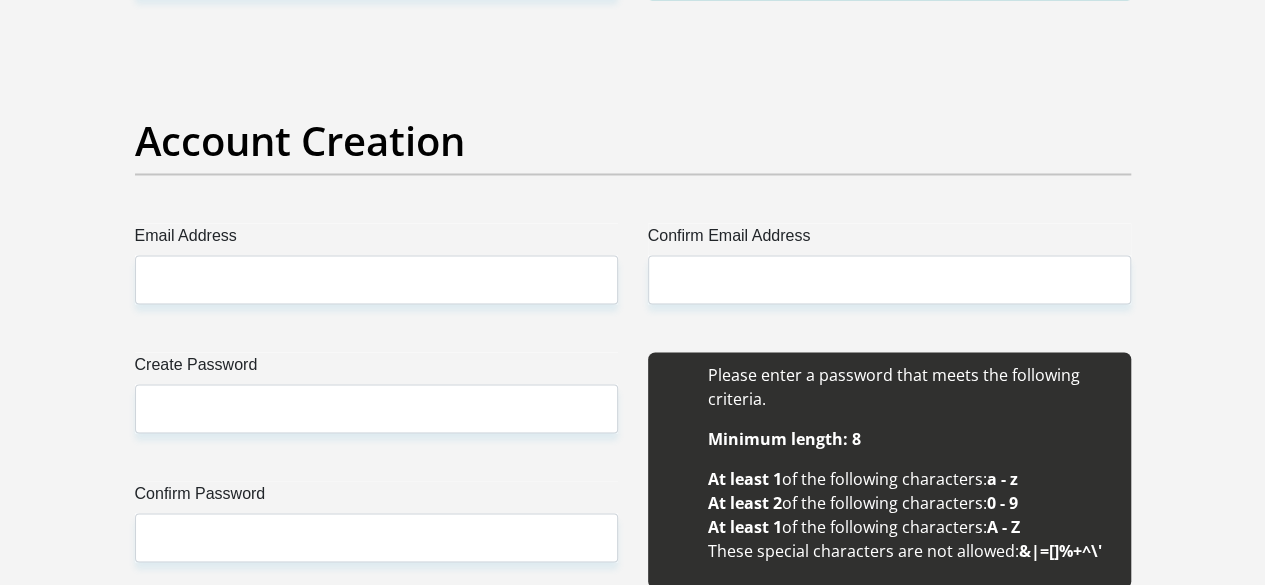scroll, scrollTop: 1686, scrollLeft: 0, axis: vertical 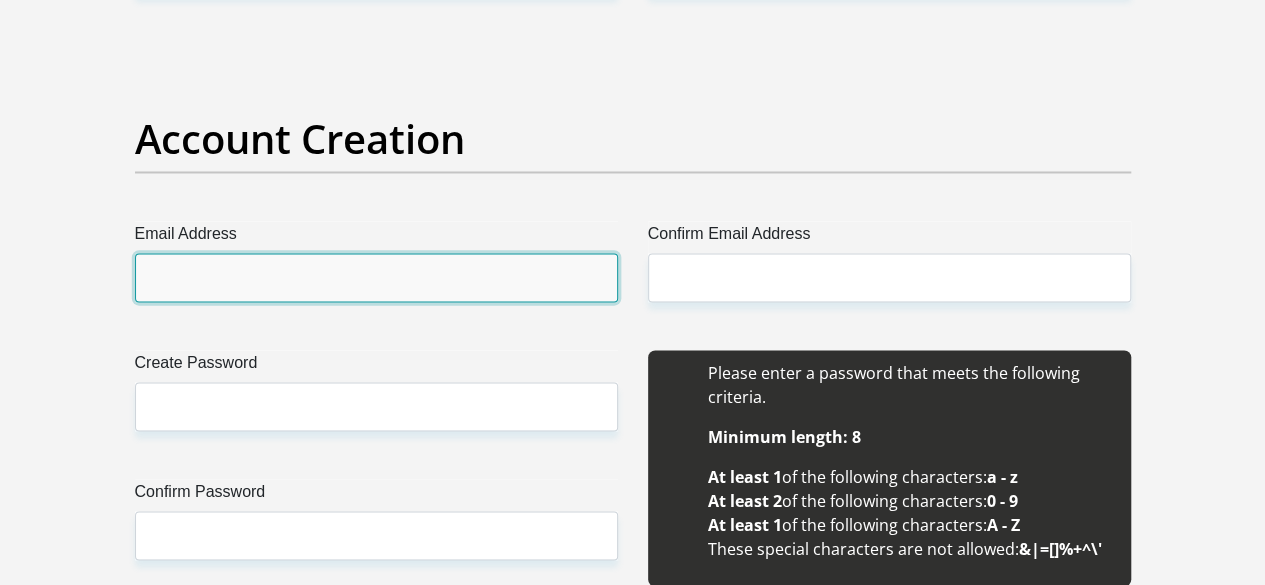 click on "Email Address" at bounding box center [376, 277] 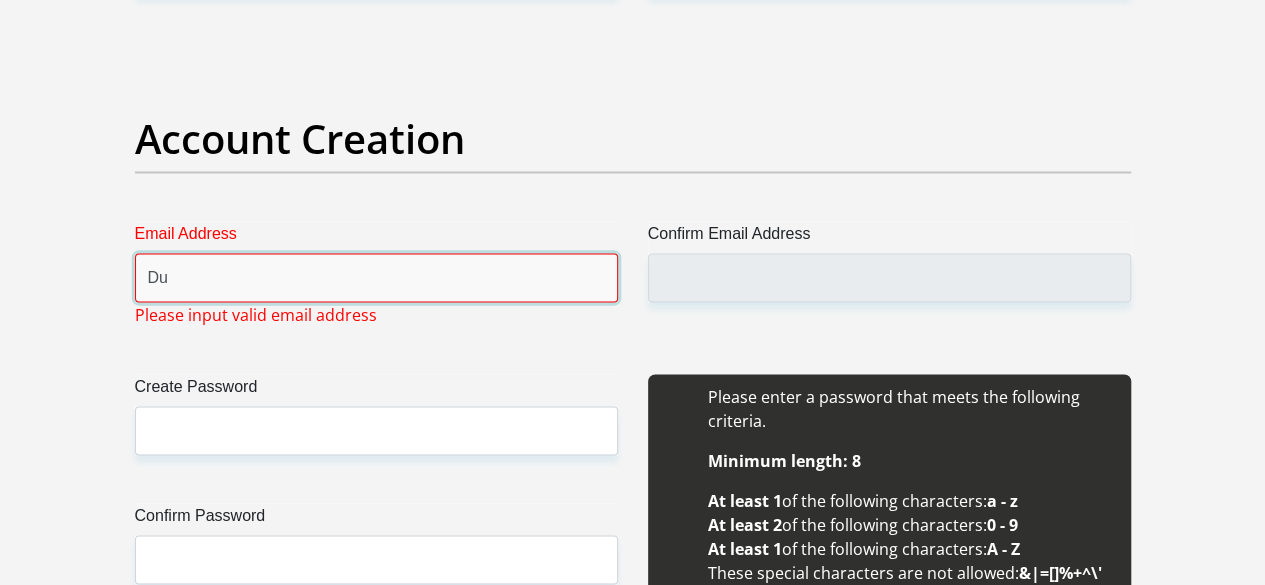 type on "D" 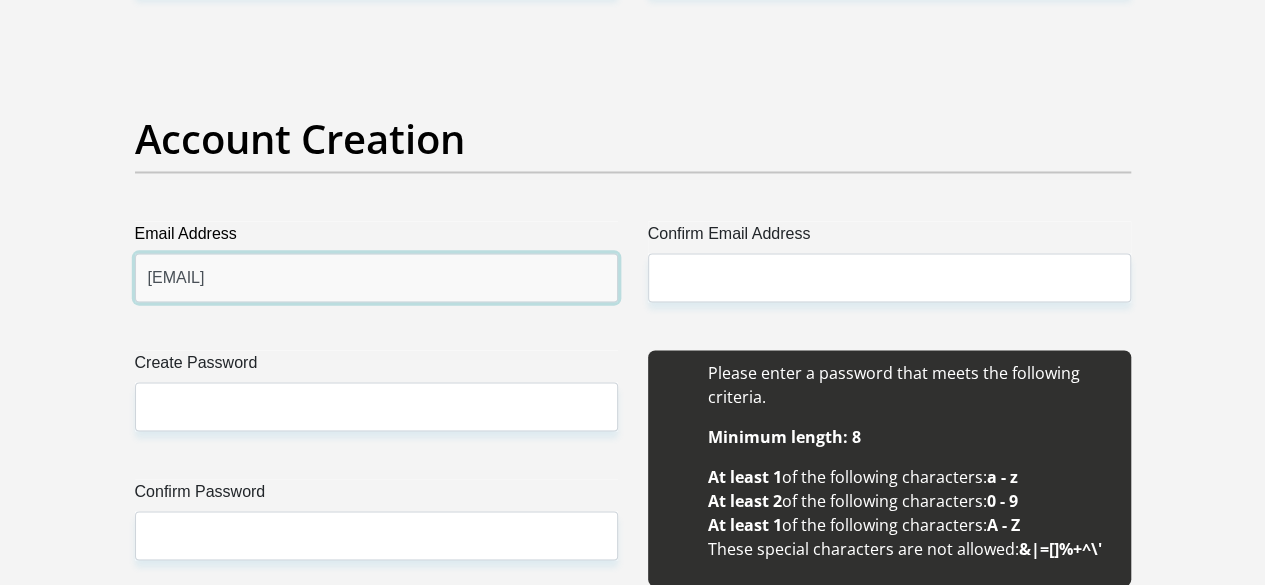 type on "duncanramohashi@gmal.com" 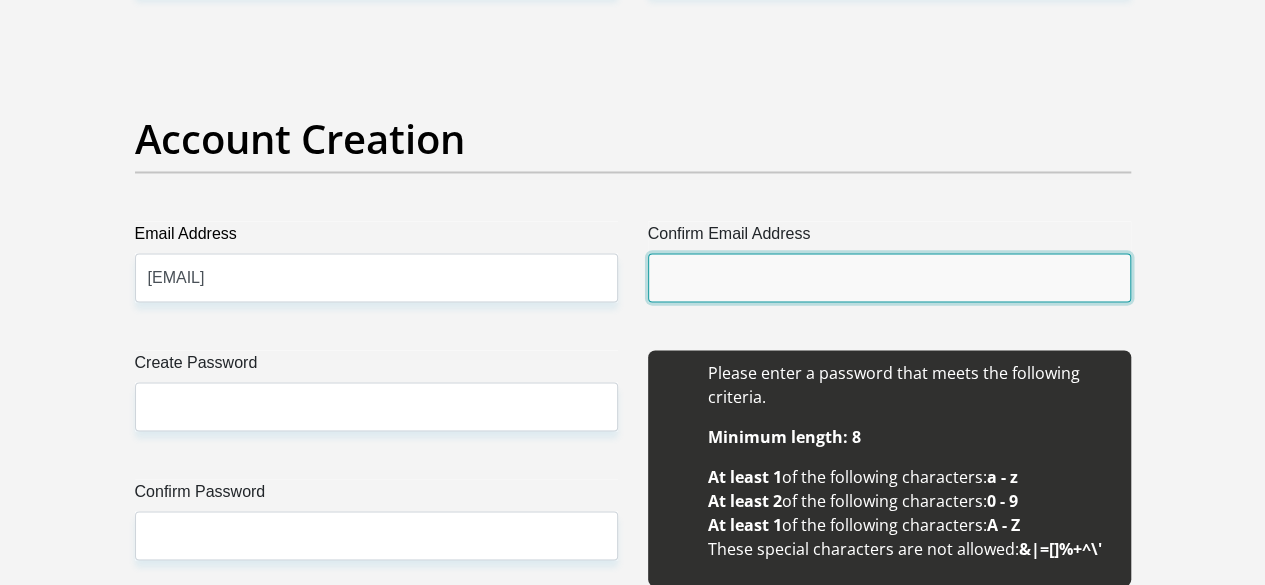 click on "Confirm Email Address" at bounding box center (889, 277) 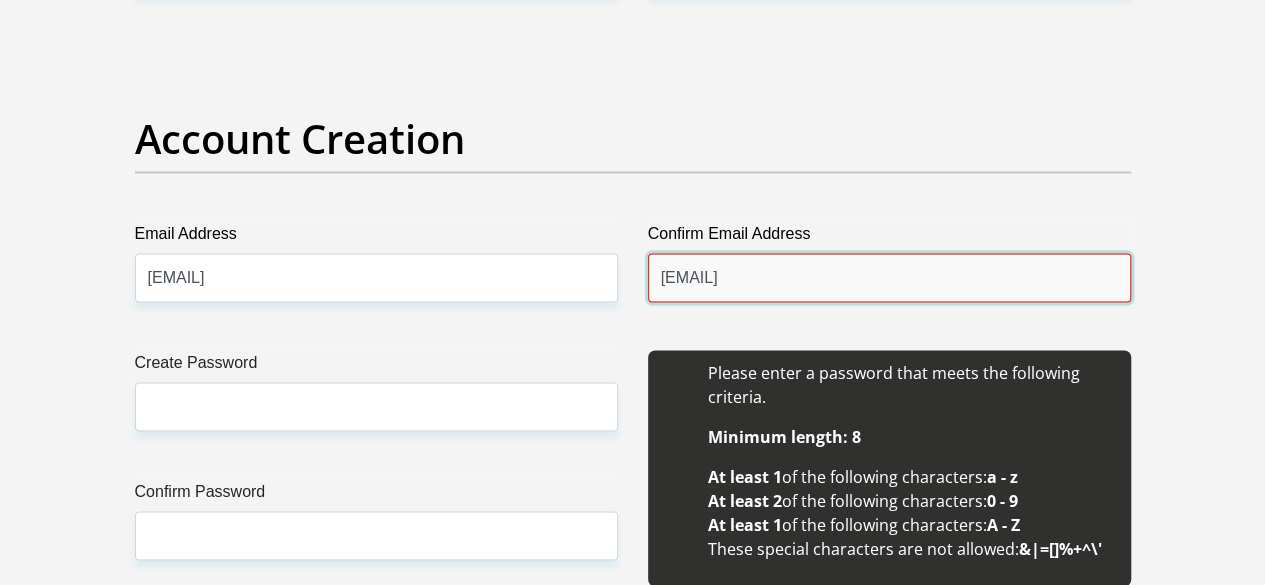 type on "duncanramohashi@gmail.com" 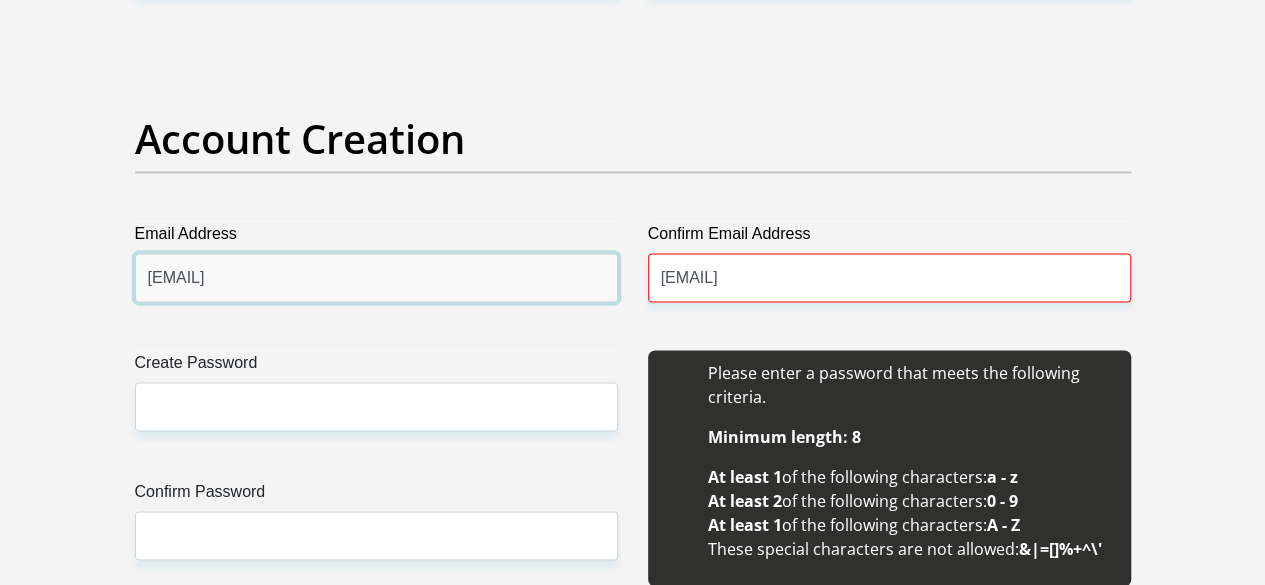 click on "duncanramohashi@gmal.com" at bounding box center [376, 277] 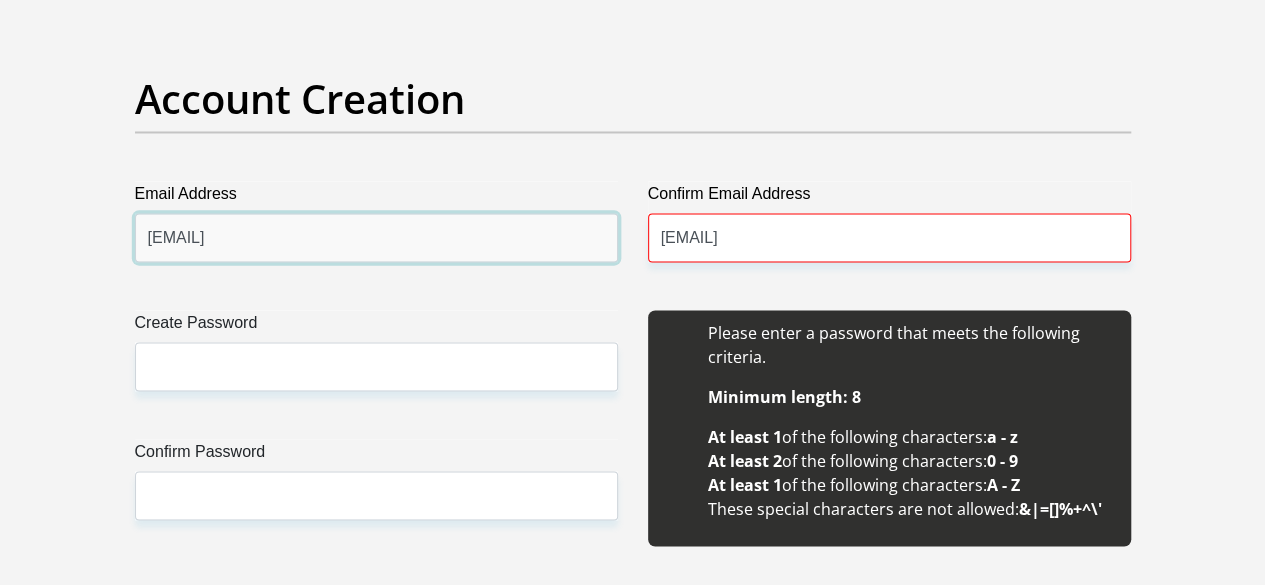 scroll, scrollTop: 1728, scrollLeft: 0, axis: vertical 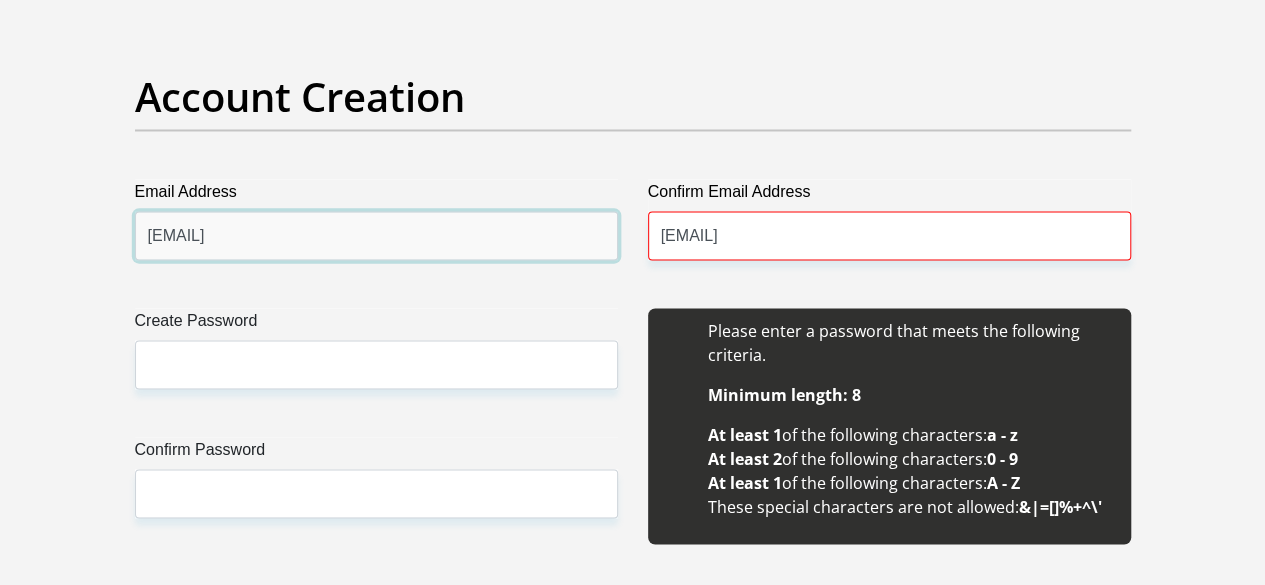 type on "duncanramohashi@gmail.com" 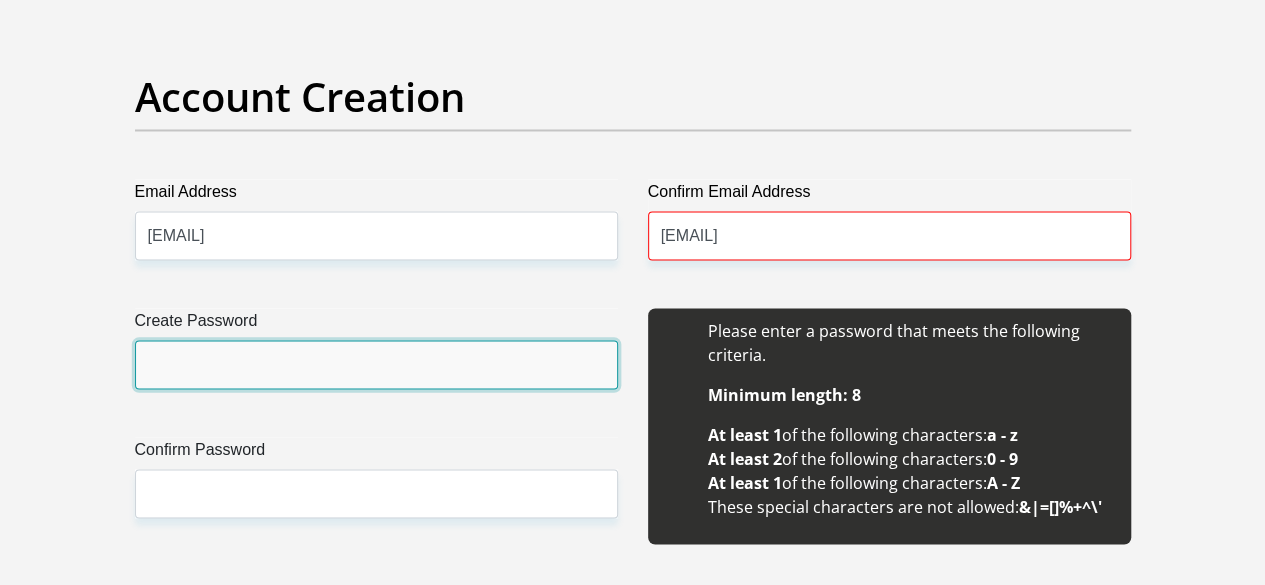 click on "Create Password" at bounding box center [376, 364] 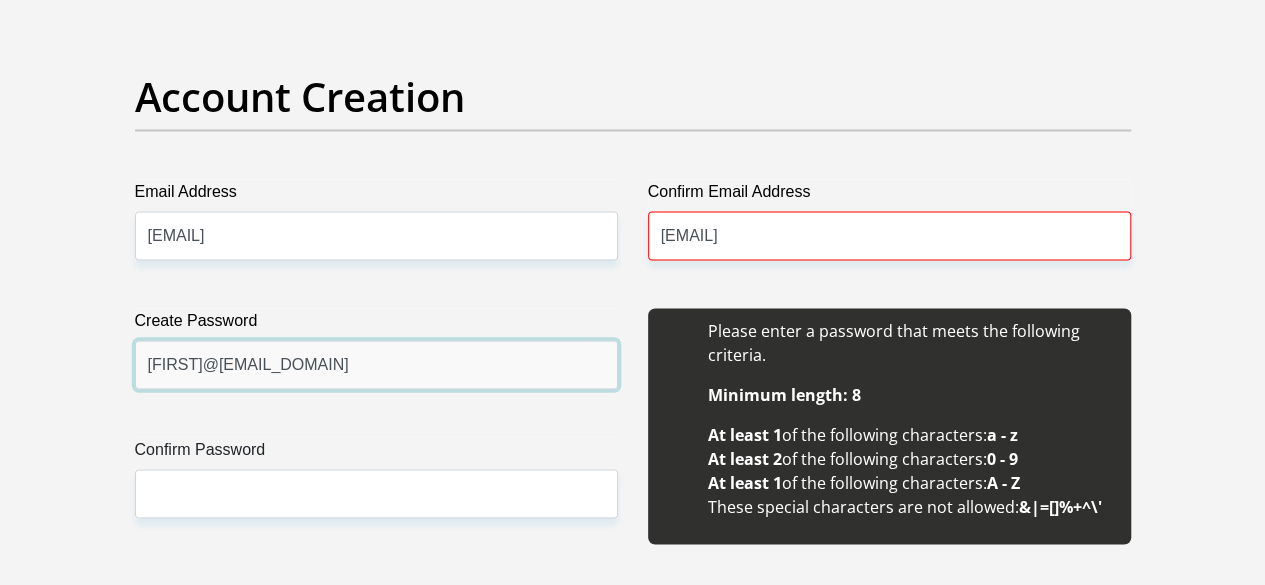 type on "Duncan@r32" 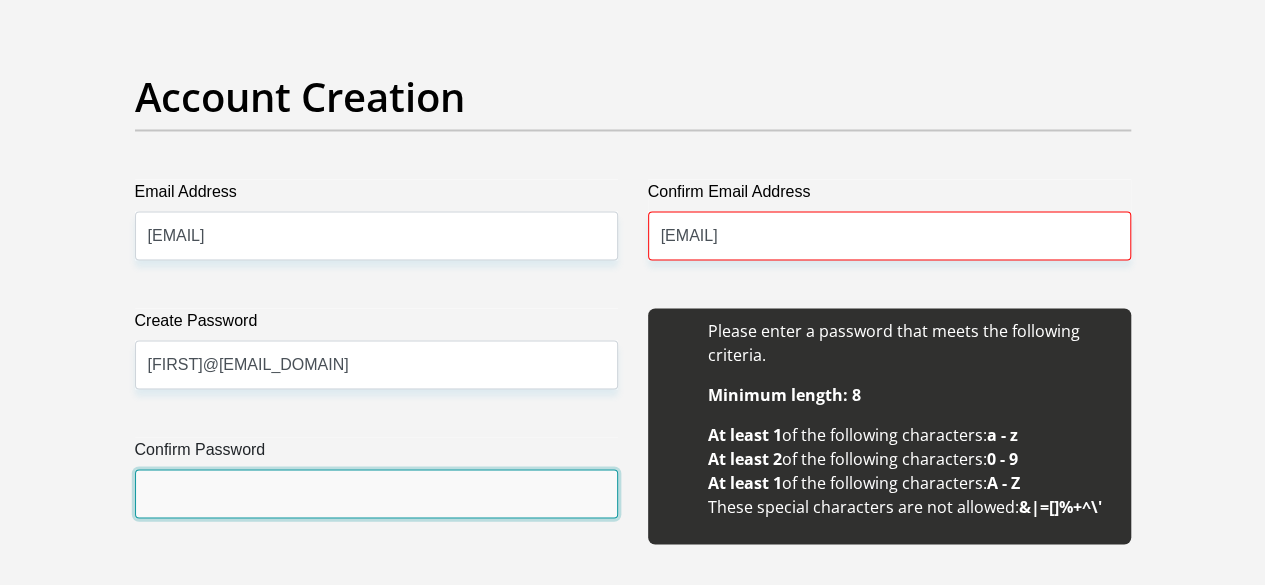 click on "Confirm Password" at bounding box center [376, 493] 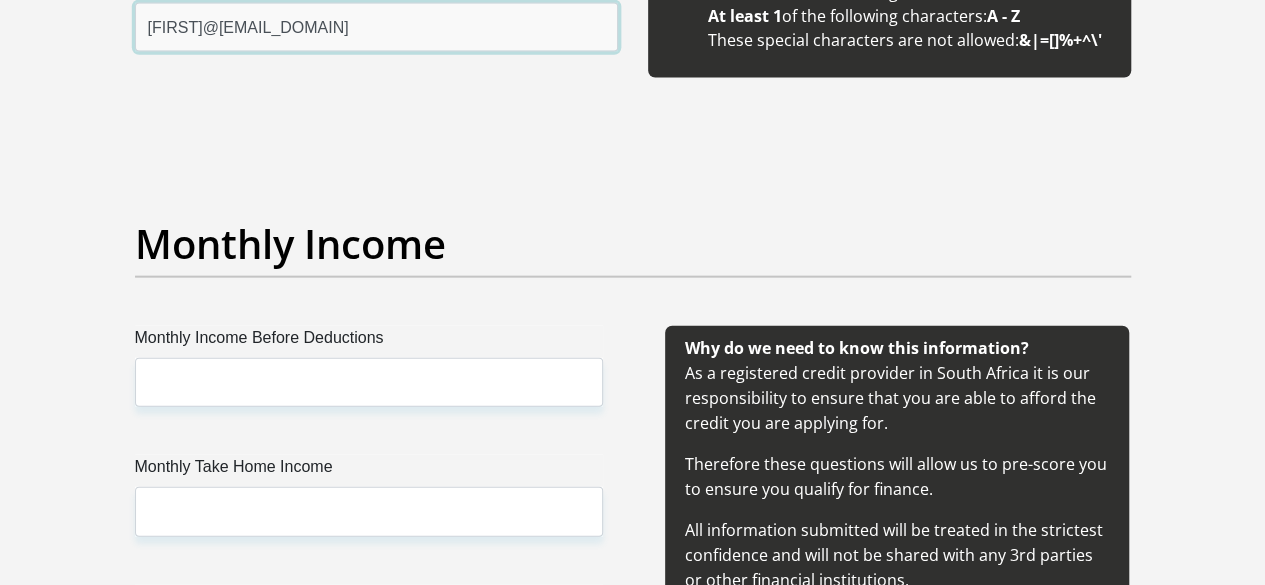 scroll, scrollTop: 2194, scrollLeft: 0, axis: vertical 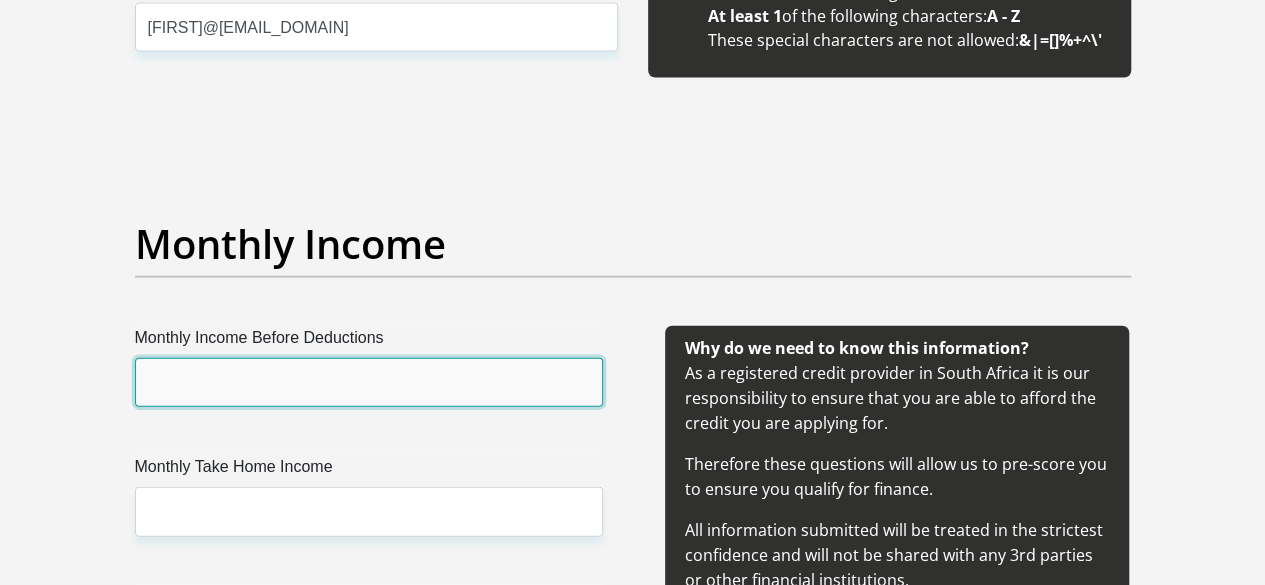 click on "Monthly Income Before Deductions" at bounding box center (369, 382) 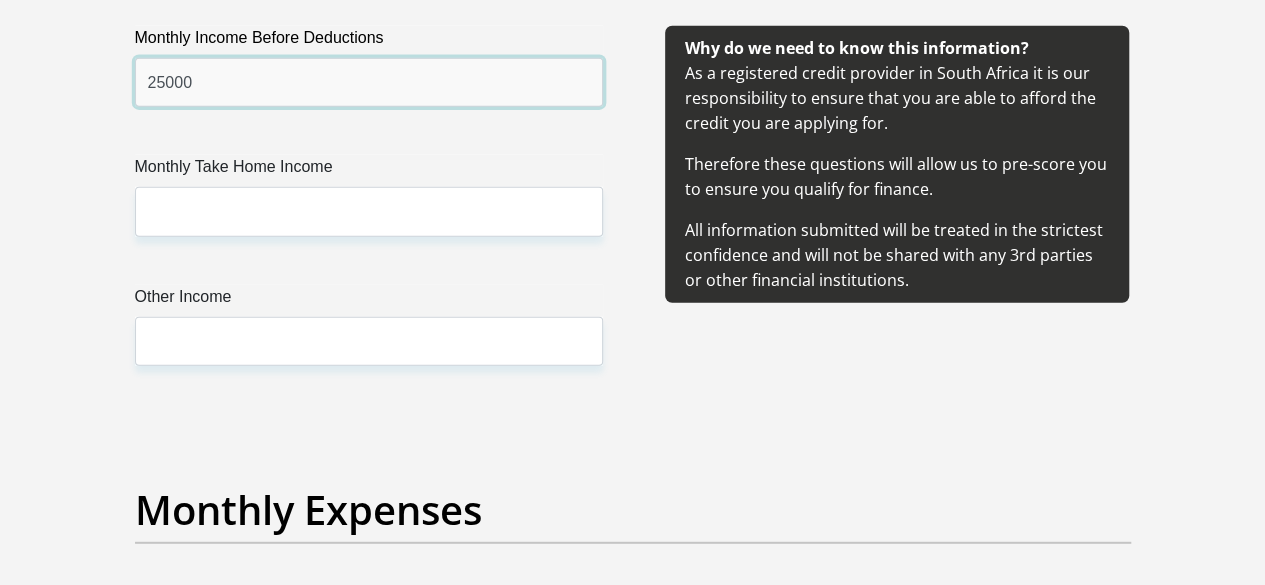 scroll, scrollTop: 2496, scrollLeft: 0, axis: vertical 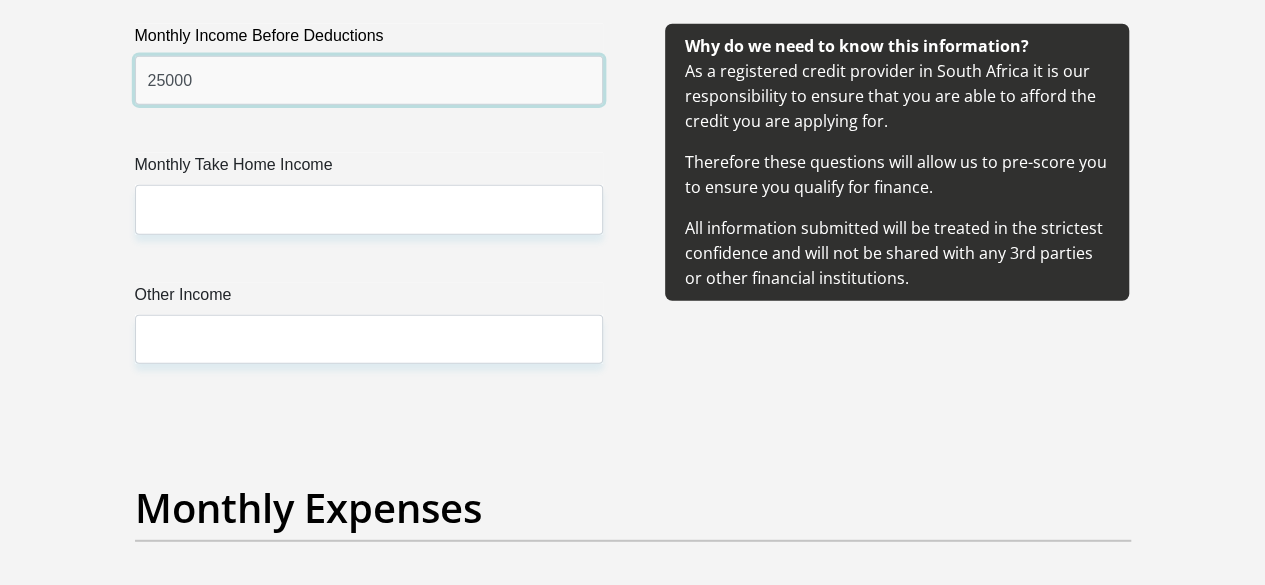 type on "25000" 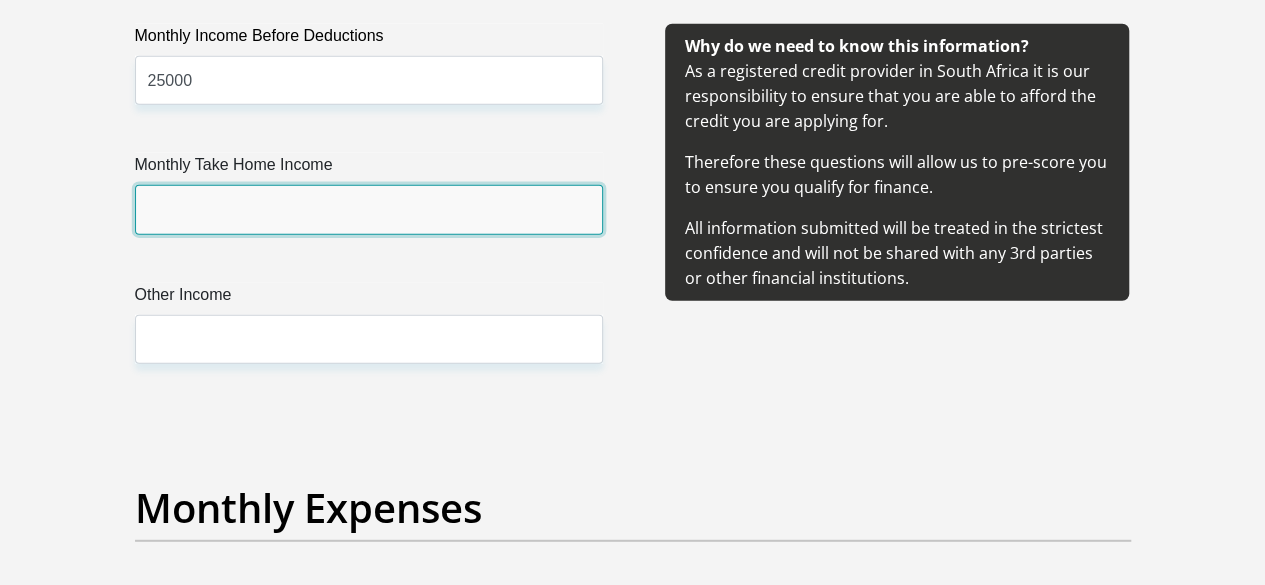 click on "Monthly Take Home Income" at bounding box center (369, 209) 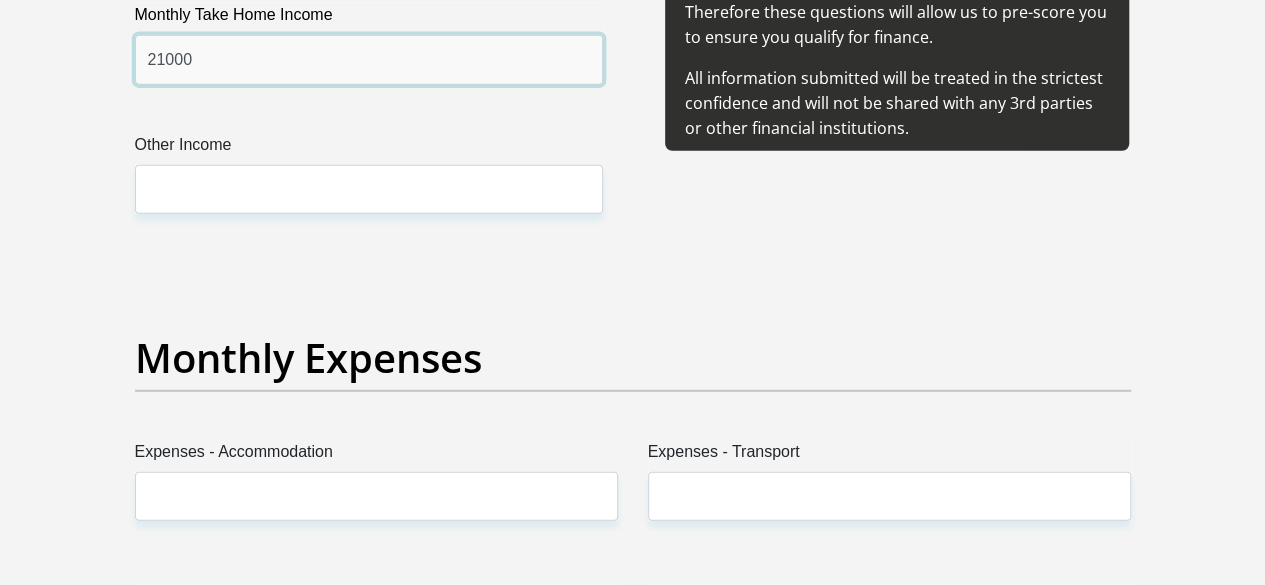 scroll, scrollTop: 2658, scrollLeft: 0, axis: vertical 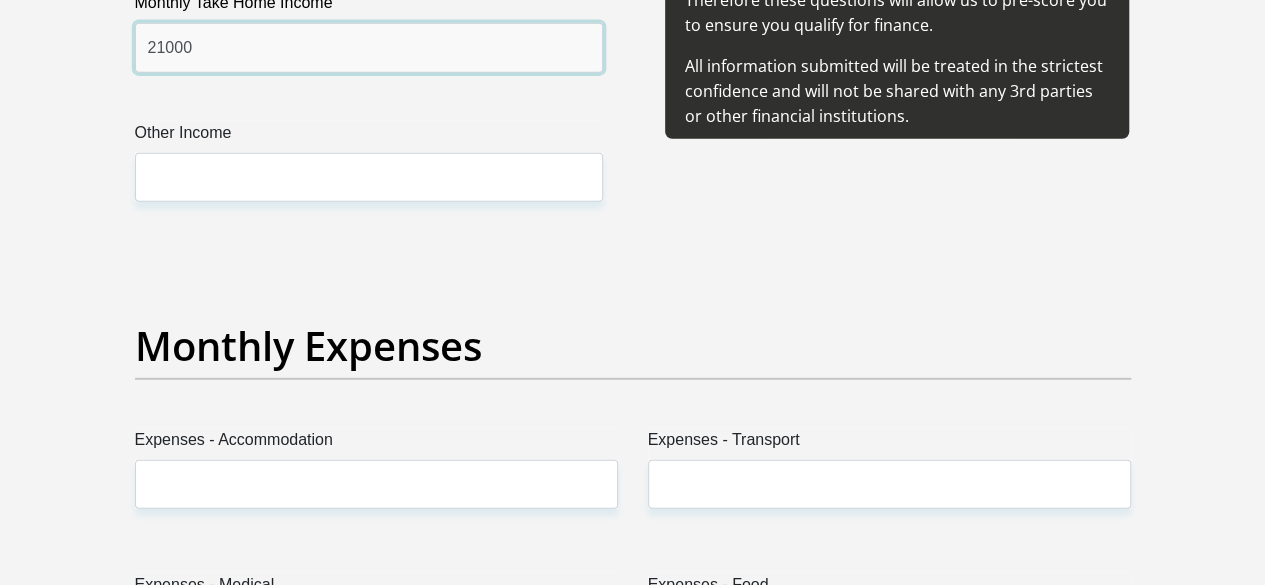 type on "21000" 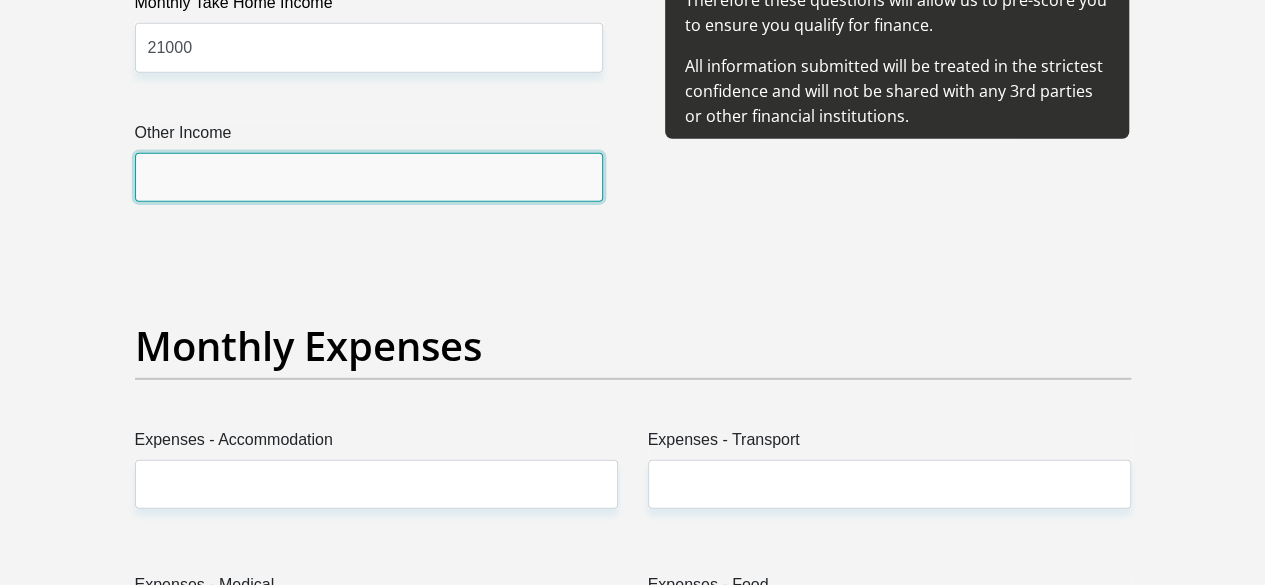 click on "Other Income" at bounding box center [369, 177] 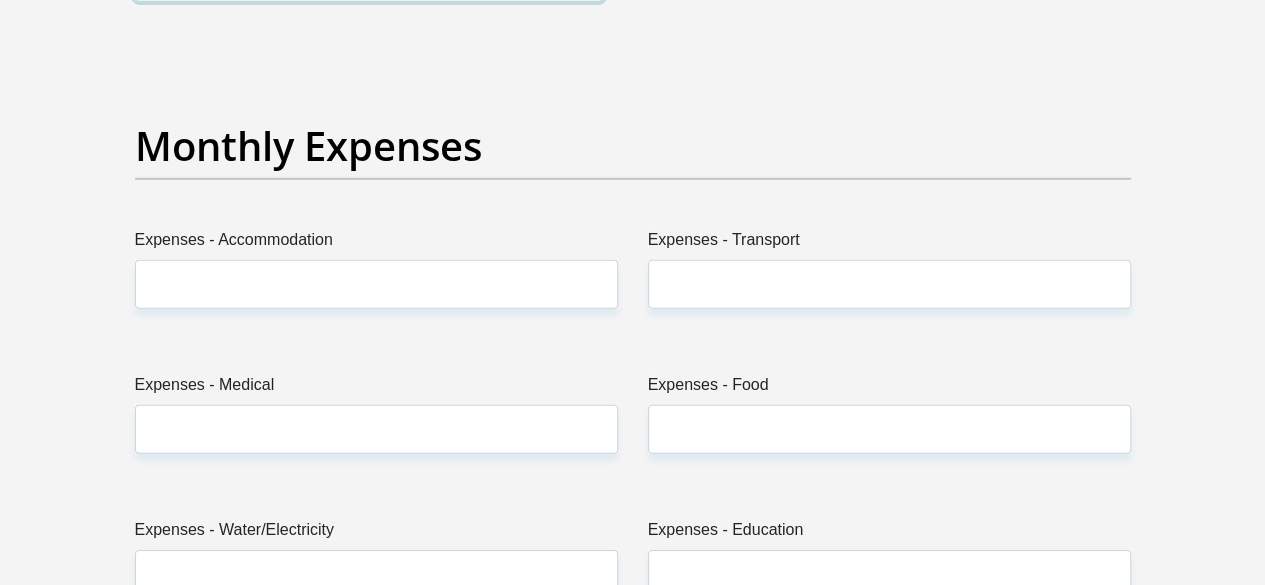 scroll, scrollTop: 2868, scrollLeft: 0, axis: vertical 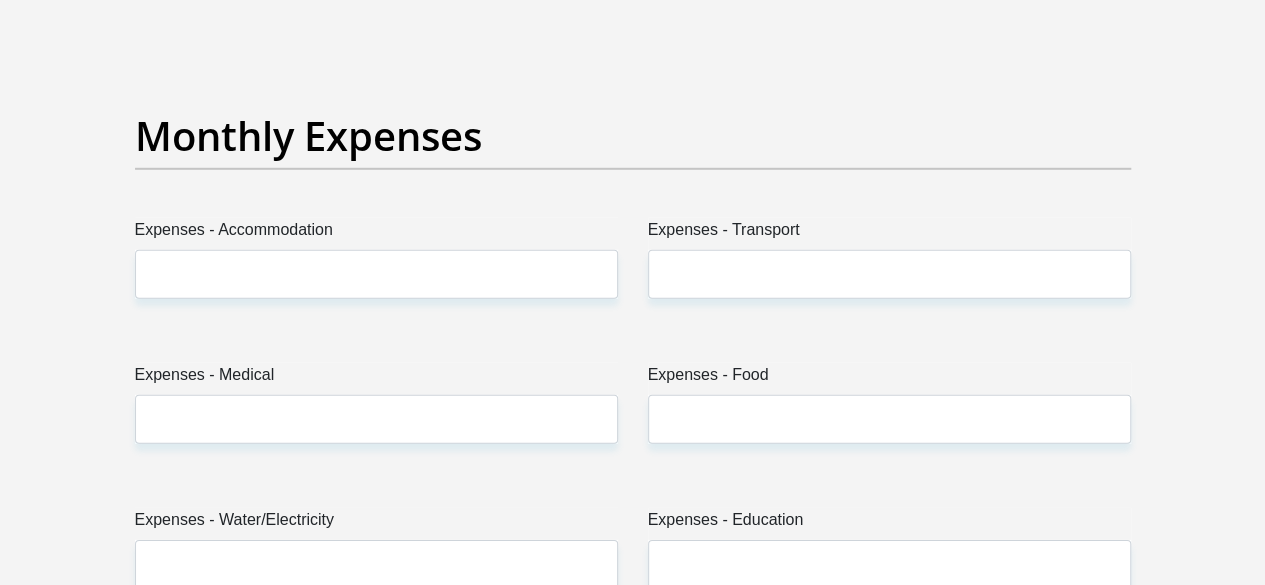 type on "0" 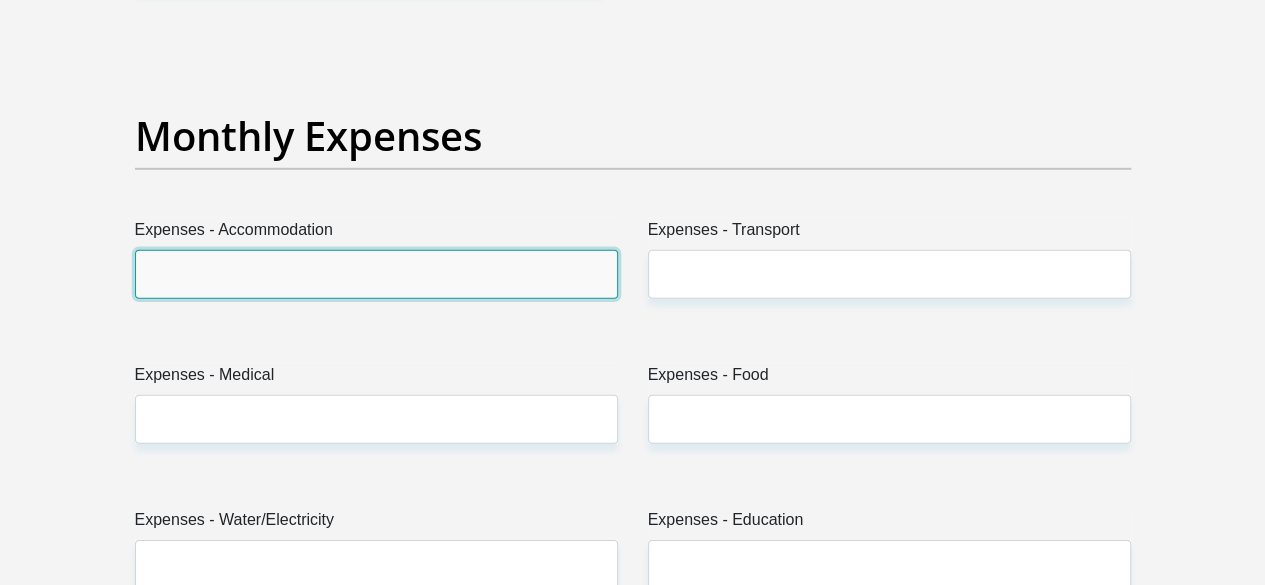 click on "Expenses - Accommodation" at bounding box center [376, 274] 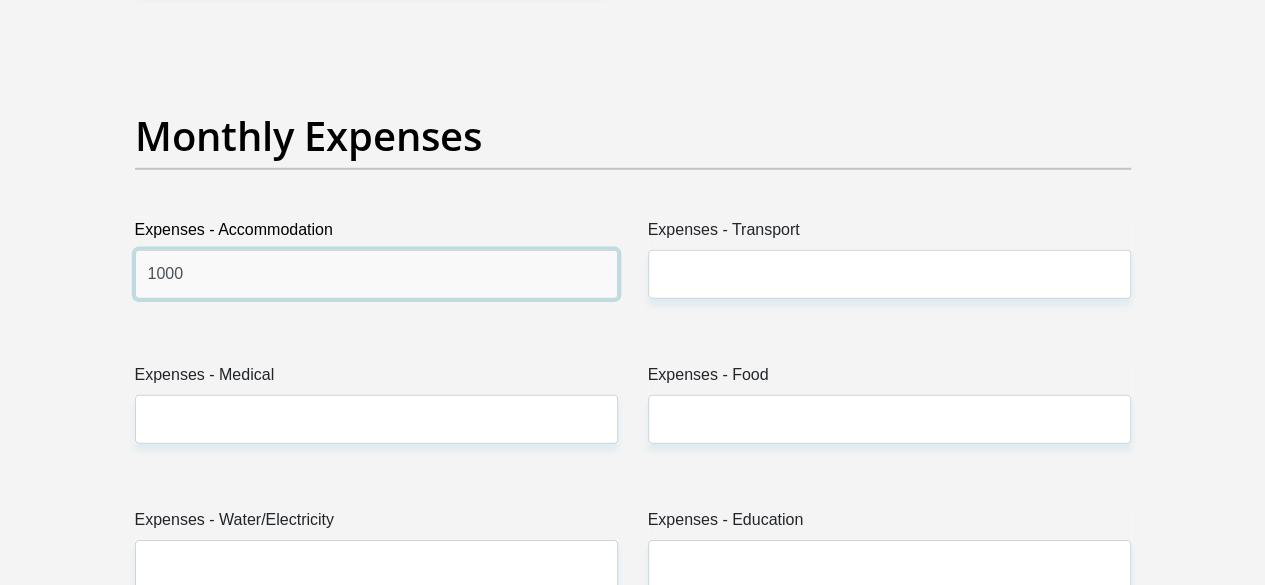 type on "1000" 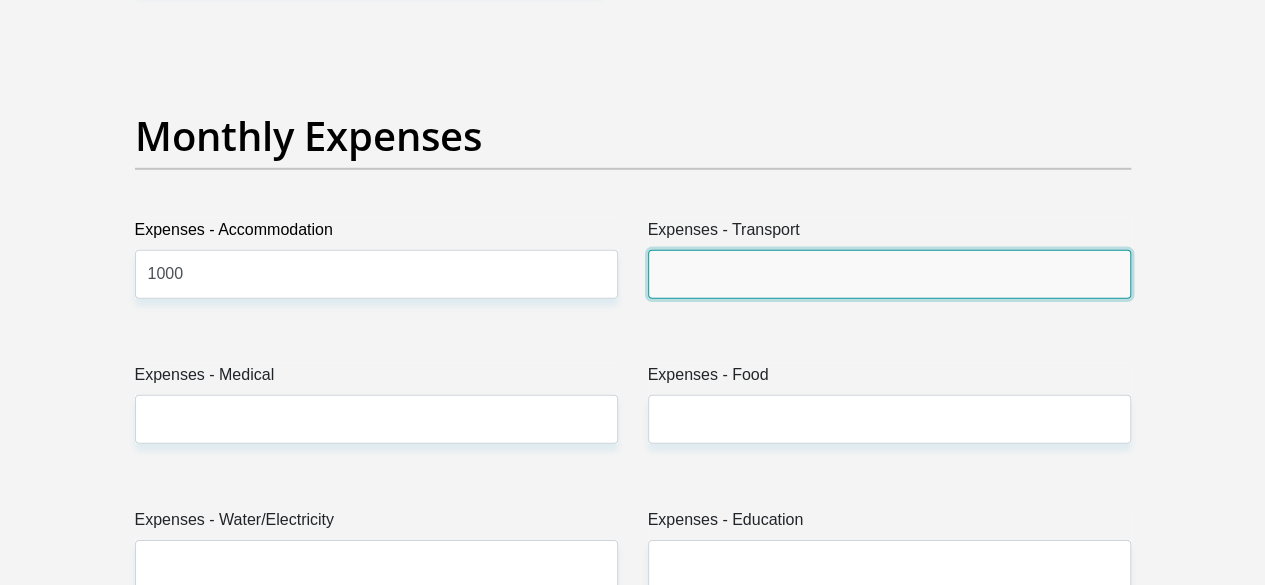 click on "Expenses - Transport" at bounding box center [889, 274] 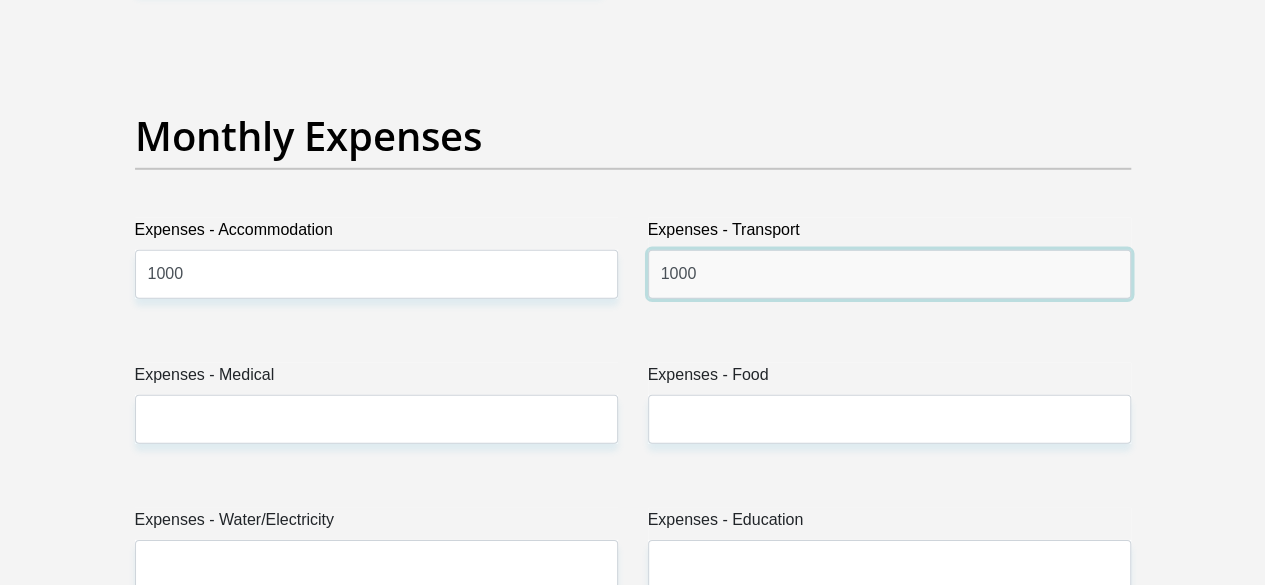 type on "1000" 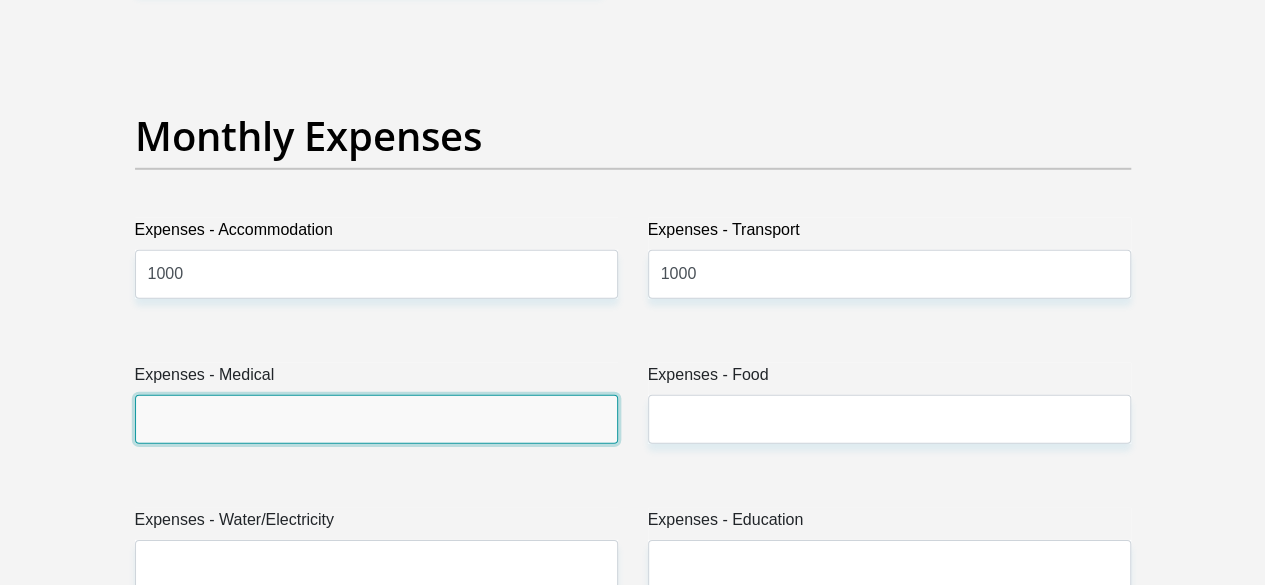 click on "Expenses - Medical" at bounding box center [376, 419] 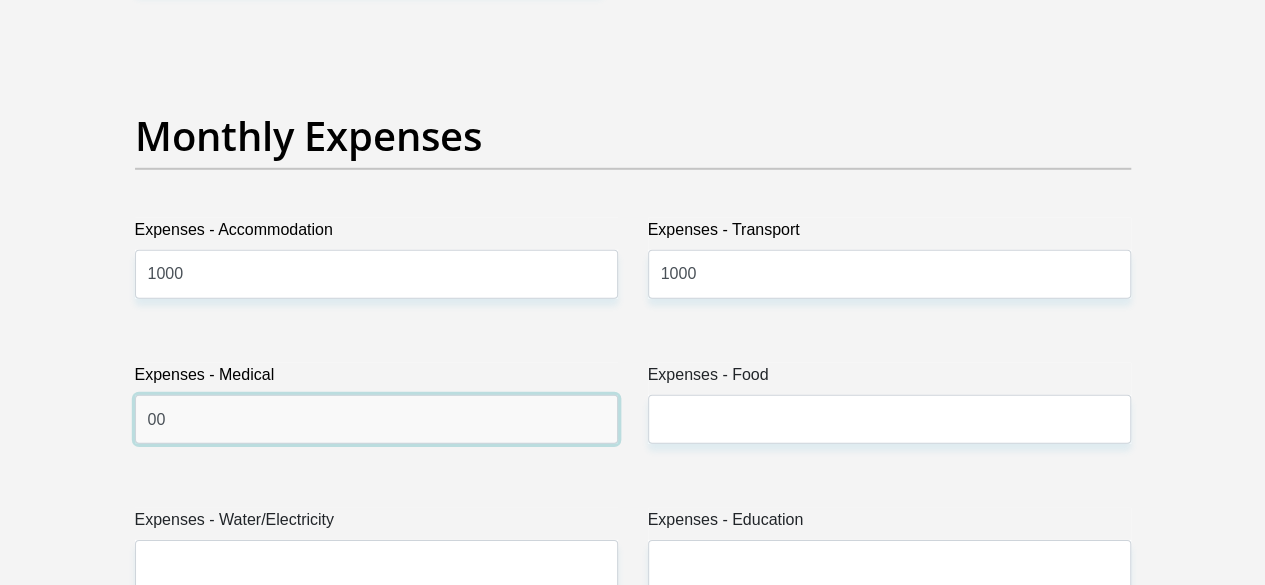 type on "0" 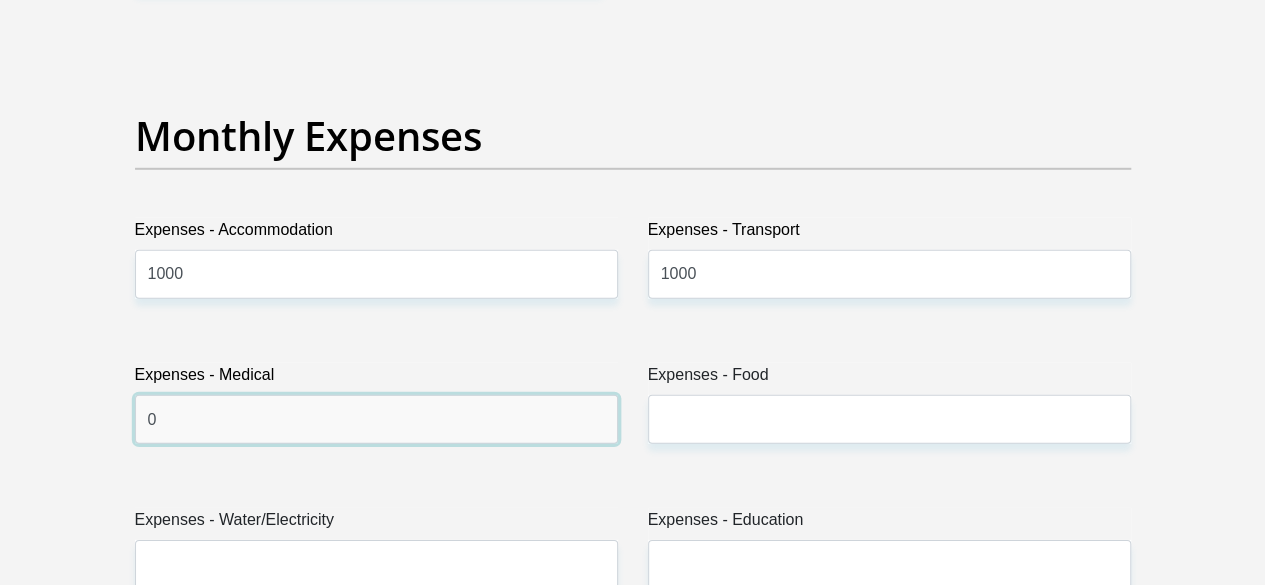 type on "0" 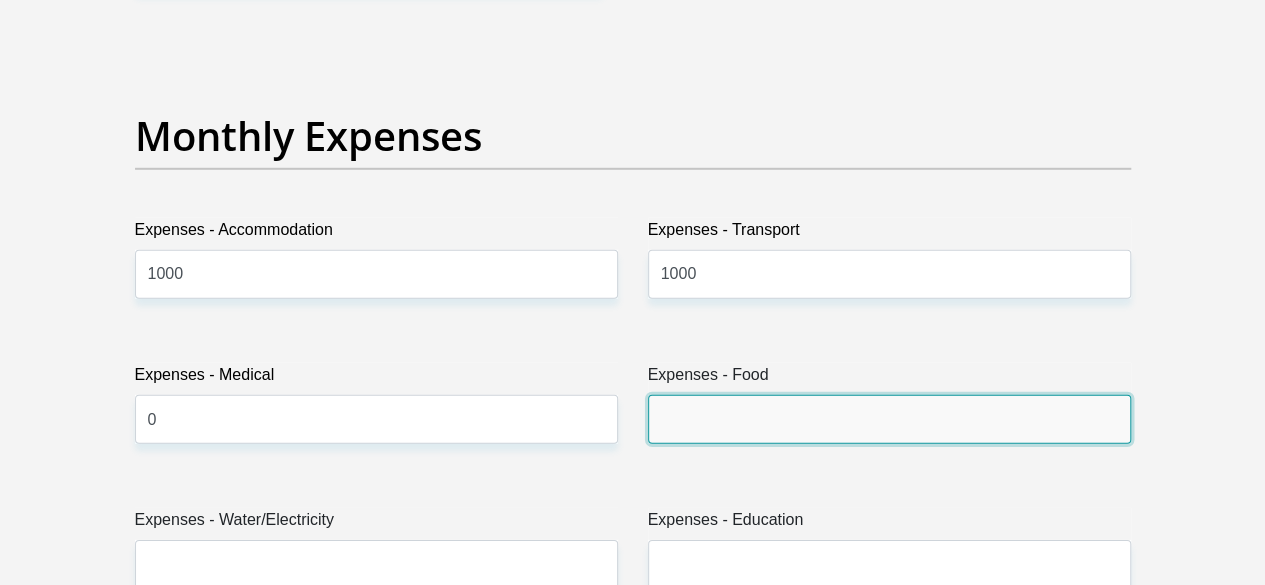 click on "Expenses - Food" at bounding box center (889, 419) 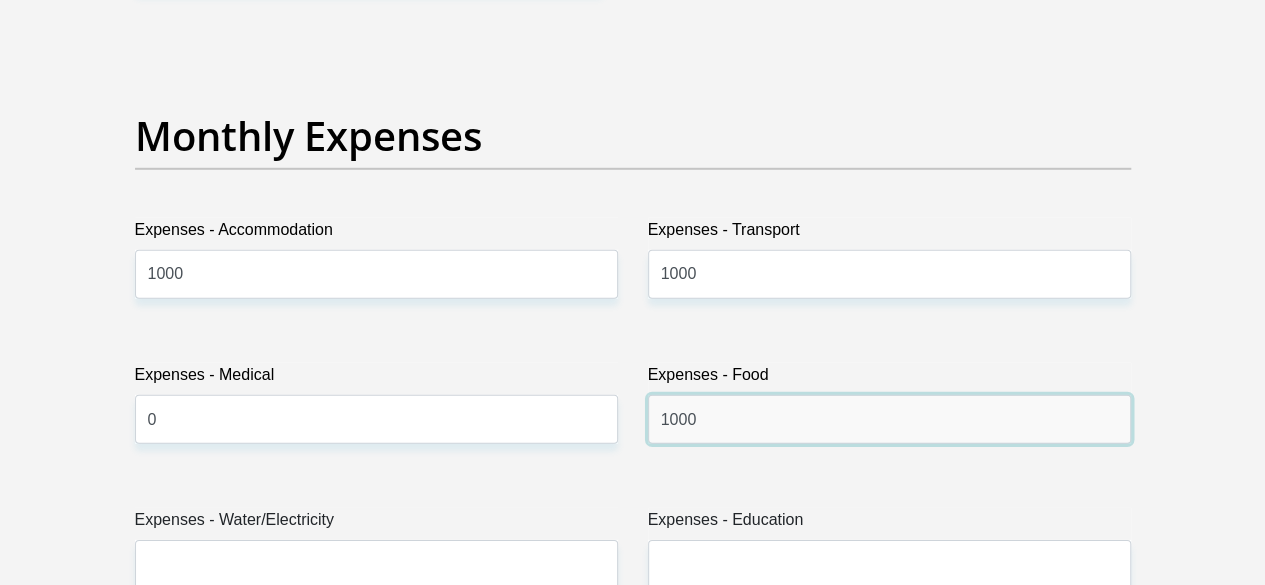 type on "1000" 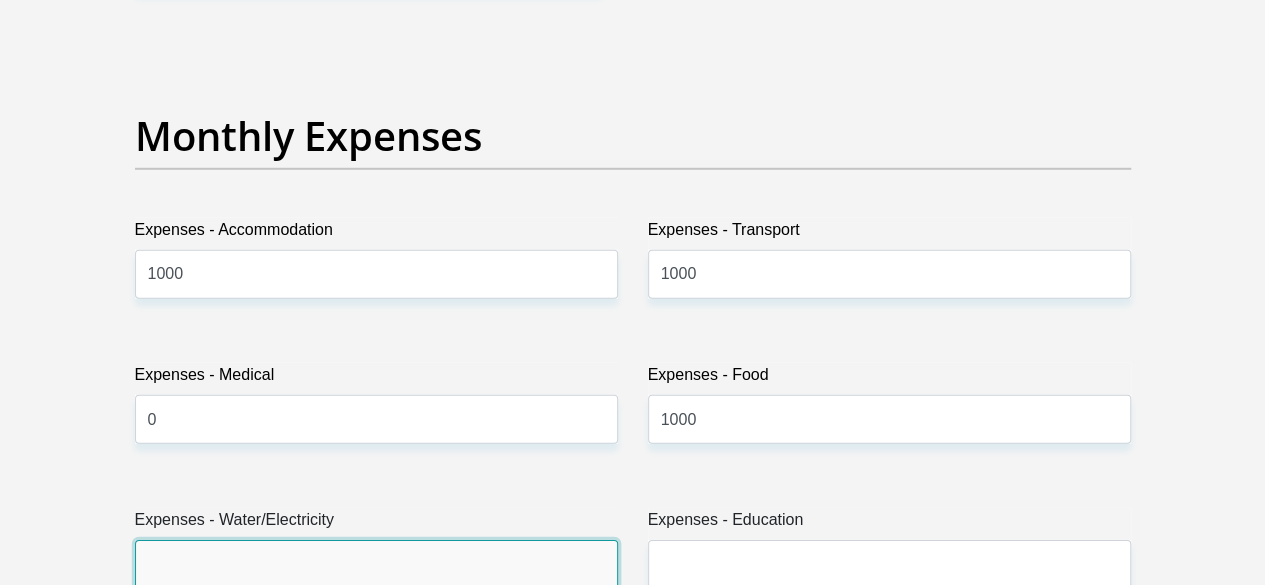 click on "Expenses - Water/Electricity" at bounding box center [376, 564] 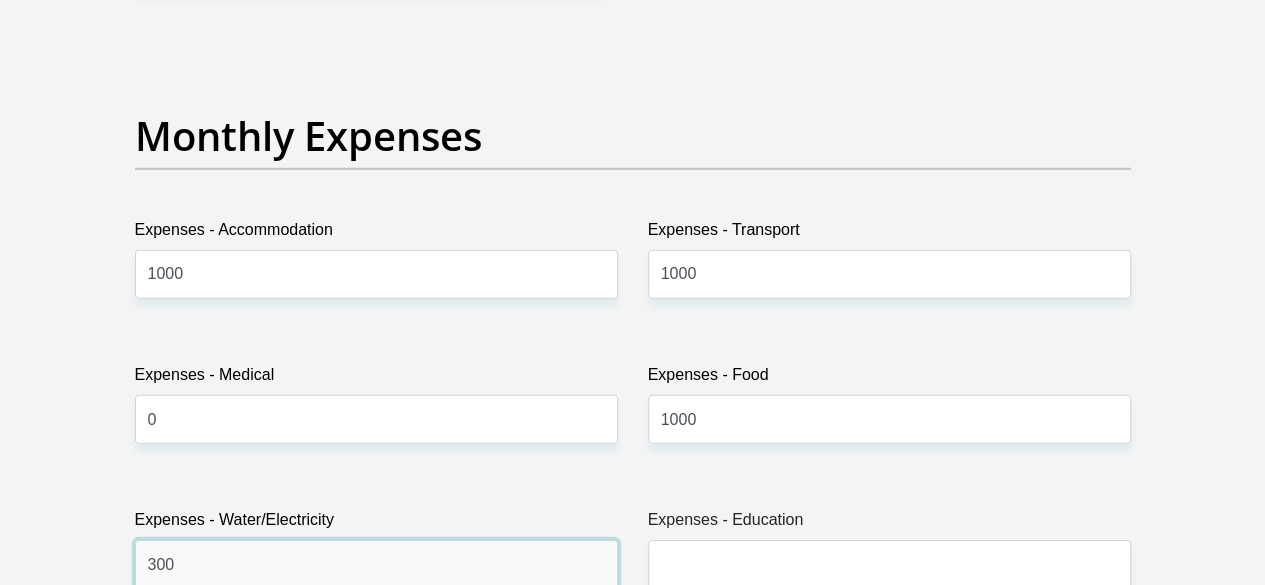 type on "300" 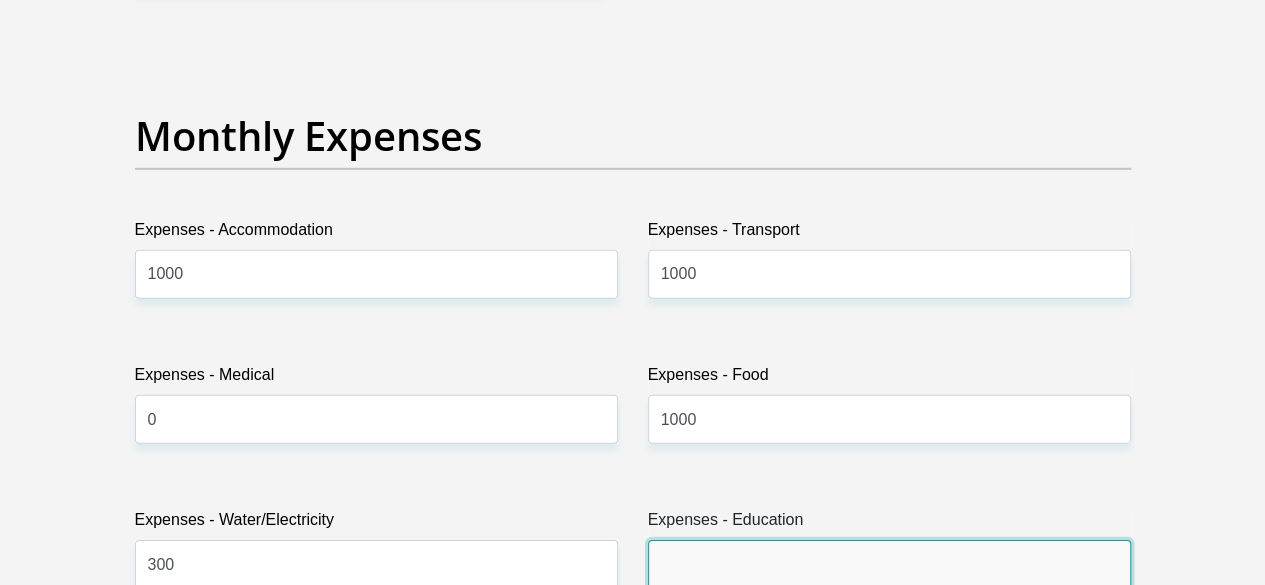click on "Expenses - Education" at bounding box center (889, 564) 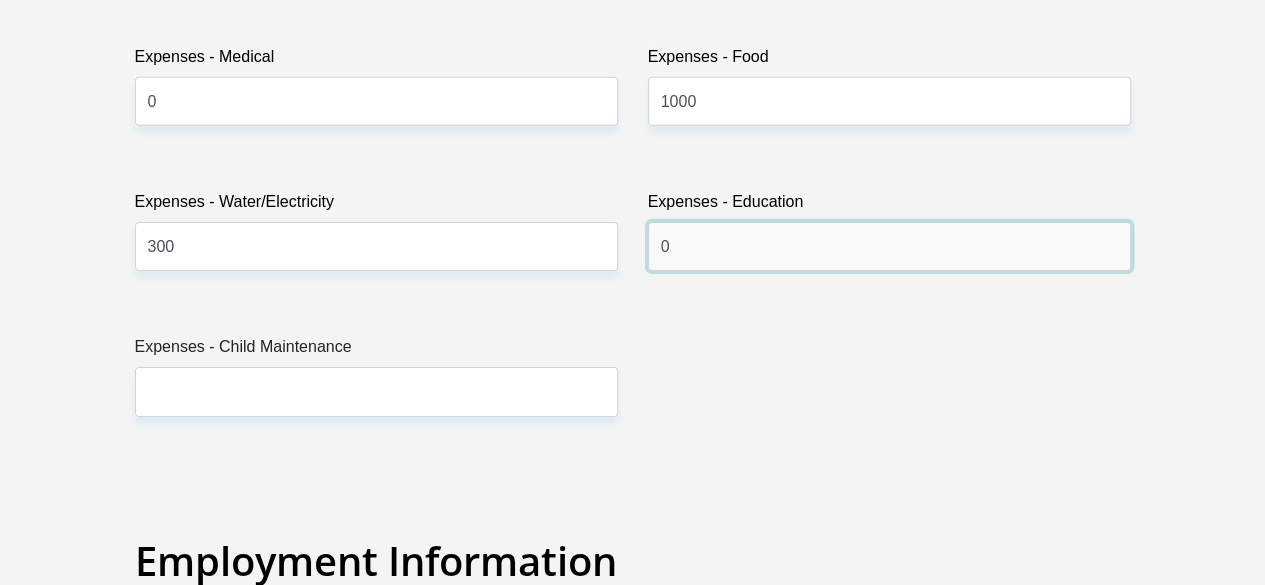 scroll, scrollTop: 3202, scrollLeft: 0, axis: vertical 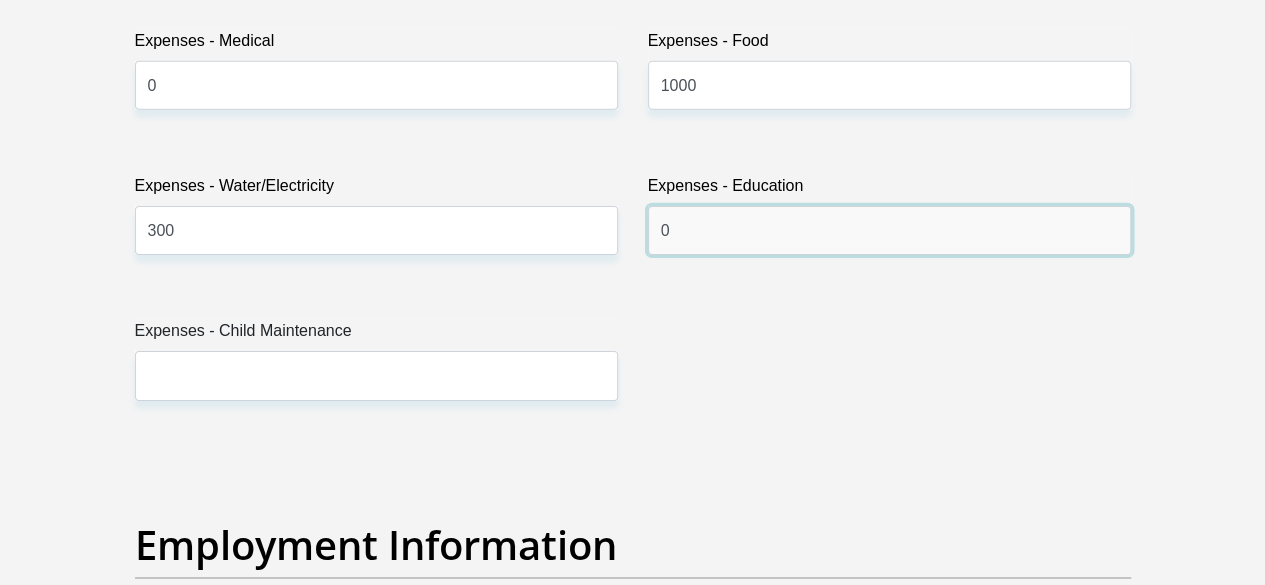 type on "0" 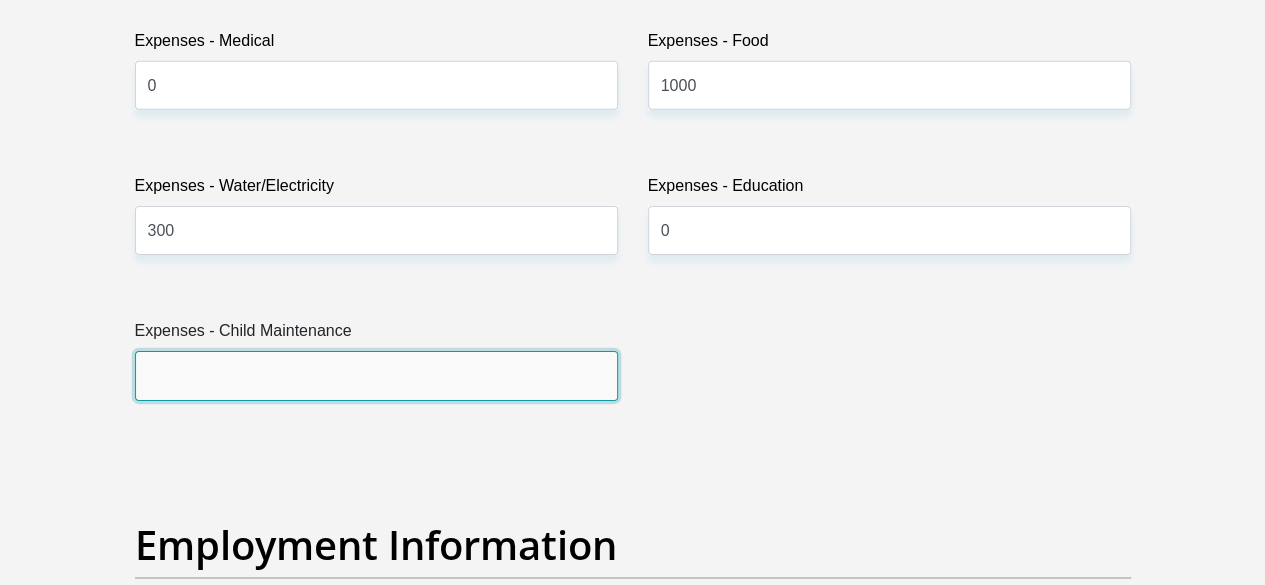 click on "Expenses - Child Maintenance" at bounding box center [376, 375] 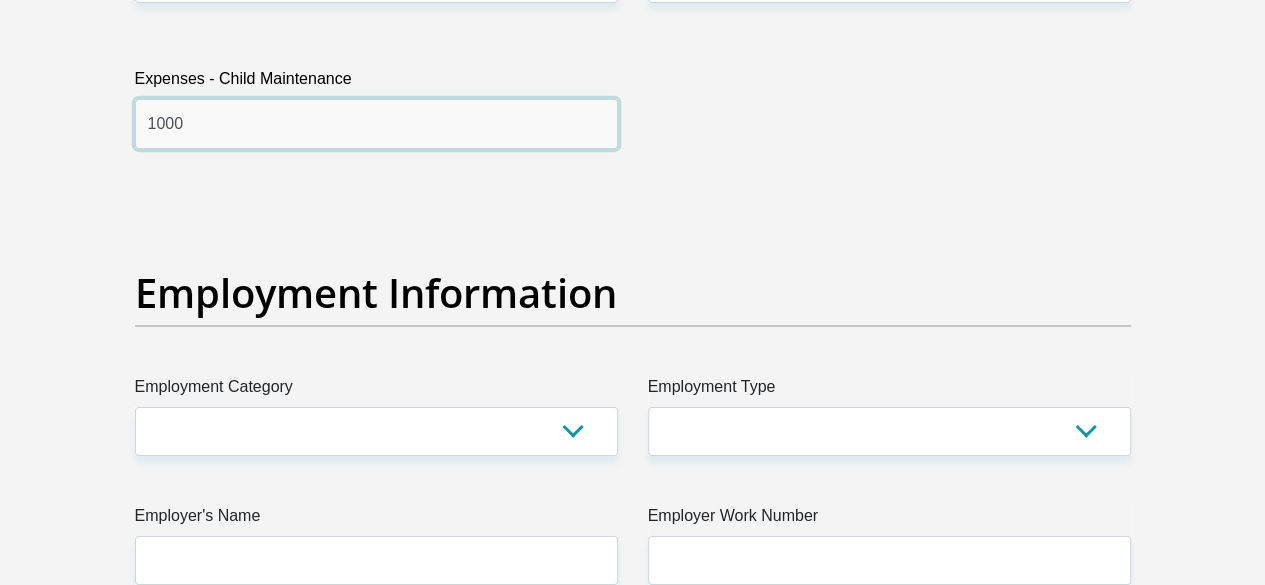 scroll, scrollTop: 3449, scrollLeft: 0, axis: vertical 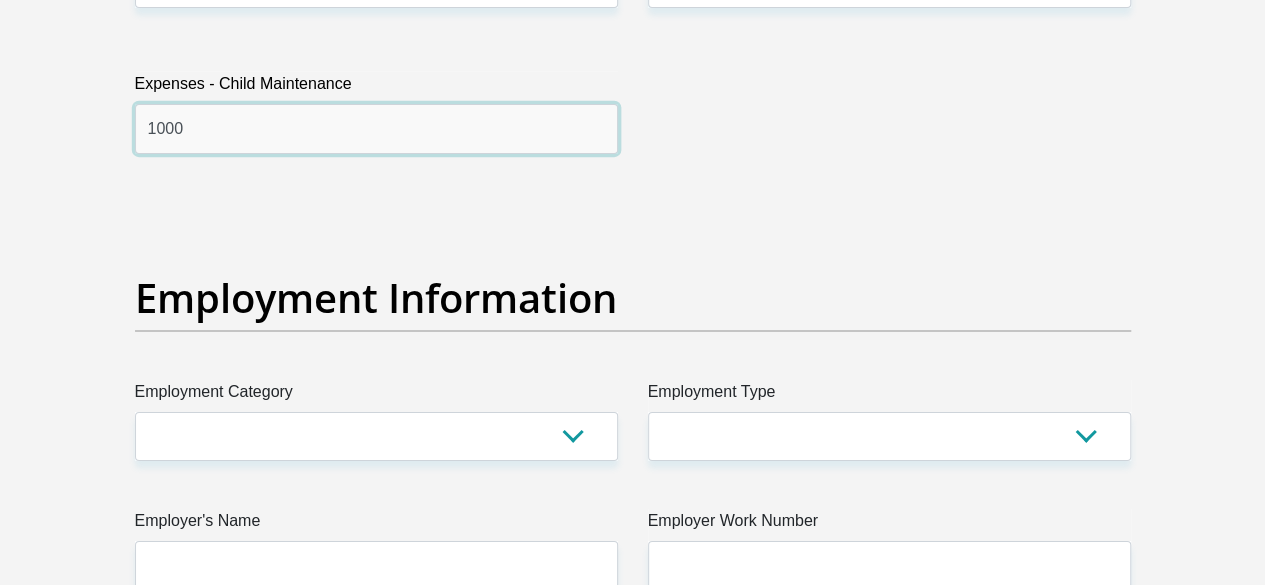 type on "1000" 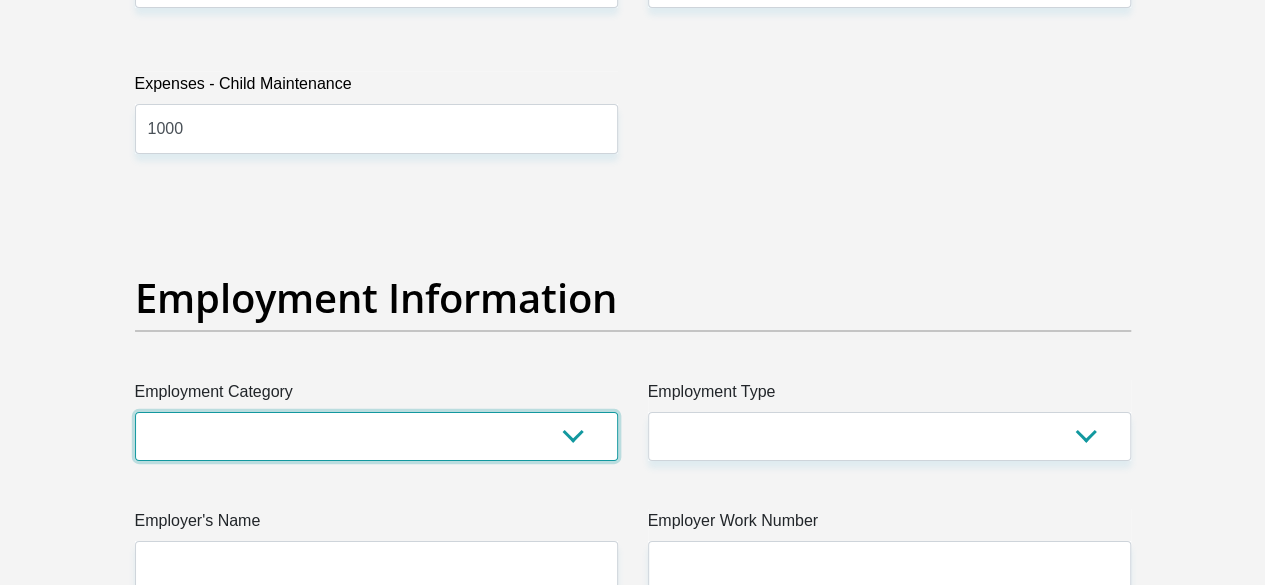 click on "AGRICULTURE
ALCOHOL & TOBACCO
CONSTRUCTION MATERIALS
METALLURGY
EQUIPMENT FOR RENEWABLE ENERGY
SPECIALIZED CONTRACTORS
CAR
GAMING (INCL. INTERNET
OTHER WHOLESALE
UNLICENSED PHARMACEUTICALS
CURRENCY EXCHANGE HOUSES
OTHER FINANCIAL INSTITUTIONS & INSURANCE
REAL ESTATE AGENTS
OIL & GAS
OTHER MATERIALS (E.G. IRON ORE)
PRECIOUS STONES & PRECIOUS METALS
POLITICAL ORGANIZATIONS
RELIGIOUS ORGANIZATIONS(NOT SECTS)
ACTI. HAVING BUSINESS DEAL WITH PUBLIC ADMINISTRATION
LAUNDROMATS" at bounding box center (376, 436) 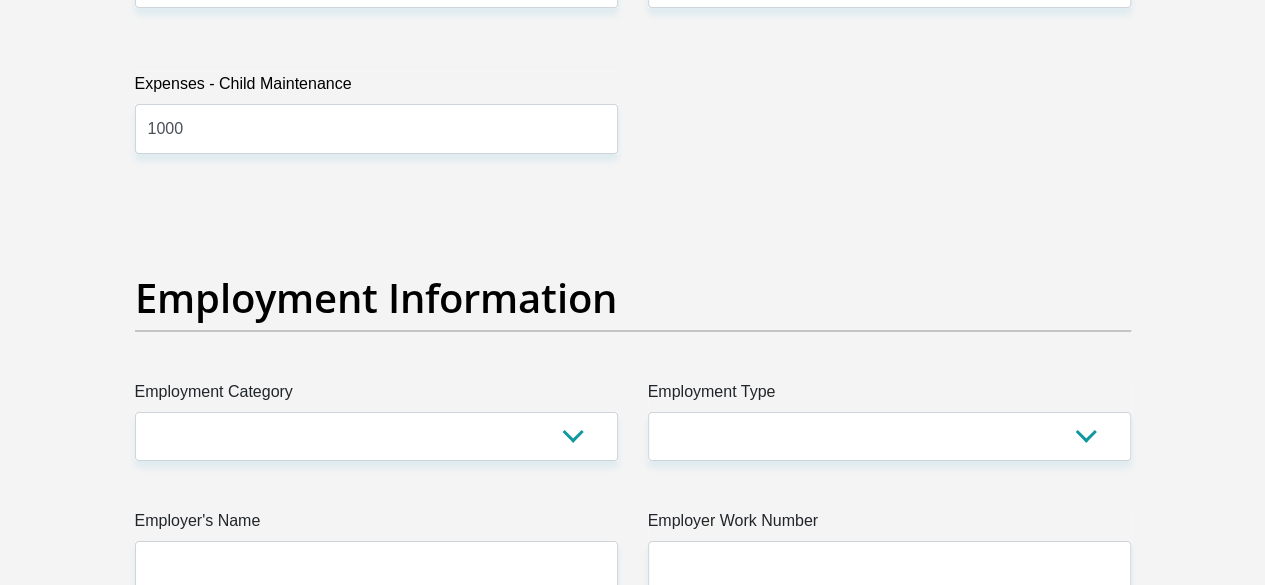click on "Personal Details
Title
Mr
Ms
Mrs
Dr
Other
First Name
Duncan
Surname
Ramuhashi
ID Number
9901055537088
Please input valid ID number
Race
Black
Coloured
Indian
White
Other
Contact Number
0676931862
Please input valid contact number
Nationality" at bounding box center (633, 198) 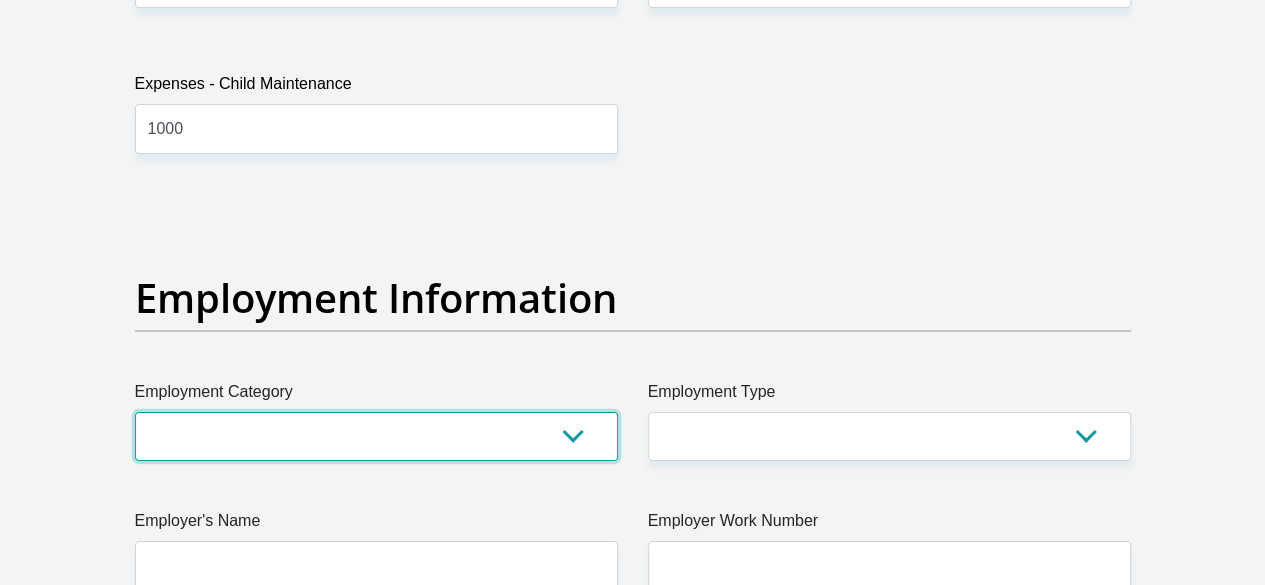 click on "AGRICULTURE
ALCOHOL & TOBACCO
CONSTRUCTION MATERIALS
METALLURGY
EQUIPMENT FOR RENEWABLE ENERGY
SPECIALIZED CONTRACTORS
CAR
GAMING (INCL. INTERNET
OTHER WHOLESALE
UNLICENSED PHARMACEUTICALS
CURRENCY EXCHANGE HOUSES
OTHER FINANCIAL INSTITUTIONS & INSURANCE
REAL ESTATE AGENTS
OIL & GAS
OTHER MATERIALS (E.G. IRON ORE)
PRECIOUS STONES & PRECIOUS METALS
POLITICAL ORGANIZATIONS
RELIGIOUS ORGANIZATIONS(NOT SECTS)
ACTI. HAVING BUSINESS DEAL WITH PUBLIC ADMINISTRATION
LAUNDROMATS" at bounding box center (376, 436) 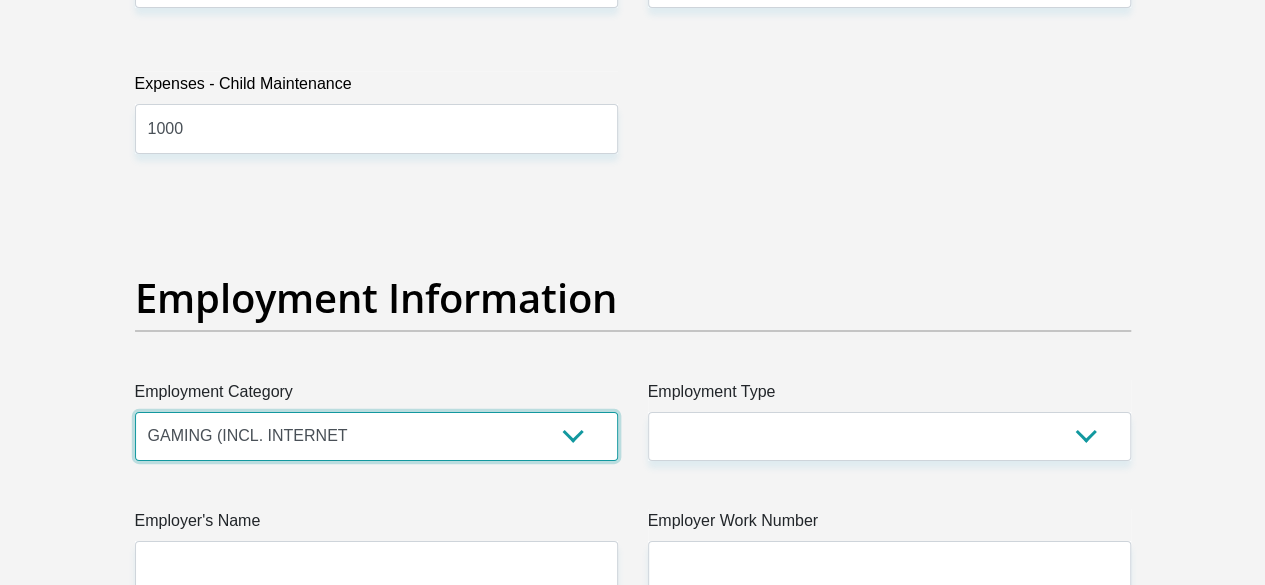 click on "AGRICULTURE
ALCOHOL & TOBACCO
CONSTRUCTION MATERIALS
METALLURGY
EQUIPMENT FOR RENEWABLE ENERGY
SPECIALIZED CONTRACTORS
CAR
GAMING (INCL. INTERNET
OTHER WHOLESALE
UNLICENSED PHARMACEUTICALS
CURRENCY EXCHANGE HOUSES
OTHER FINANCIAL INSTITUTIONS & INSURANCE
REAL ESTATE AGENTS
OIL & GAS
OTHER MATERIALS (E.G. IRON ORE)
PRECIOUS STONES & PRECIOUS METALS
POLITICAL ORGANIZATIONS
RELIGIOUS ORGANIZATIONS(NOT SECTS)
ACTI. HAVING BUSINESS DEAL WITH PUBLIC ADMINISTRATION
LAUNDROMATS" at bounding box center (376, 436) 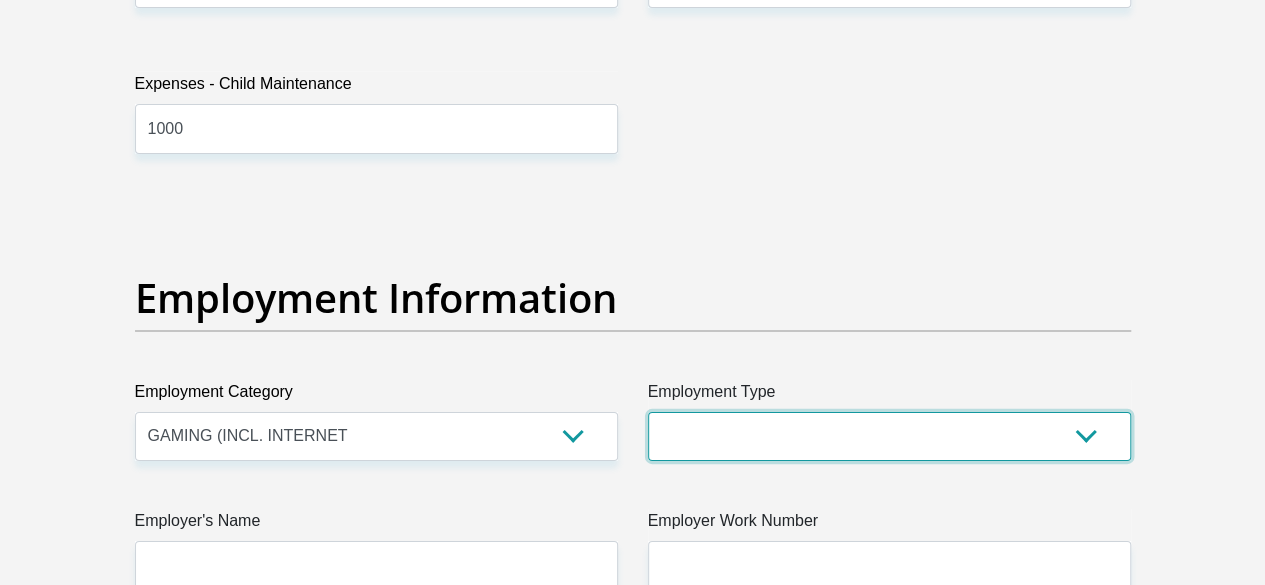 click on "College/Lecturer
Craft Seller
Creative
Driver
Executive
Farmer
Forces - Non Commissioned
Forces - Officer
Hawker
Housewife
Labourer
Licenced Professional
Manager
Miner
Non Licenced Professional
Office Staff/Clerk
Outside Worker
Pensioner
Permanent Teacher
Production/Manufacturing
Sales
Self-Employed
Semi-Professional Worker
Service Industry  Social Worker  Student" at bounding box center (889, 436) 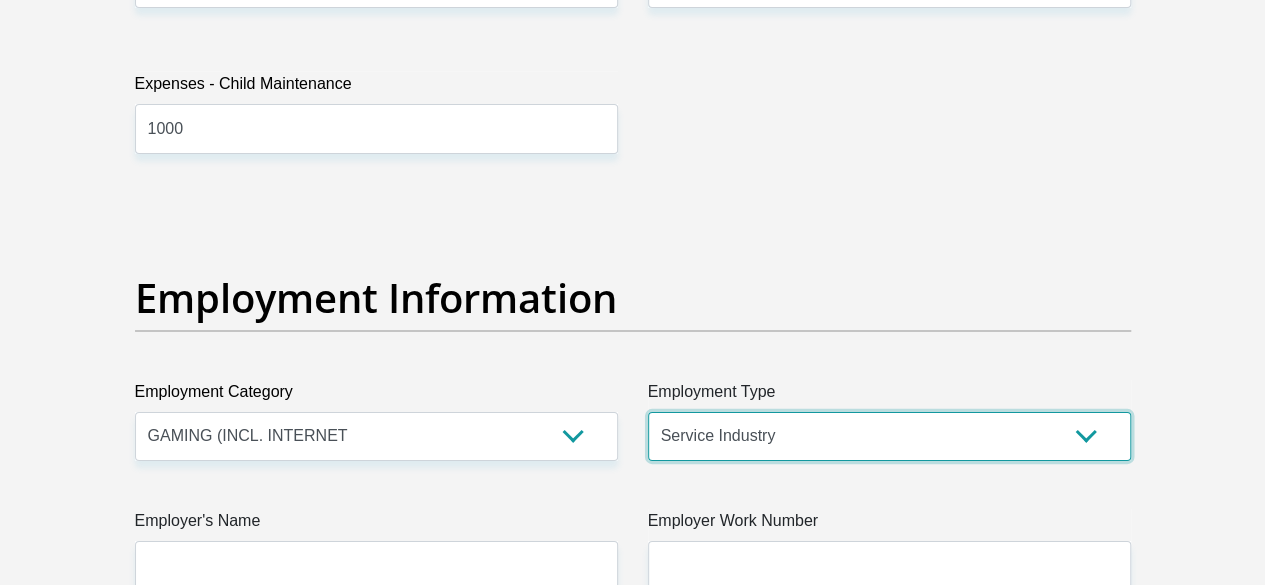 click on "College/Lecturer
Craft Seller
Creative
Driver
Executive
Farmer
Forces - Non Commissioned
Forces - Officer
Hawker
Housewife
Labourer
Licenced Professional
Manager
Miner
Non Licenced Professional
Office Staff/Clerk
Outside Worker
Pensioner
Permanent Teacher
Production/Manufacturing
Sales
Self-Employed
Semi-Professional Worker
Service Industry  Social Worker  Student" at bounding box center [889, 436] 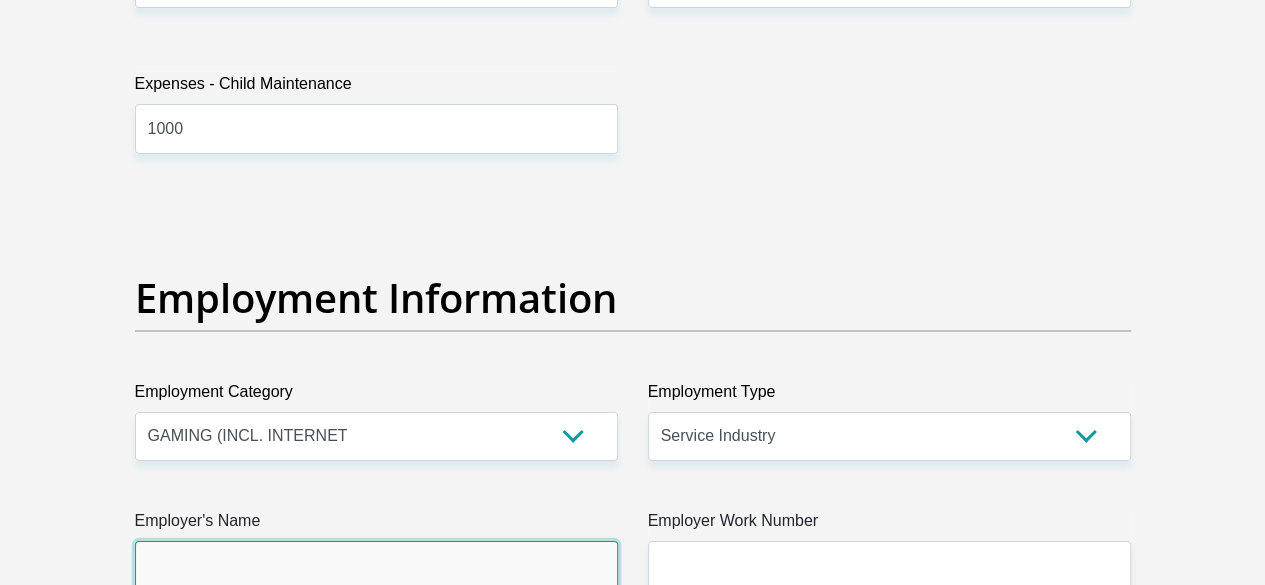 click on "Employer's Name" at bounding box center (376, 565) 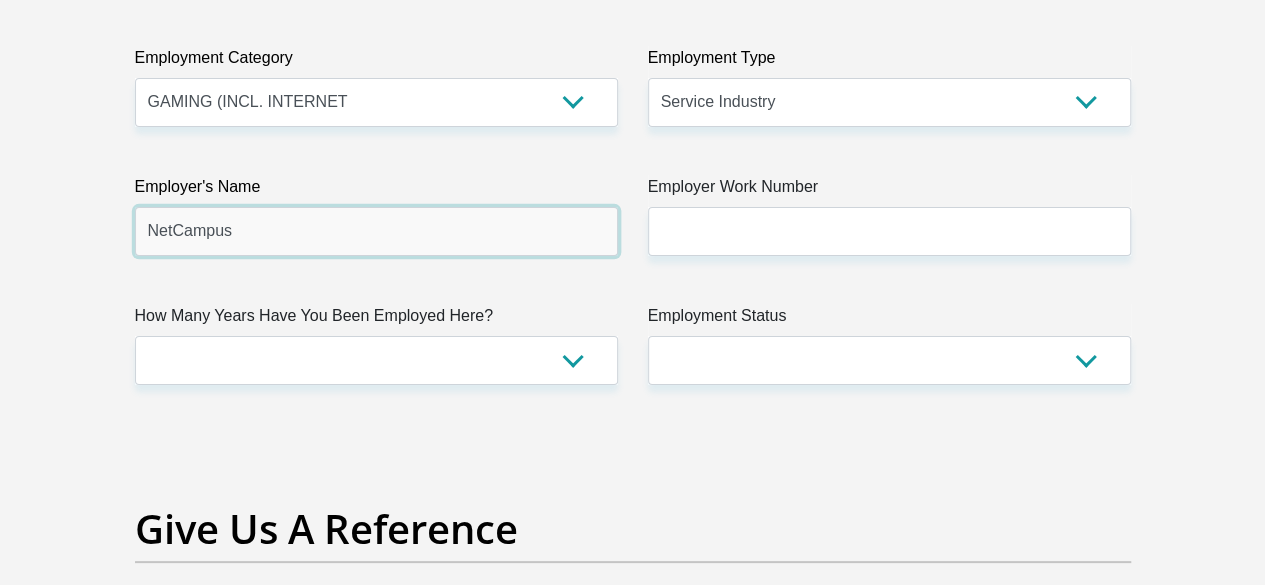 scroll, scrollTop: 3790, scrollLeft: 0, axis: vertical 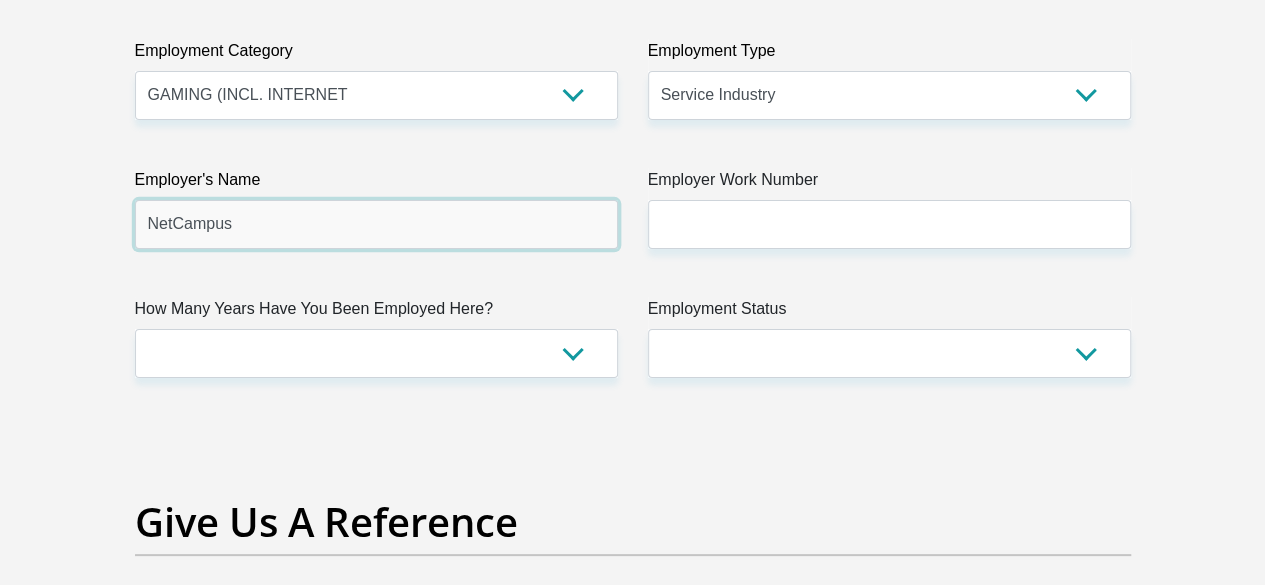 type on "NetCampus" 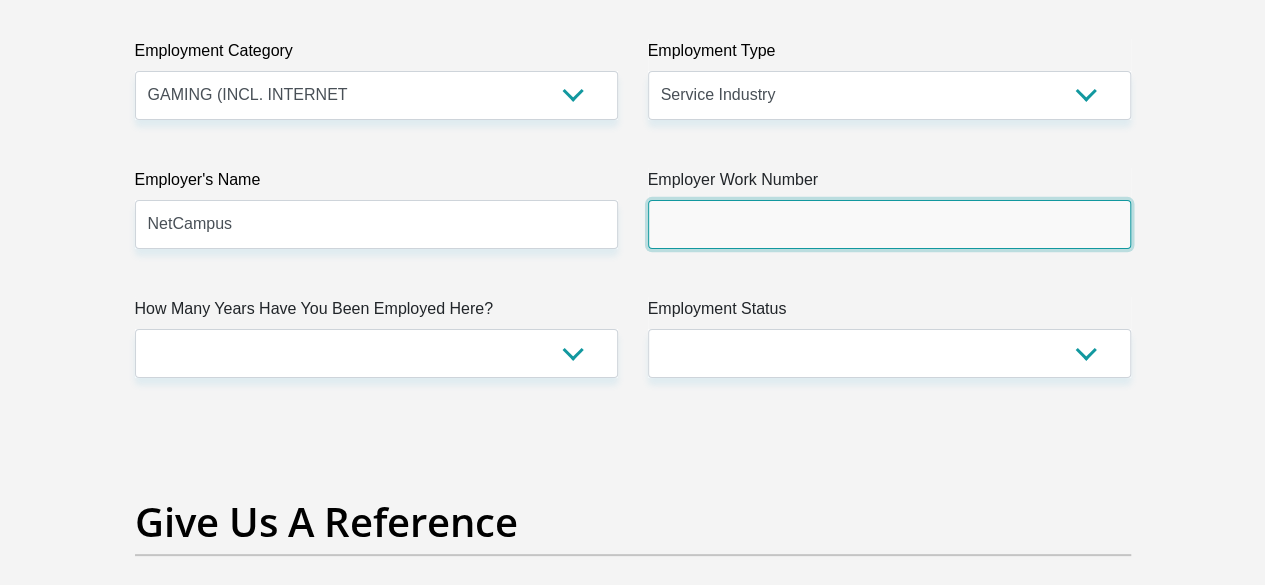 click on "Employer Work Number" at bounding box center [889, 224] 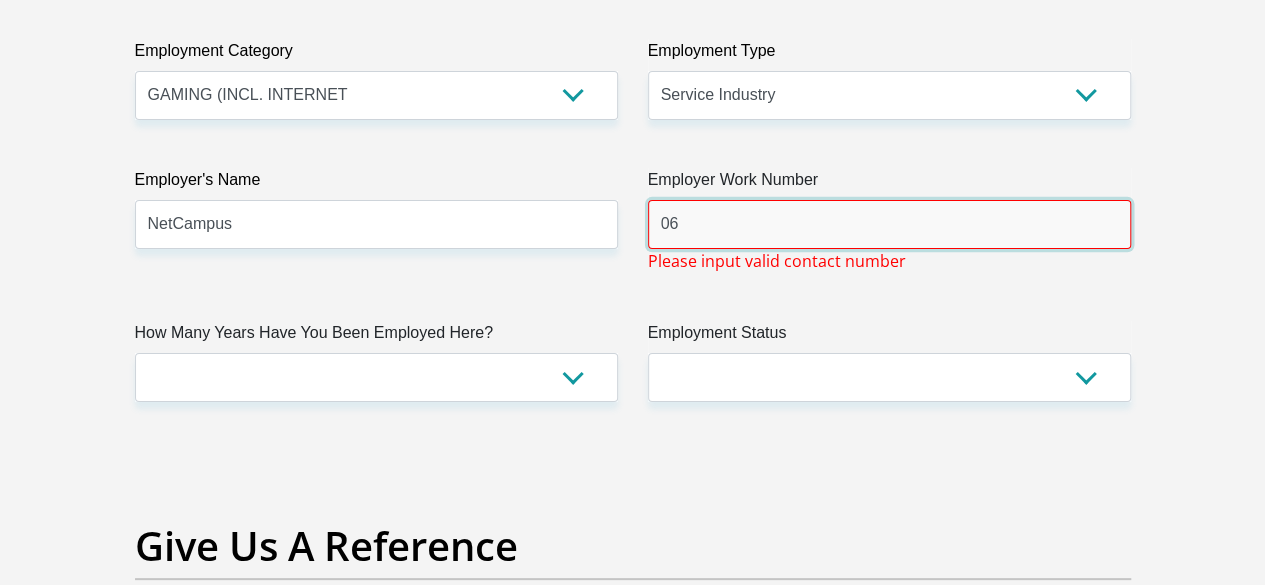 type on "0" 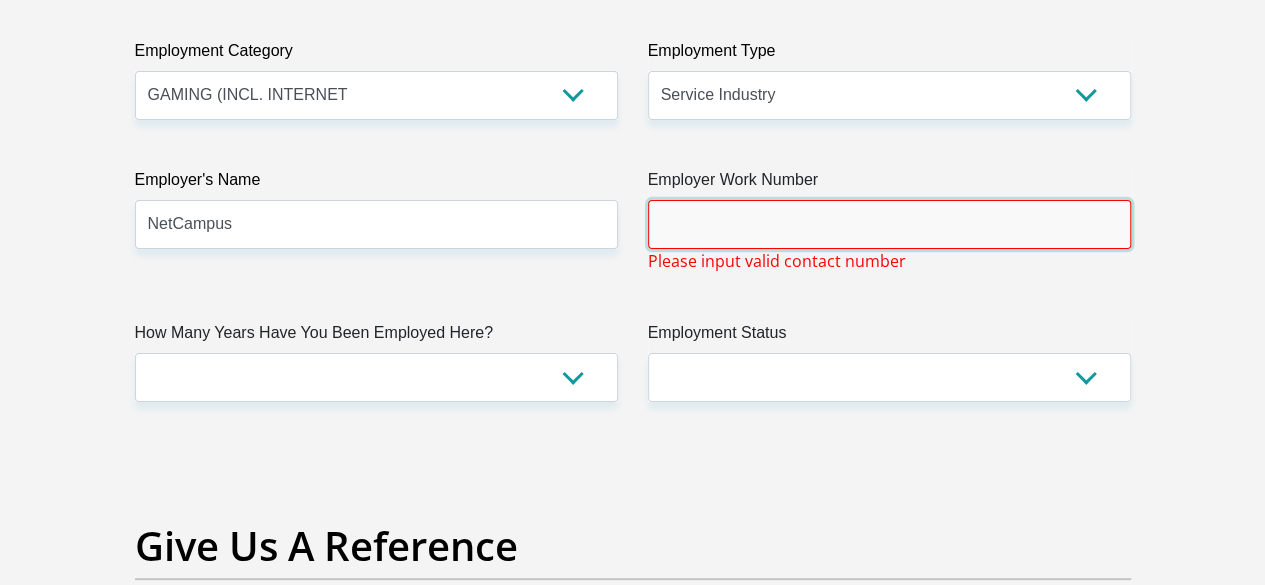 paste on "Phone: 012 663 1593" 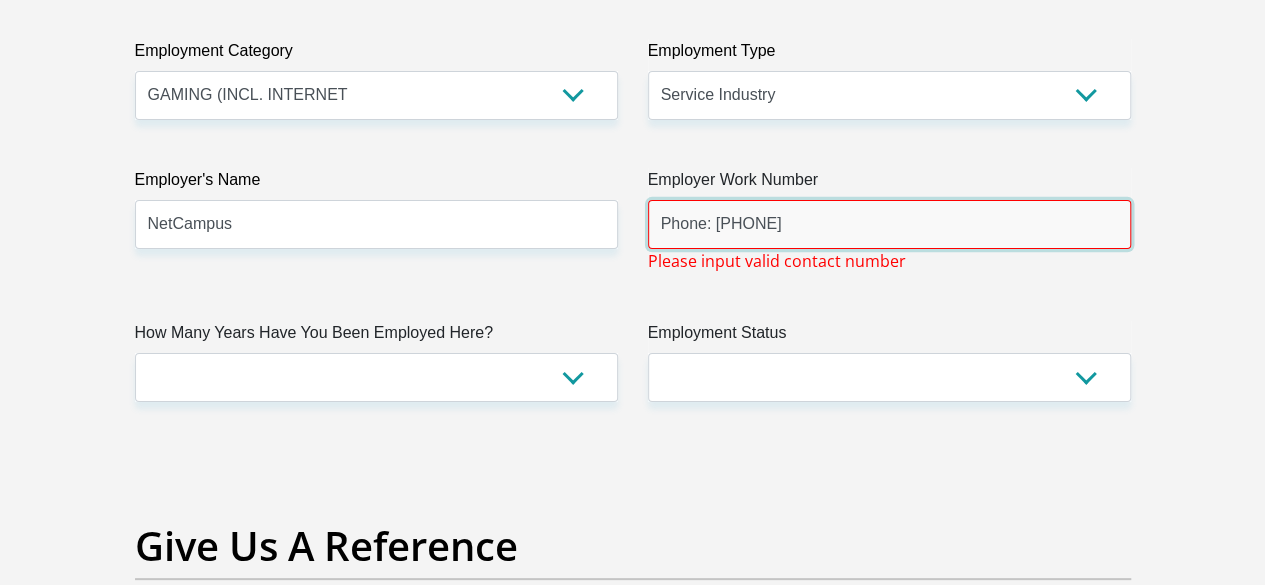 click on "Phone: 012 663 1593" at bounding box center [889, 224] 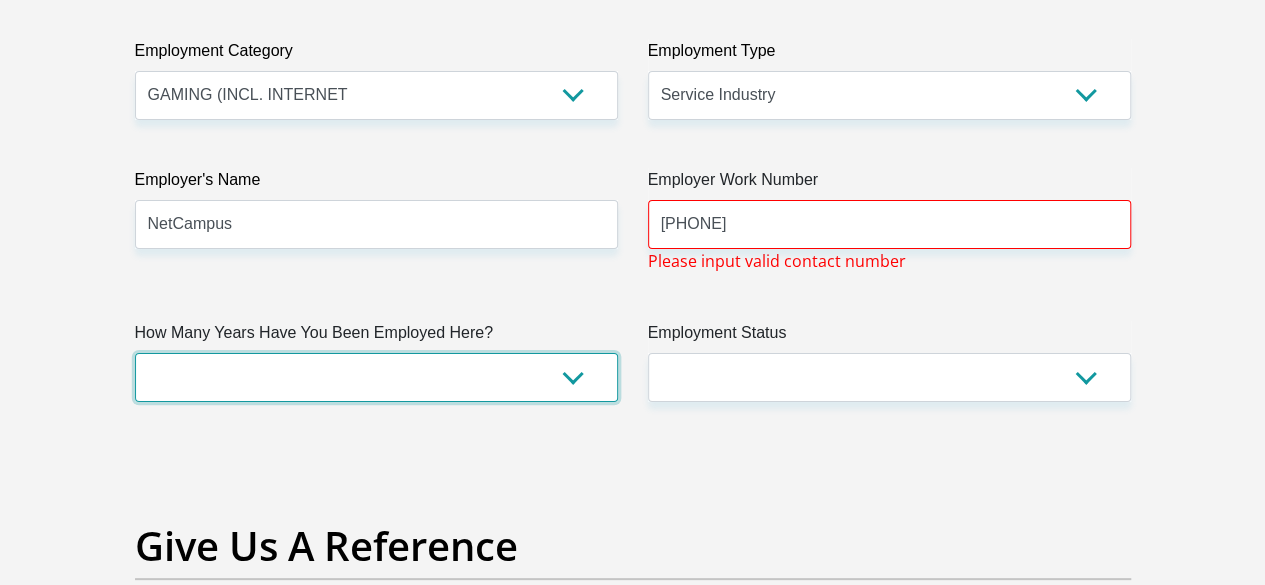 click on "less than 1 year
1-3 years
3-5 years
5+ years" at bounding box center (376, 377) 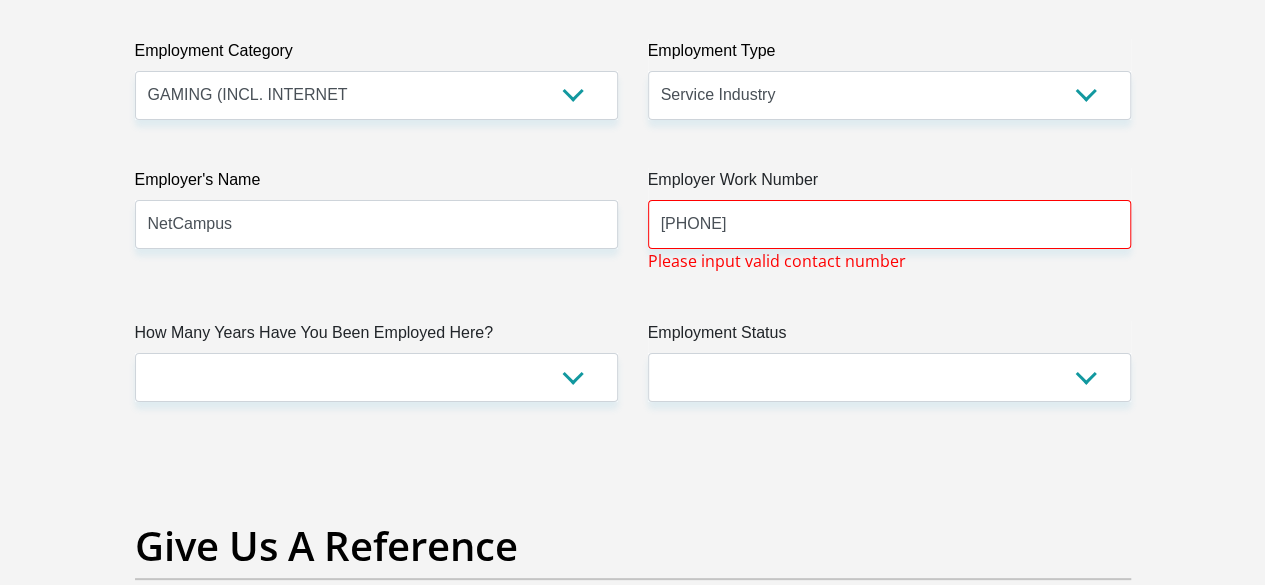 click on "Title
Mr
Ms
Mrs
Dr
Other
First Name
Duncan
Surname
Ramuhashi
ID Number
9901055537088
Please input valid ID number
Race
Black
Coloured
Indian
White
Other
Contact Number
0676931862
Please input valid contact number
Nationality
South Africa
Afghanistan
Aland Islands  Albania  Algeria" at bounding box center [633, -137] 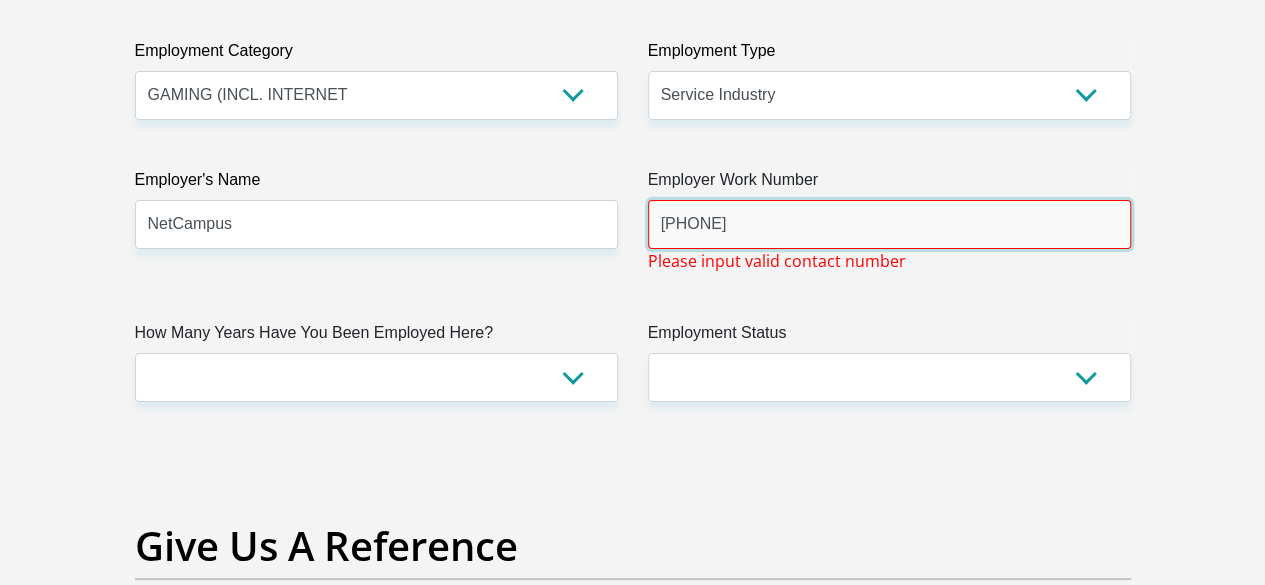 click on "012 663 1593" at bounding box center [889, 224] 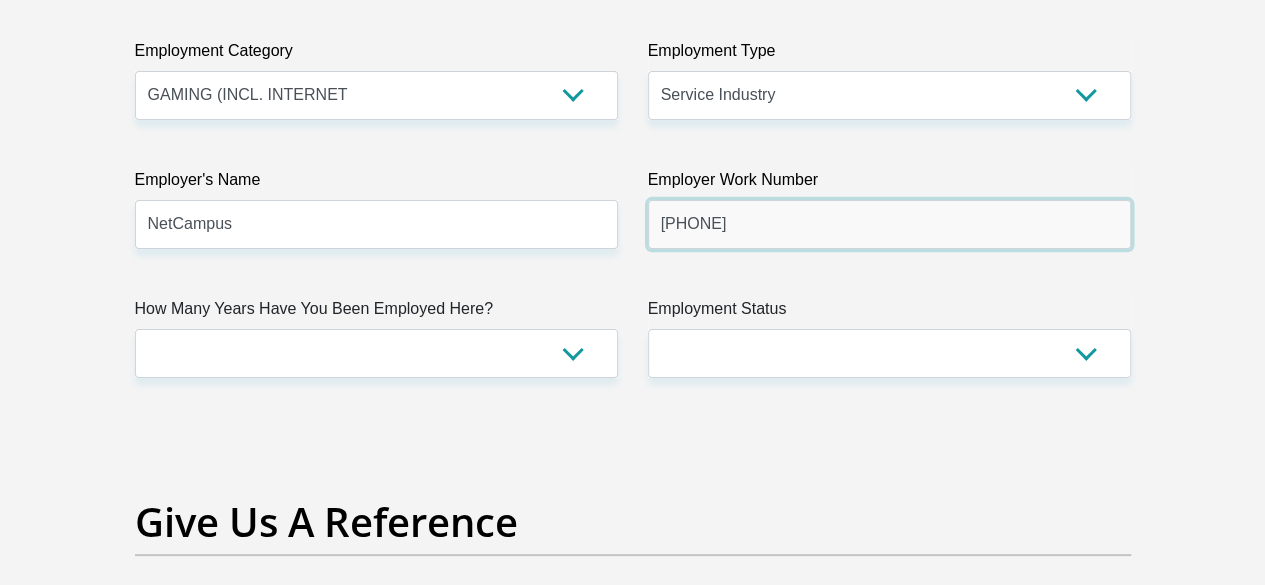type on "0126631593" 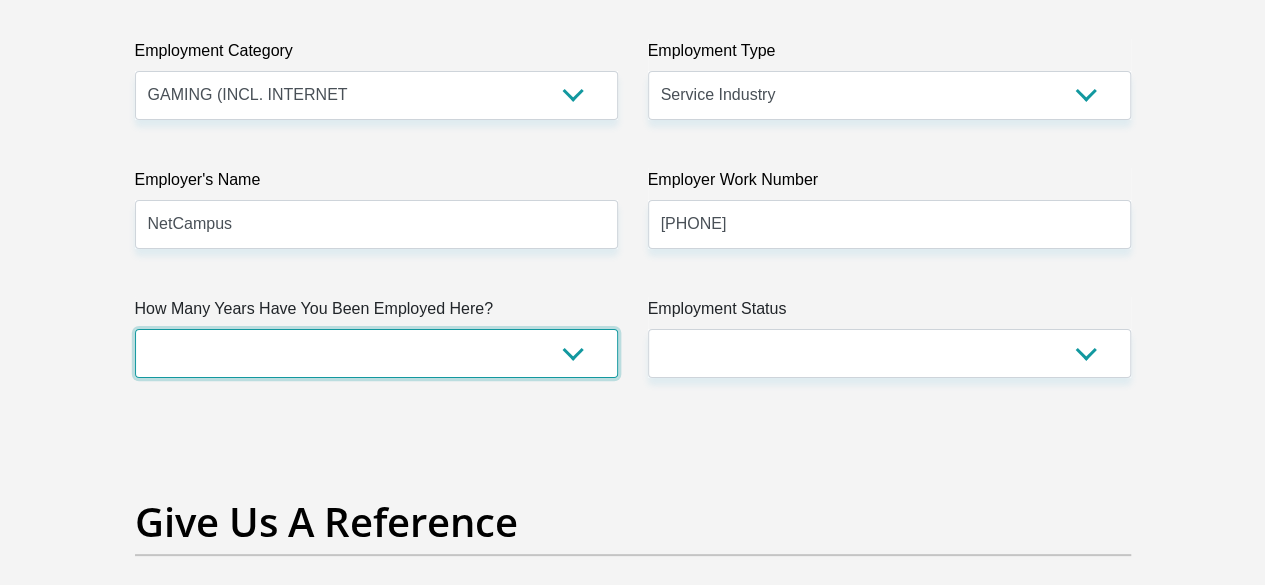 click on "less than 1 year
1-3 years
3-5 years
5+ years" at bounding box center [376, 353] 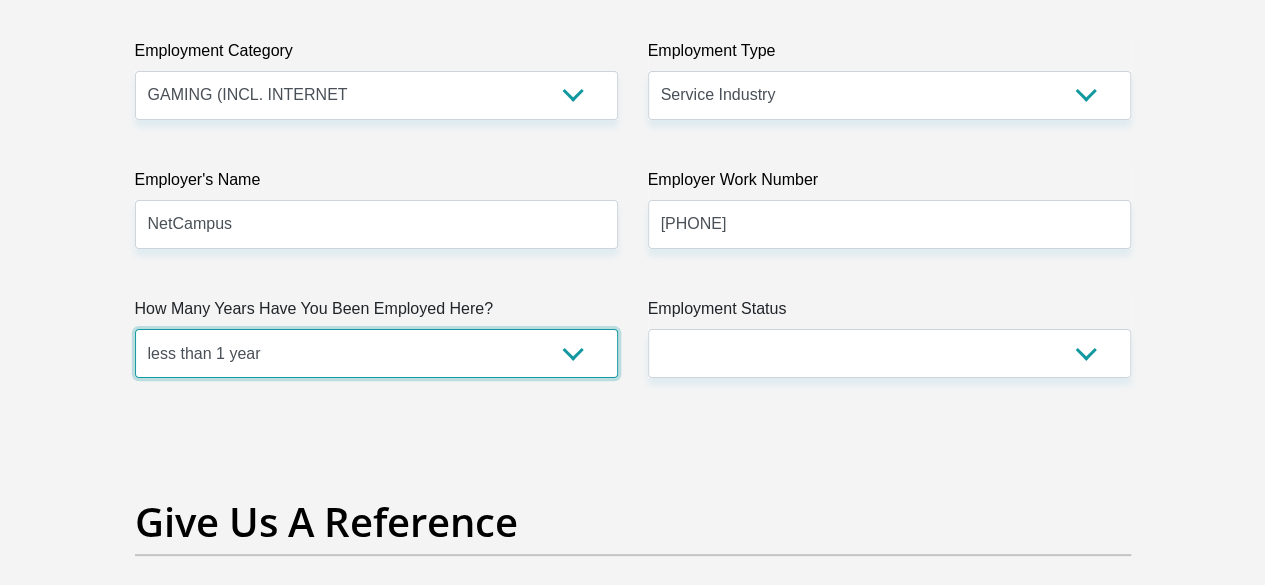 click on "less than 1 year
1-3 years
3-5 years
5+ years" at bounding box center [376, 353] 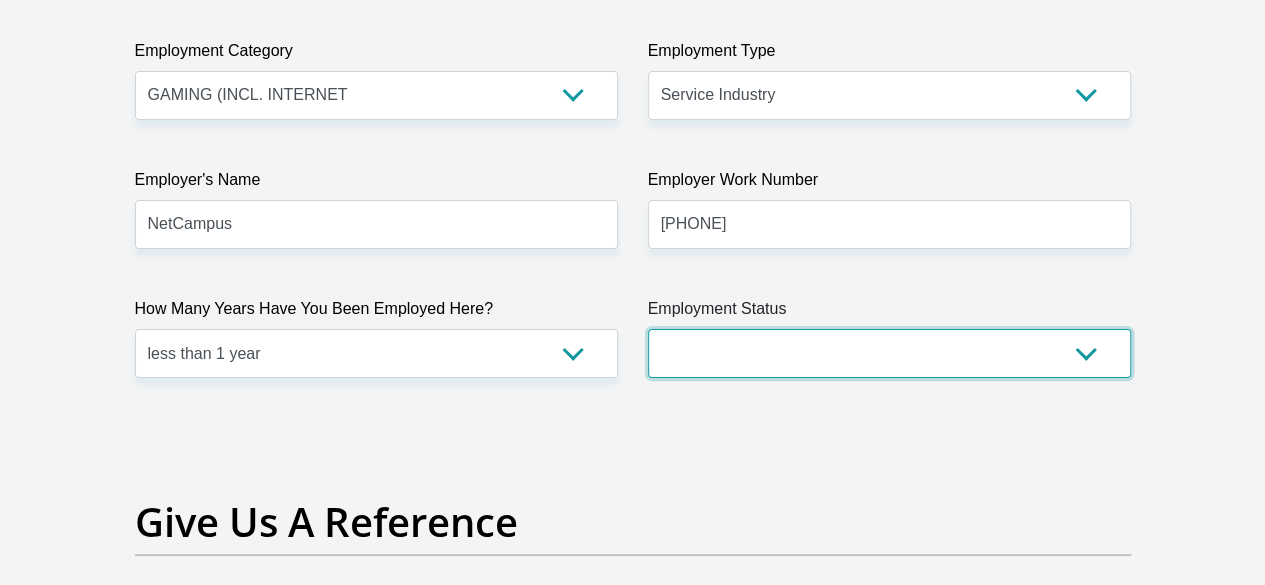 click on "Permanent/Full-time
Part-time/Casual
Contract Worker
Self-Employed
Housewife
Retired
Student
Medically Boarded
Disability
Unemployed" at bounding box center [889, 353] 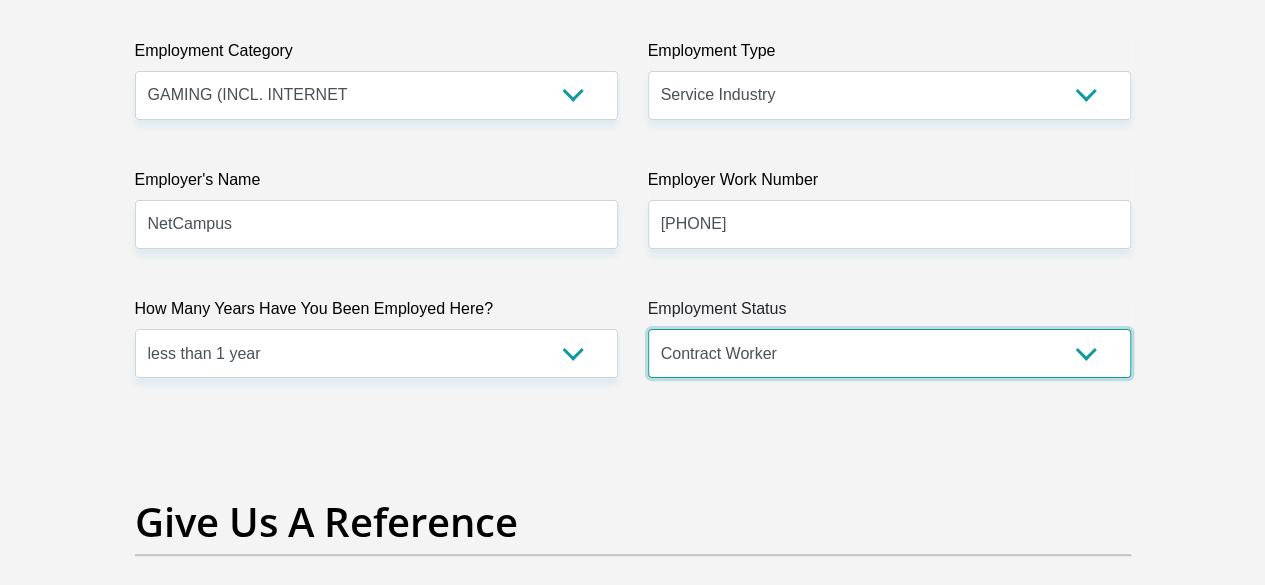 click on "Permanent/Full-time
Part-time/Casual
Contract Worker
Self-Employed
Housewife
Retired
Student
Medically Boarded
Disability
Unemployed" at bounding box center [889, 353] 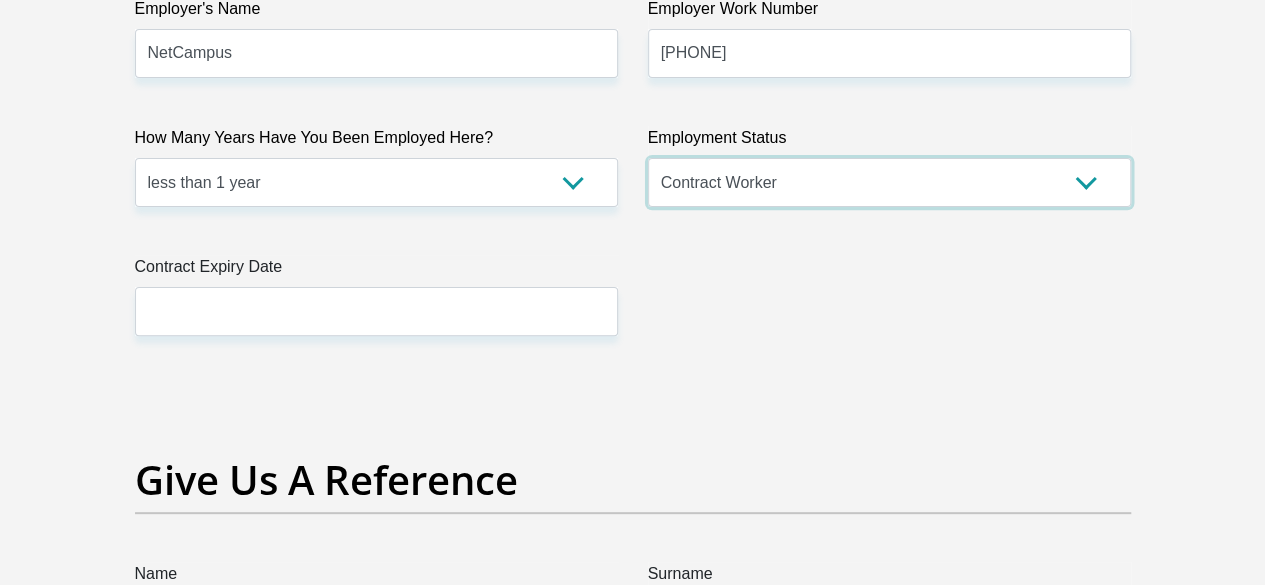 scroll, scrollTop: 3964, scrollLeft: 0, axis: vertical 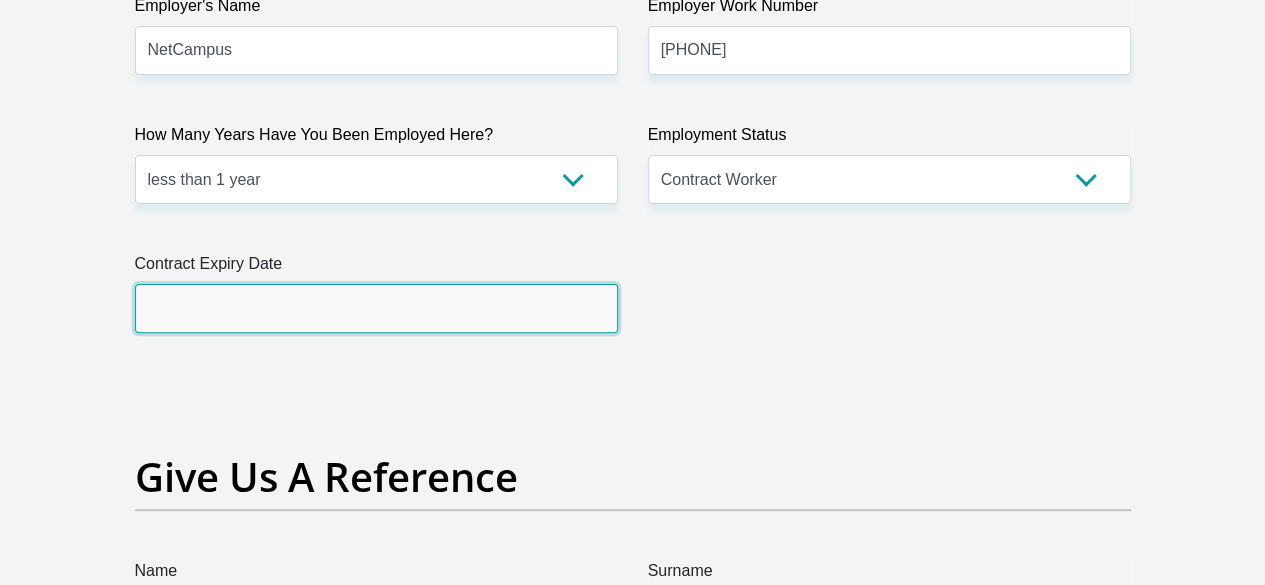 click at bounding box center [376, 308] 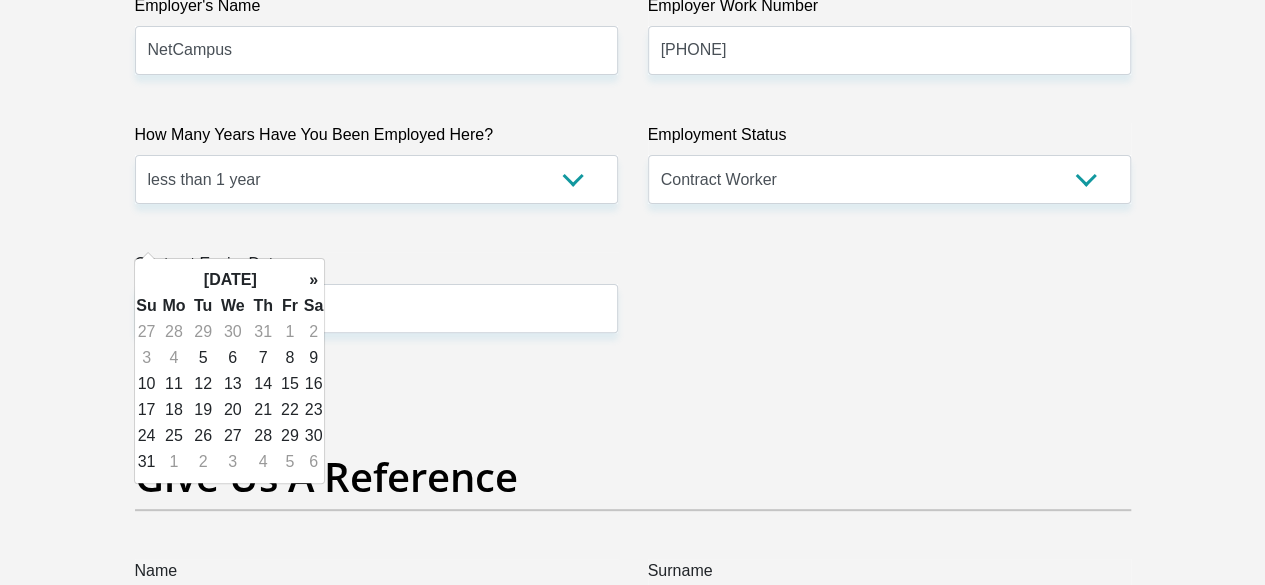 click on "August 2025" at bounding box center [230, 280] 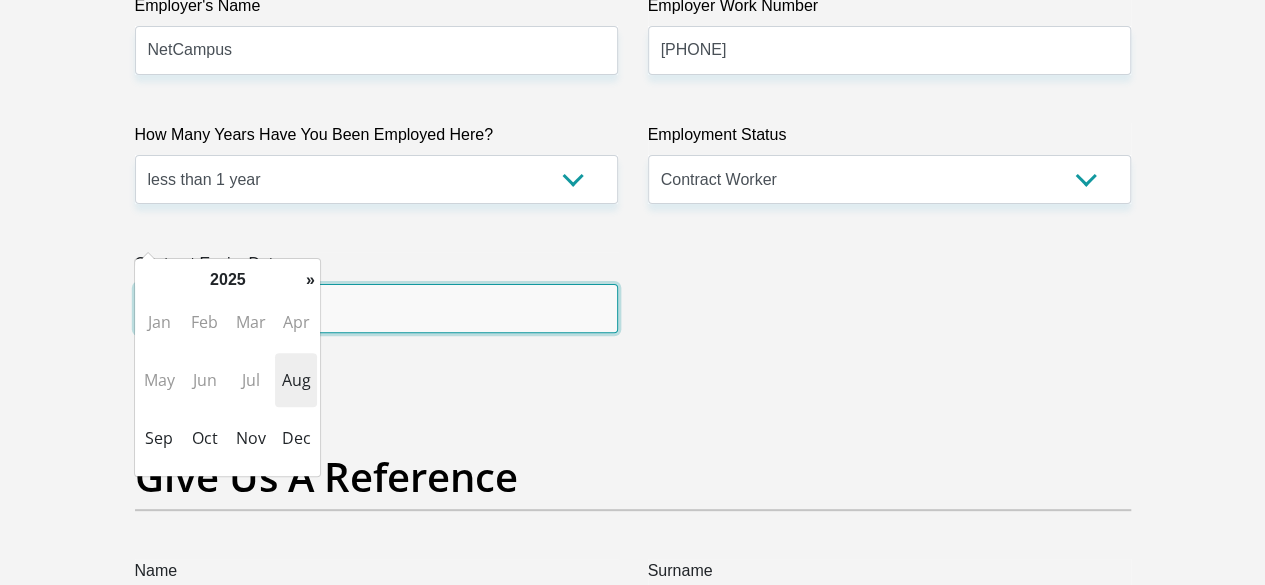 click on "2025" at bounding box center [227, 280] 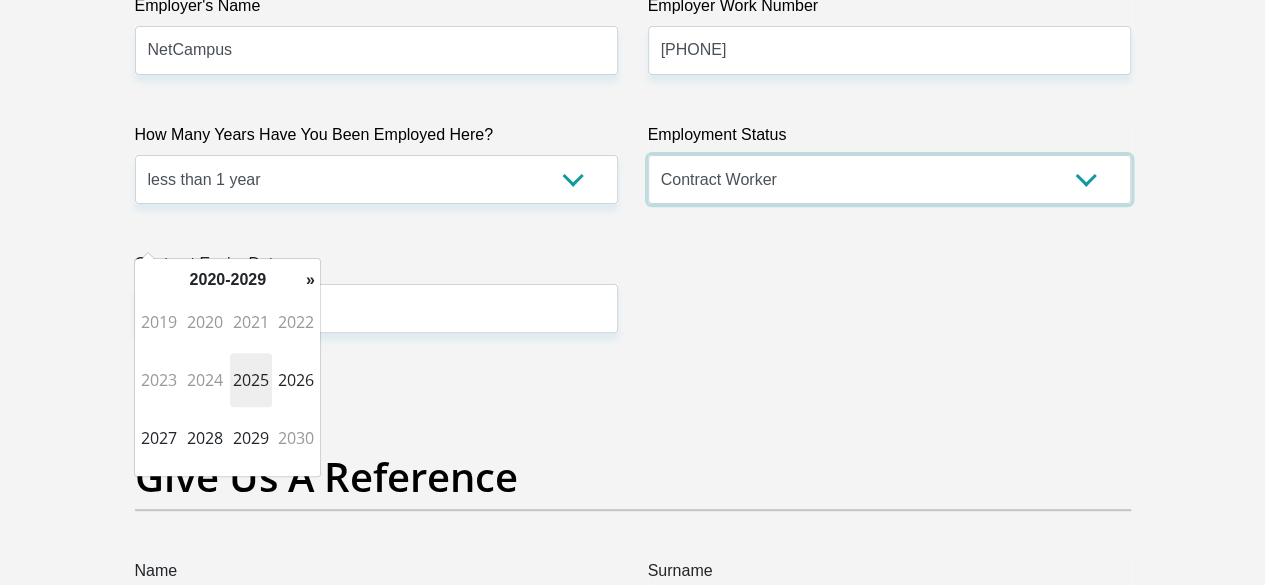 click on "Permanent/Full-time
Part-time/Casual
Contract Worker
Self-Employed
Housewife
Retired
Student
Medically Boarded
Disability
Unemployed" at bounding box center (889, 179) 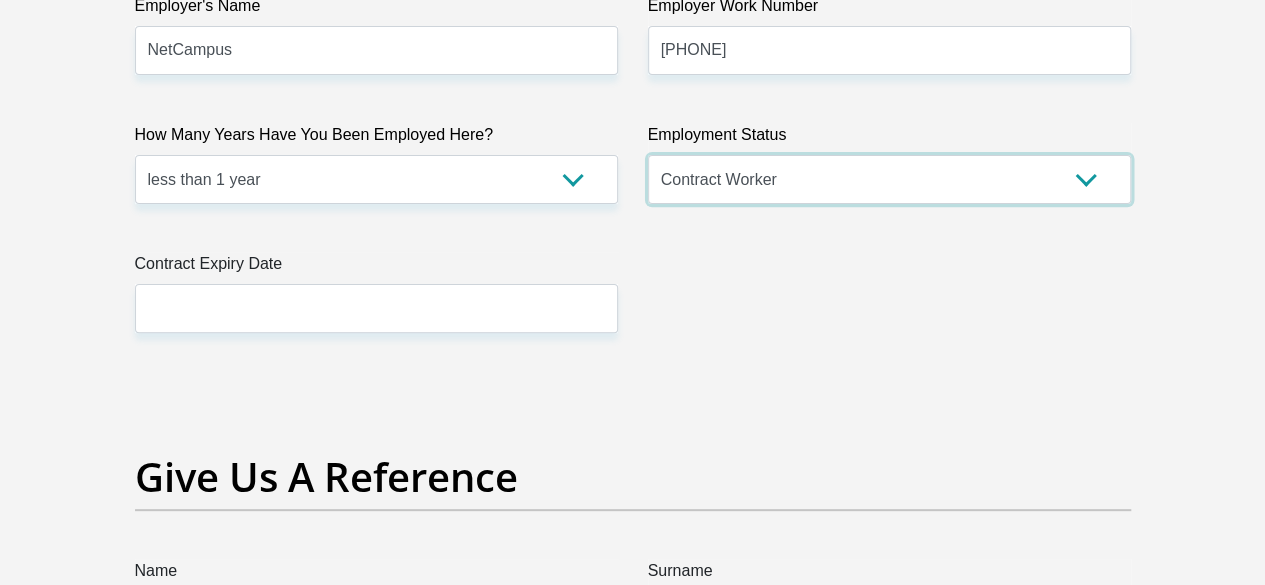 select on "7" 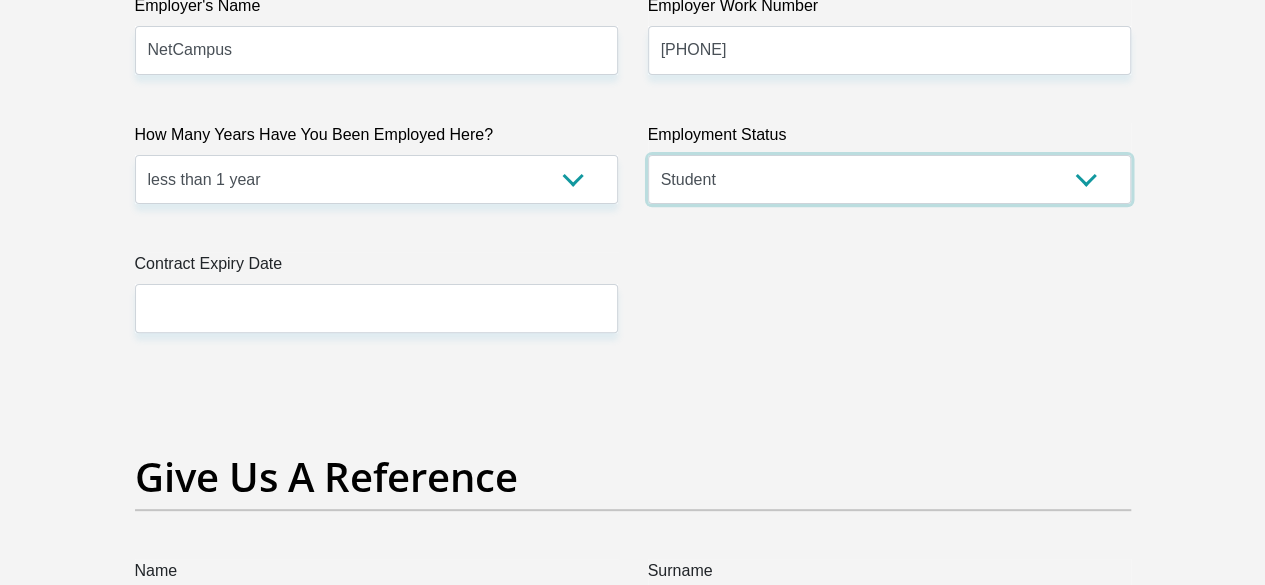 click on "Permanent/Full-time
Part-time/Casual
Contract Worker
Self-Employed
Housewife
Retired
Student
Medically Boarded
Disability
Unemployed" at bounding box center (889, 179) 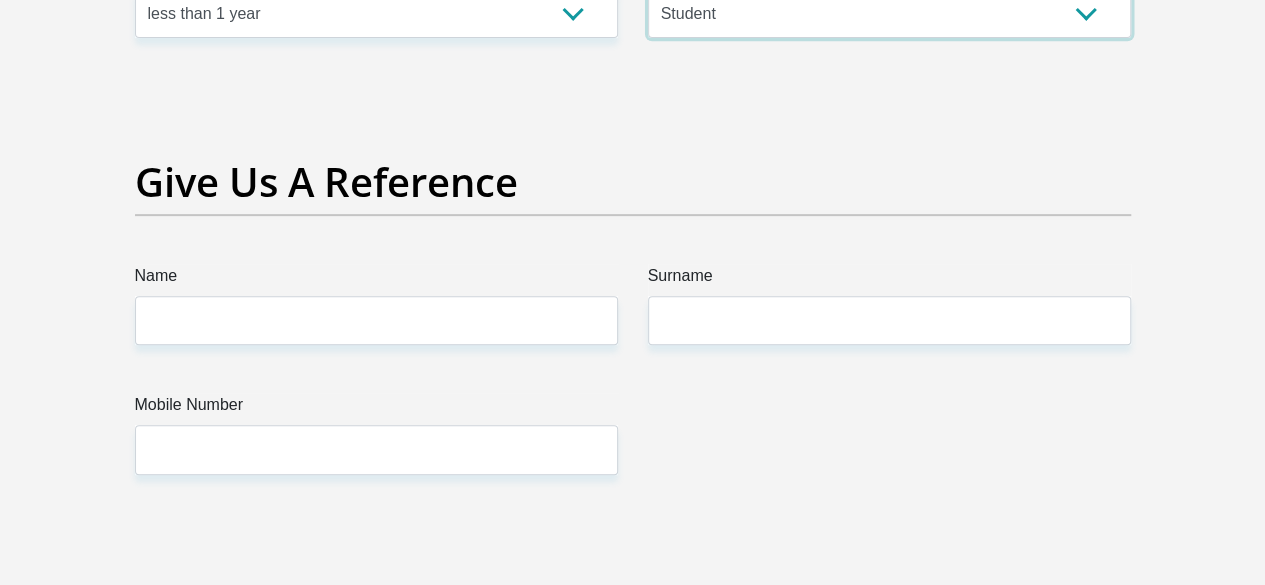 scroll, scrollTop: 4133, scrollLeft: 0, axis: vertical 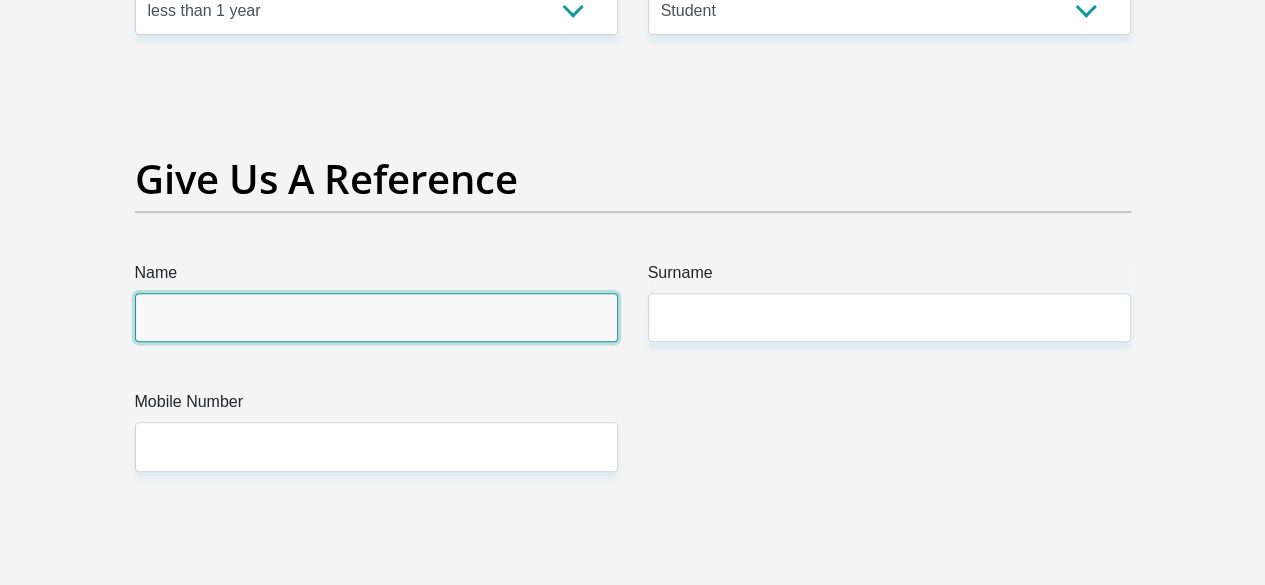 click on "Name" at bounding box center (376, 317) 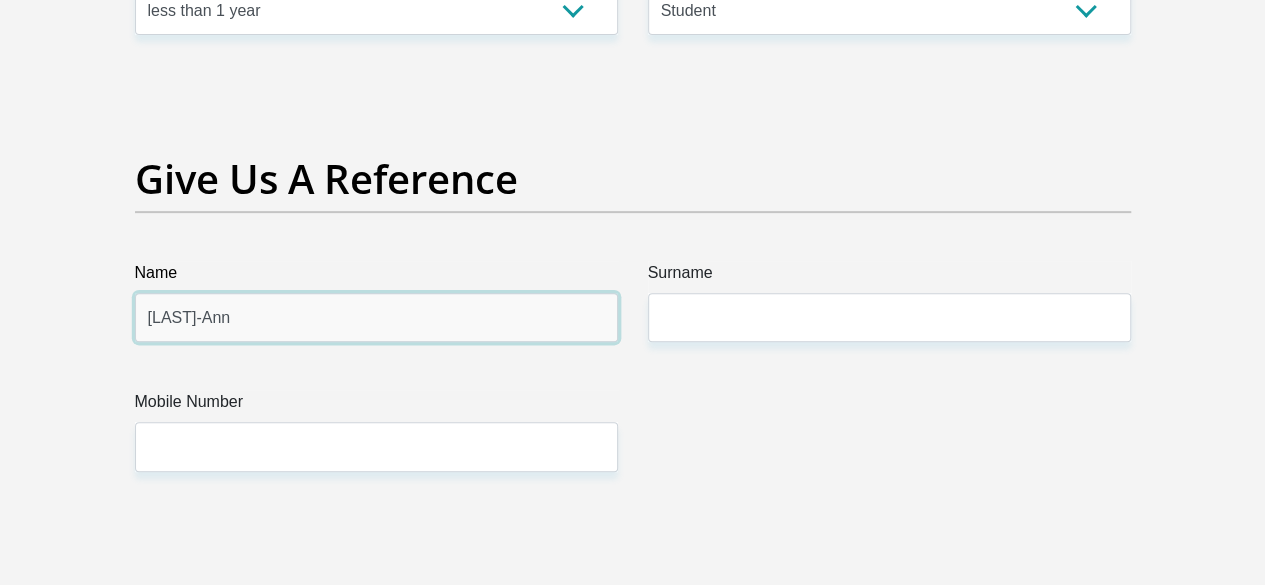 type on "Rae-Ann" 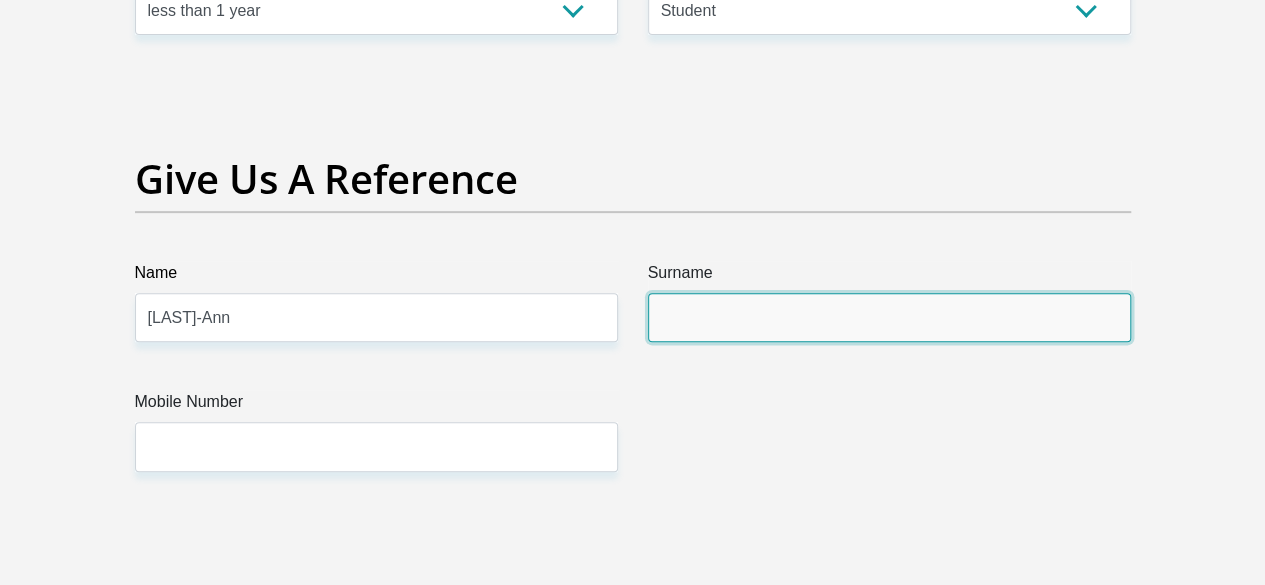click on "Surname" at bounding box center [889, 317] 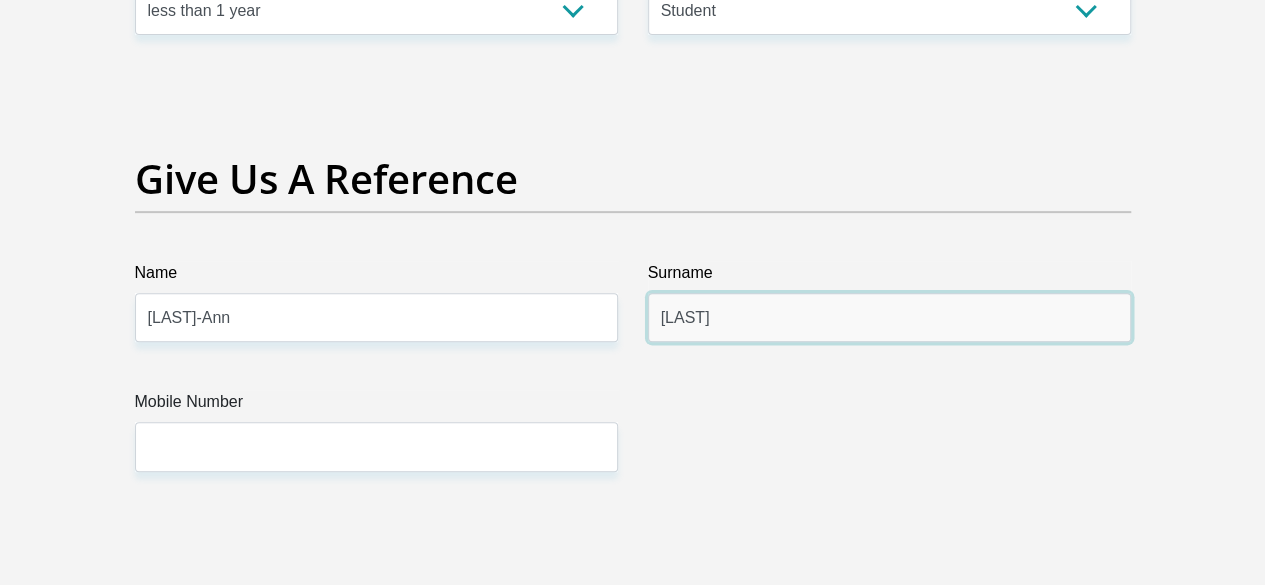 type on "Toerien" 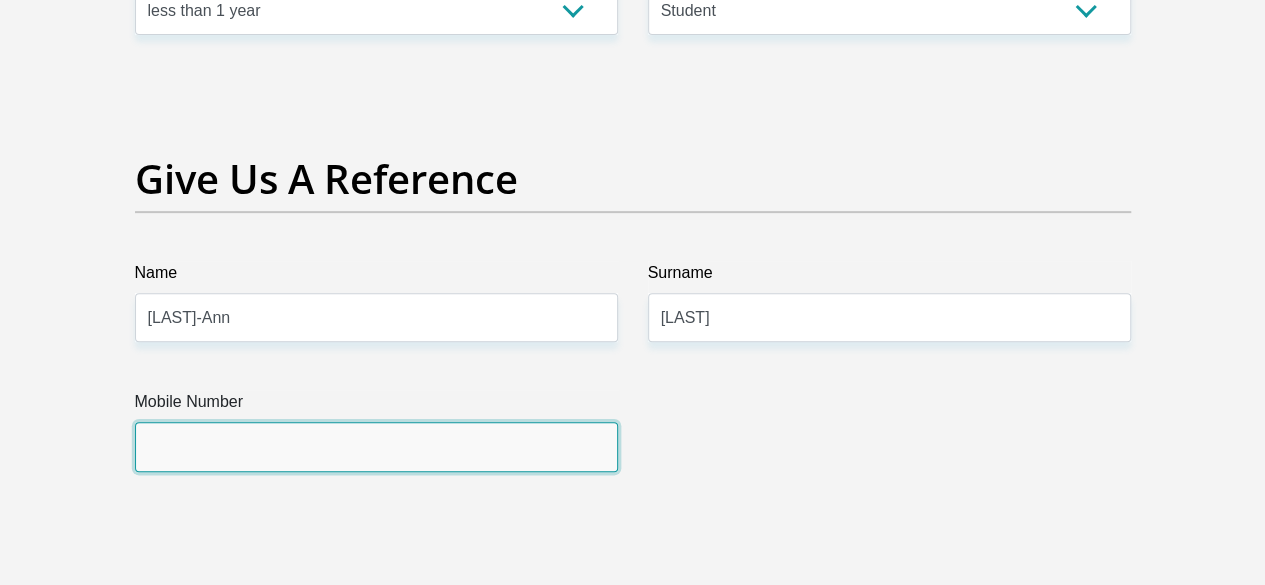 click on "Mobile Number" at bounding box center [376, 446] 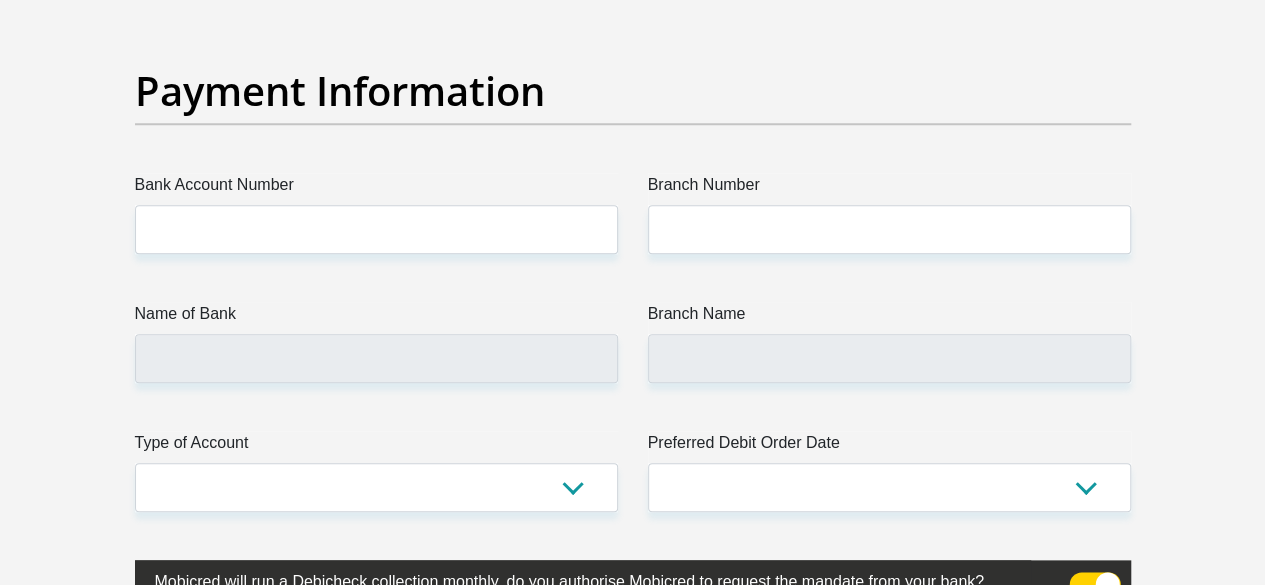 scroll, scrollTop: 4662, scrollLeft: 0, axis: vertical 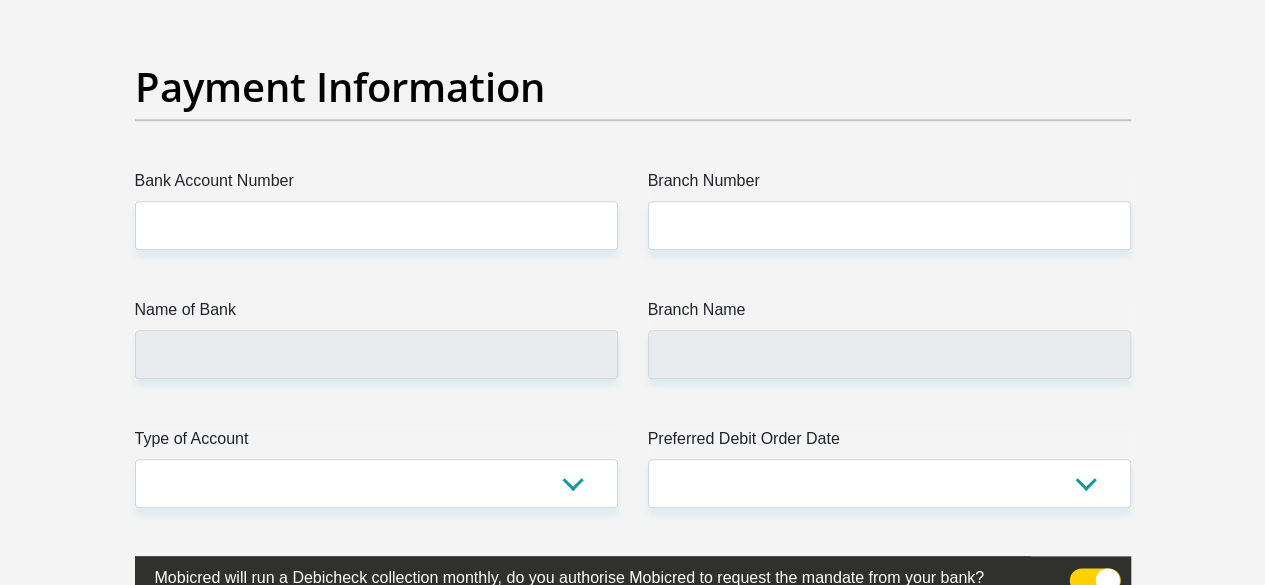 type on "0126631593" 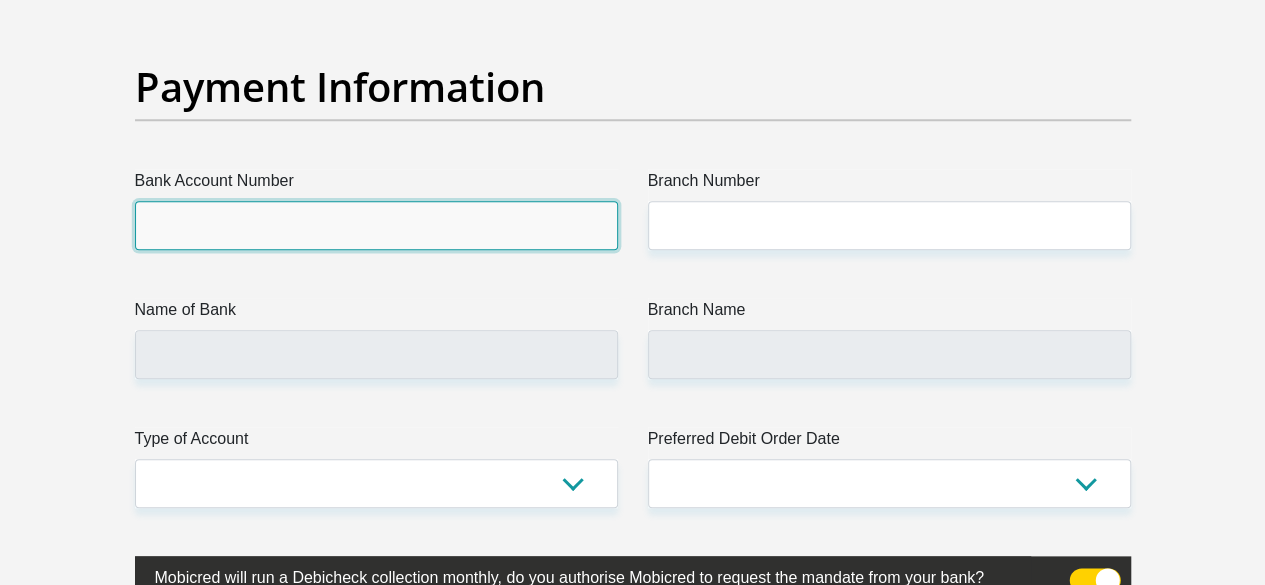 click on "Bank Account Number" at bounding box center (376, 225) 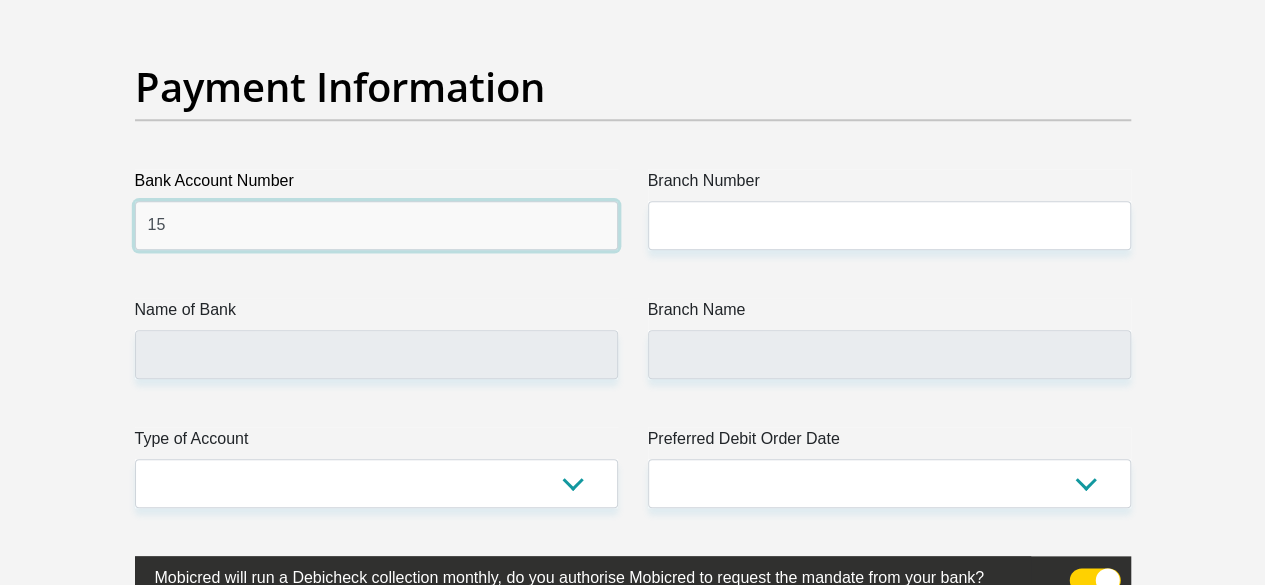 type on "1" 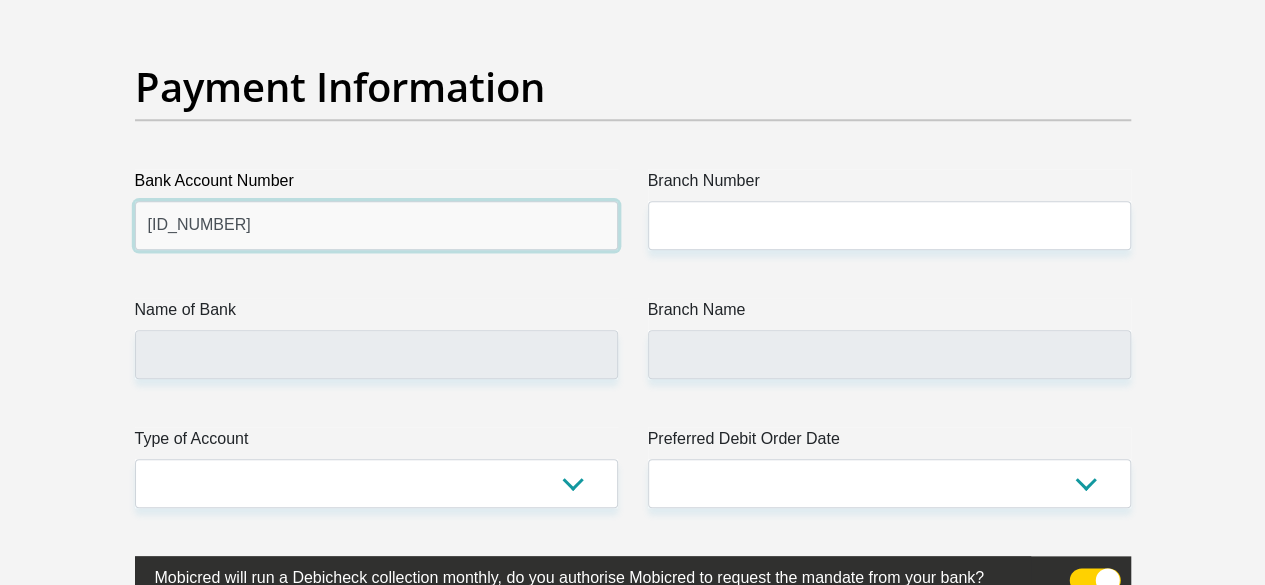 type on "1565279954" 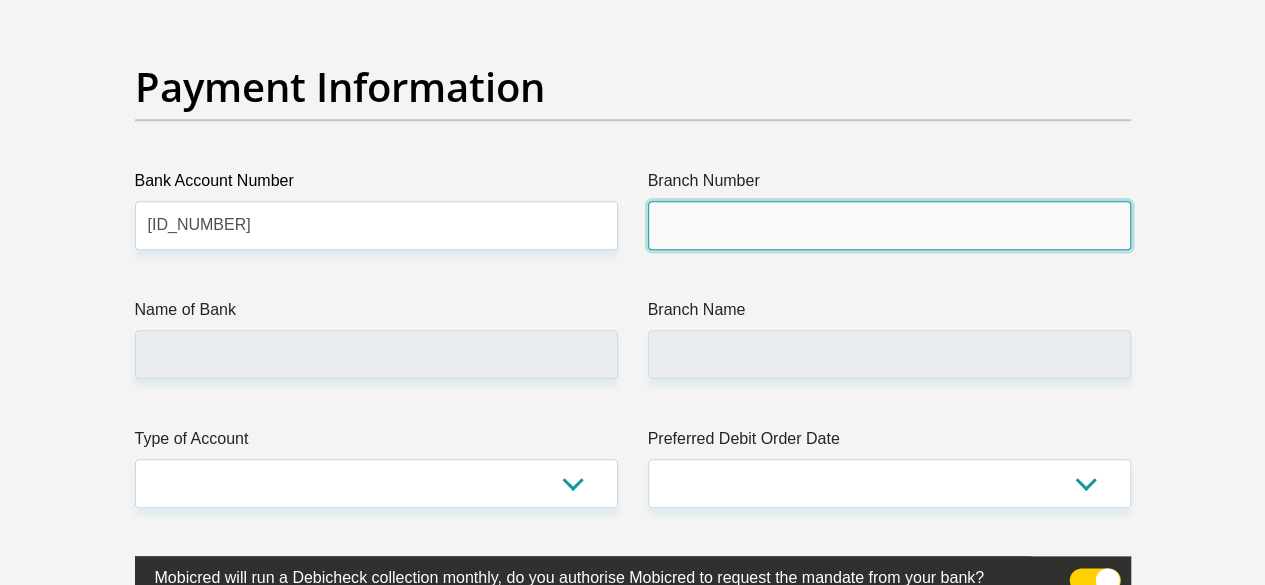 click on "Branch Number" at bounding box center [889, 225] 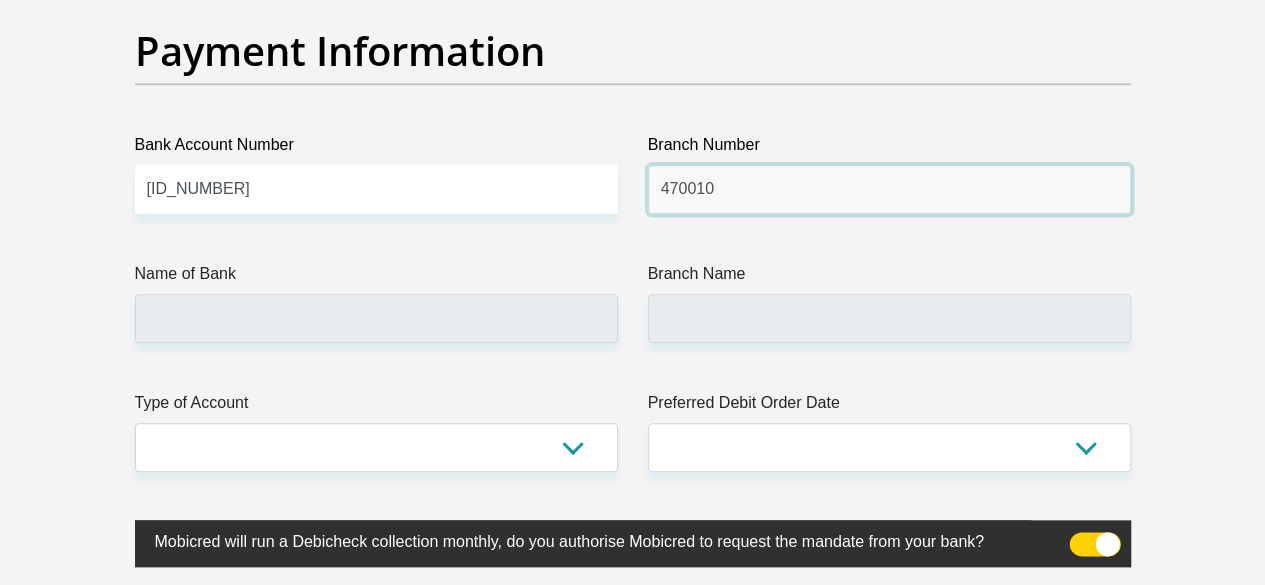 scroll, scrollTop: 4701, scrollLeft: 0, axis: vertical 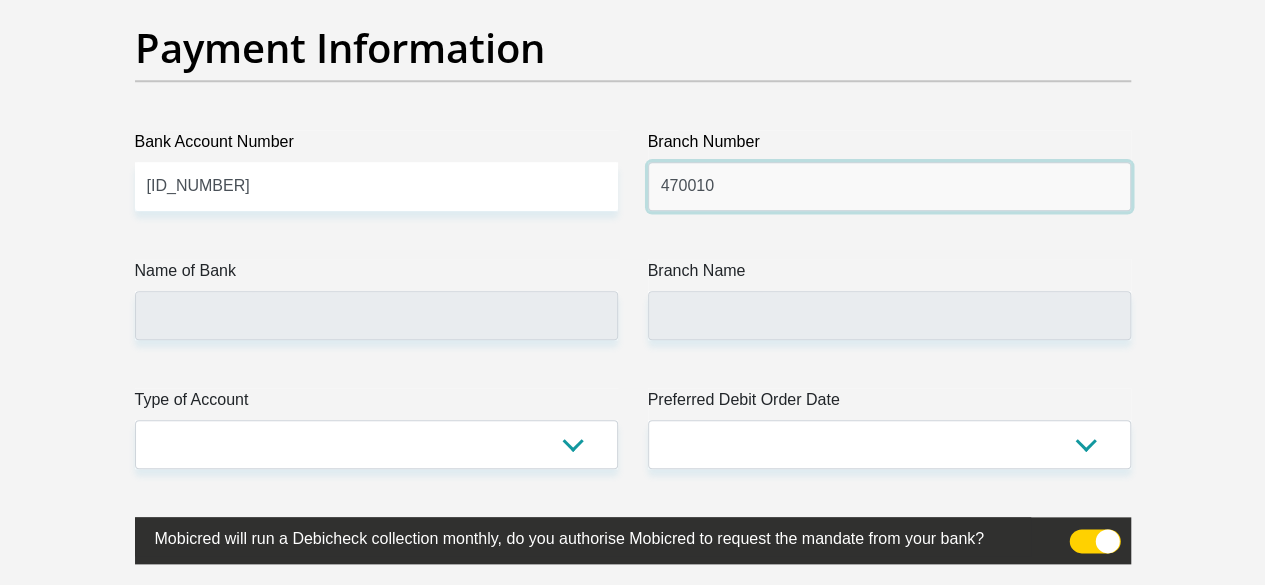 type on "470010" 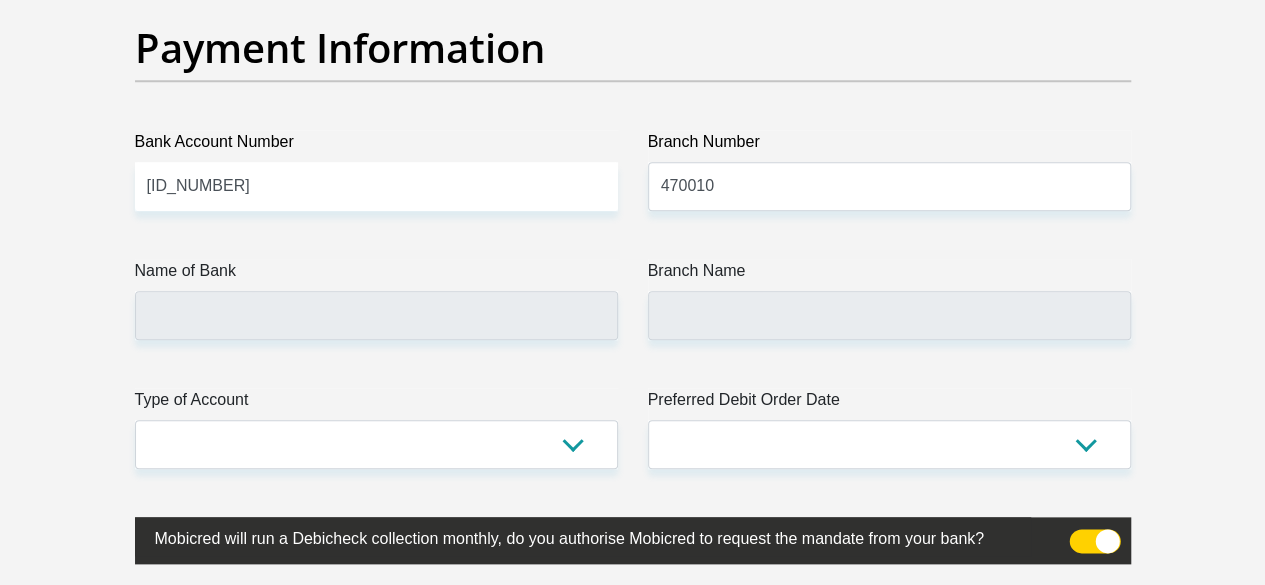 click on "Type of Account
Cheque
Savings" at bounding box center (376, 428) 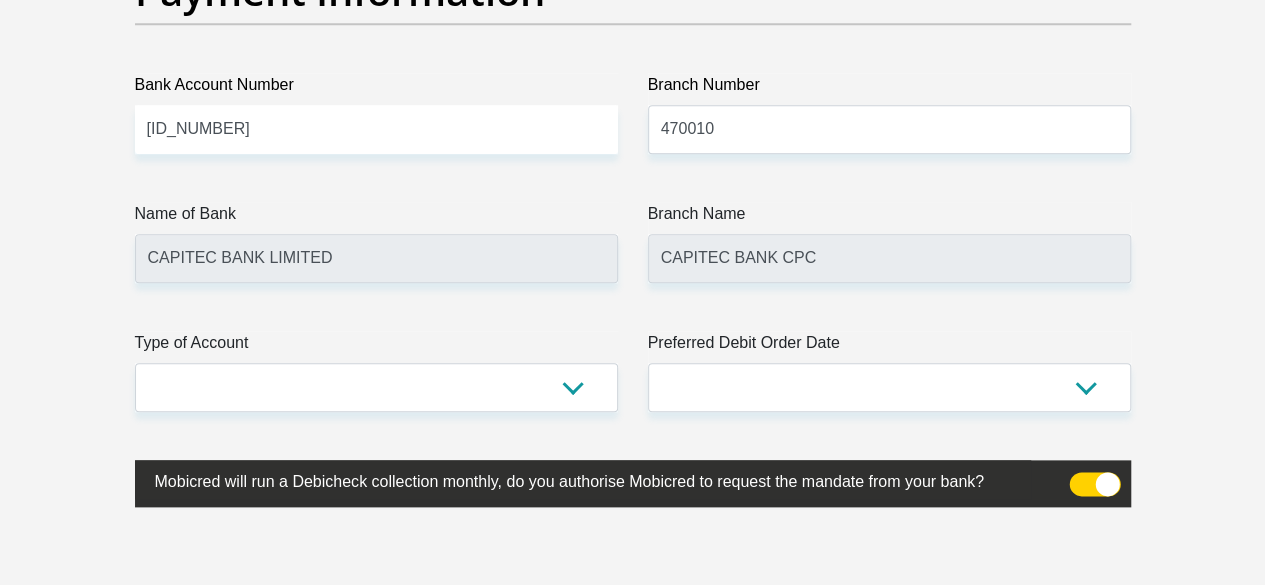 scroll, scrollTop: 4762, scrollLeft: 0, axis: vertical 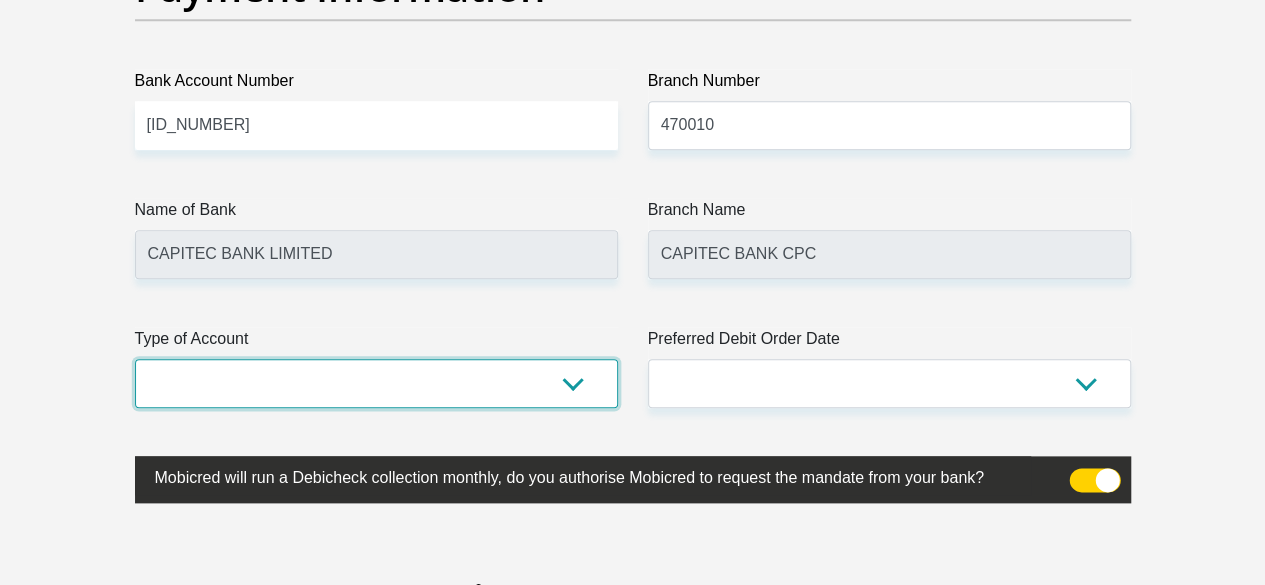 click on "Cheque
Savings" at bounding box center [376, 383] 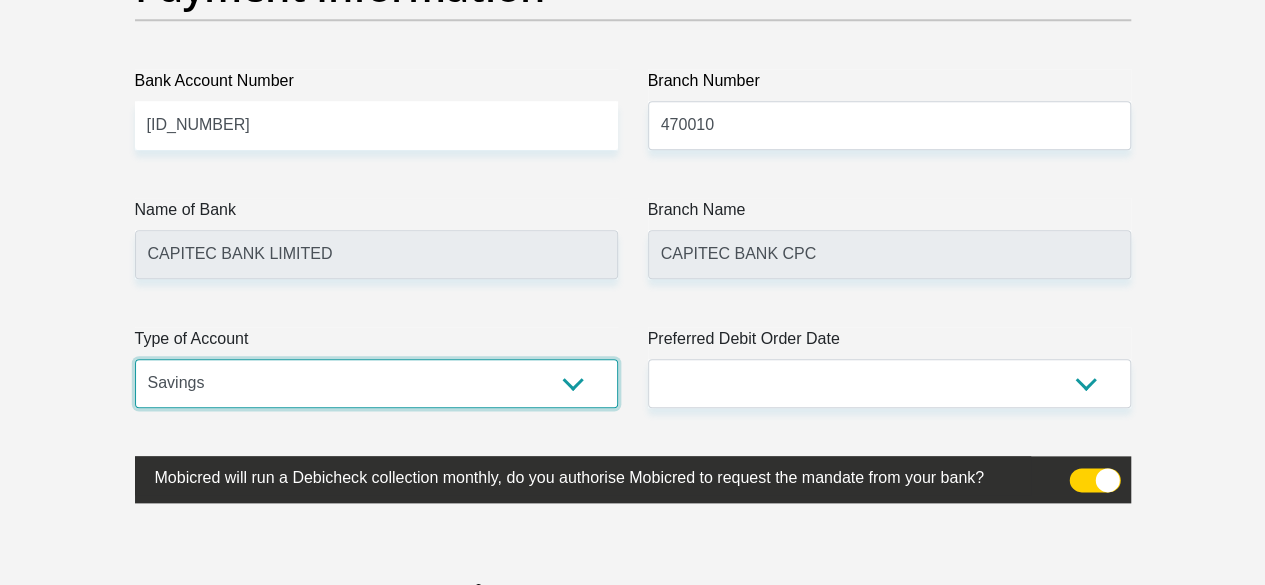 click on "Cheque
Savings" at bounding box center [376, 383] 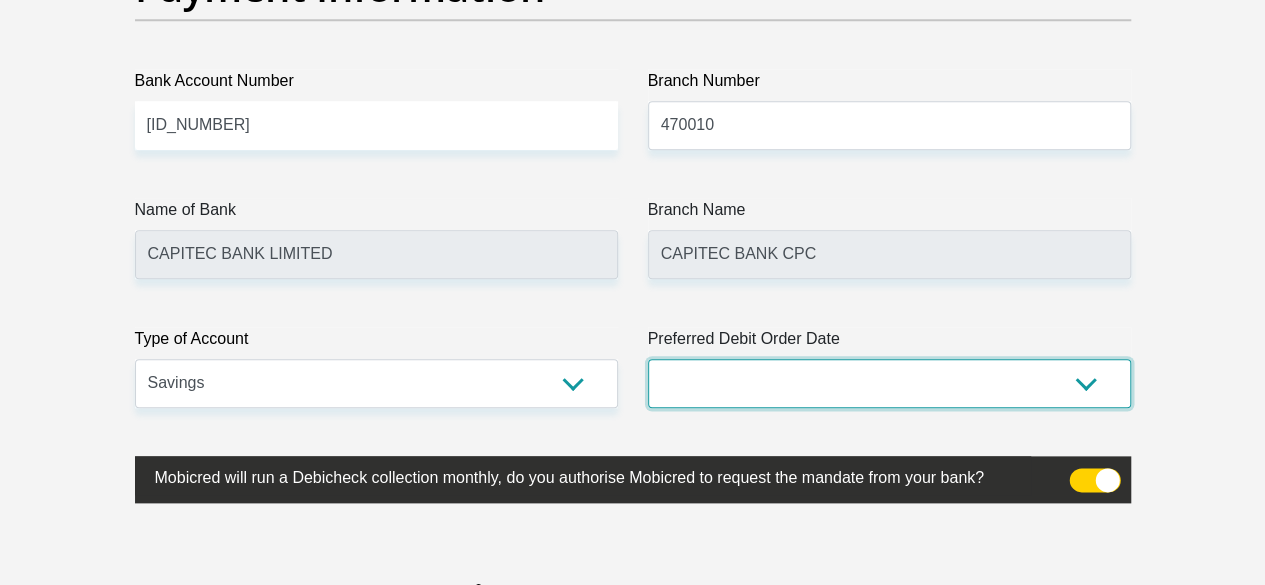 click on "1st
2nd
3rd
4th
5th
7th
18th
19th
20th
21st
22nd
23rd
24th
25th
26th
27th
28th
29th
30th" at bounding box center [889, 383] 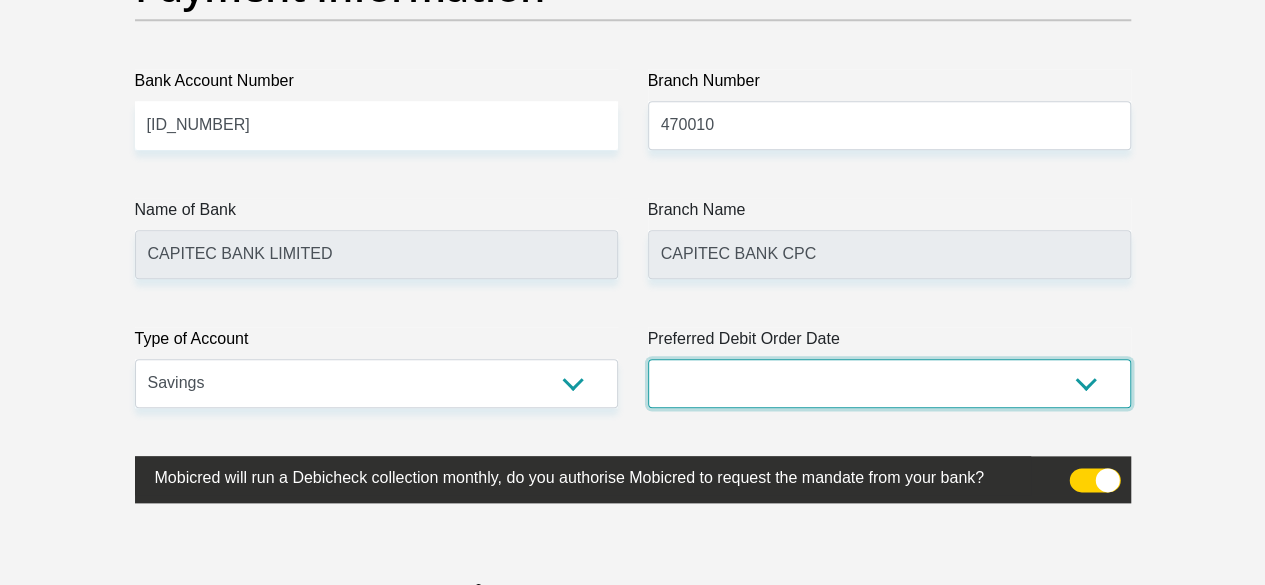 select on "1" 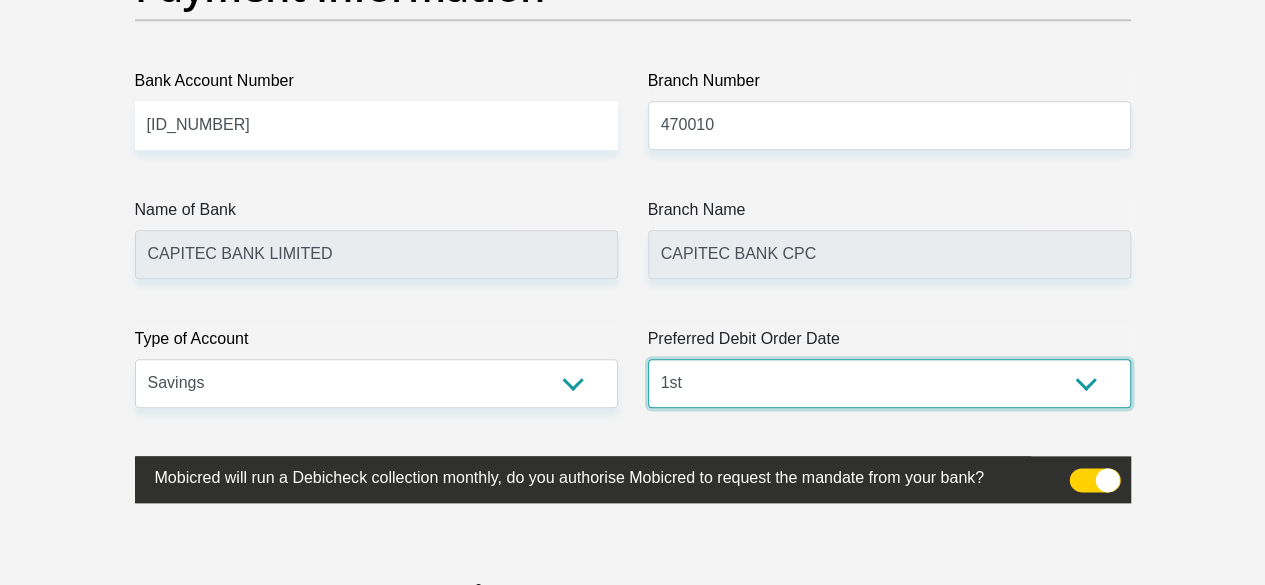 click on "1st
2nd
3rd
4th
5th
7th
18th
19th
20th
21st
22nd
23rd
24th
25th
26th
27th
28th
29th
30th" at bounding box center [889, 383] 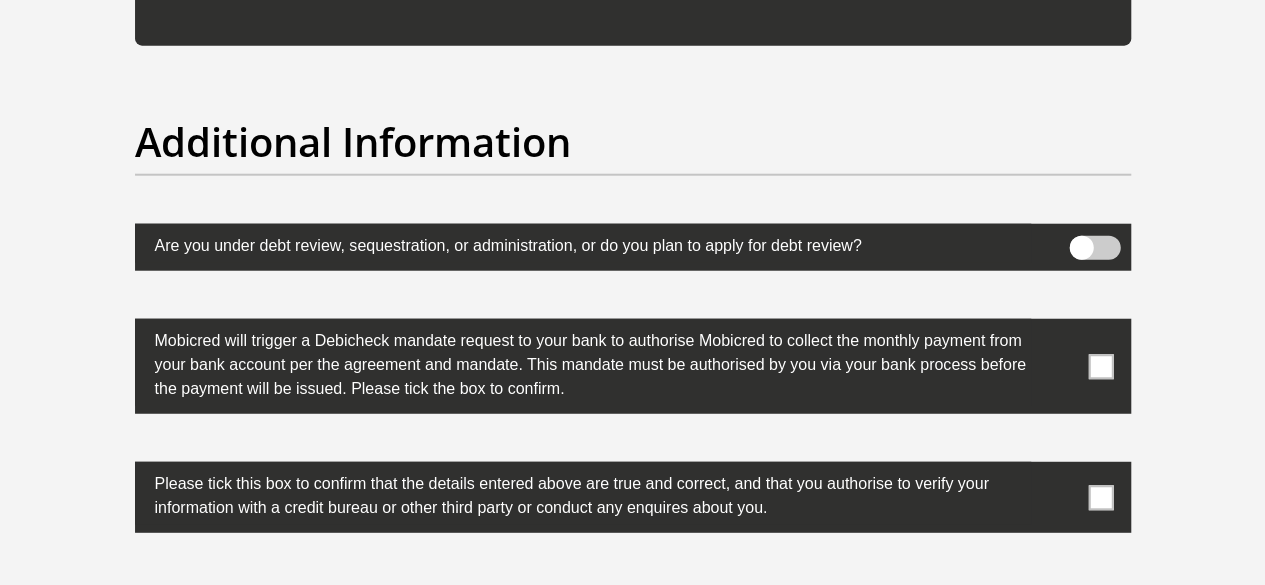 scroll, scrollTop: 6258, scrollLeft: 0, axis: vertical 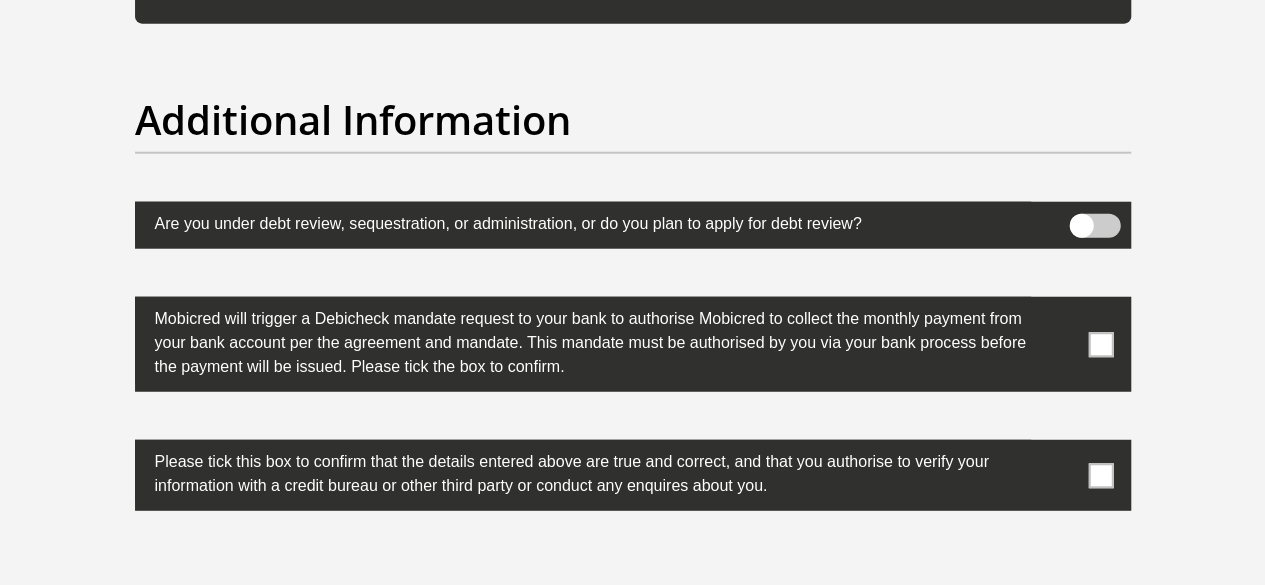click at bounding box center (633, 344) 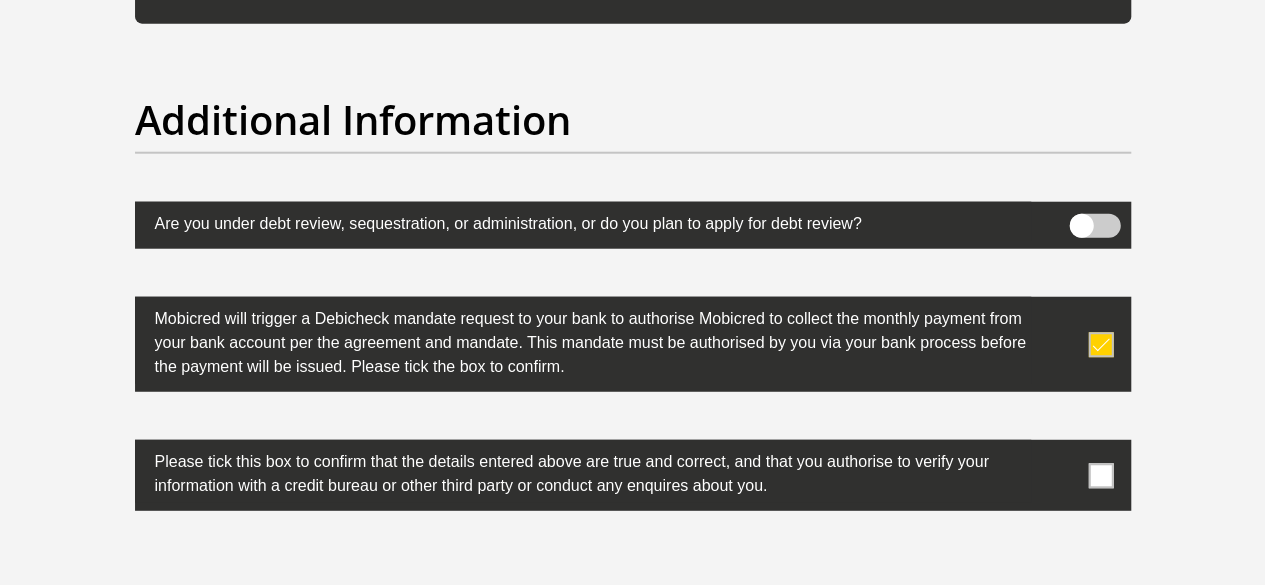 click at bounding box center (1100, 475) 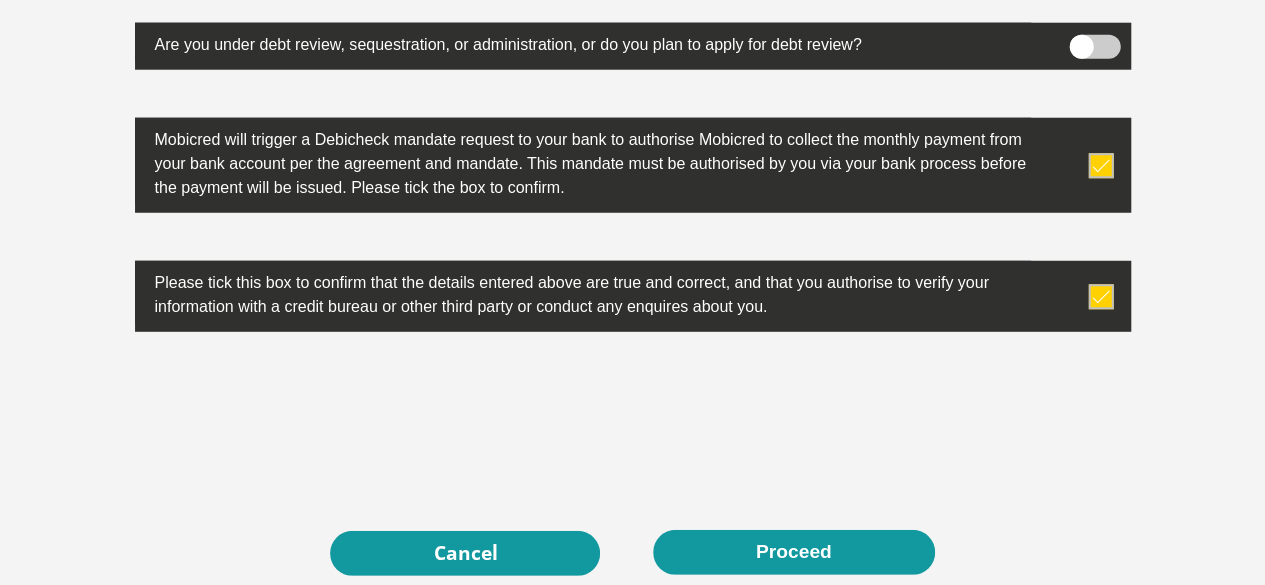 scroll, scrollTop: 6438, scrollLeft: 0, axis: vertical 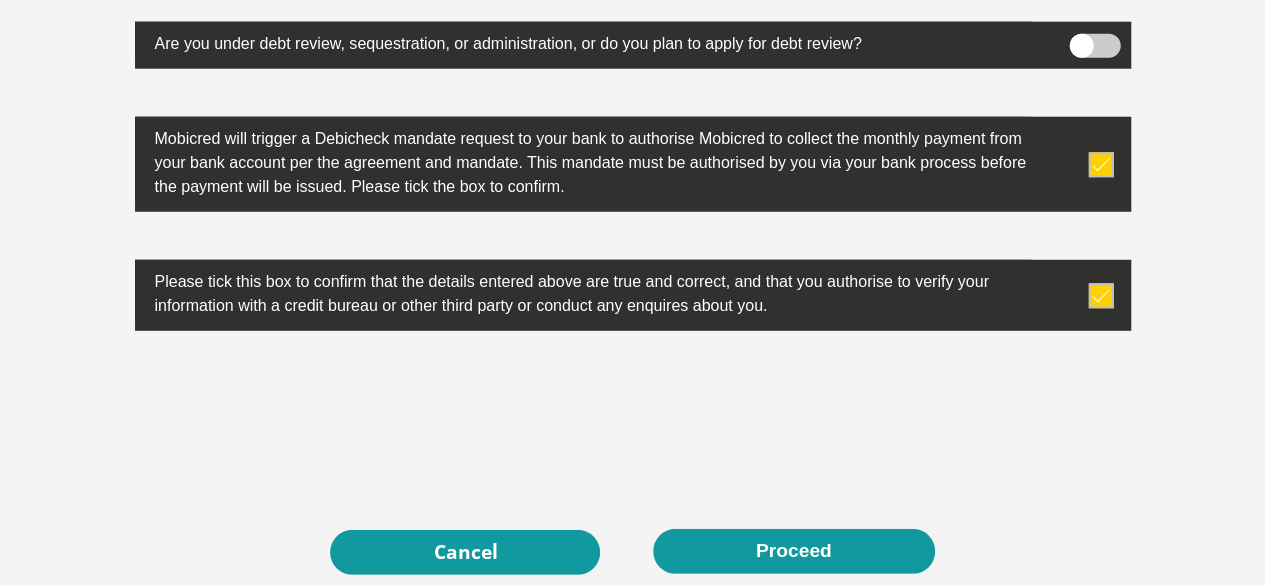 click on "Proceed" at bounding box center [794, 551] 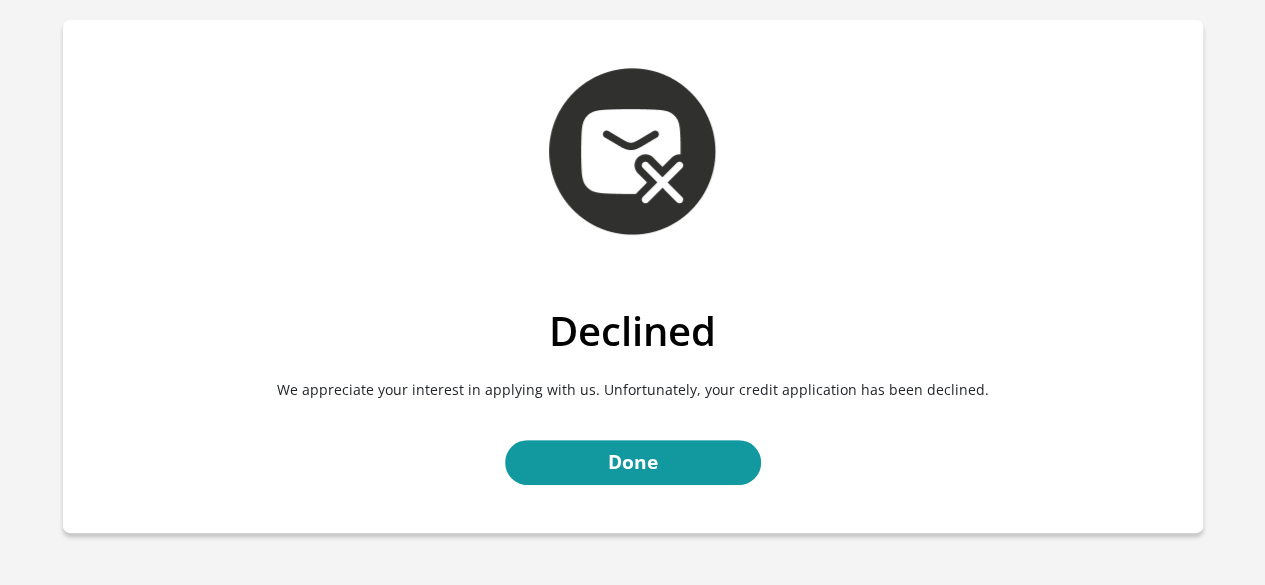 scroll, scrollTop: 50, scrollLeft: 0, axis: vertical 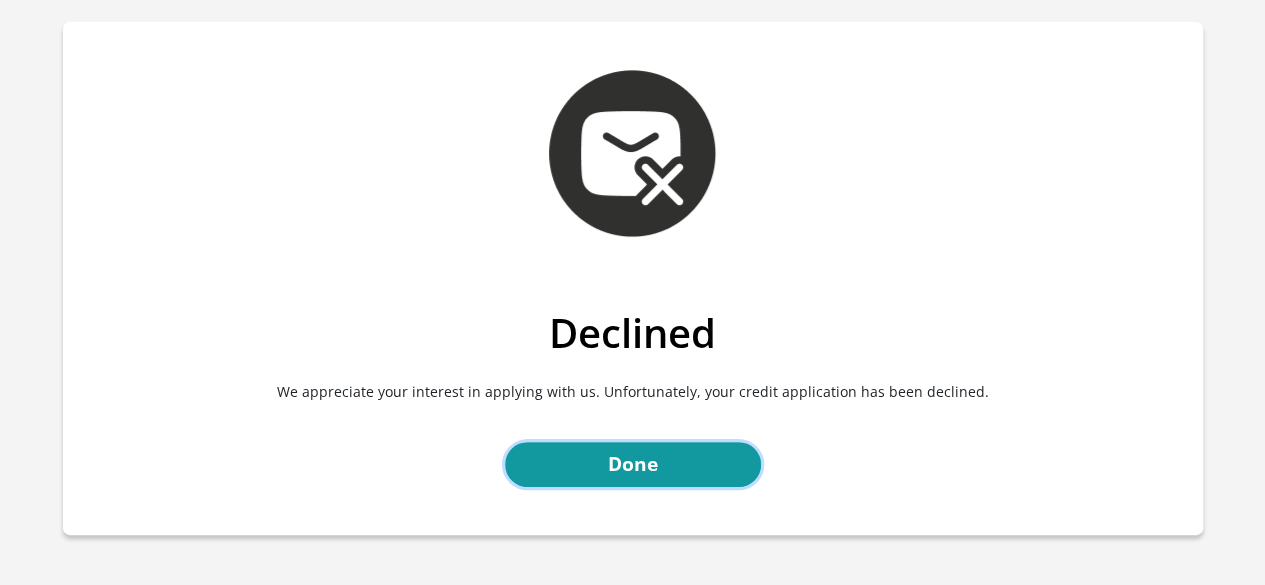 click on "Done" at bounding box center (633, 464) 